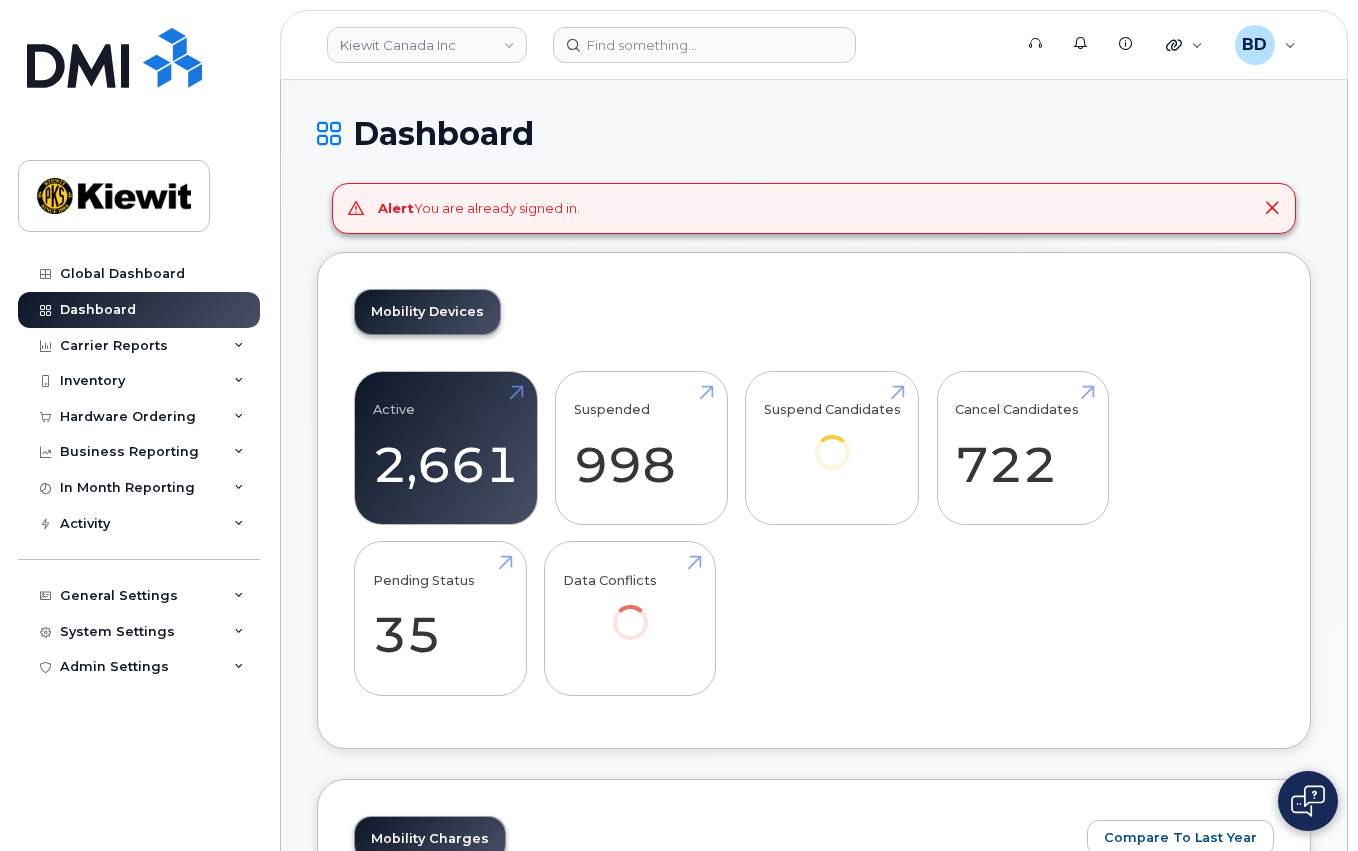 scroll, scrollTop: 0, scrollLeft: 0, axis: both 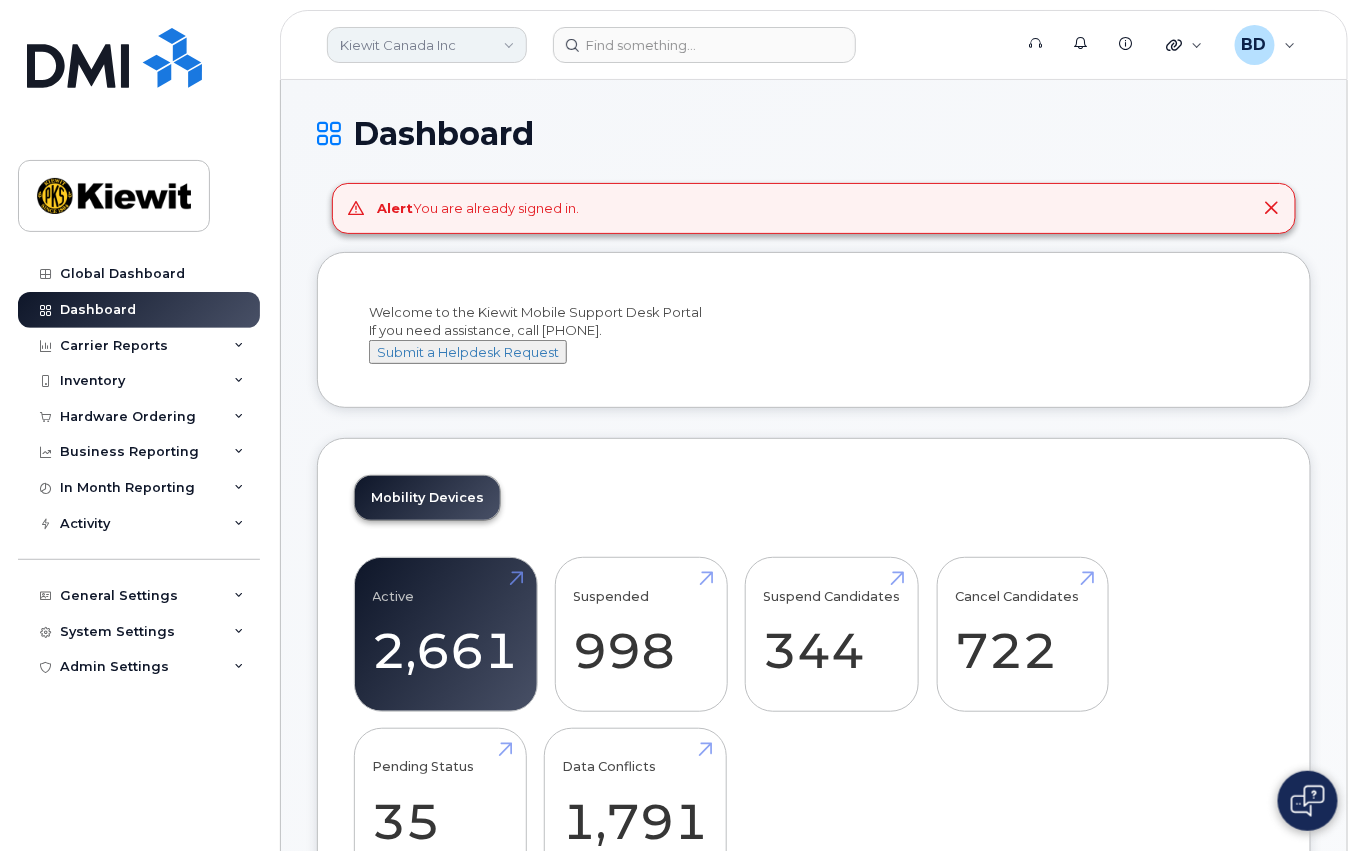 click on "Kiewit Canada Inc" at bounding box center (427, 45) 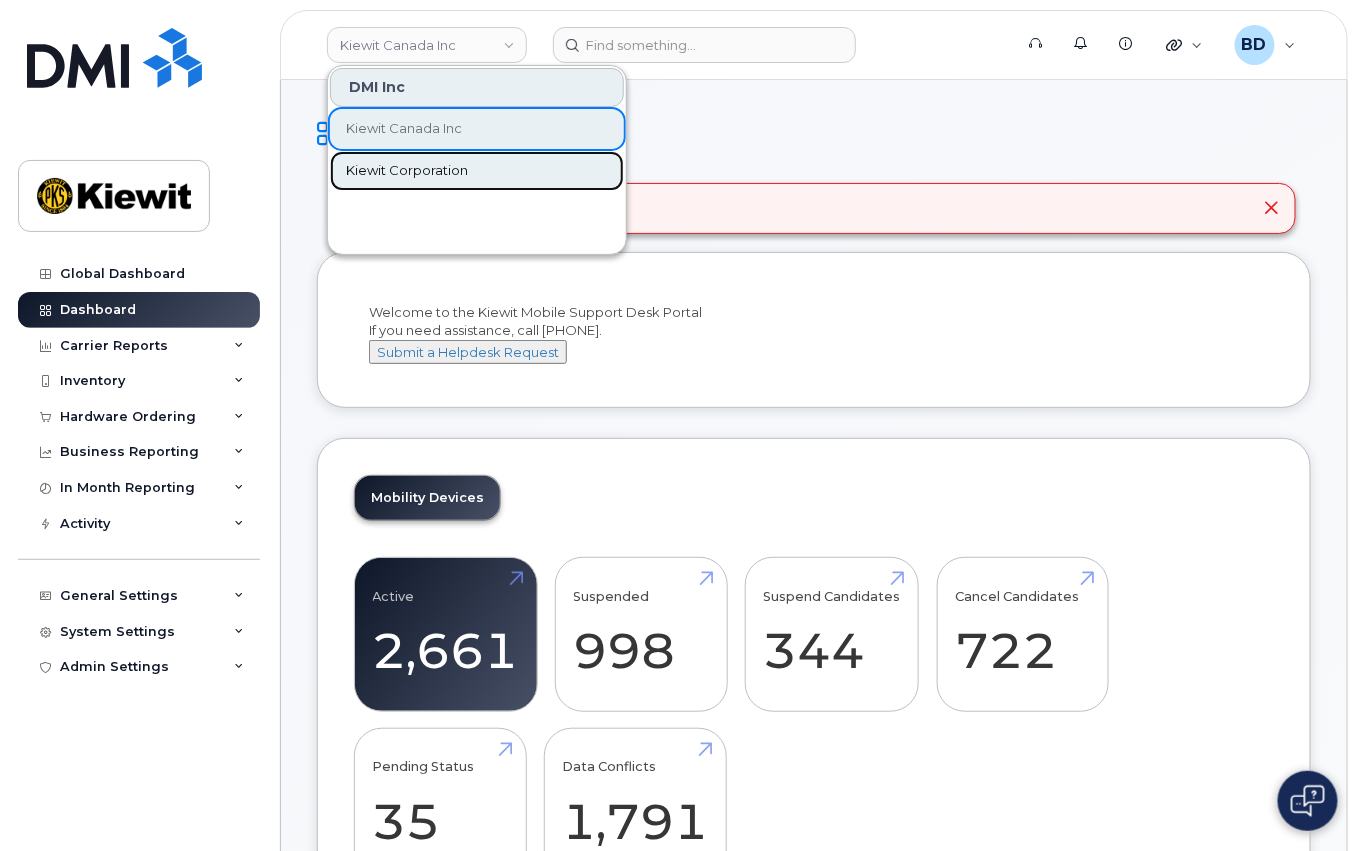 click on "Kiewit Corporation" at bounding box center (407, 171) 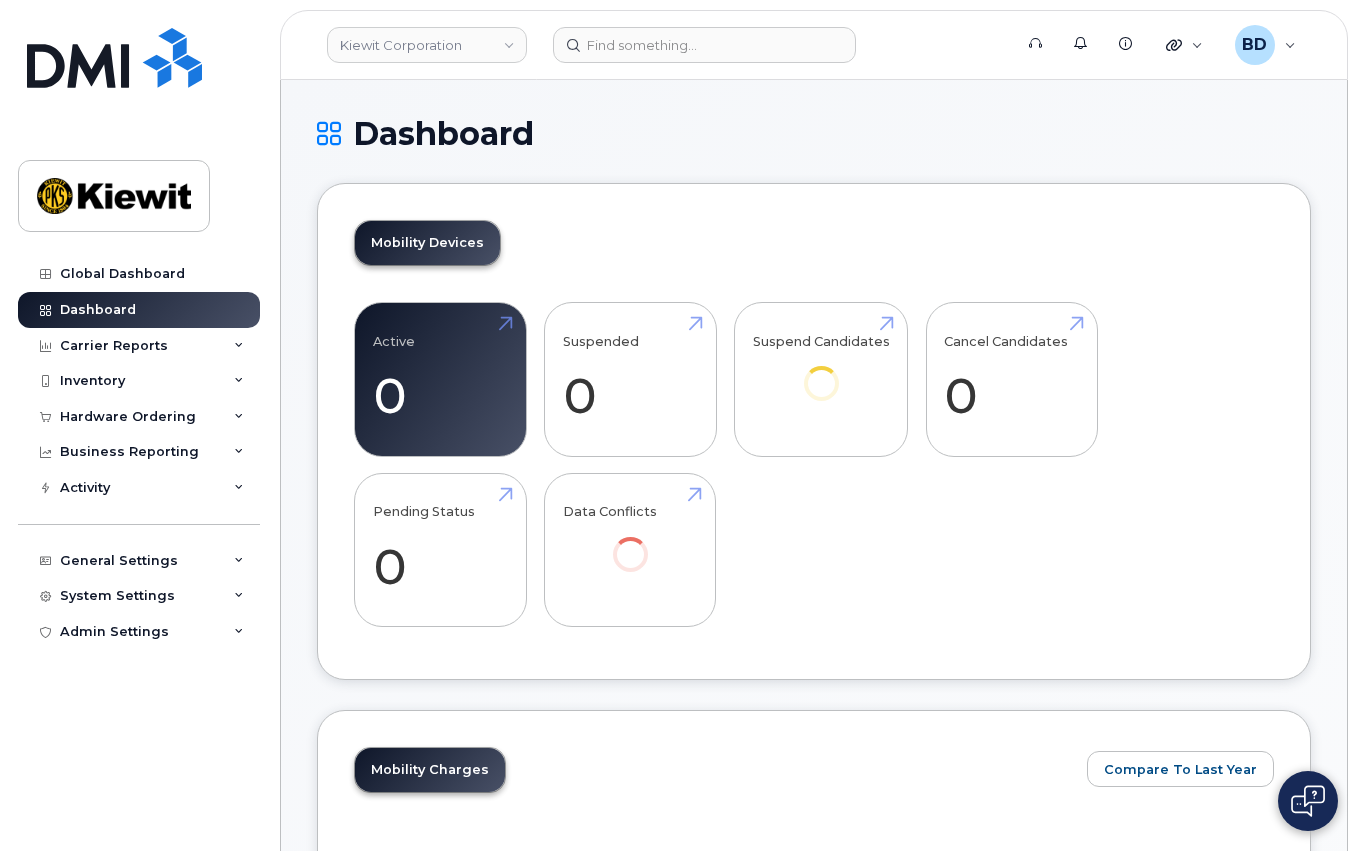 scroll, scrollTop: 0, scrollLeft: 0, axis: both 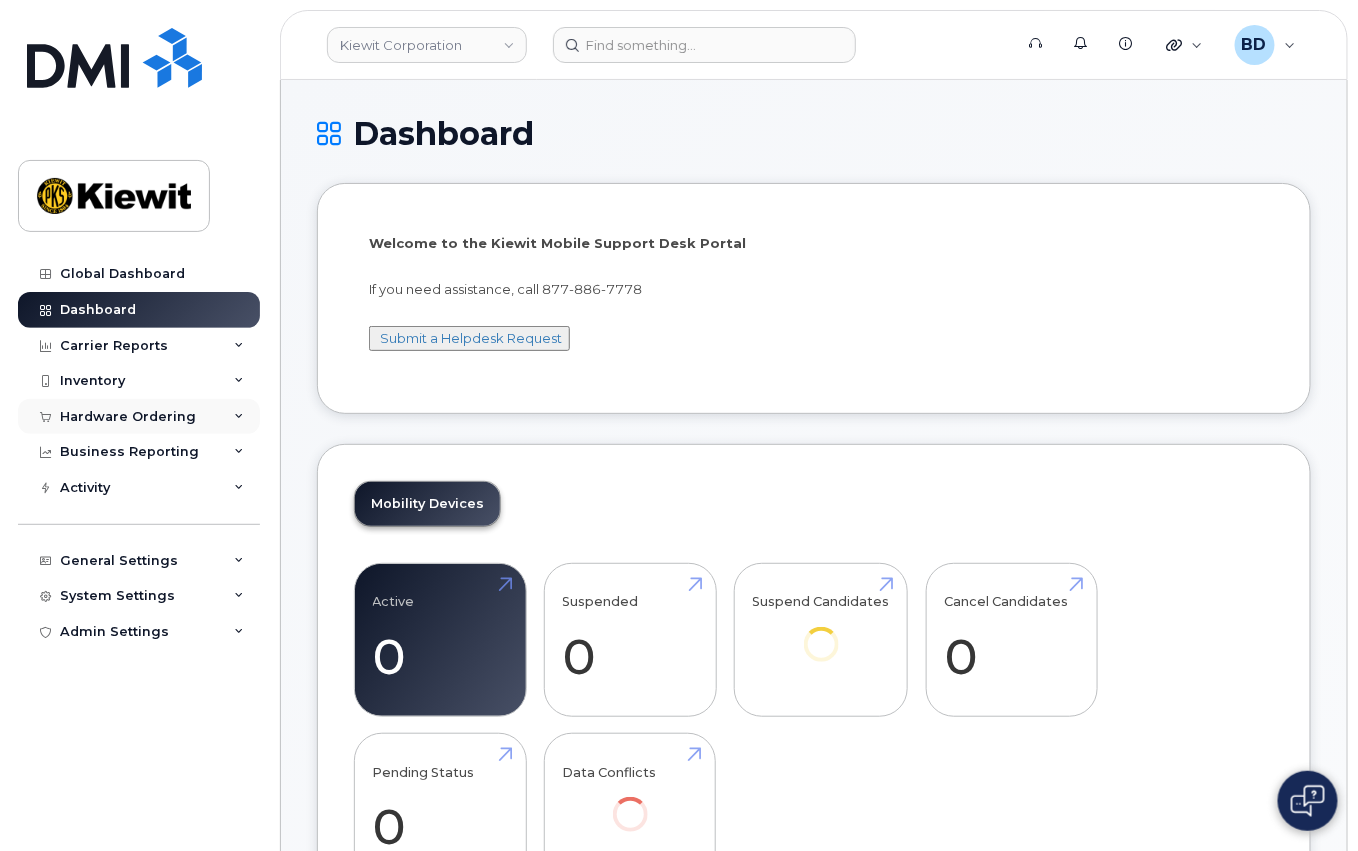 click on "Hardware Ordering" at bounding box center [128, 417] 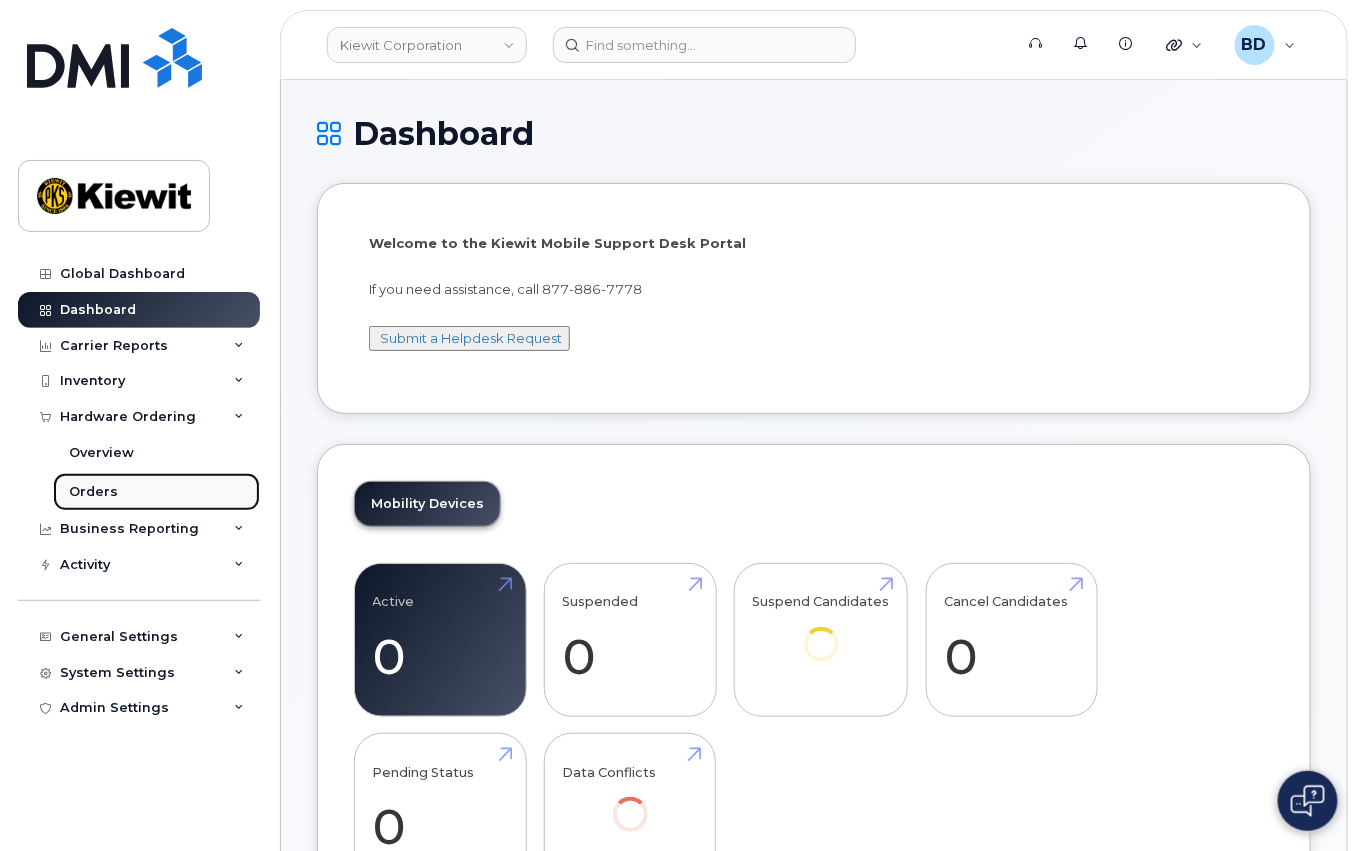 click on "Orders" at bounding box center [156, 492] 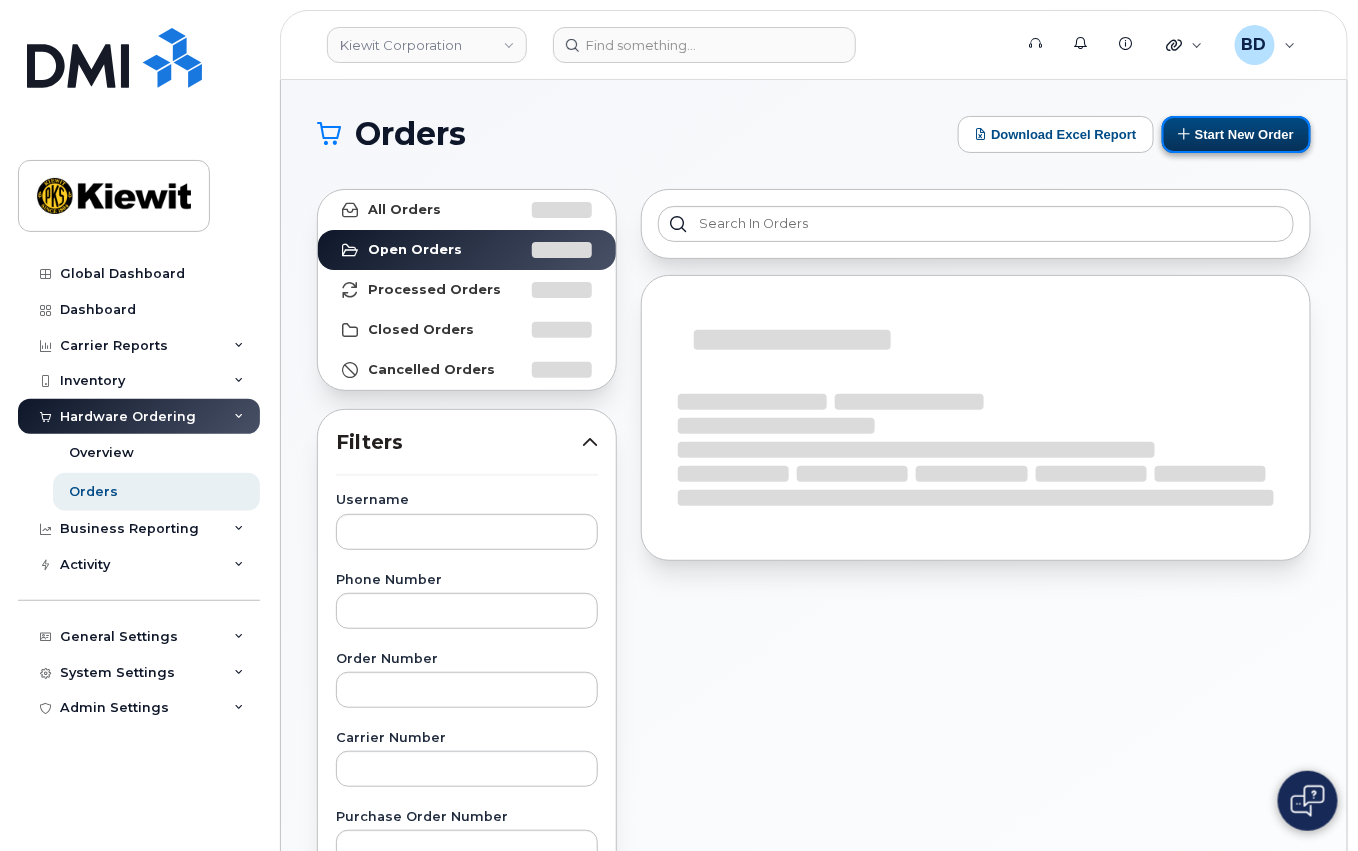 click on "Start New Order" at bounding box center (1236, 134) 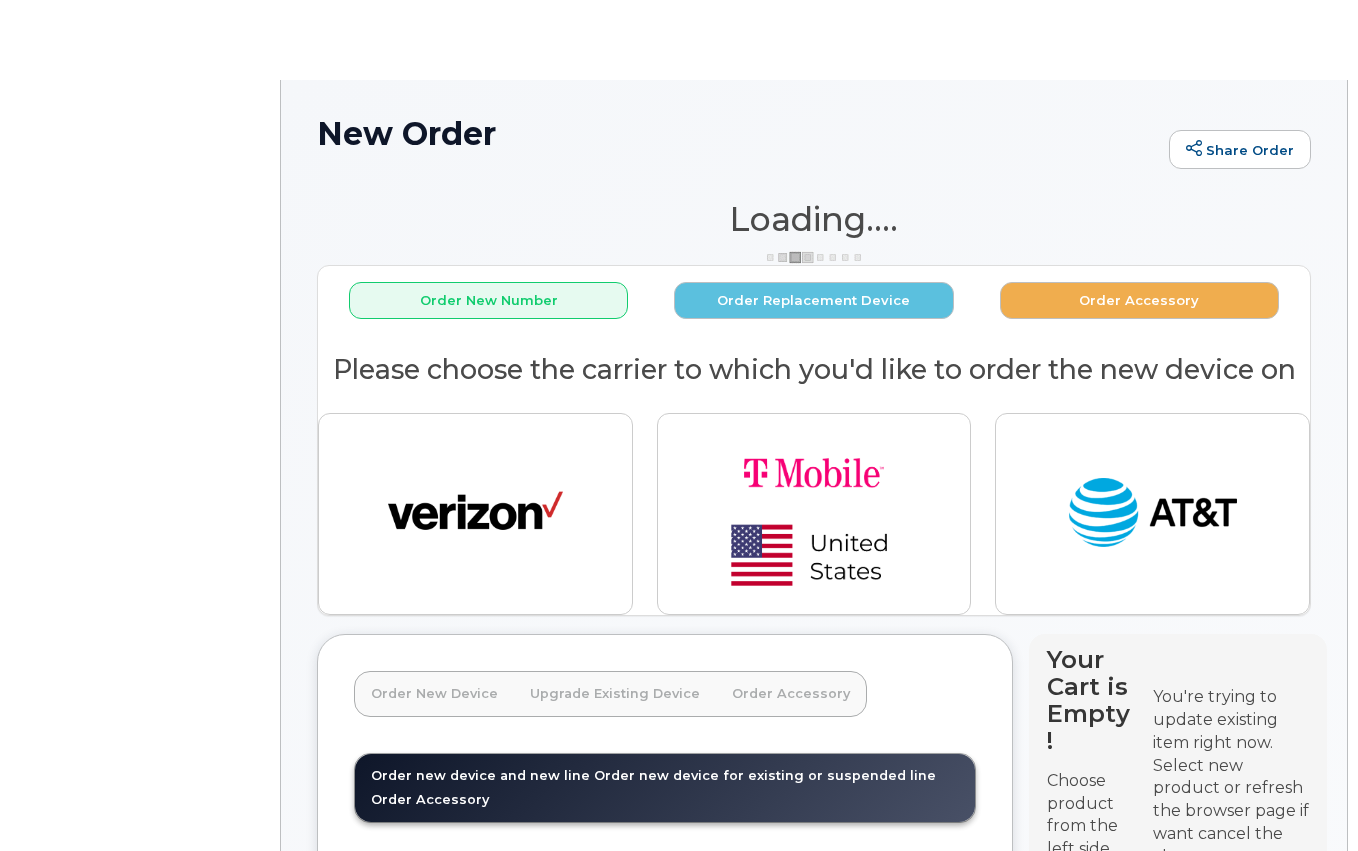 scroll, scrollTop: 0, scrollLeft: 0, axis: both 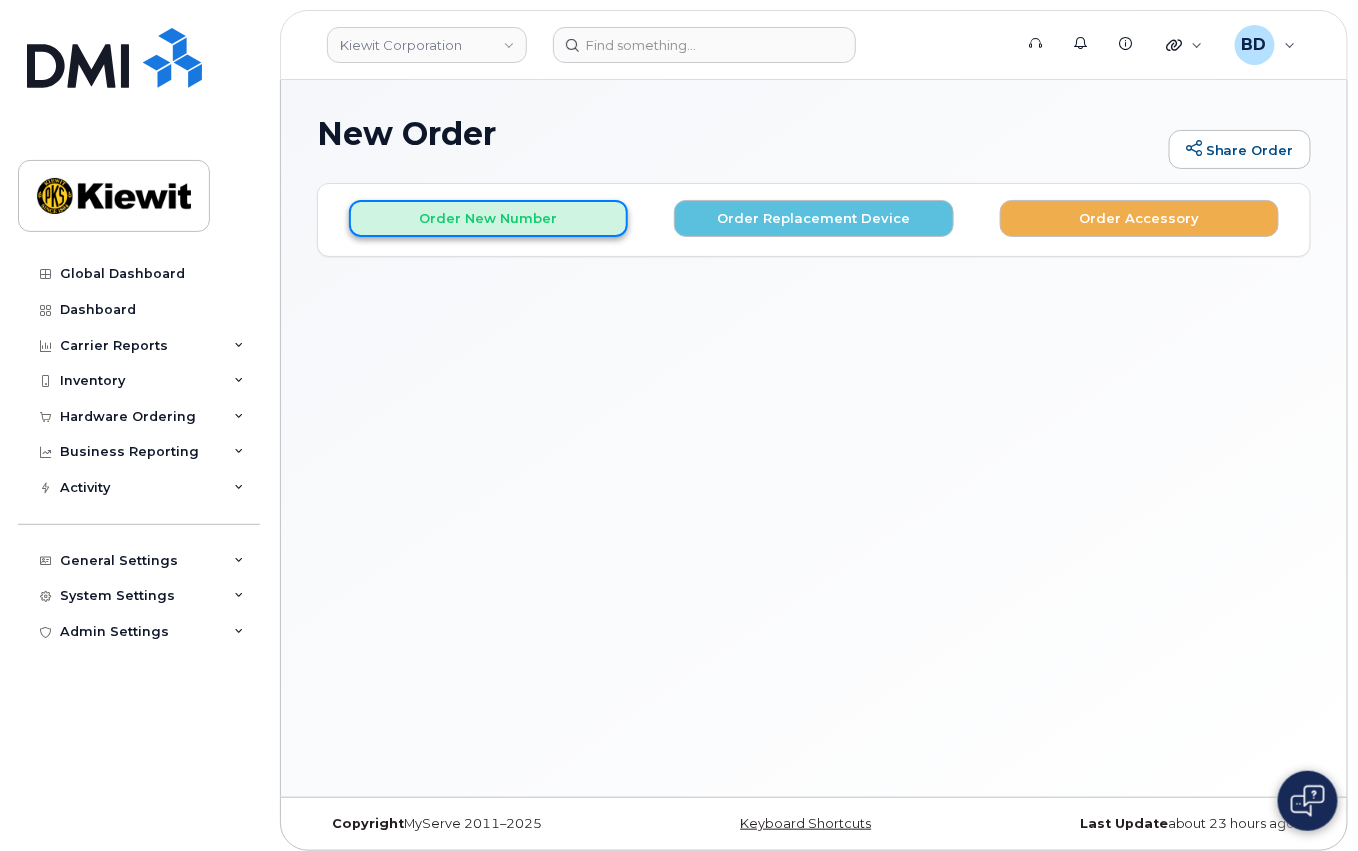 click on "Order New Number" 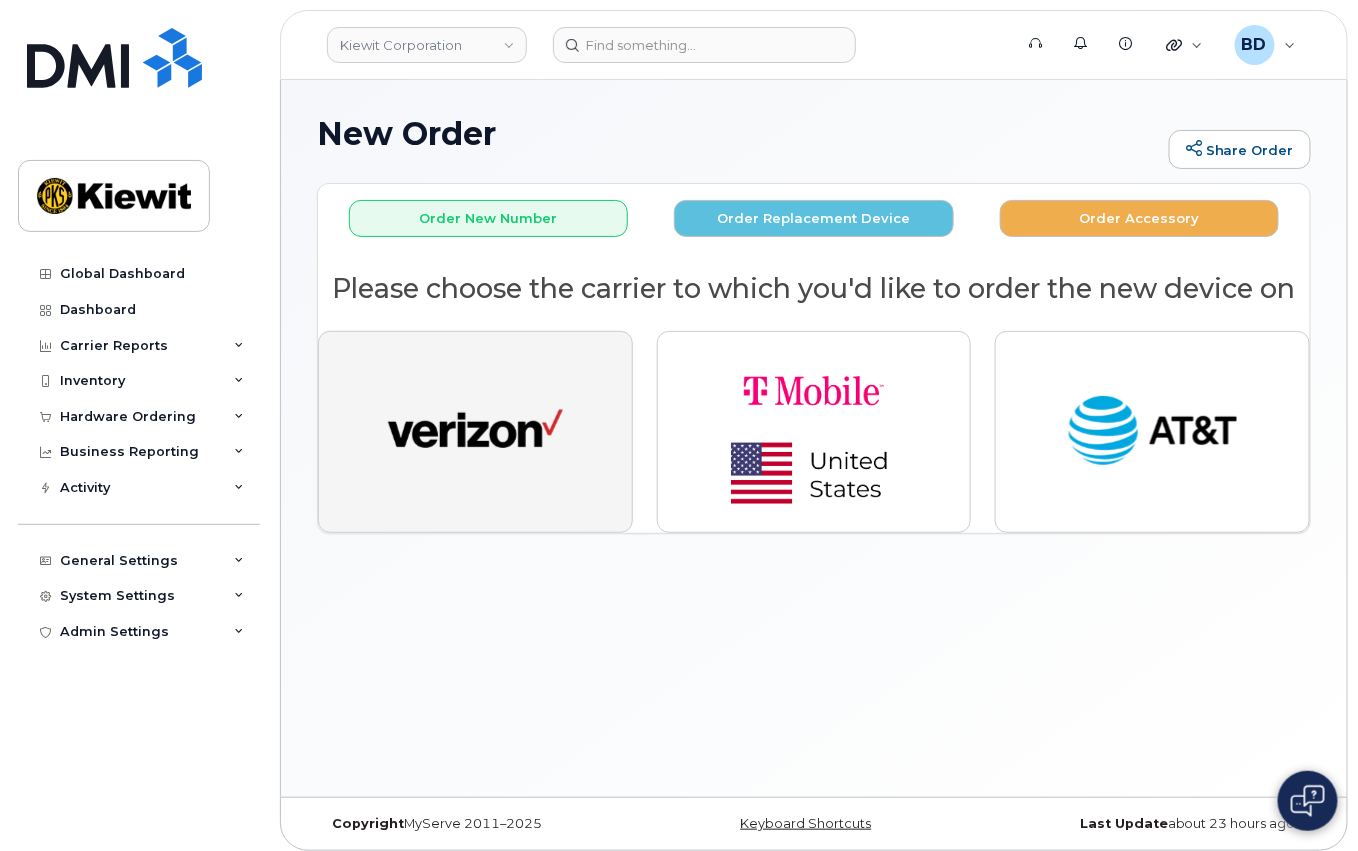 click 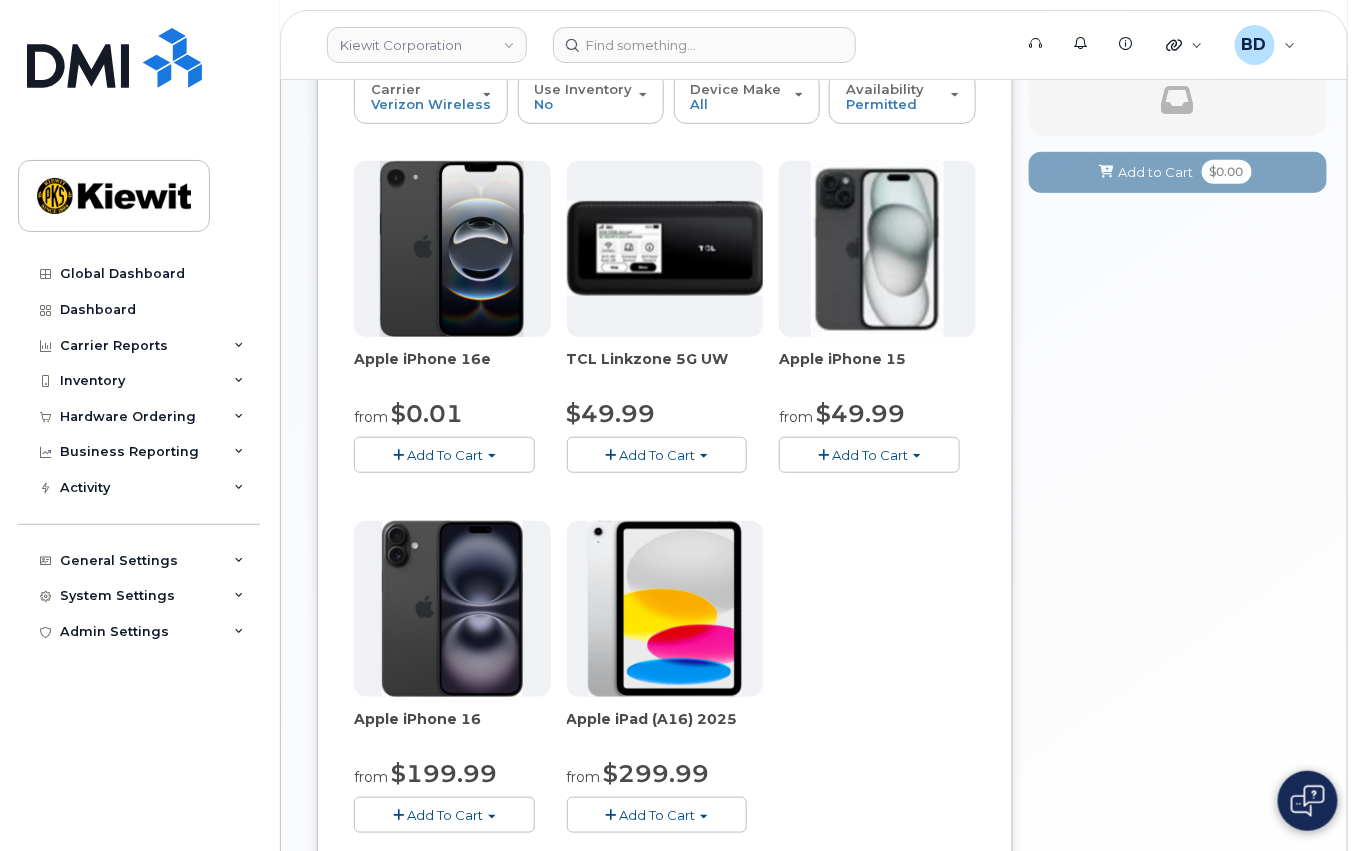 scroll, scrollTop: 266, scrollLeft: 0, axis: vertical 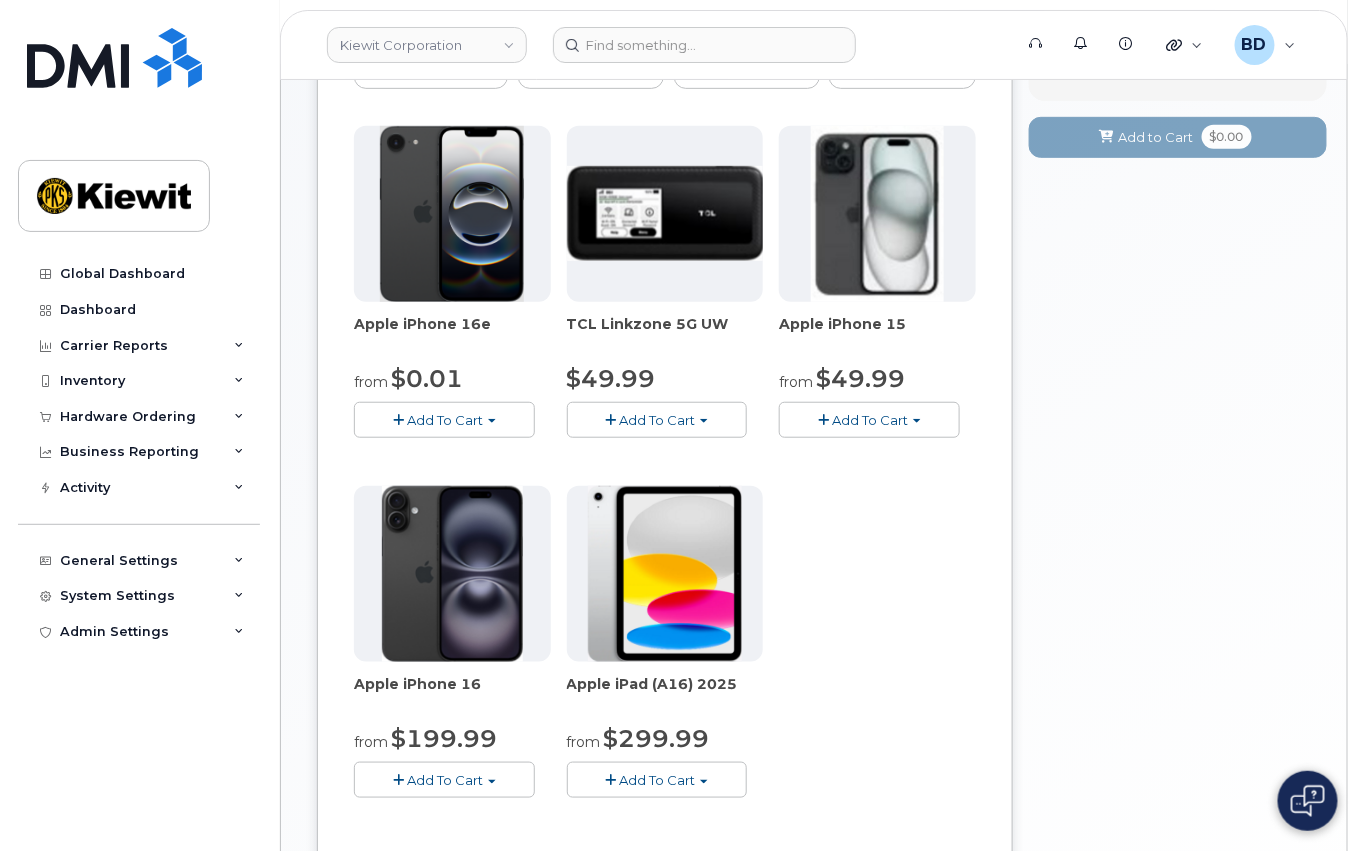 click on "Add To Cart" 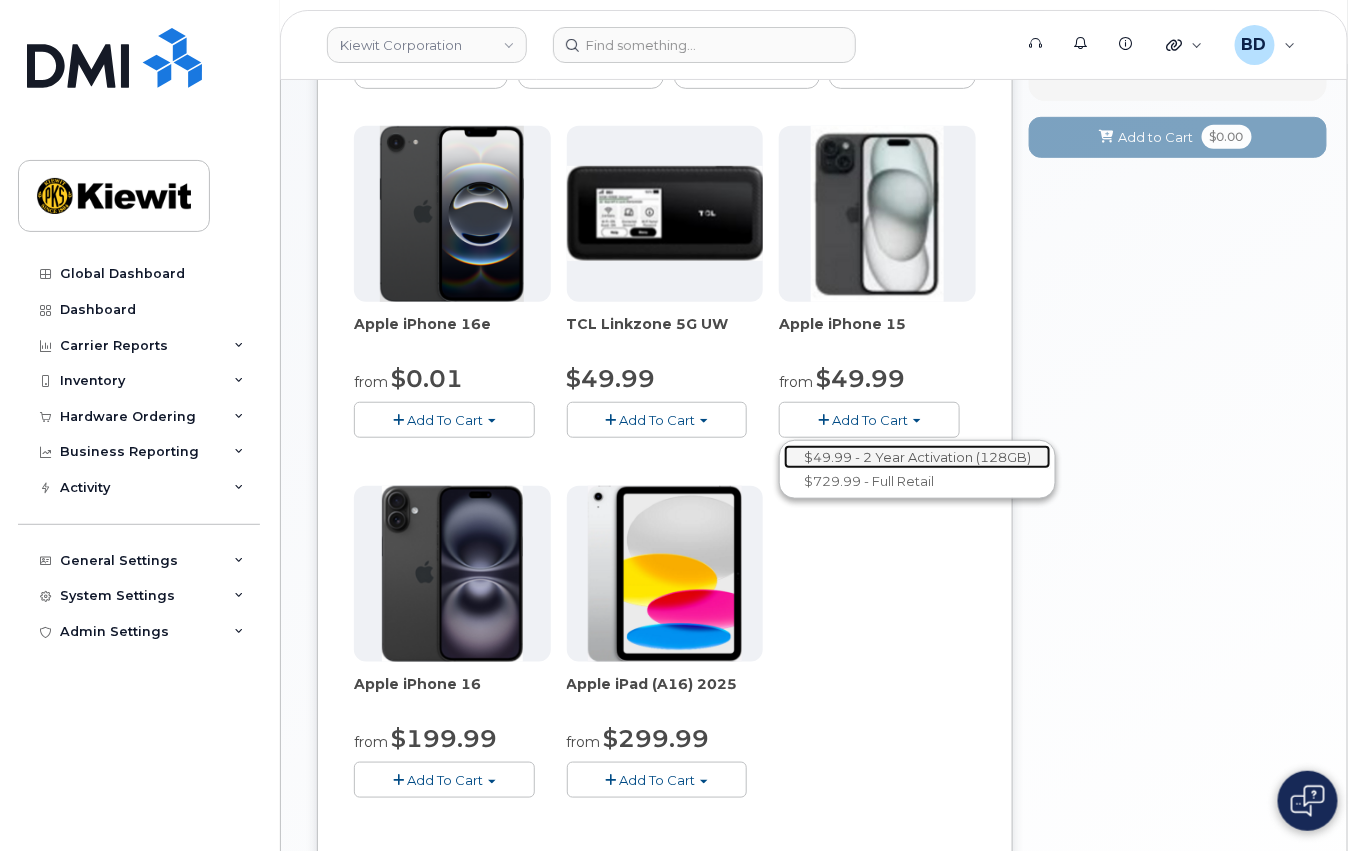 click on "$49.99 - 2 Year Activation (128GB)" 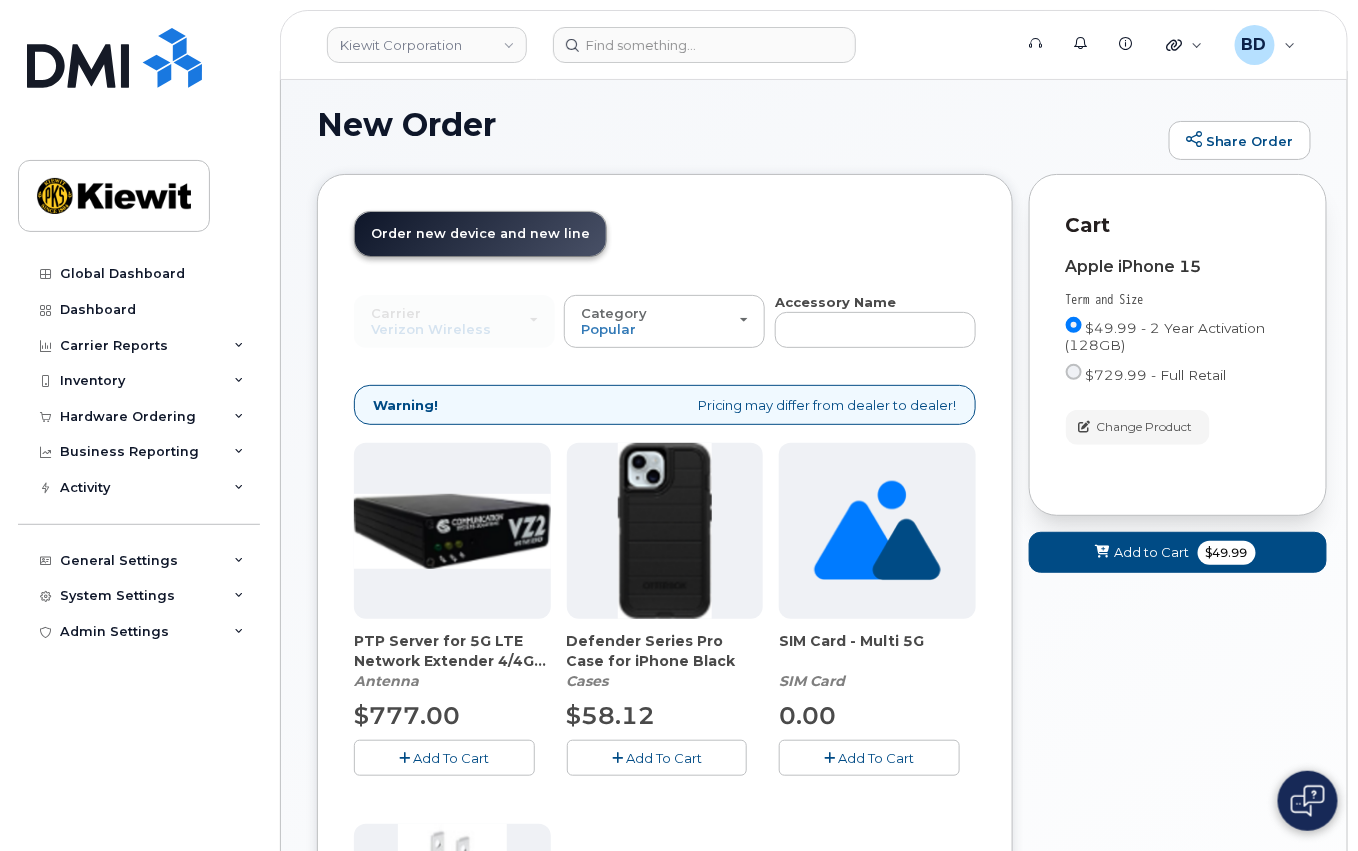 scroll, scrollTop: 90, scrollLeft: 0, axis: vertical 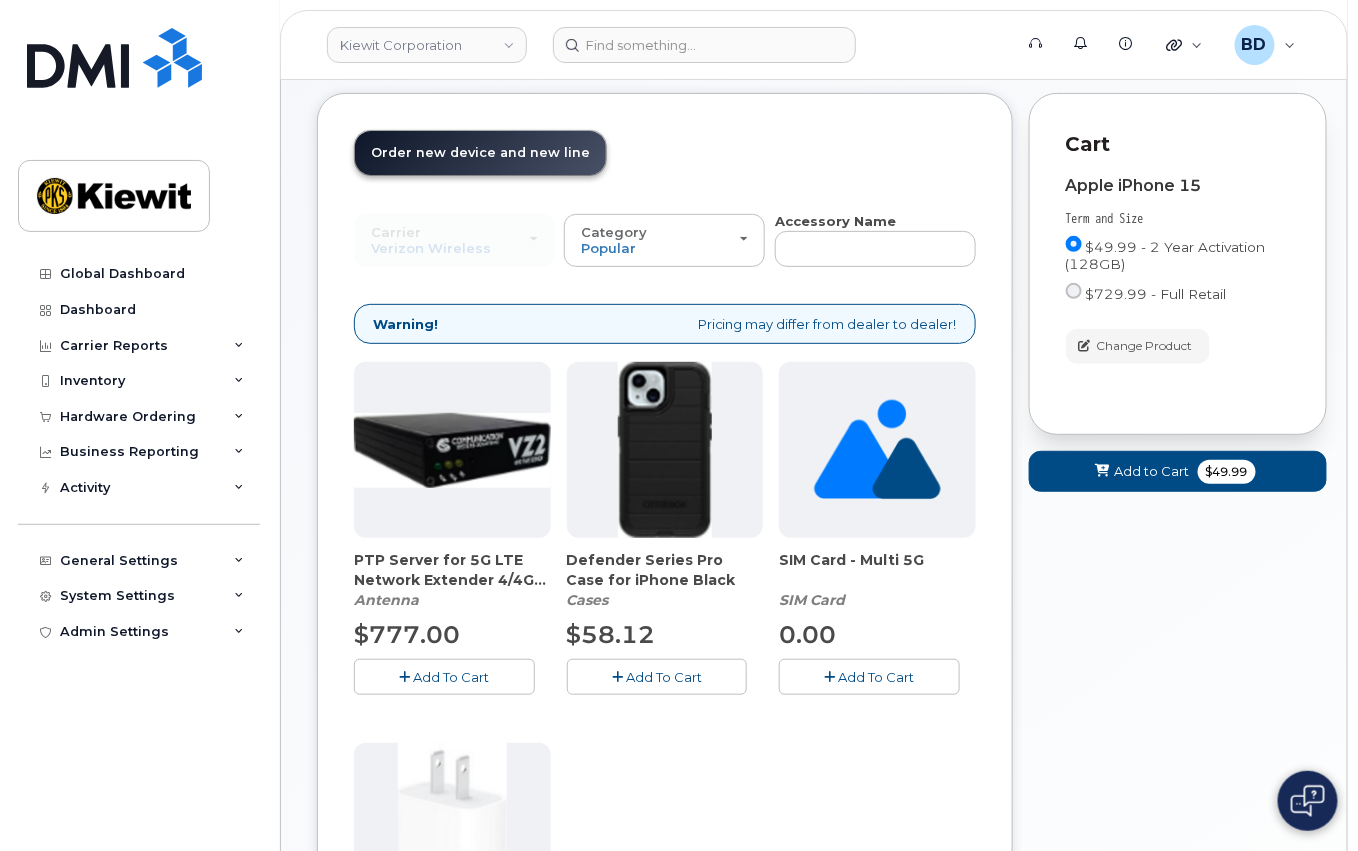 click on "Add To Cart" 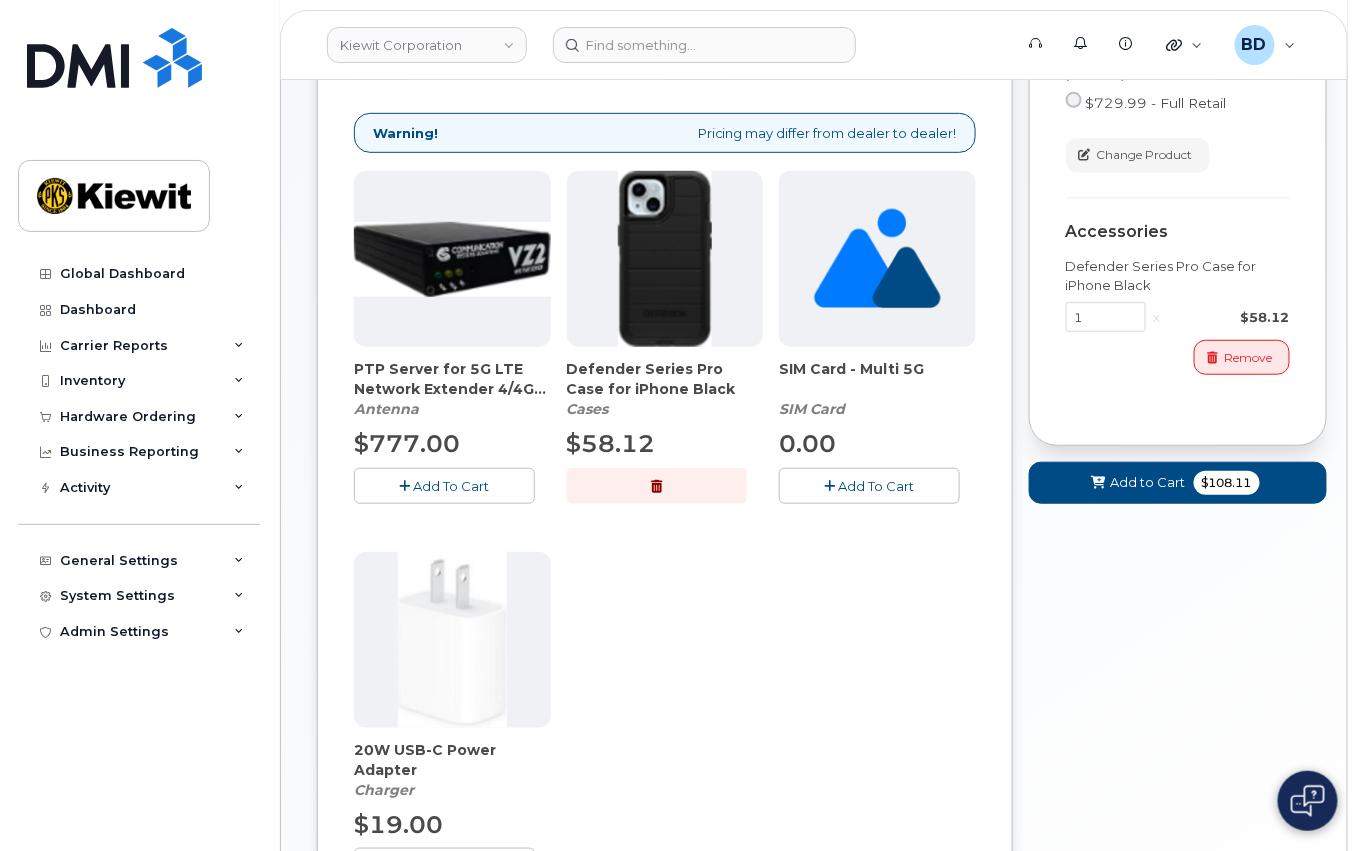scroll, scrollTop: 356, scrollLeft: 0, axis: vertical 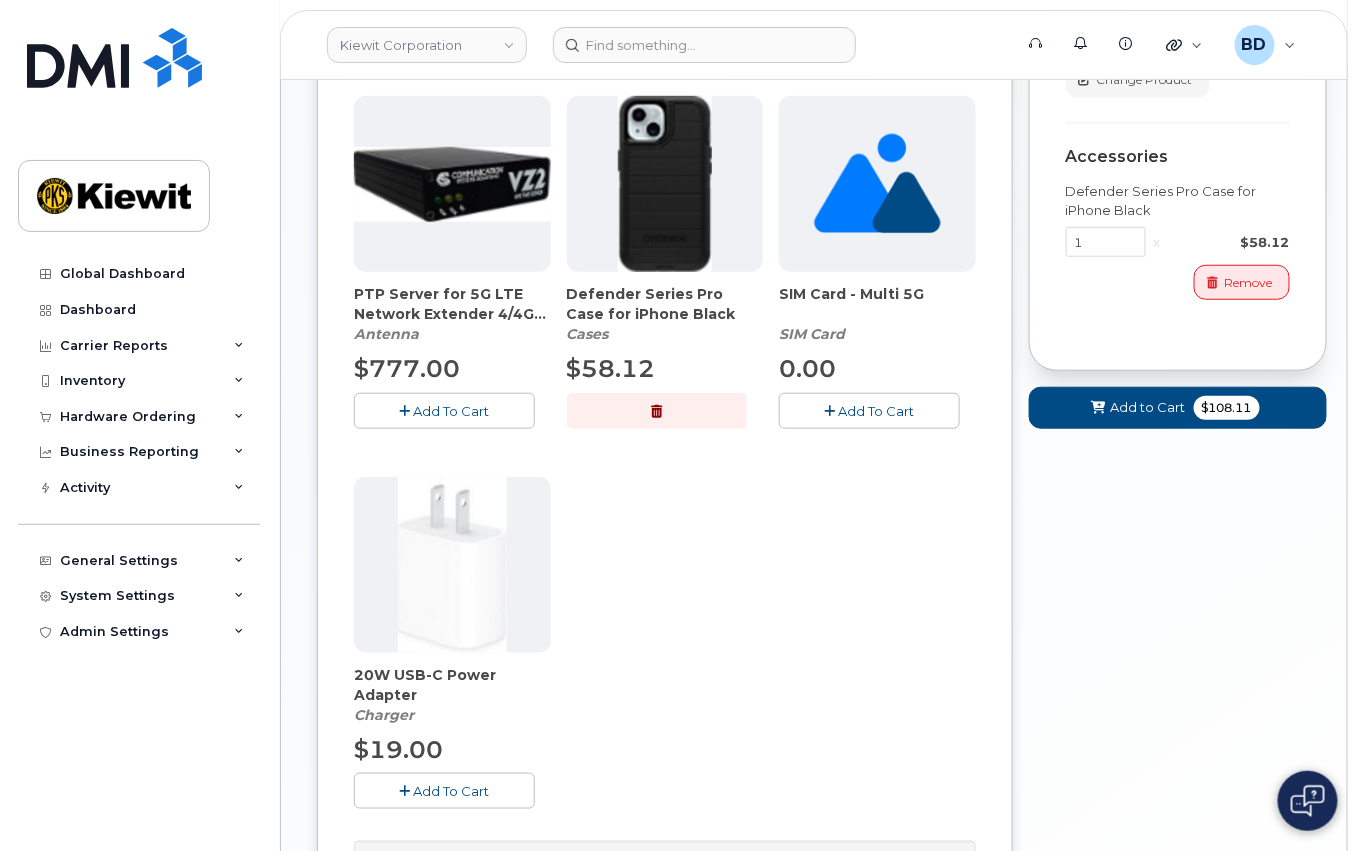click on "Add To Cart" 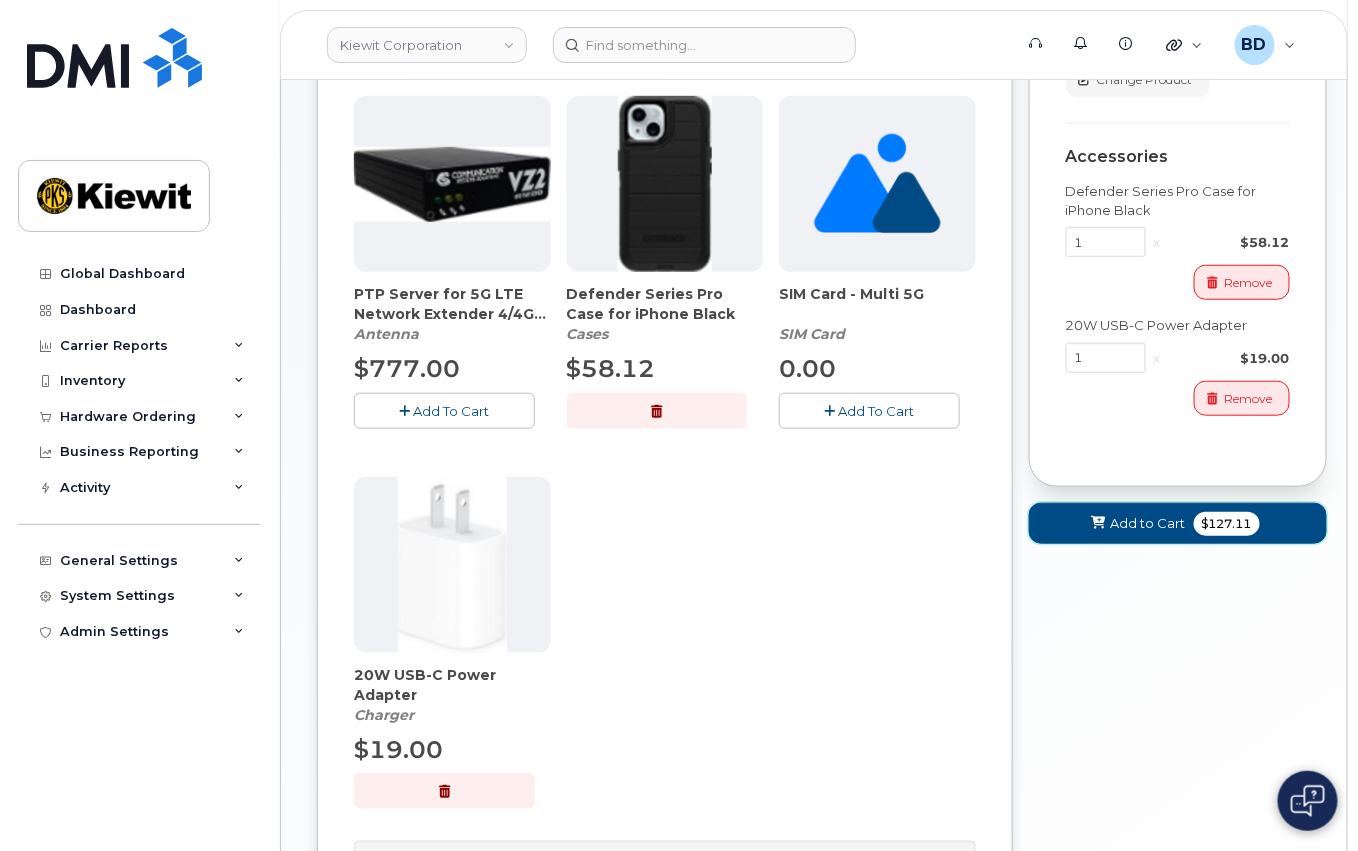 click on "Add to Cart" 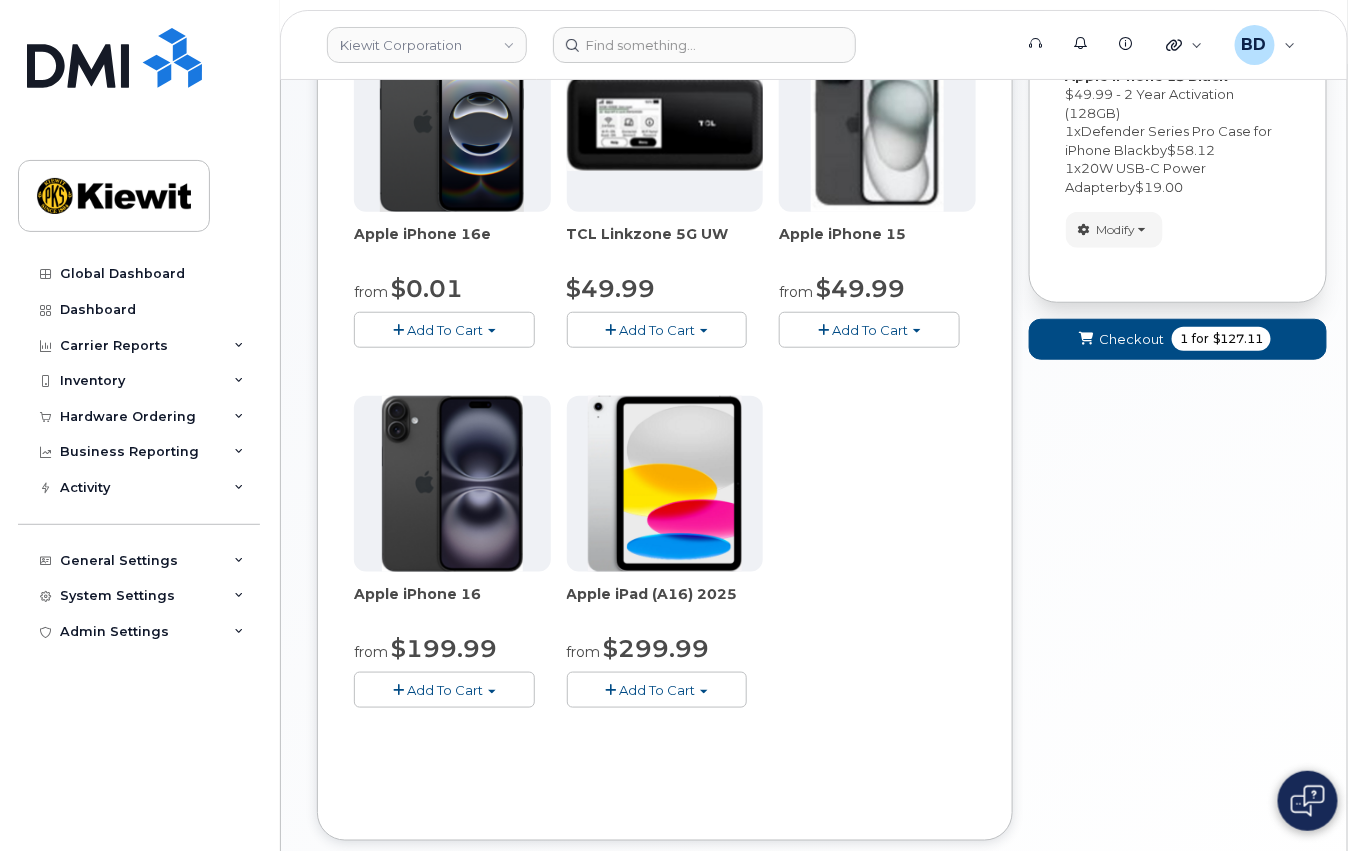 scroll, scrollTop: 472, scrollLeft: 0, axis: vertical 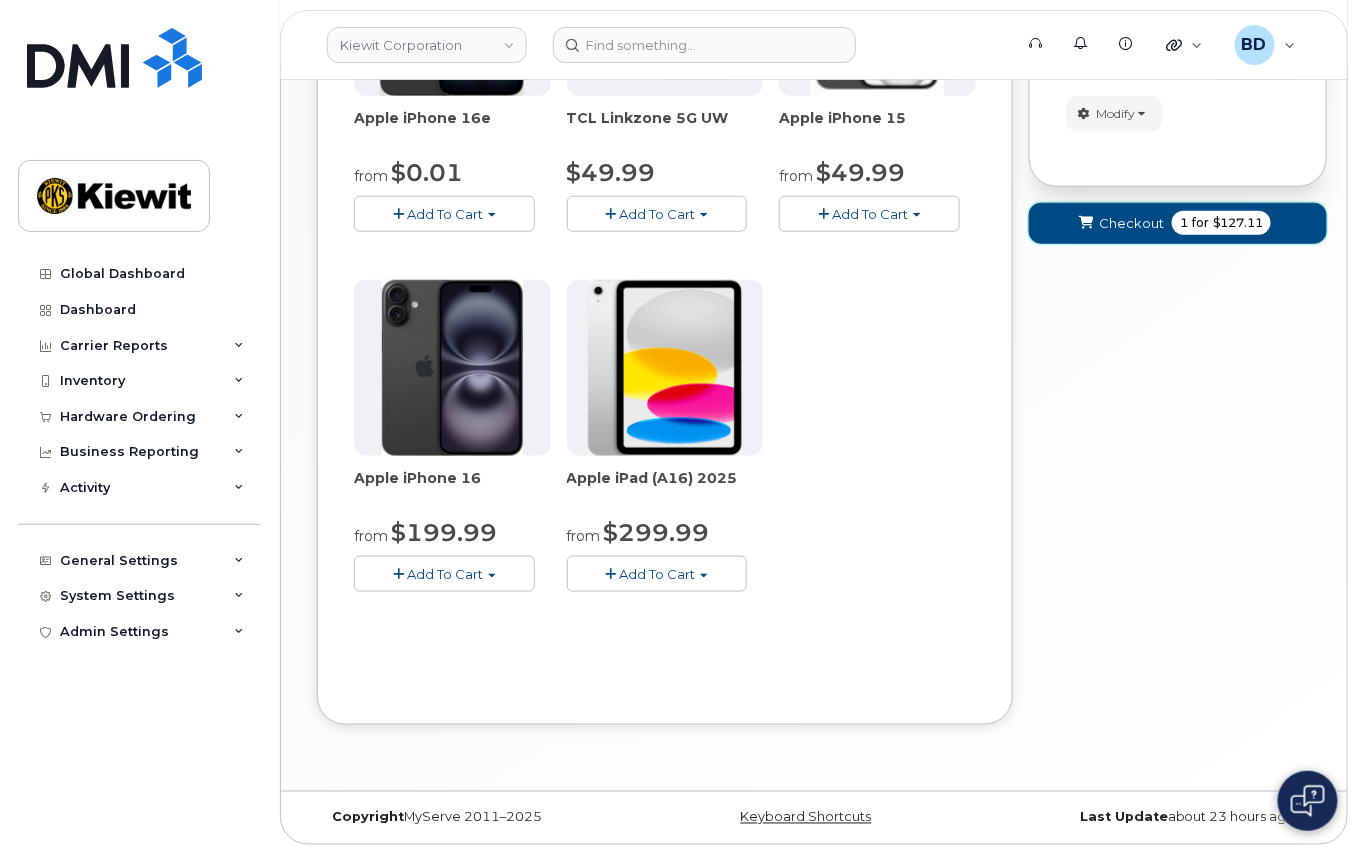 click on "Checkout" 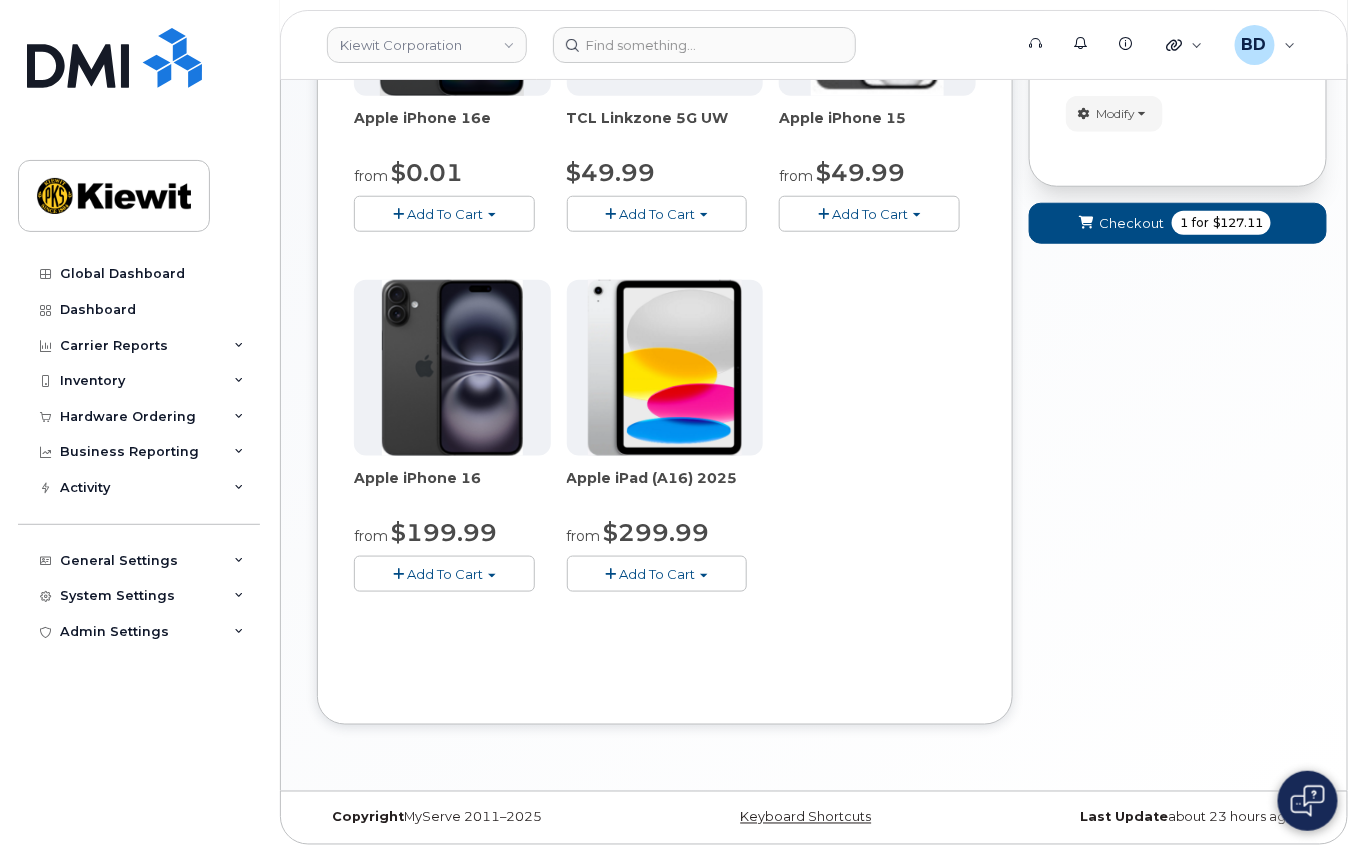 scroll, scrollTop: 9, scrollLeft: 0, axis: vertical 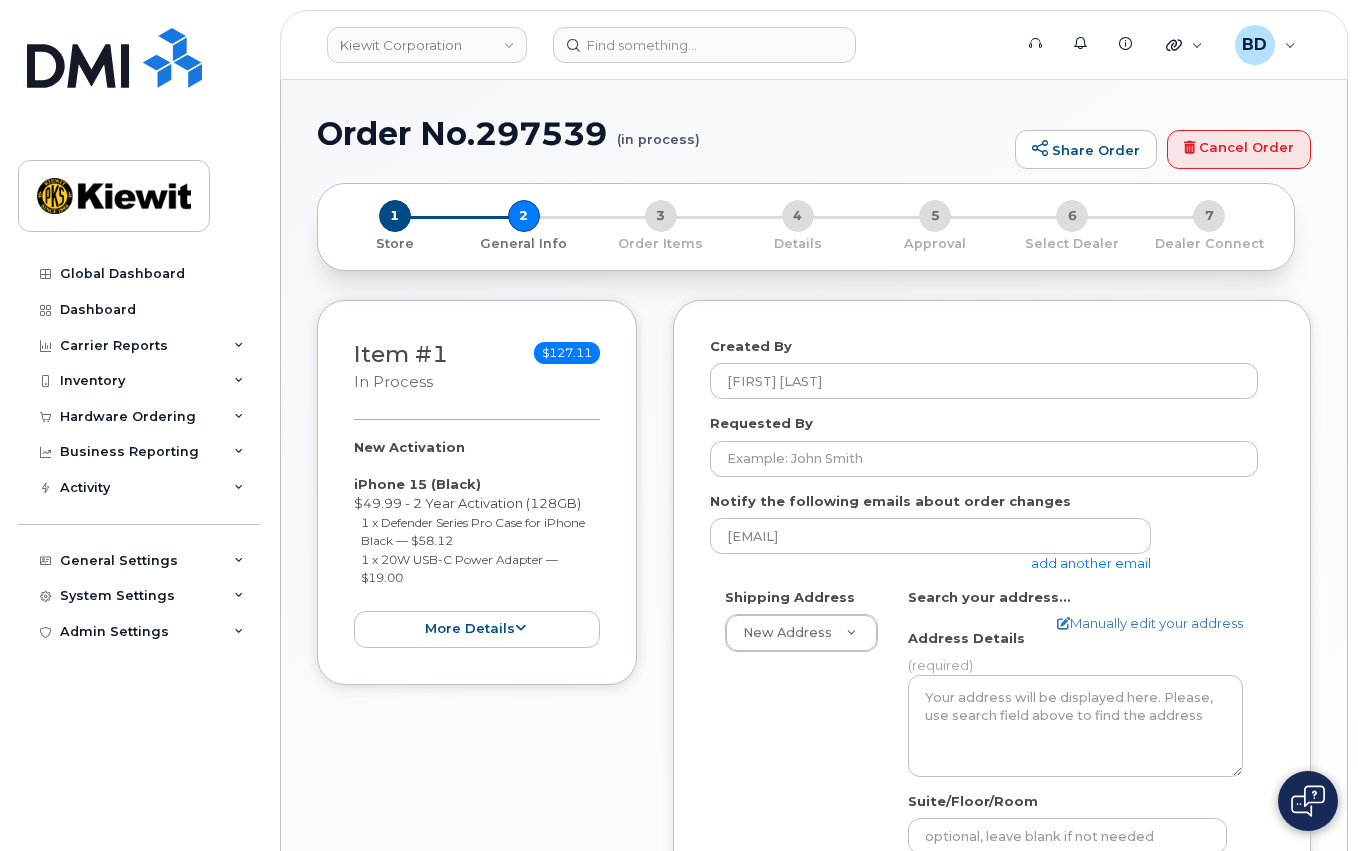 select 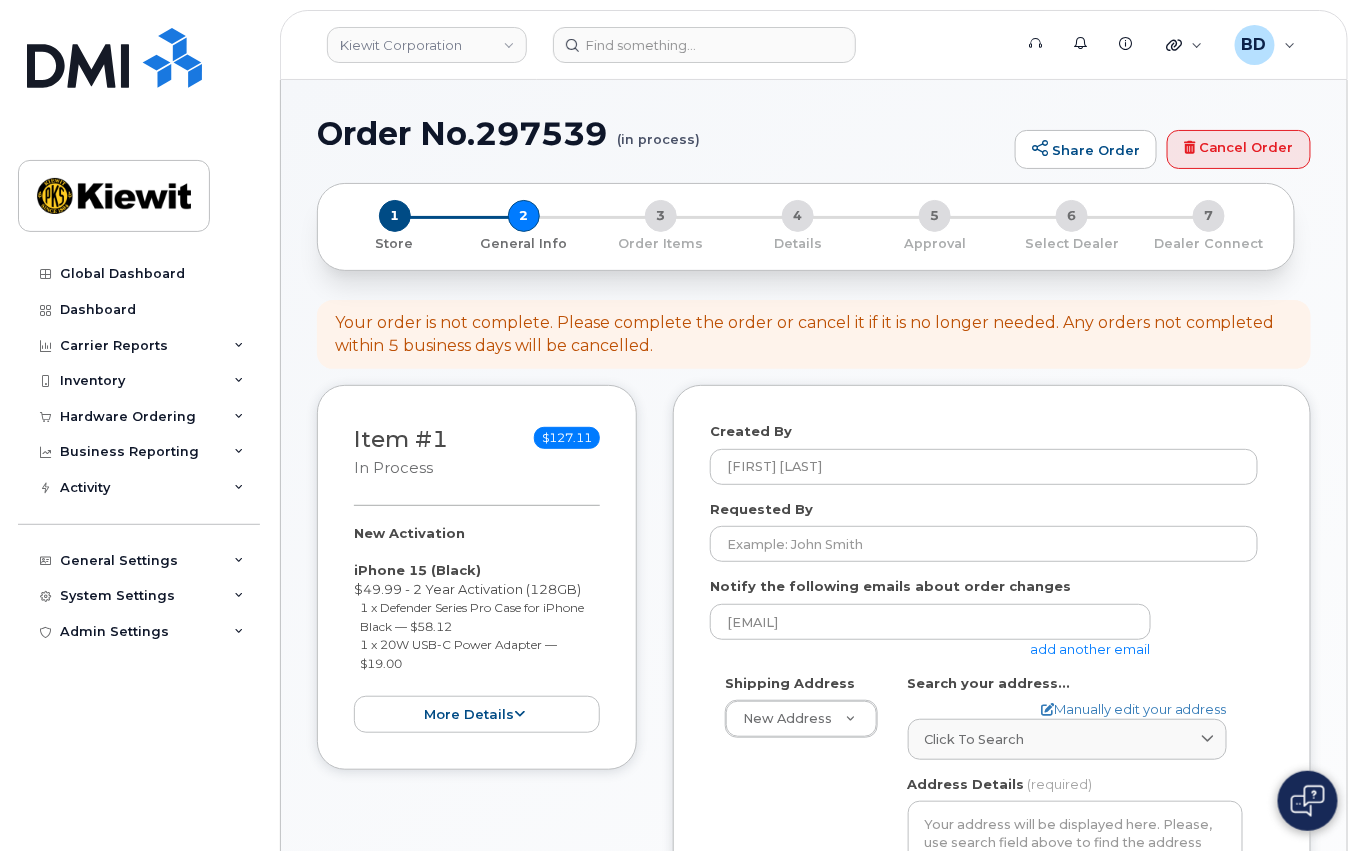 click on "add another email" 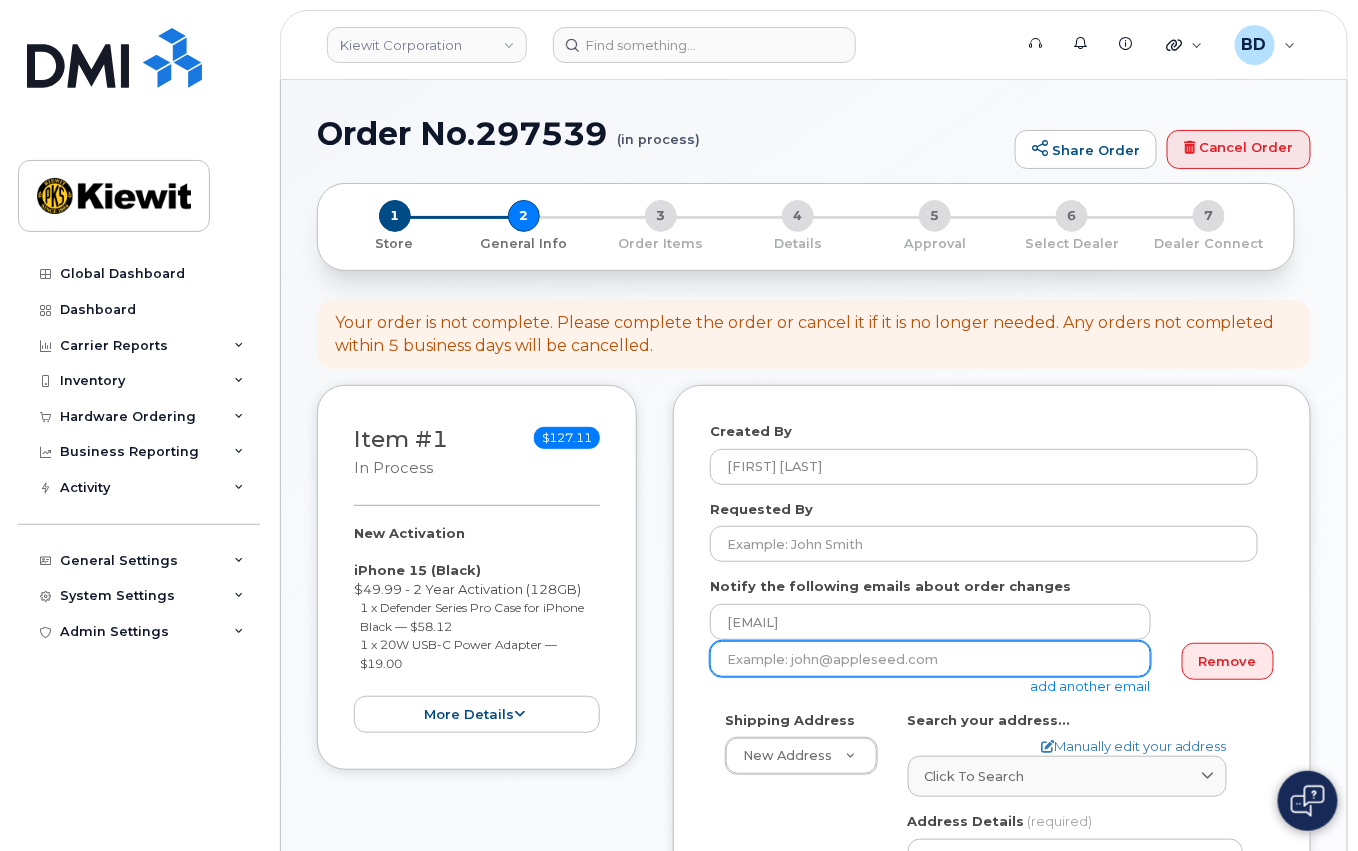 click 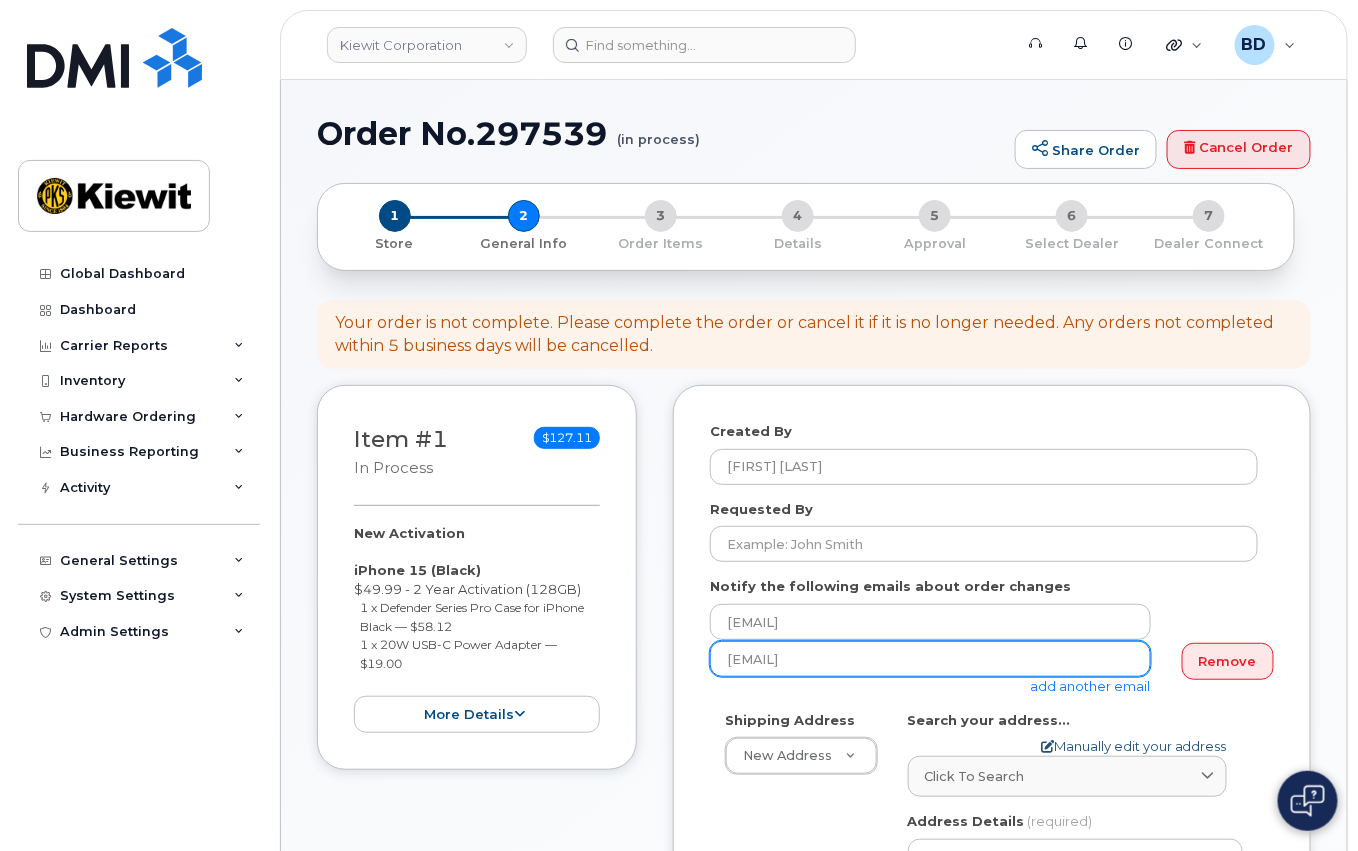 type on "[EMAIL]" 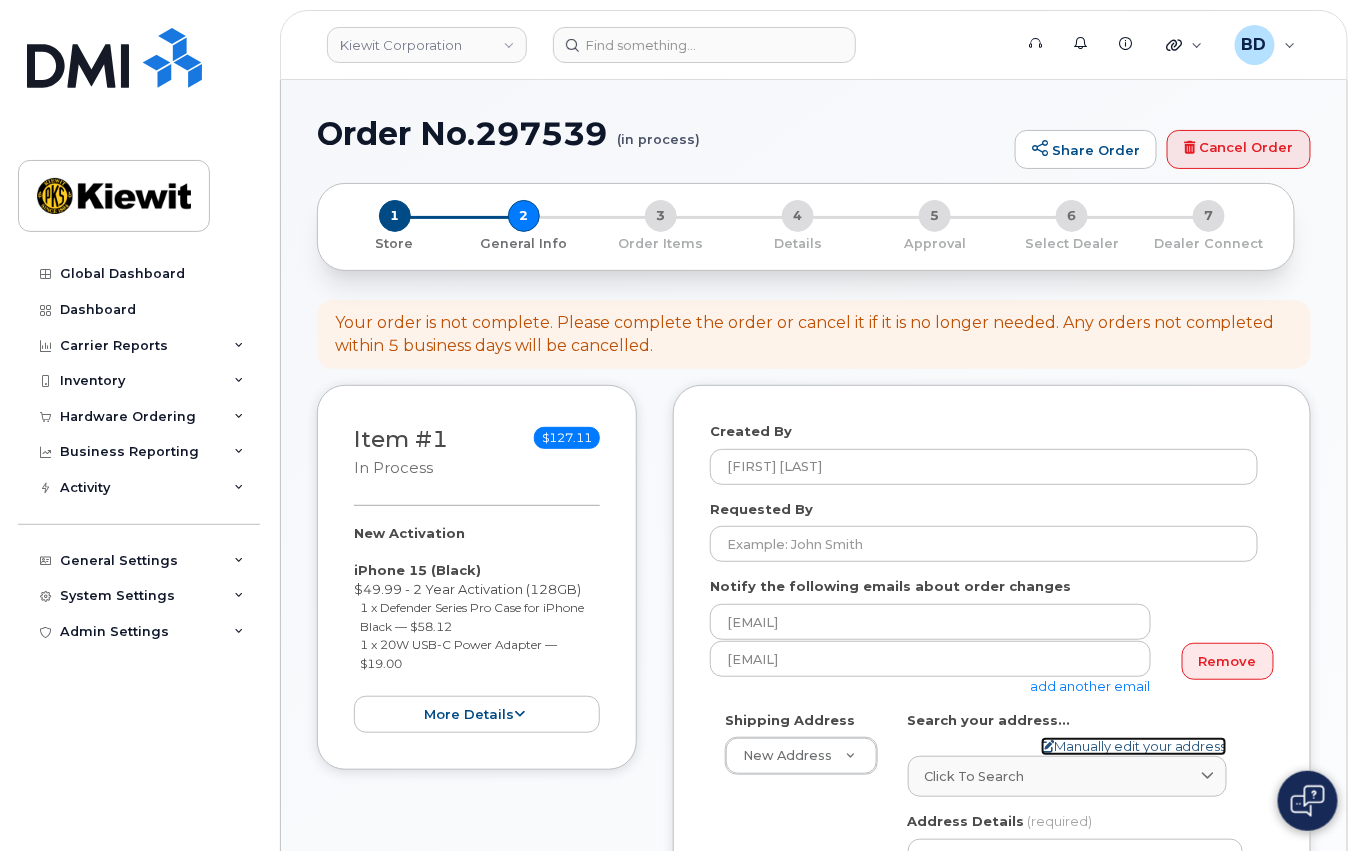 click on "Manually edit your address" 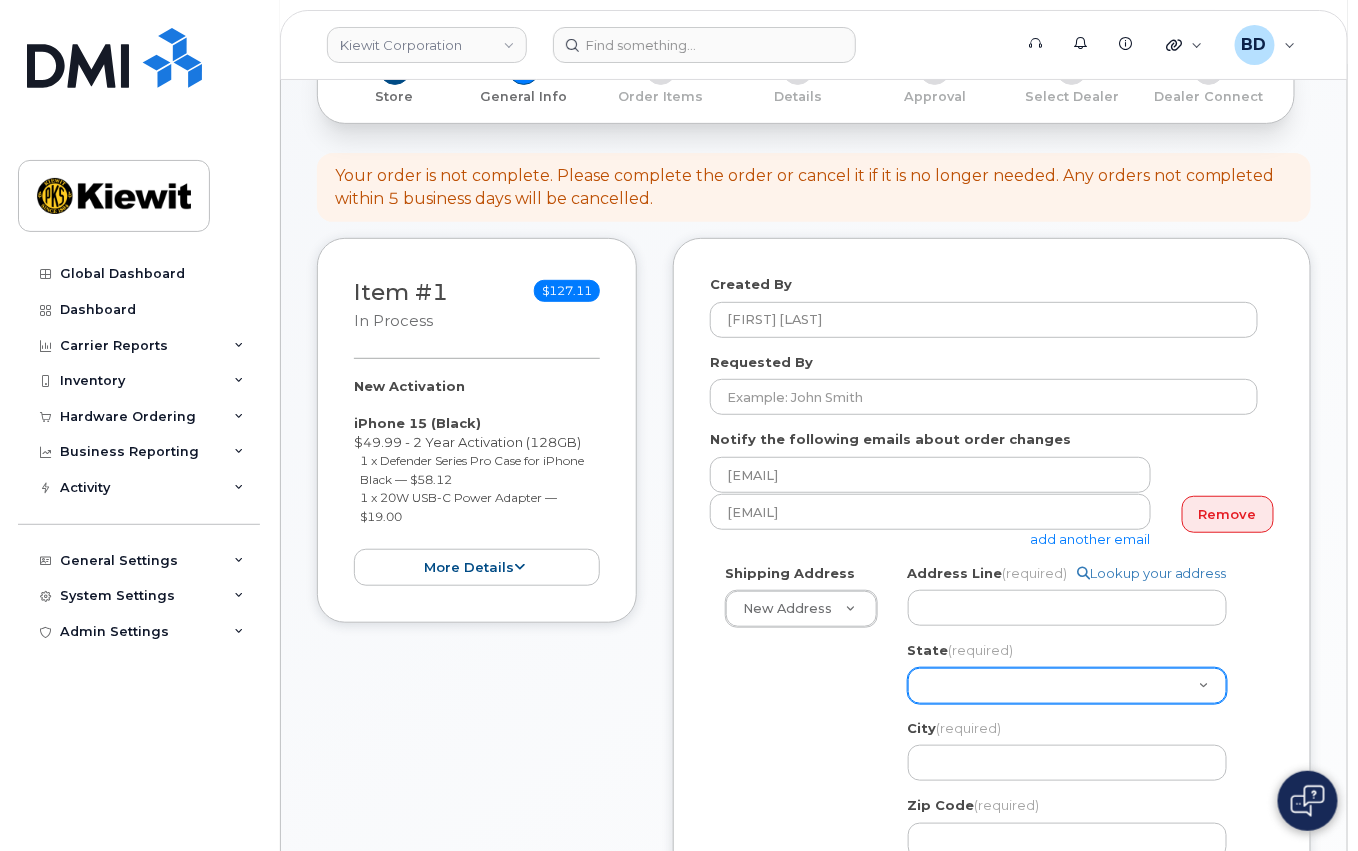 scroll, scrollTop: 533, scrollLeft: 0, axis: vertical 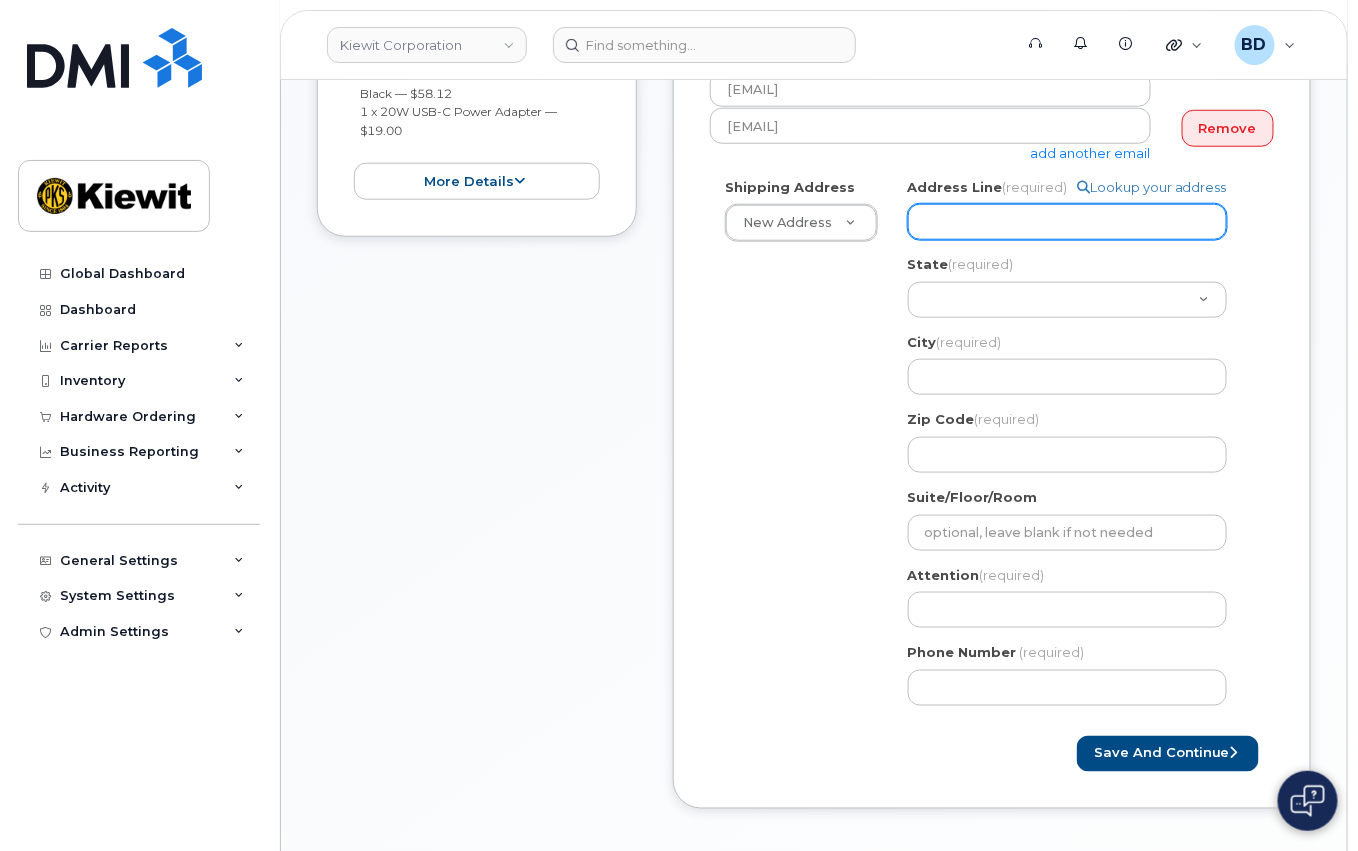click on "Address Line
(required)" 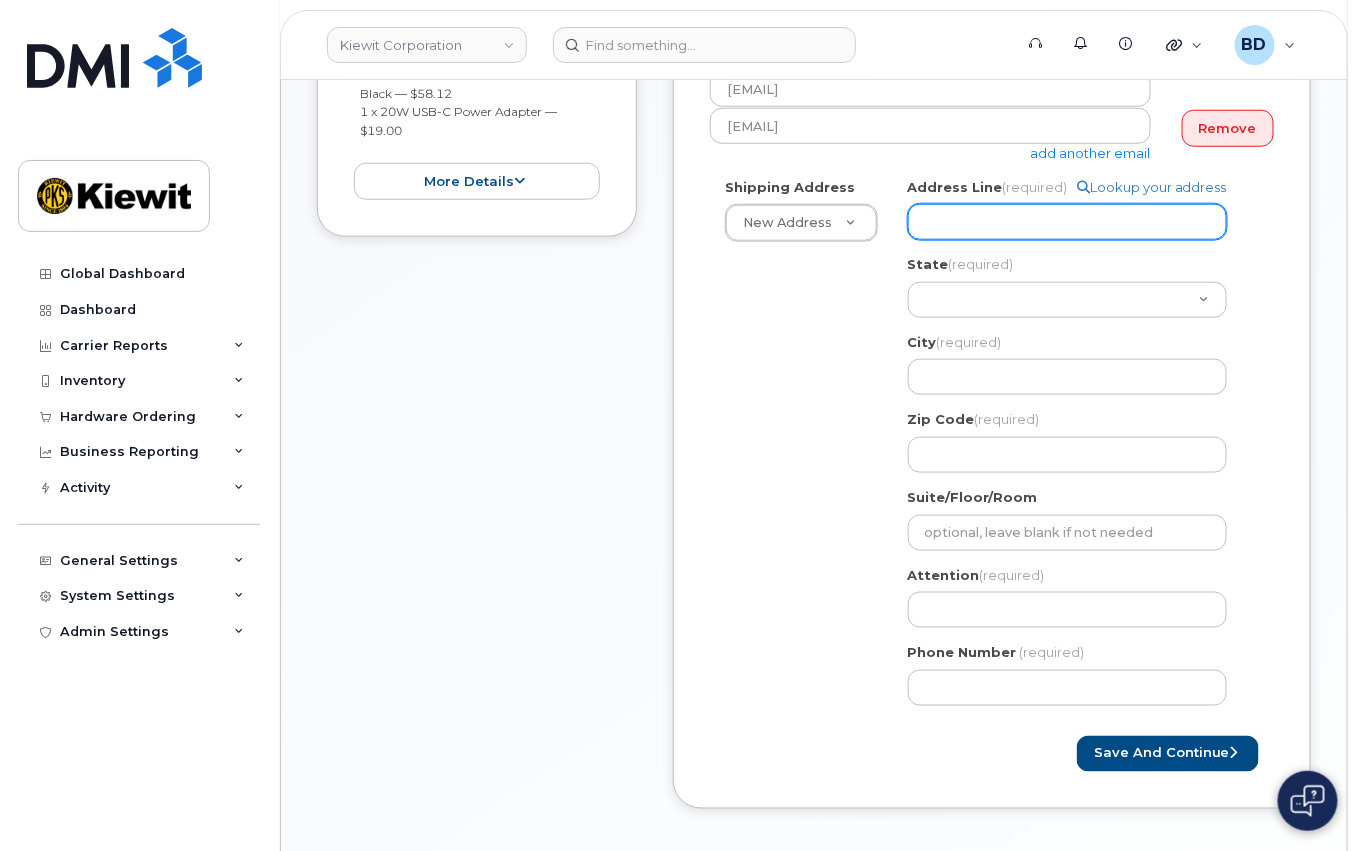 type on "8000 Forbes place" 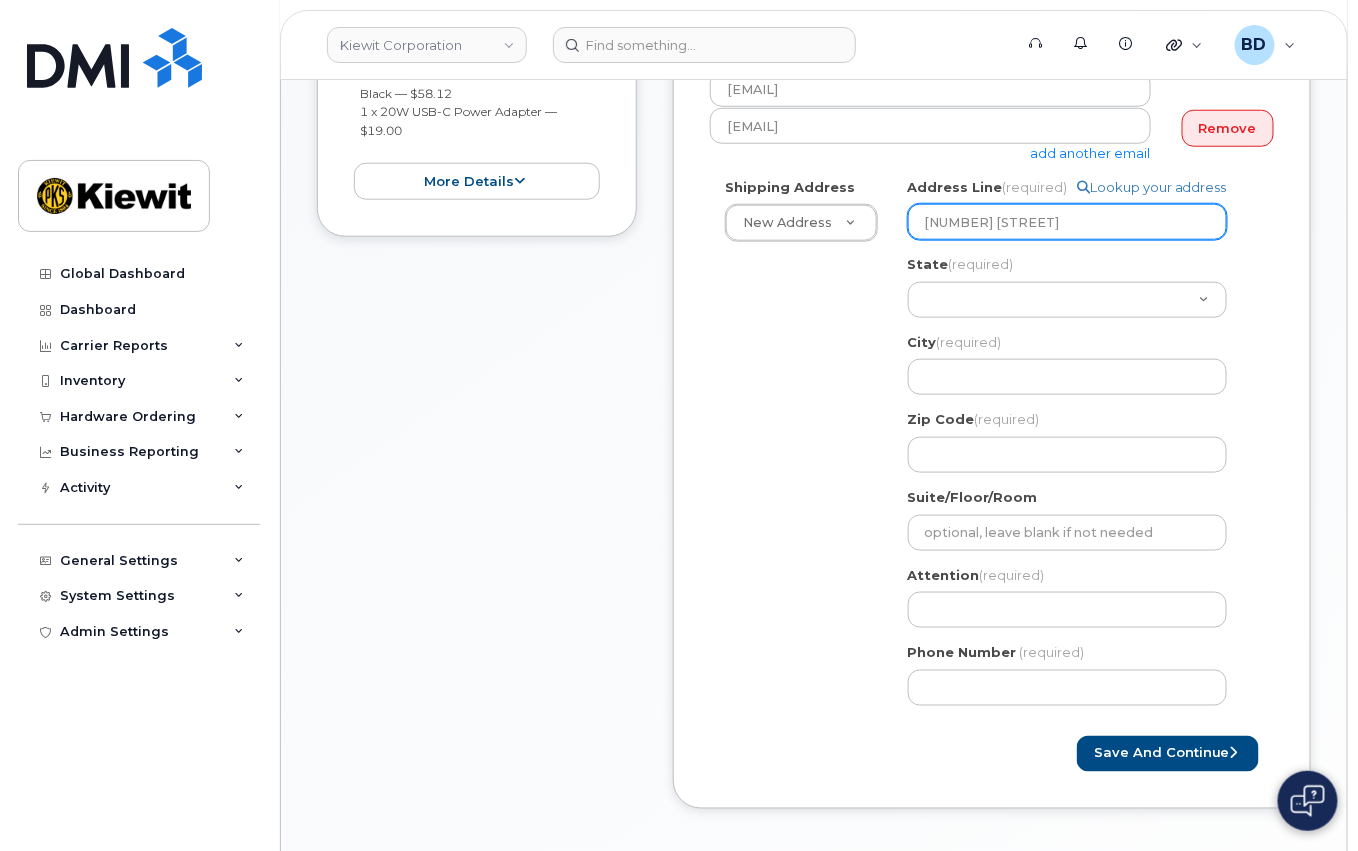 select 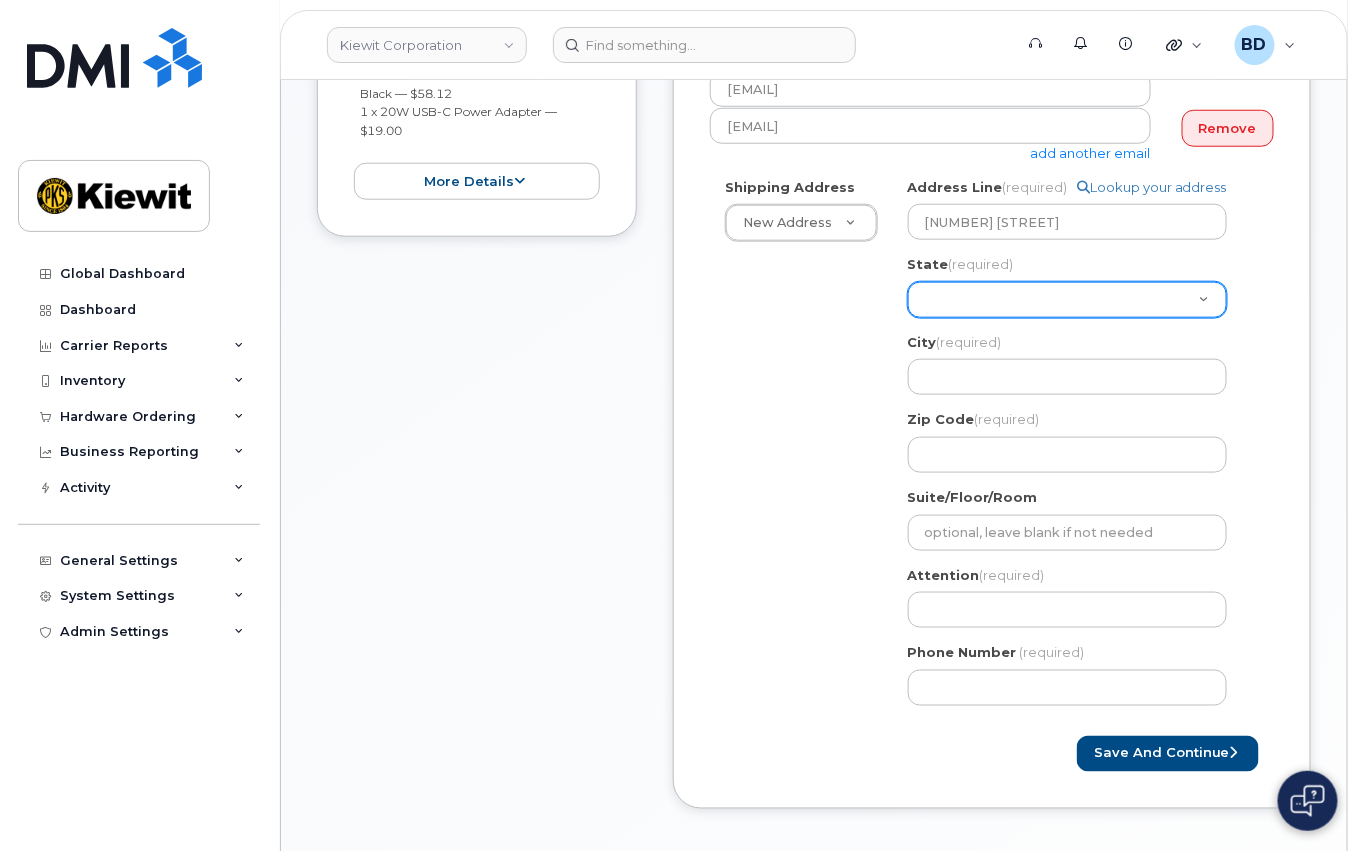 drag, startPoint x: 948, startPoint y: 300, endPoint x: 929, endPoint y: 305, distance: 19.646883 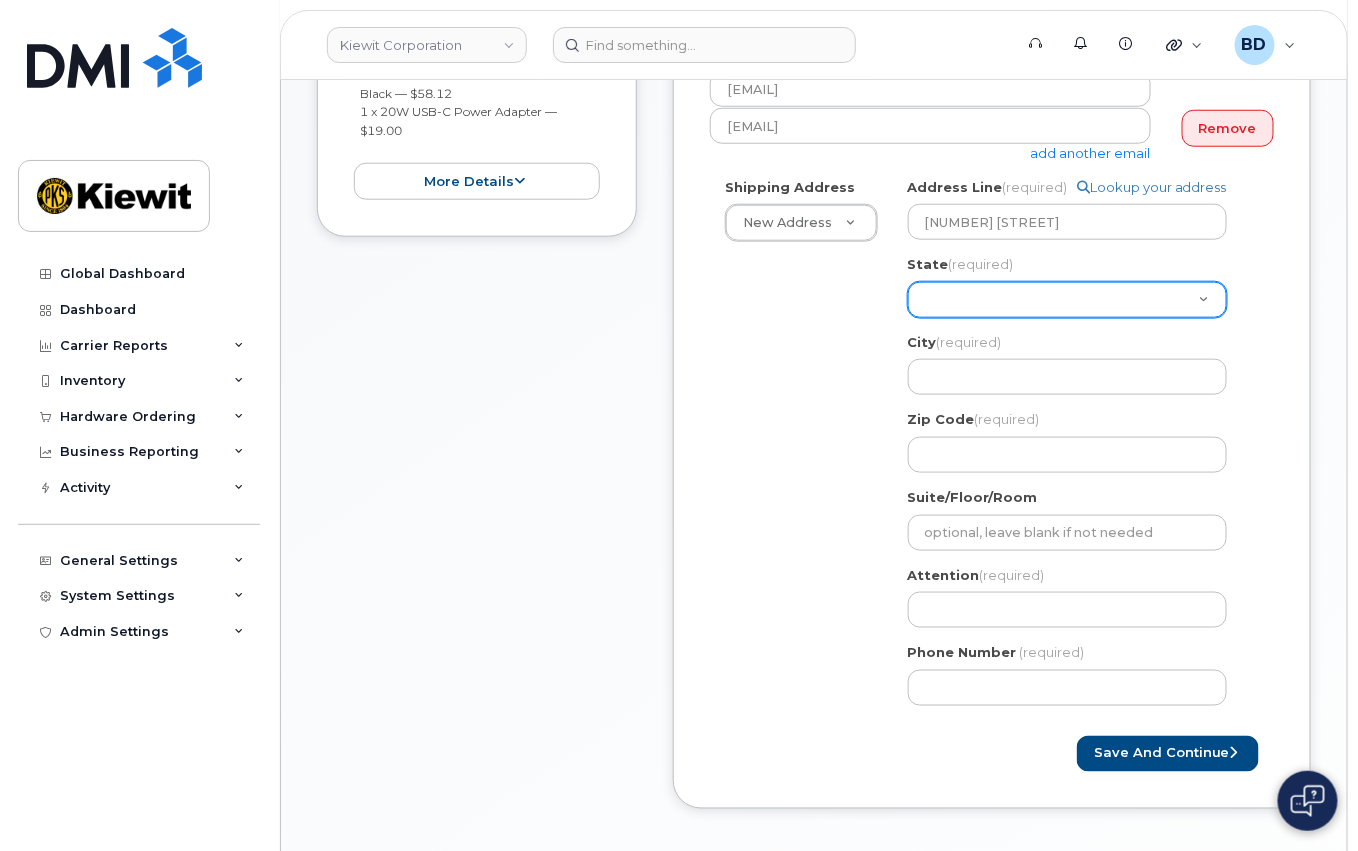 select on "VA" 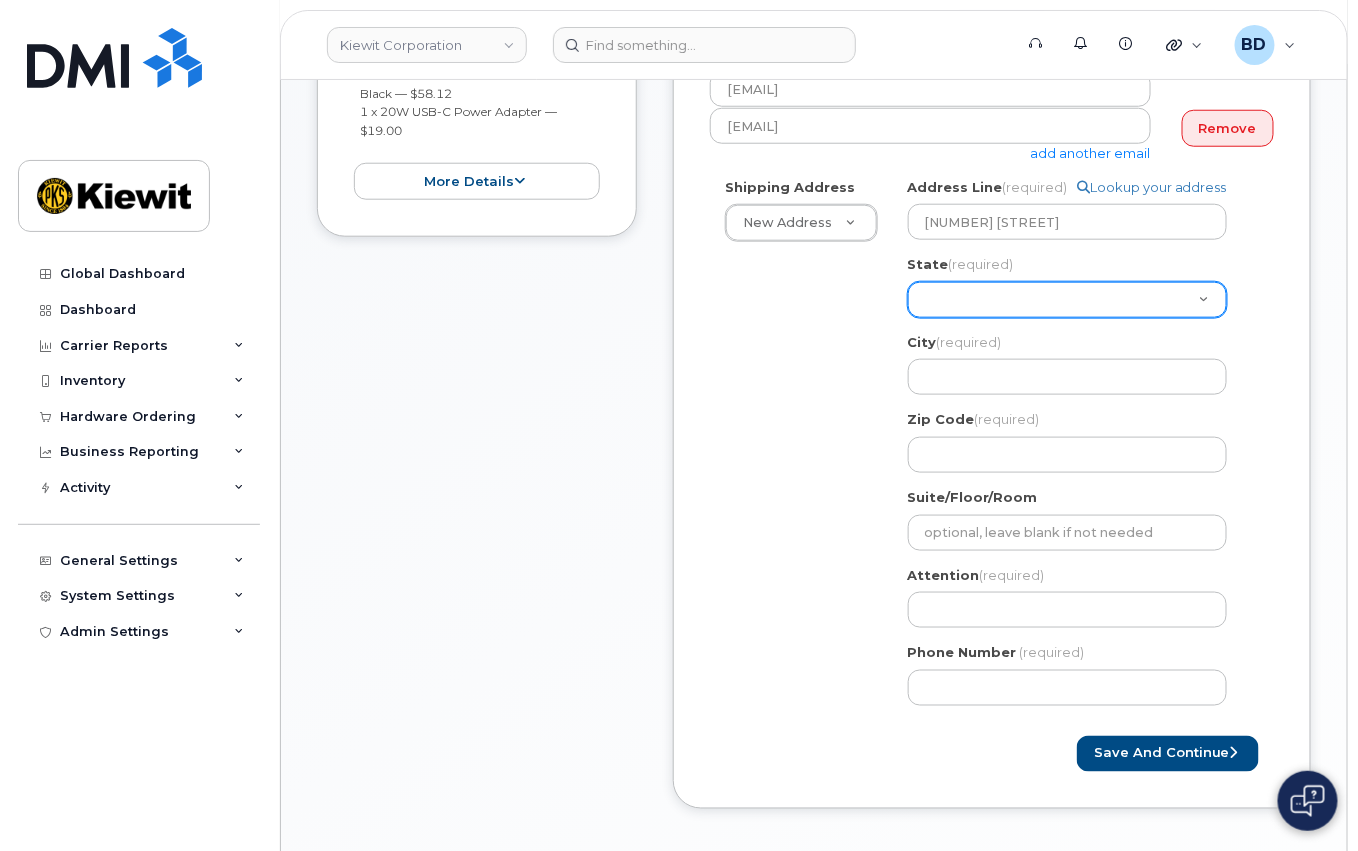 click on "Alabama
Alaska
American Samoa
Arizona
Arkansas
California
Colorado
Connecticut
Delaware
District of Columbia
Florida
Georgia
Guam
Hawaii
Idaho
Illinois
Indiana
Iowa
Kansas
Kentucky
Louisiana
Maine
Maryland
Massachusetts
Michigan
Minnesota
Mississippi
Missouri
Montana
Nebraska
Nevada
New Hampshire
New Jersey
New Mexico
New York
North Carolina
North Dakota
Ohio
Oklahoma
Oregon
Pennsylvania
Puerto Rico
Rhode Island
South Carolina
South Dakota
Tennessee
Texas
Utah
Vermont
Virginia
Virgin Islands
Washington
West Virginia
Wisconsin
Wyoming" 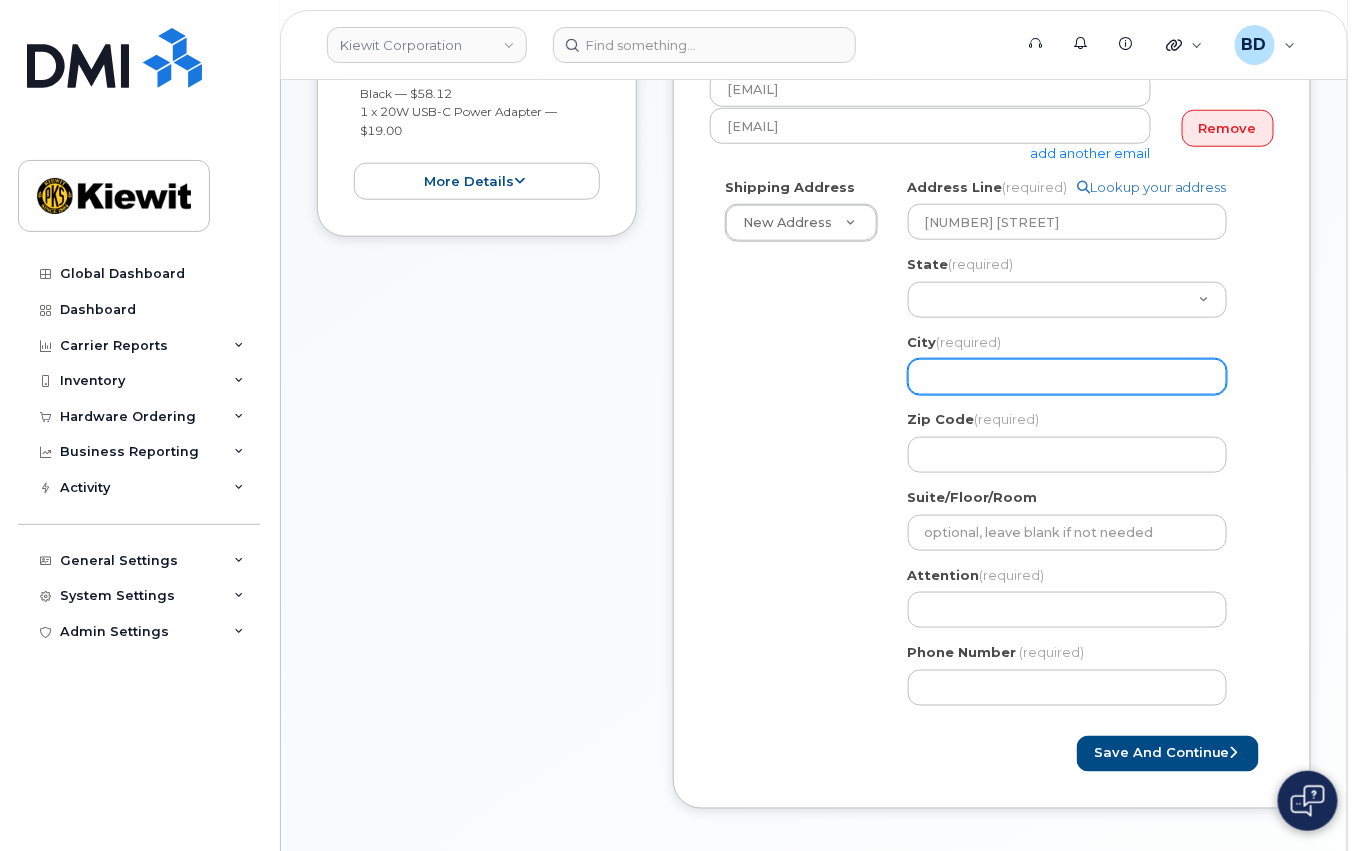 click on "City
(required)" 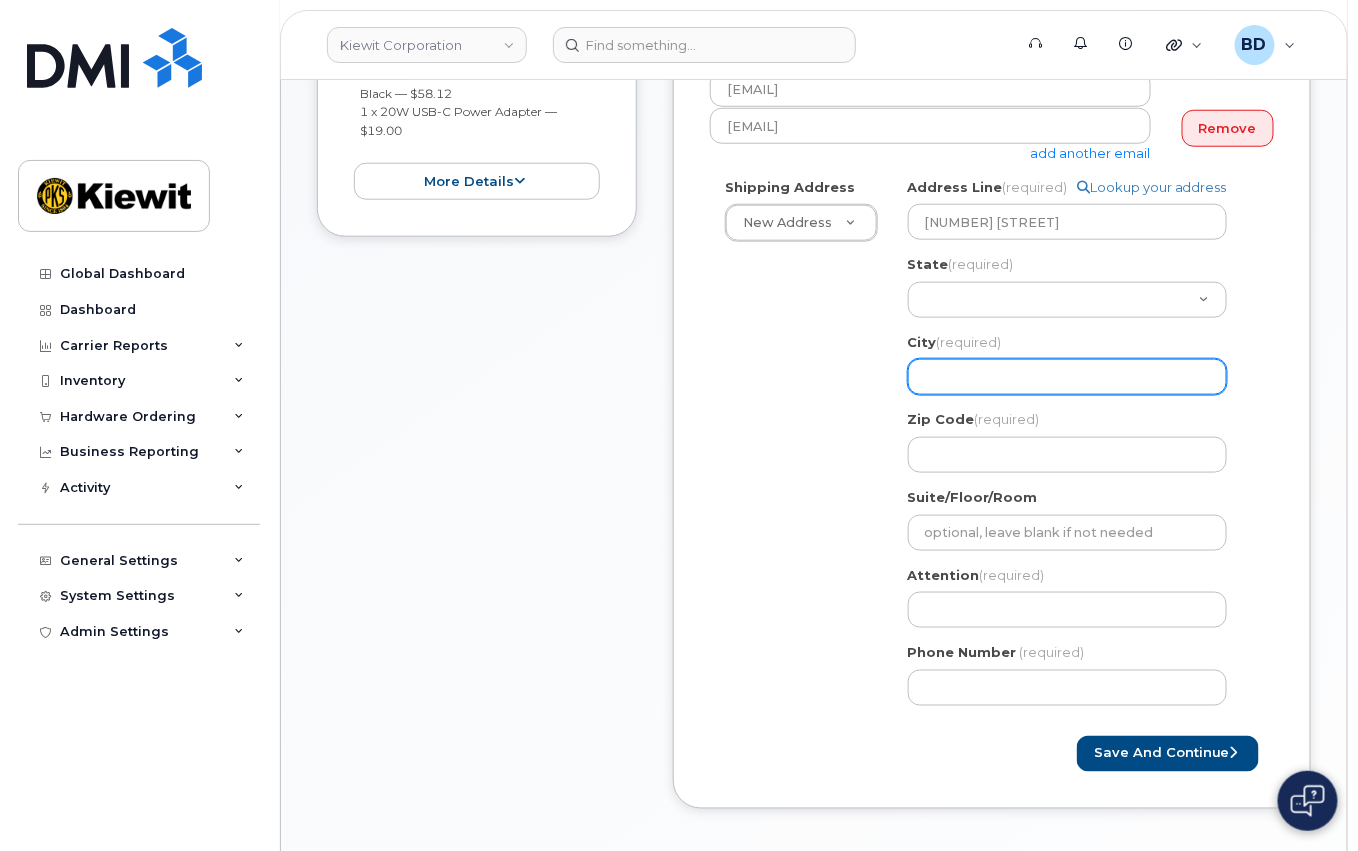 select 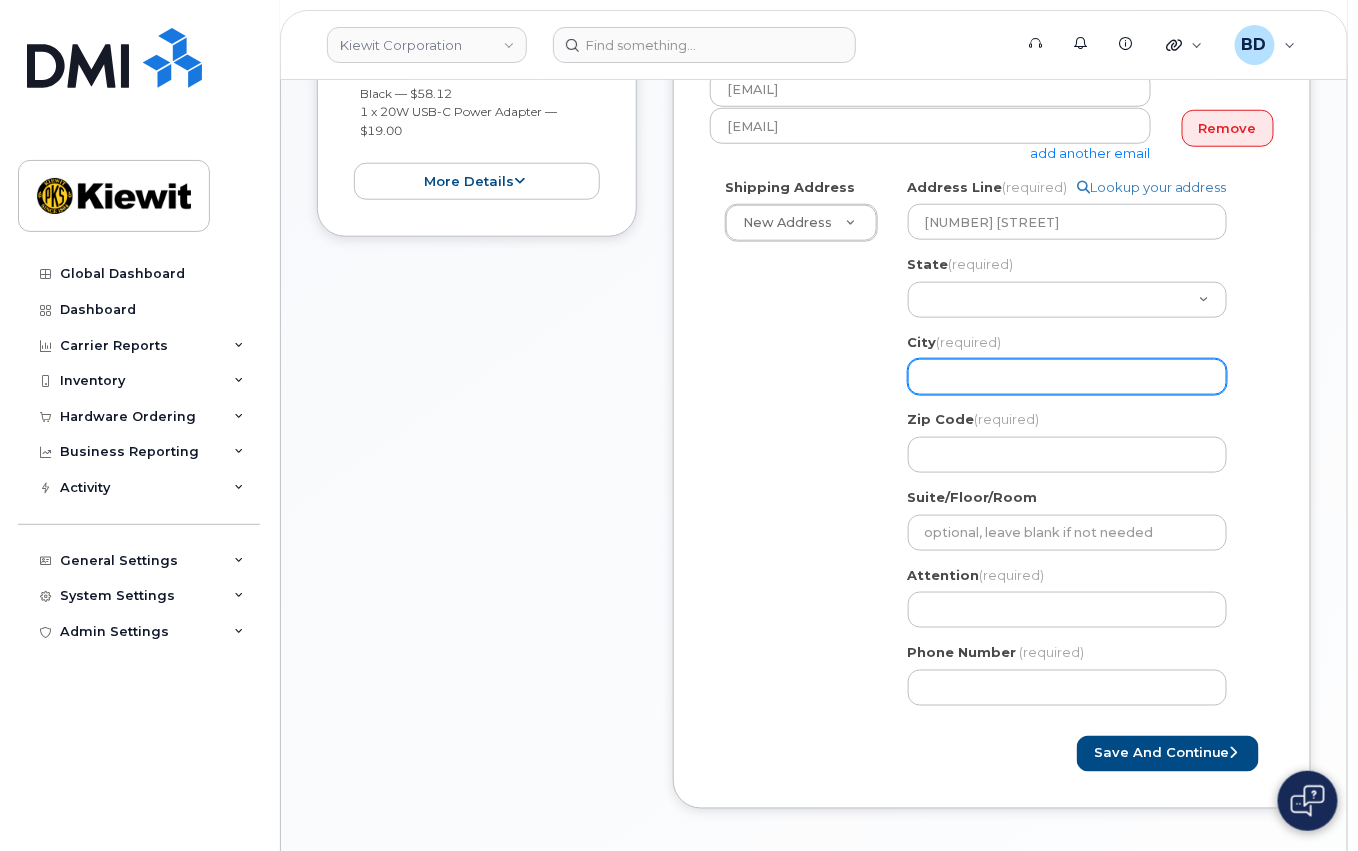 type on "S" 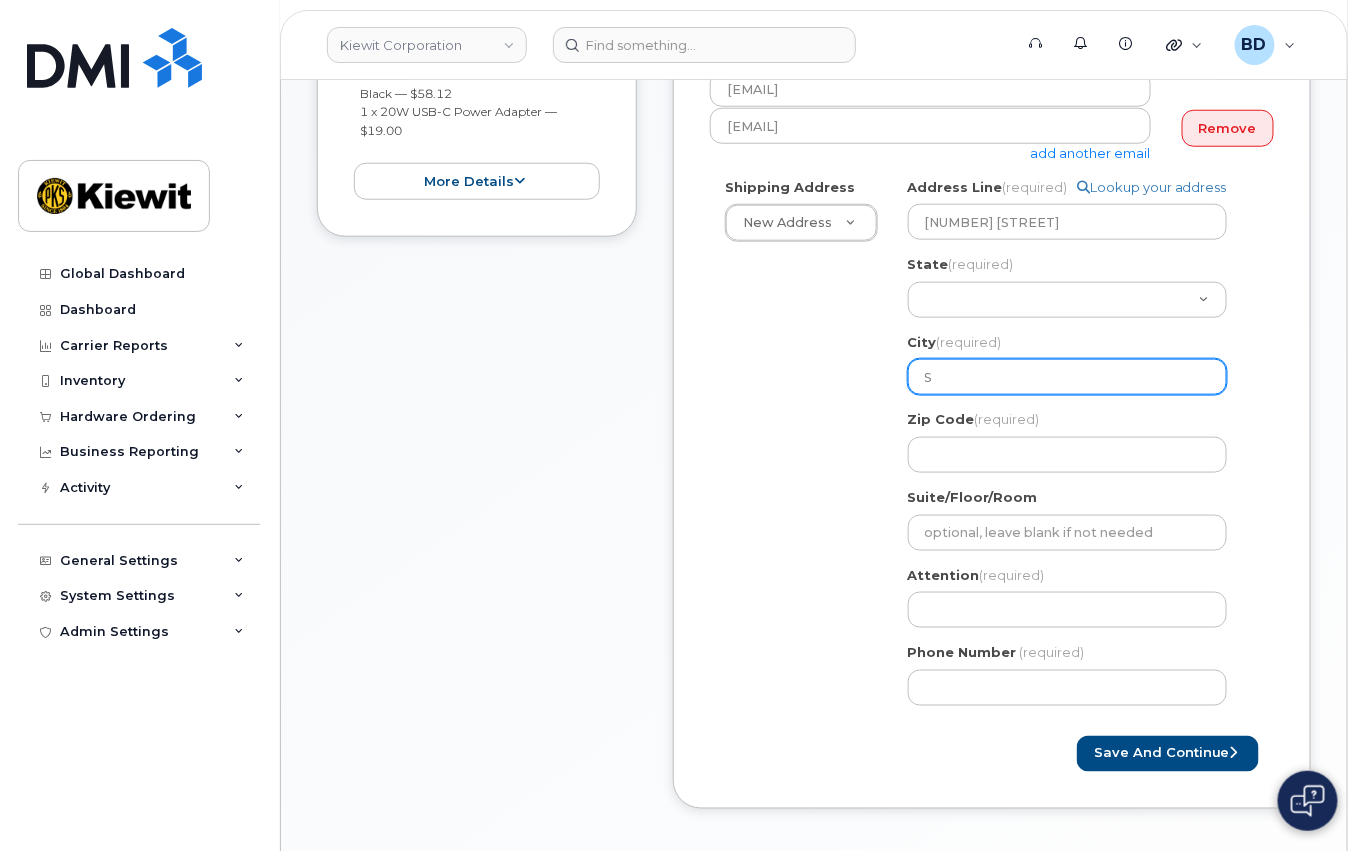 select 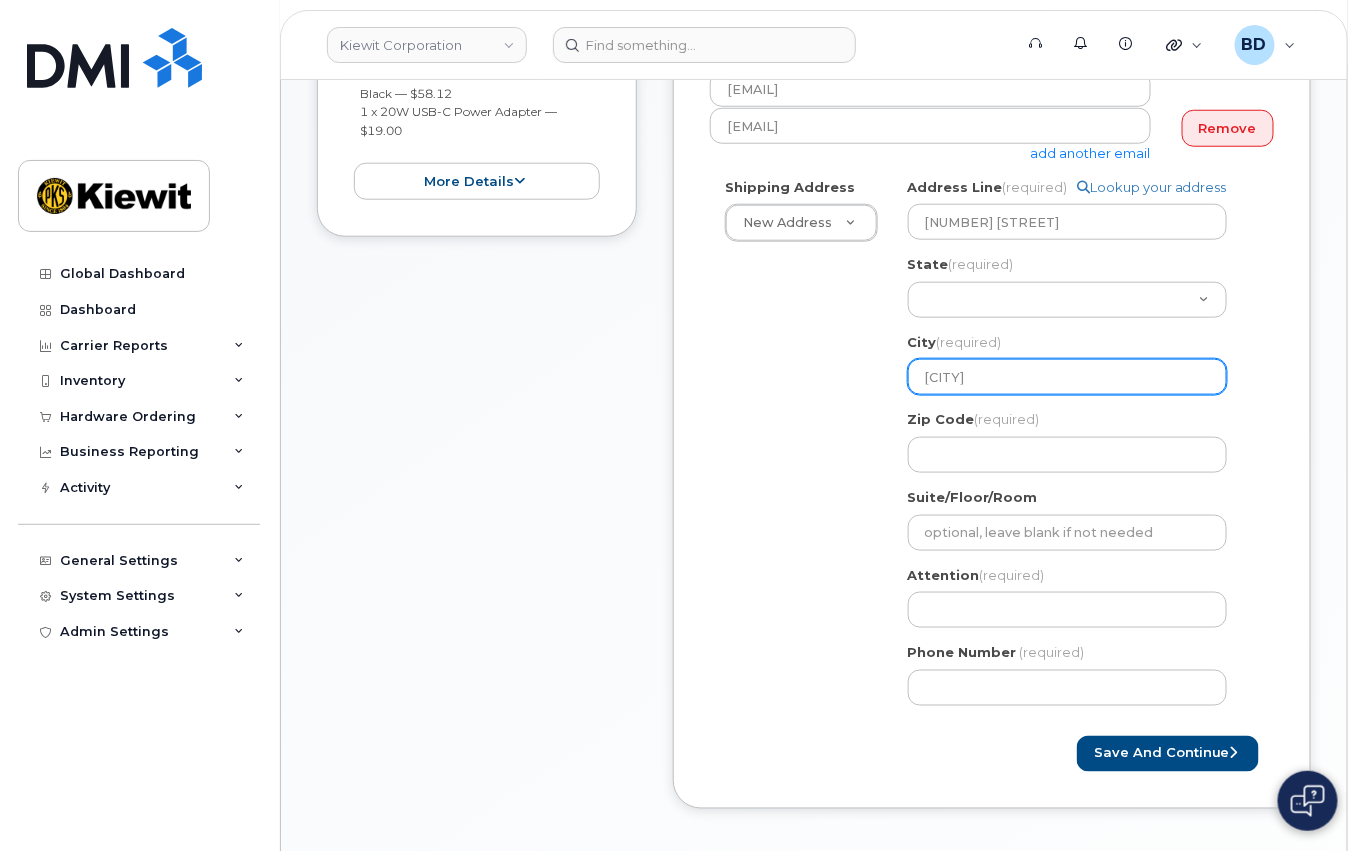 select 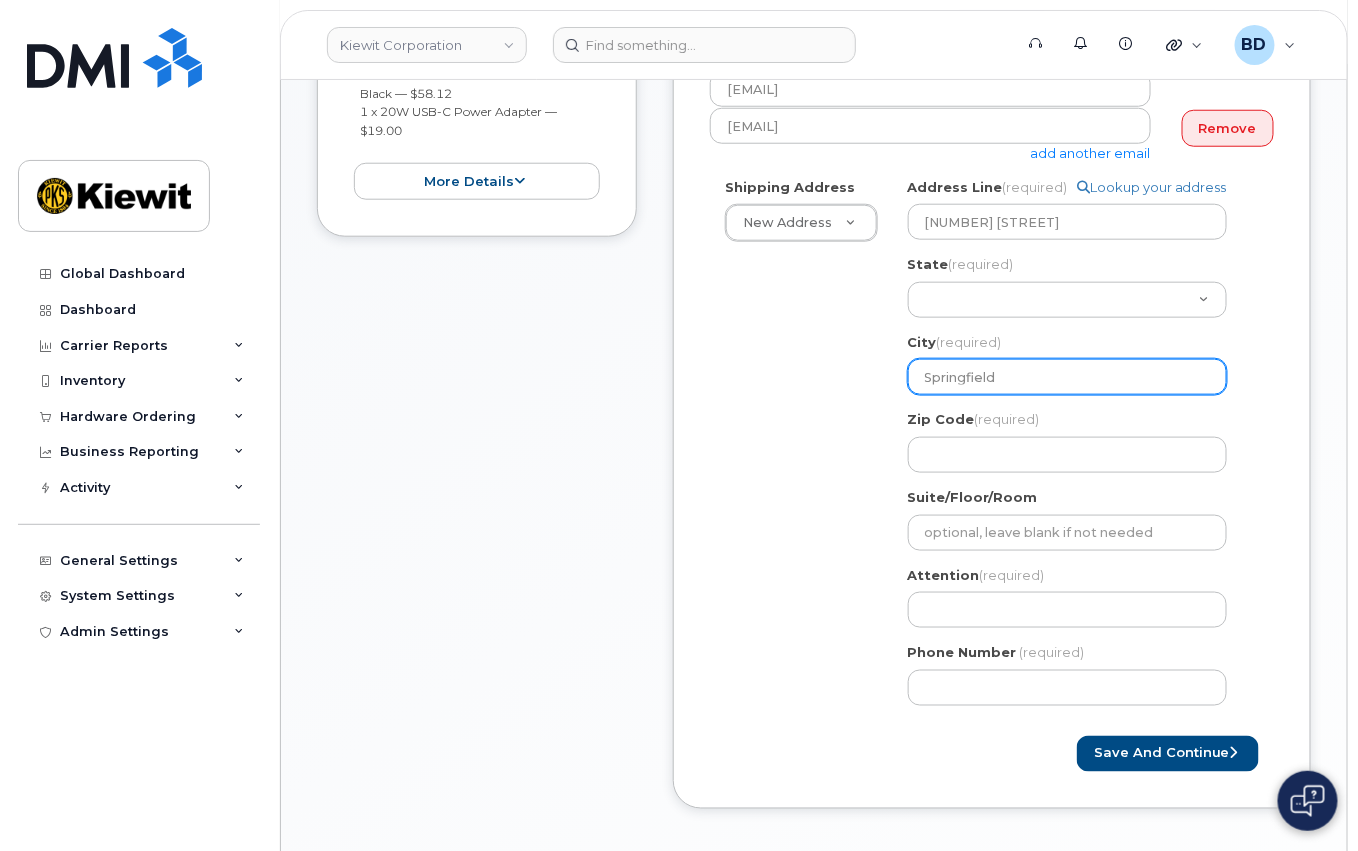 type on "Springfield" 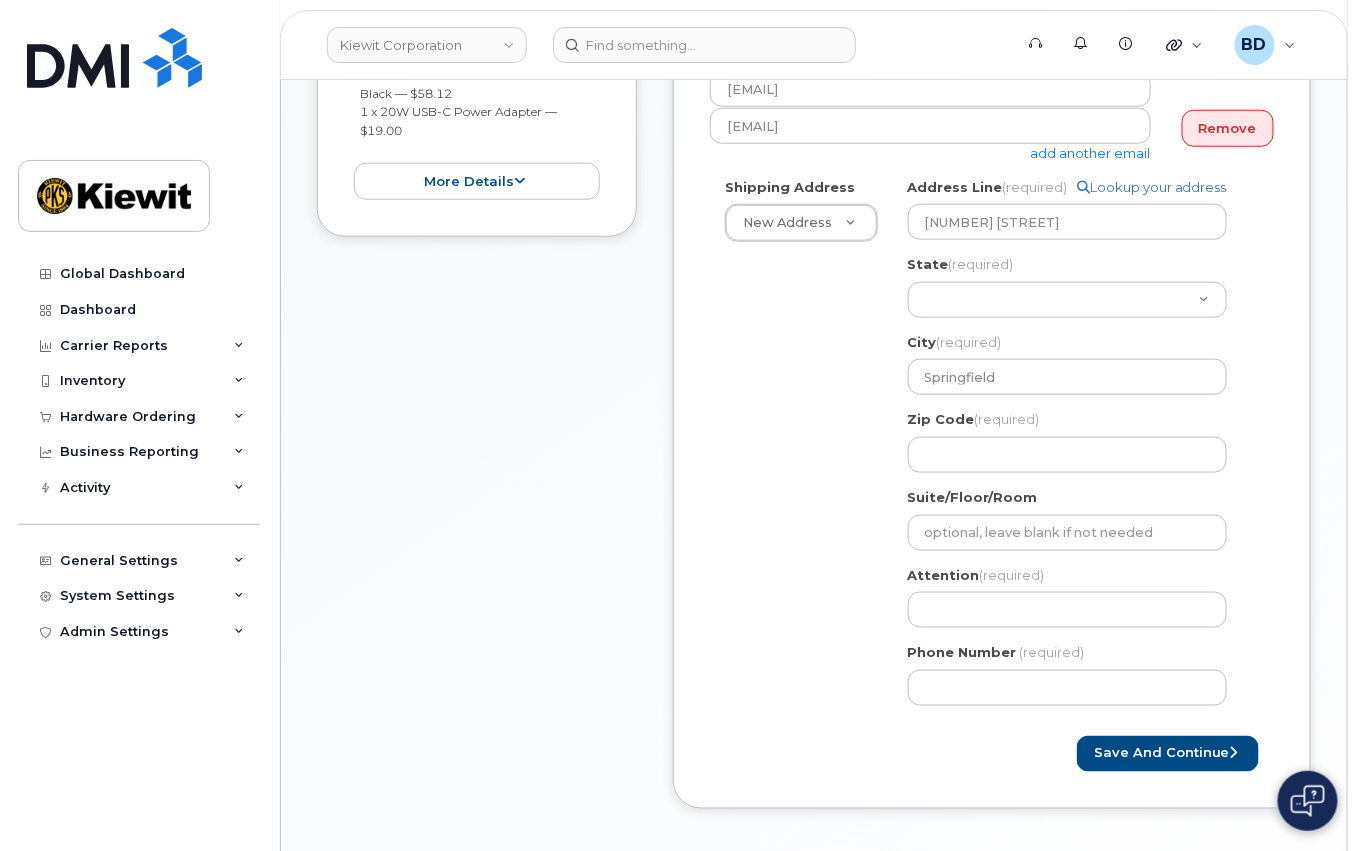 click on "Shipping Address
New Address                                     New Address 10055 Trainstation Circle 11501 42nd Street 960 S 3rd Street 10055 Trainstation Circl 1555 E McAndrews Rd
VA
Springfield
Search your address...
Manually edit your address
Click to search No available options
Address Line
(required)
Lookup your address
8000 Forbes place
State
(required)
Alabama
Alaska
American Samoa
Arizona
Arkansas
California
Colorado
Connecticut
Delaware
District of Columbia
Florida
Georgia
Guam
Hawaii
Idaho
Illinois
Indiana
Iowa
Kansas
Kentucky
Louisiana
Maine
Maryland
Massachusetts
Michigan
Minnesota
Mississippi
Missouri
Montana
Nebraska
Nevada
New Hampshire
New Jersey
New Mexico
New York
North Carolina
North Dakota
Ohio
Oklahoma
Oregon
Pennsylvania
Puerto Rico
Rhode Island
South Carolina
South Dakota
Tennessee
Texas
Utah
Vermont
Virginia" 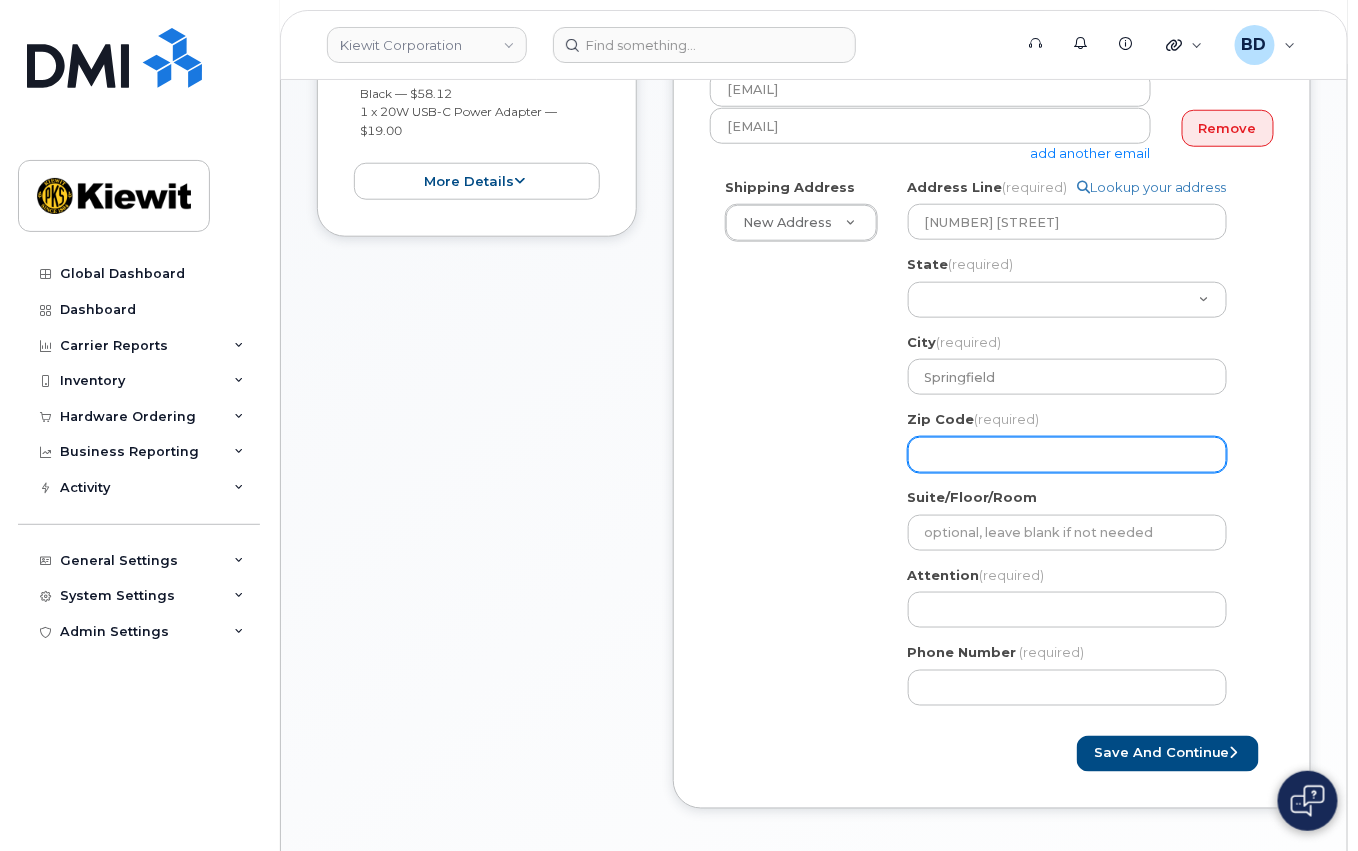 click on "Zip Code
(required)" 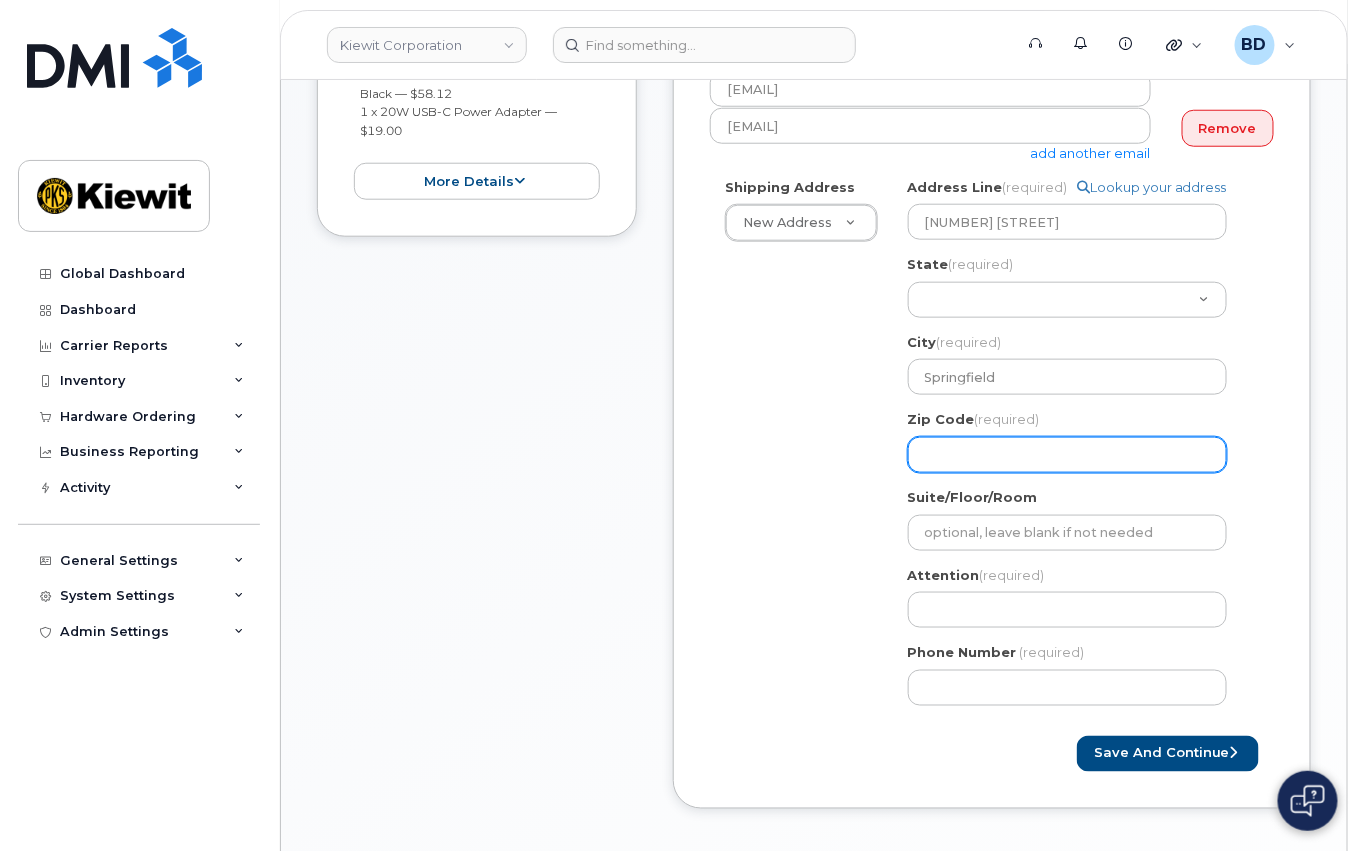 select 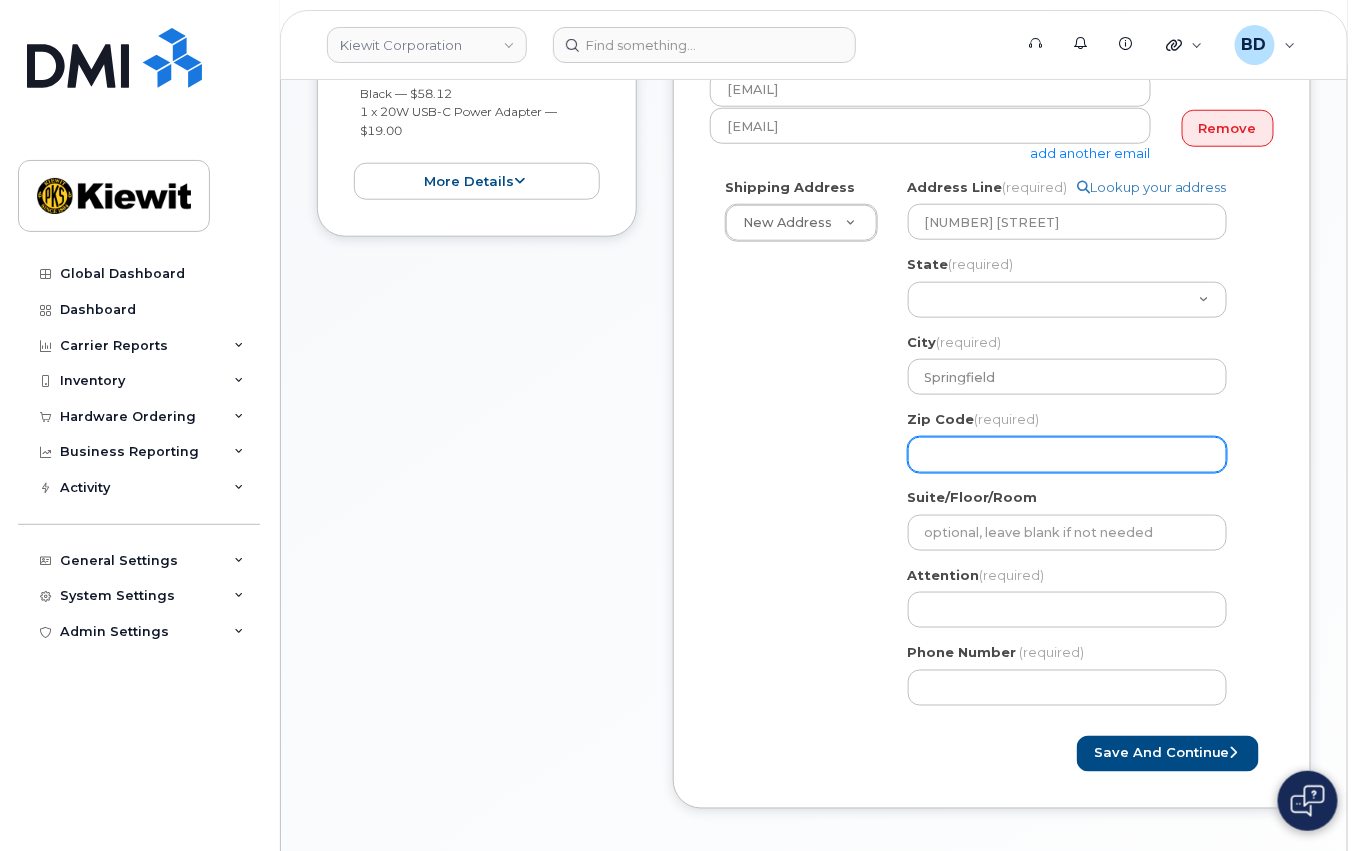 type on "2" 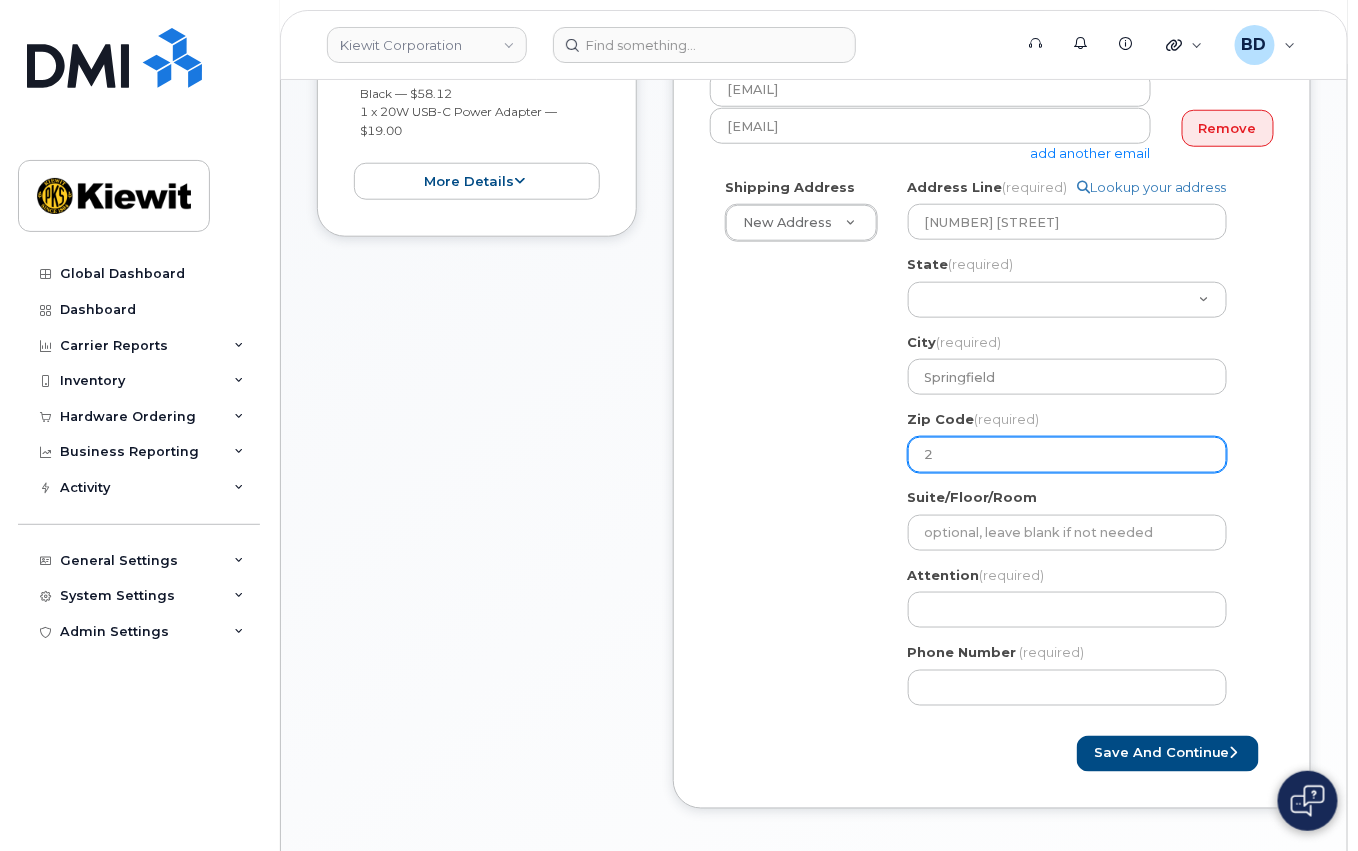 select 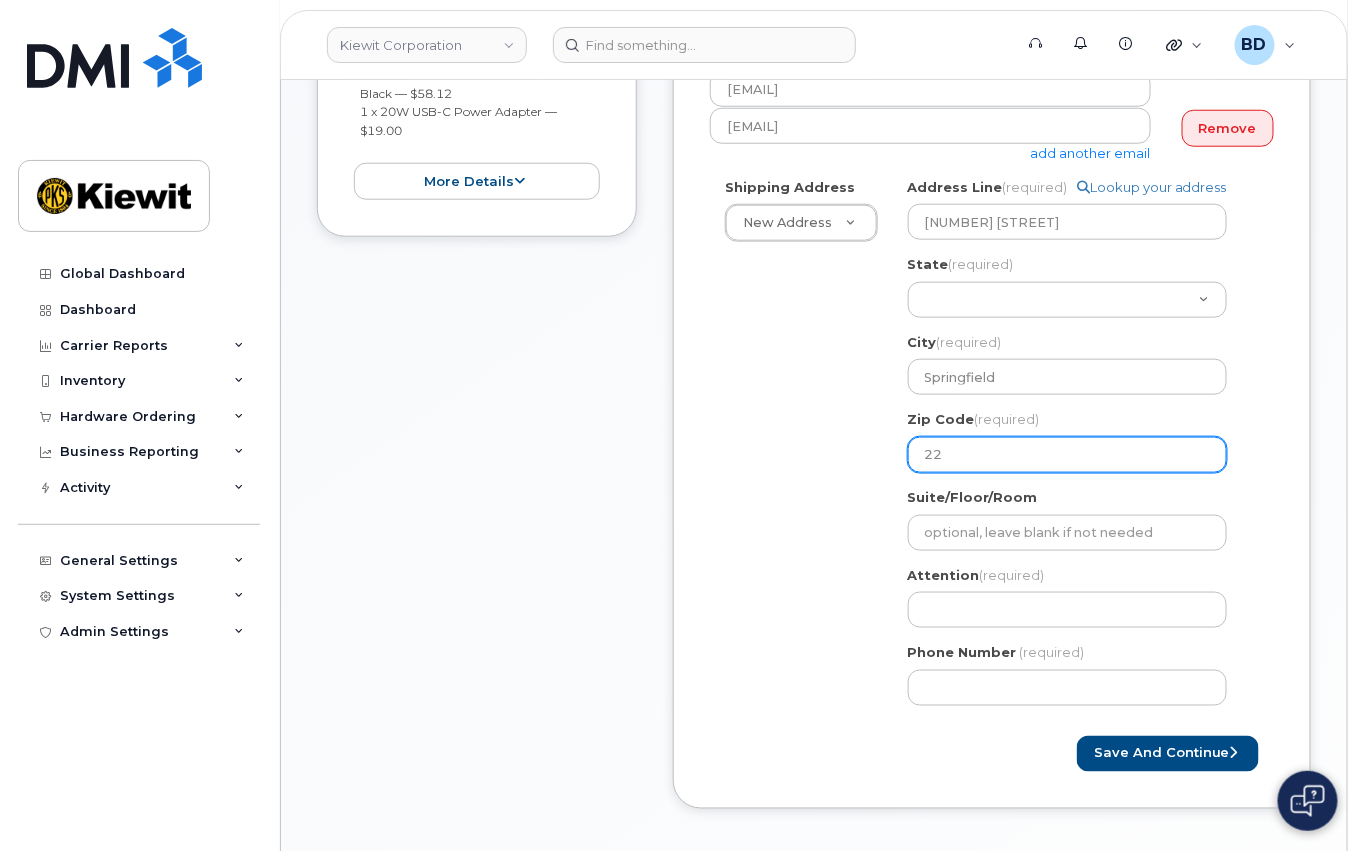 select 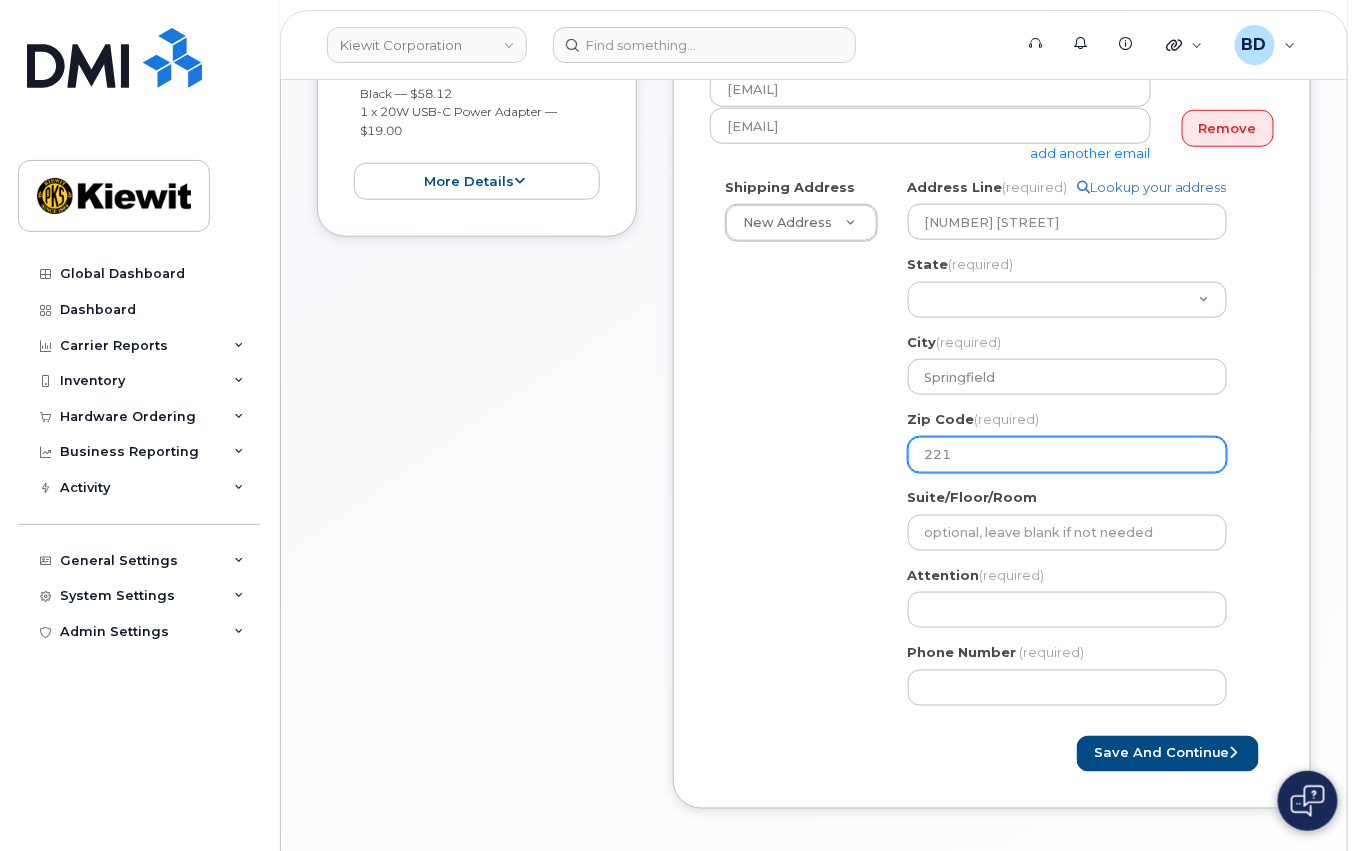select 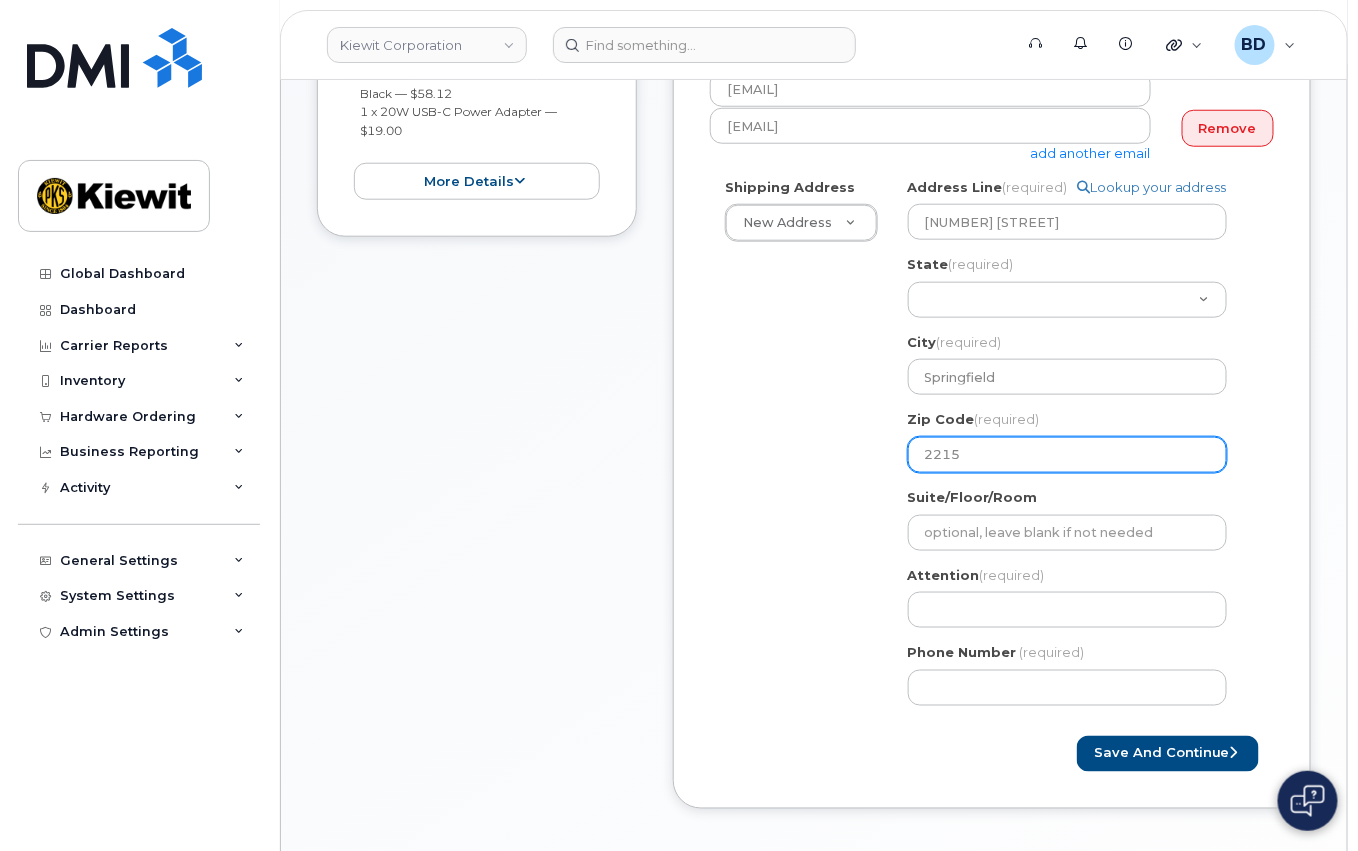select 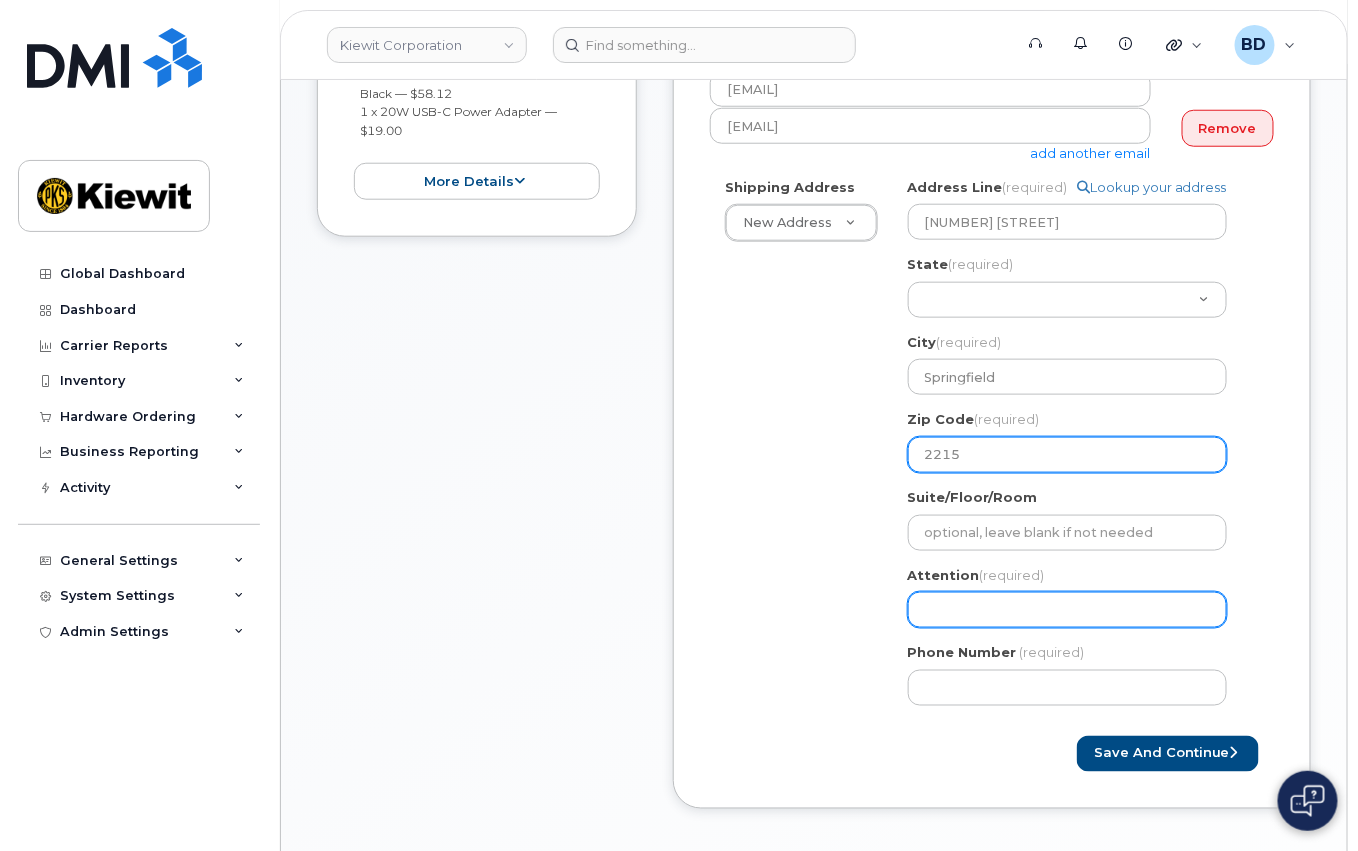 type on "22151" 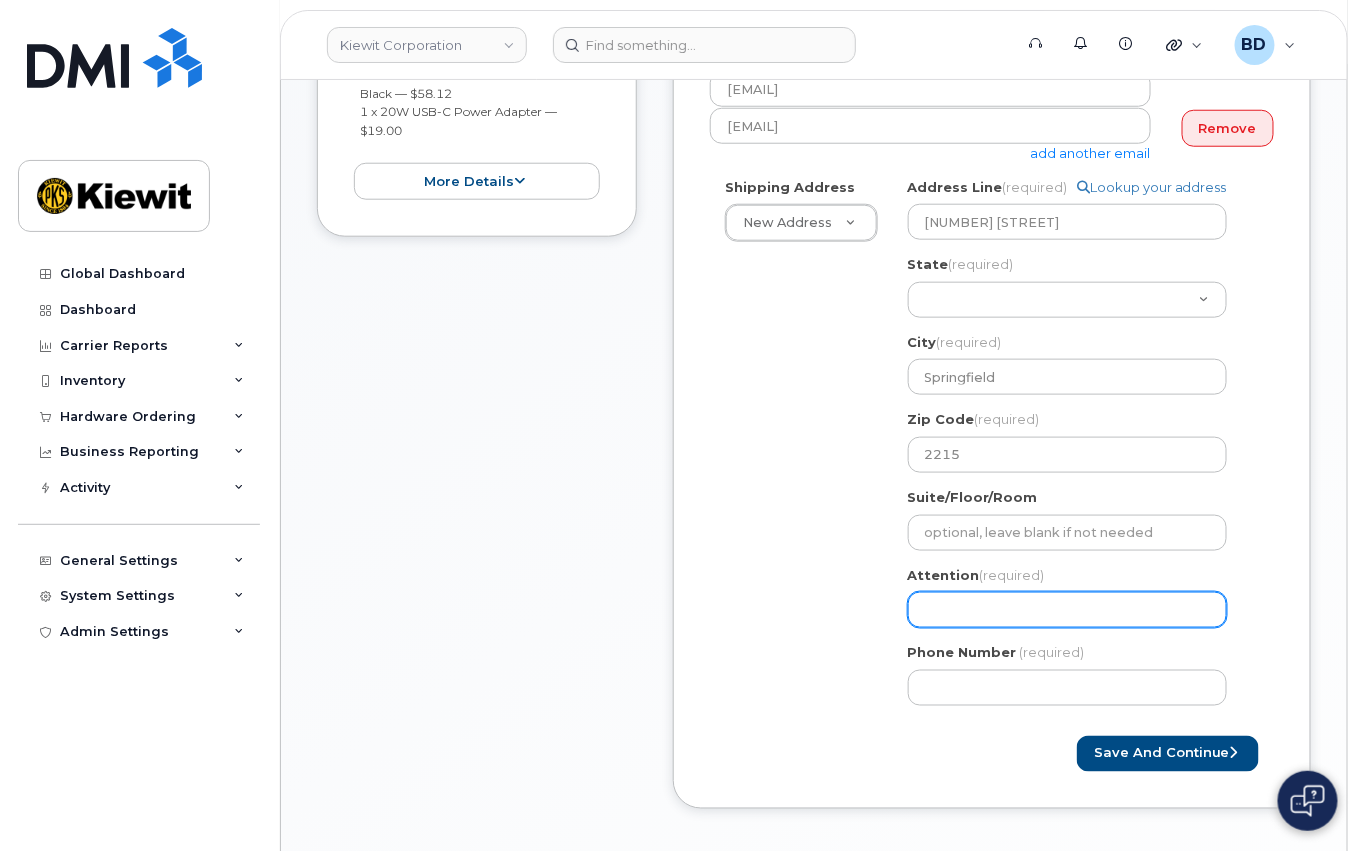 click on "Attention
(required)" 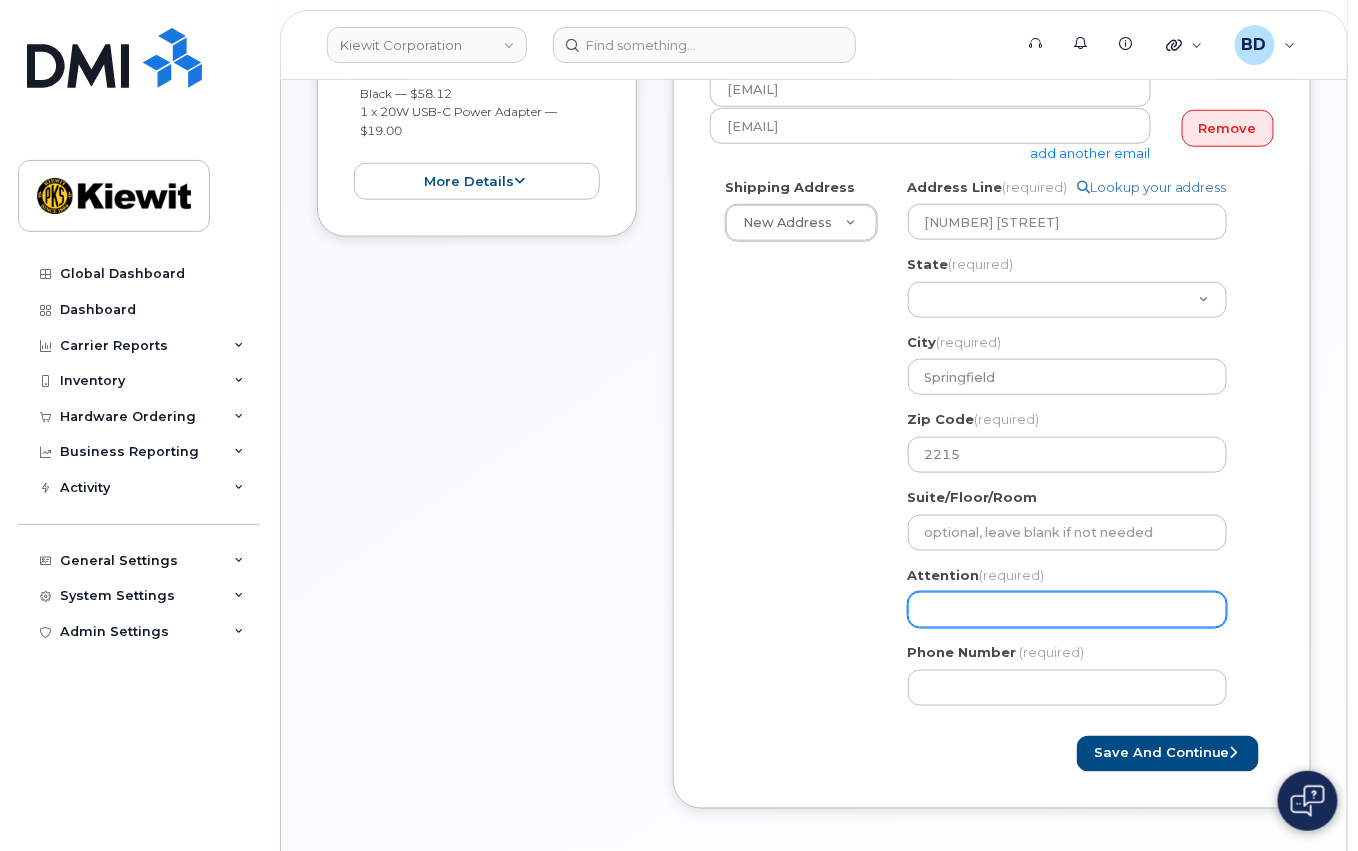 select 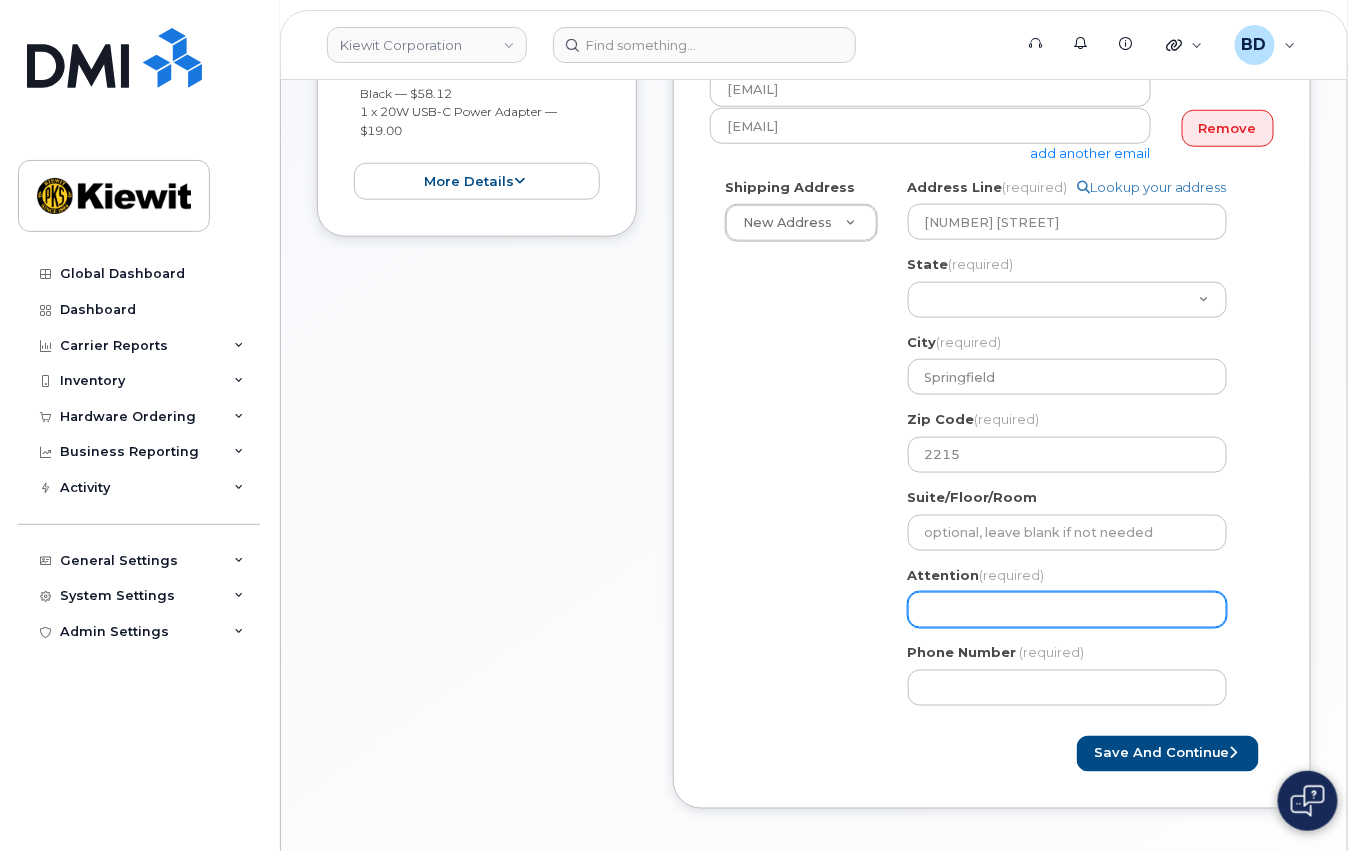 type on "J" 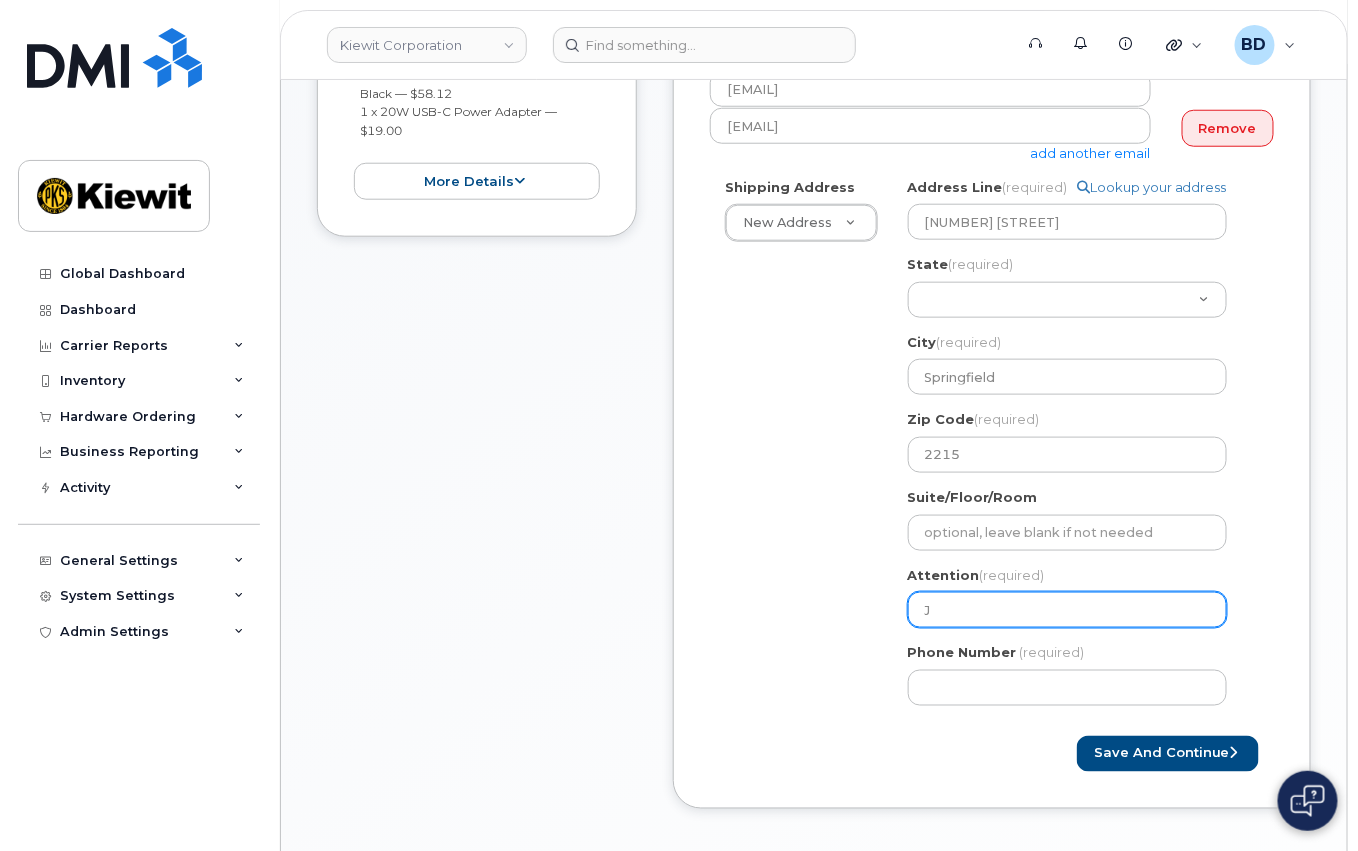 select 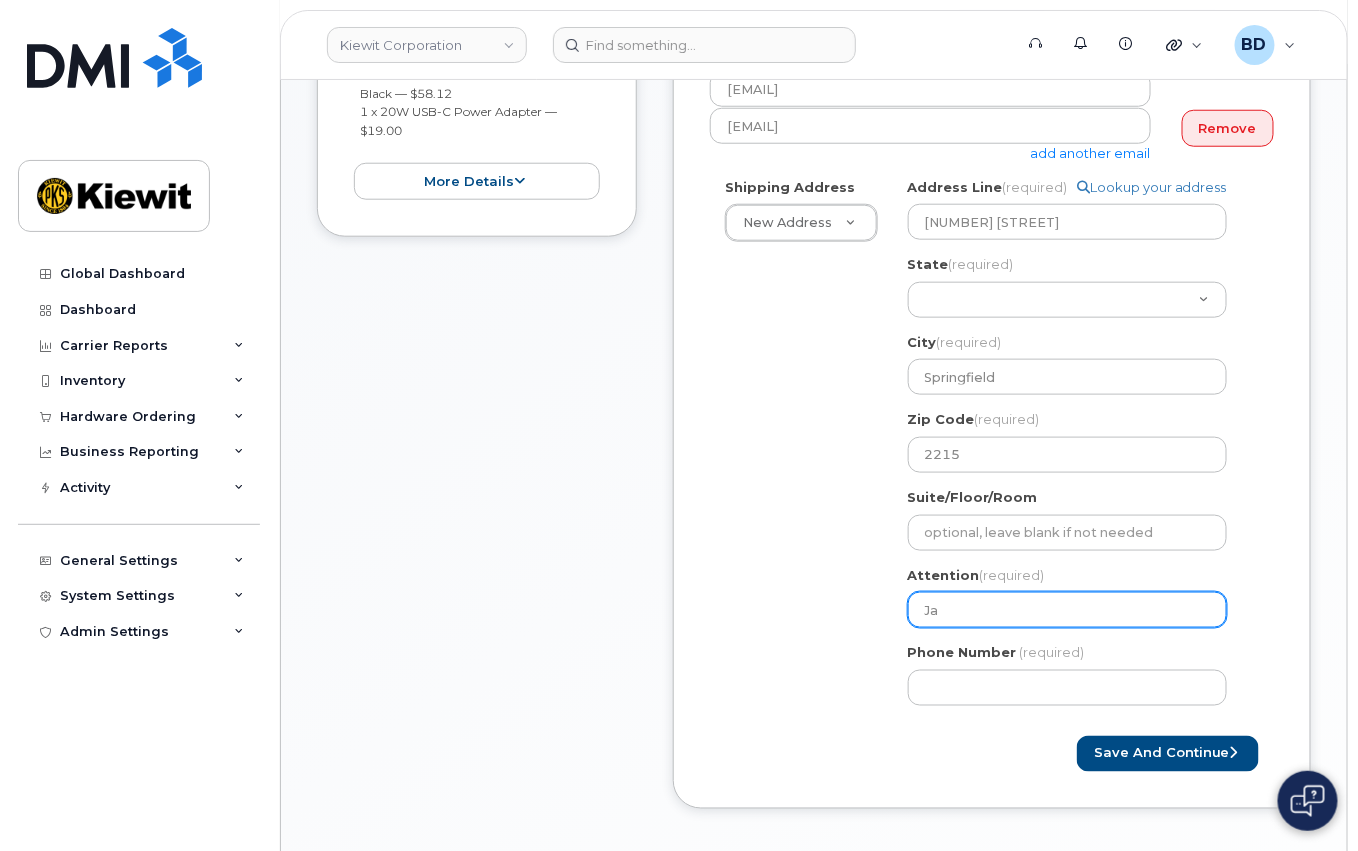 select 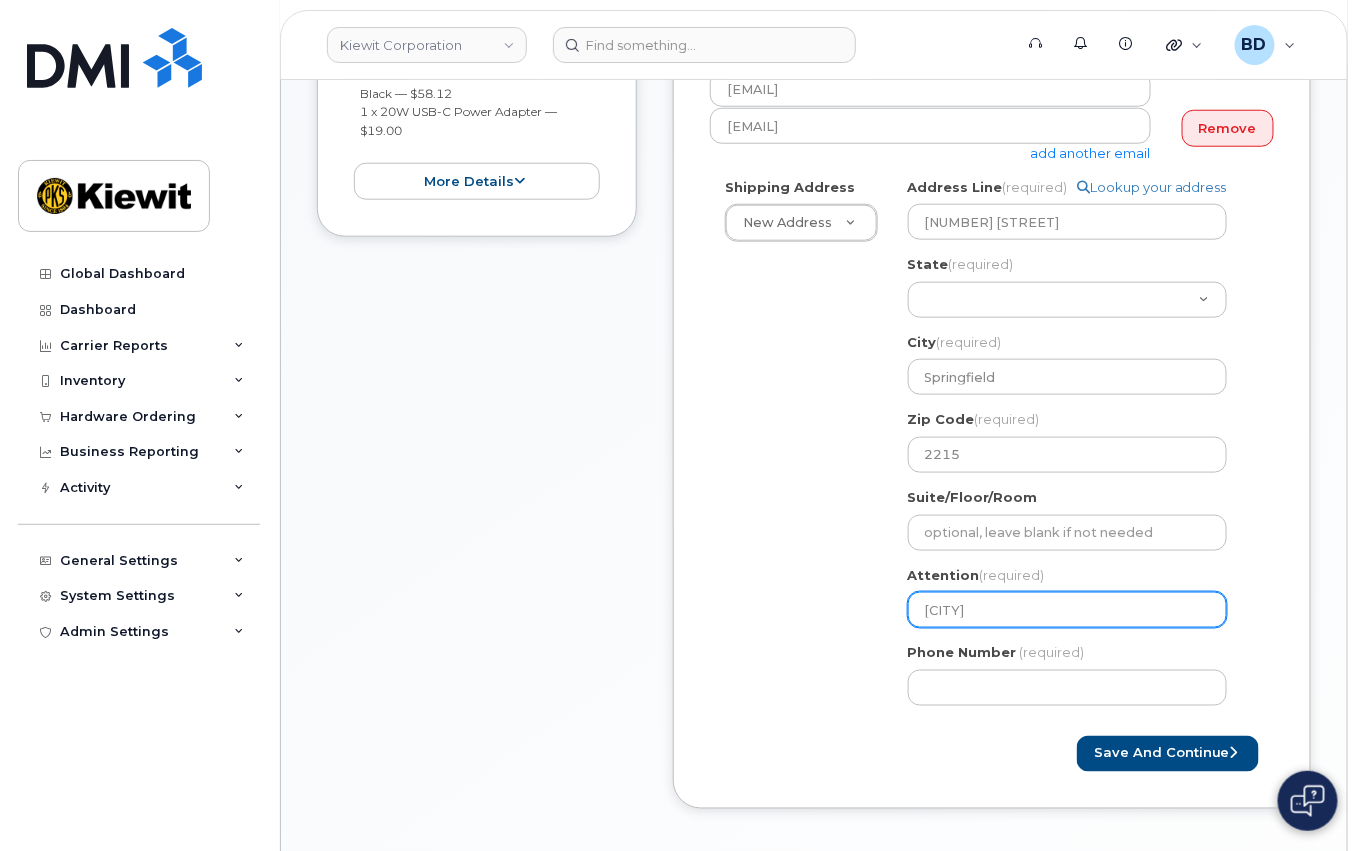 select 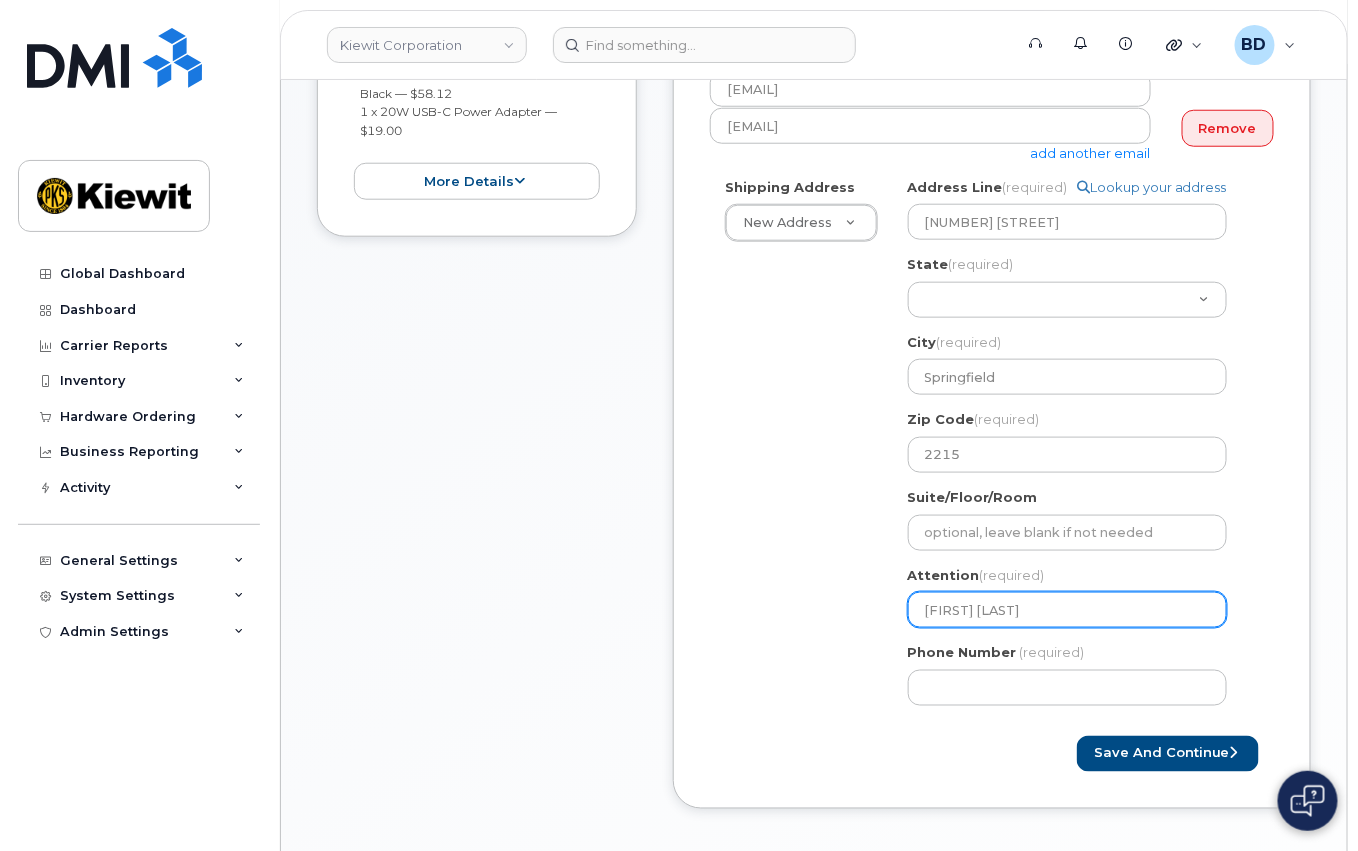 select 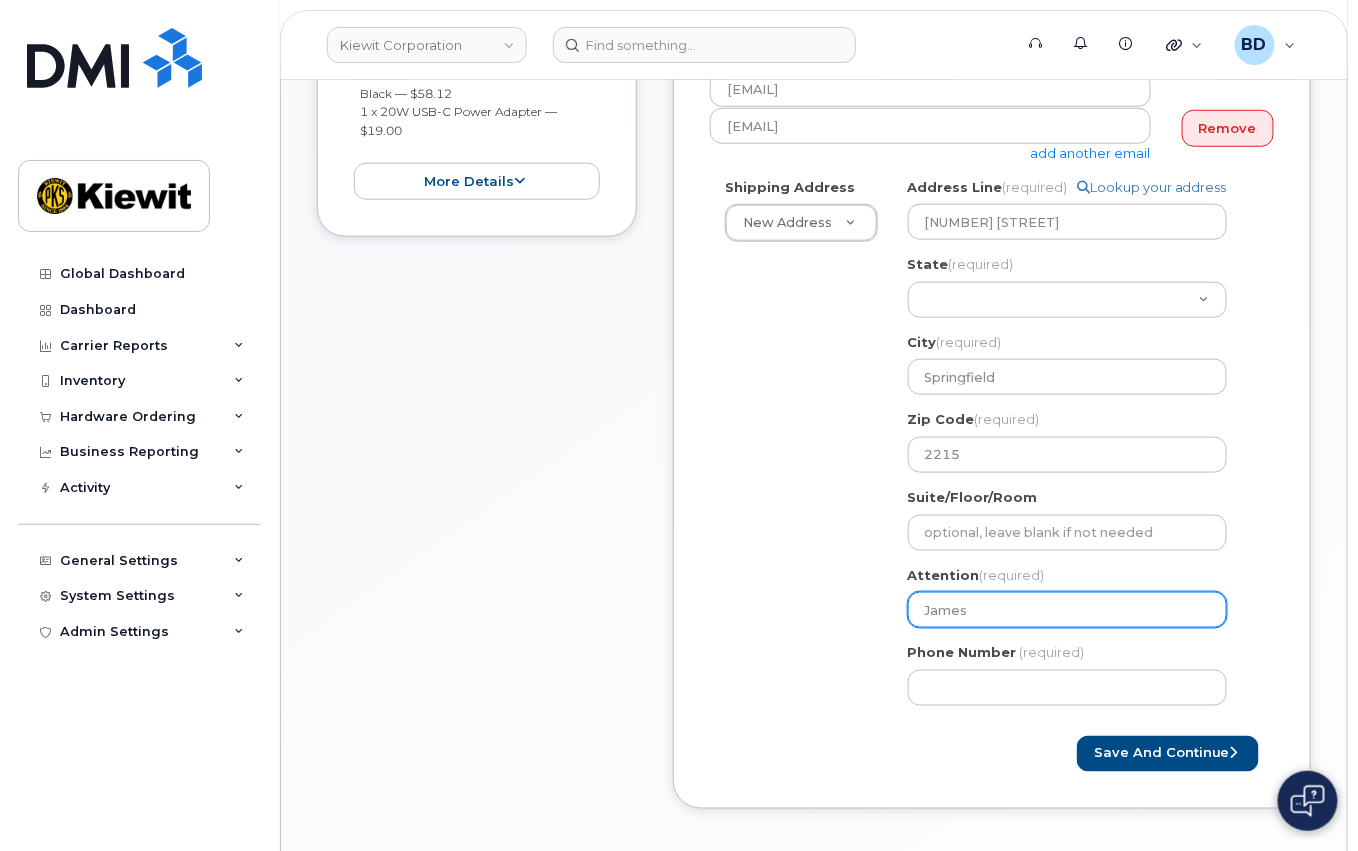type on "James" 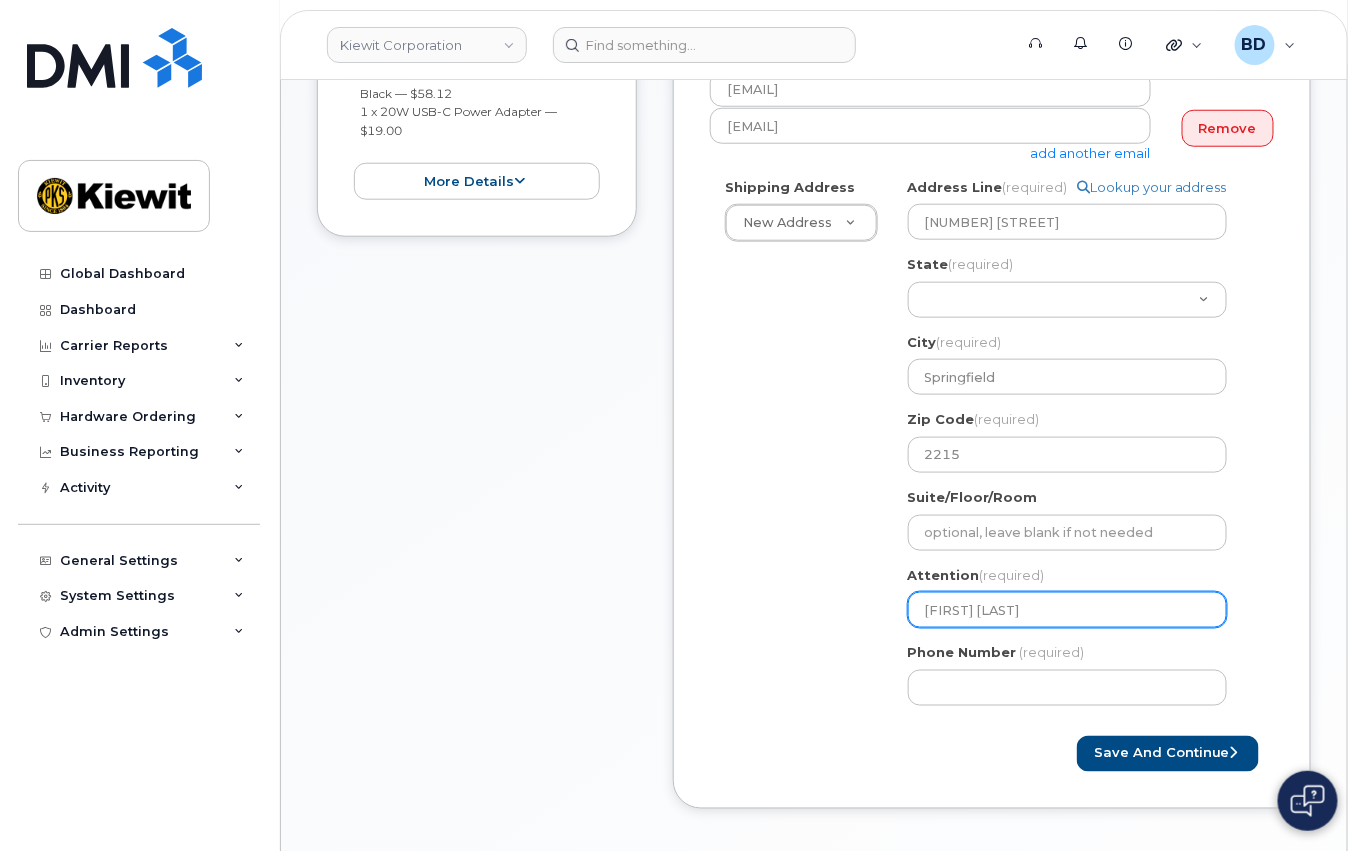 select 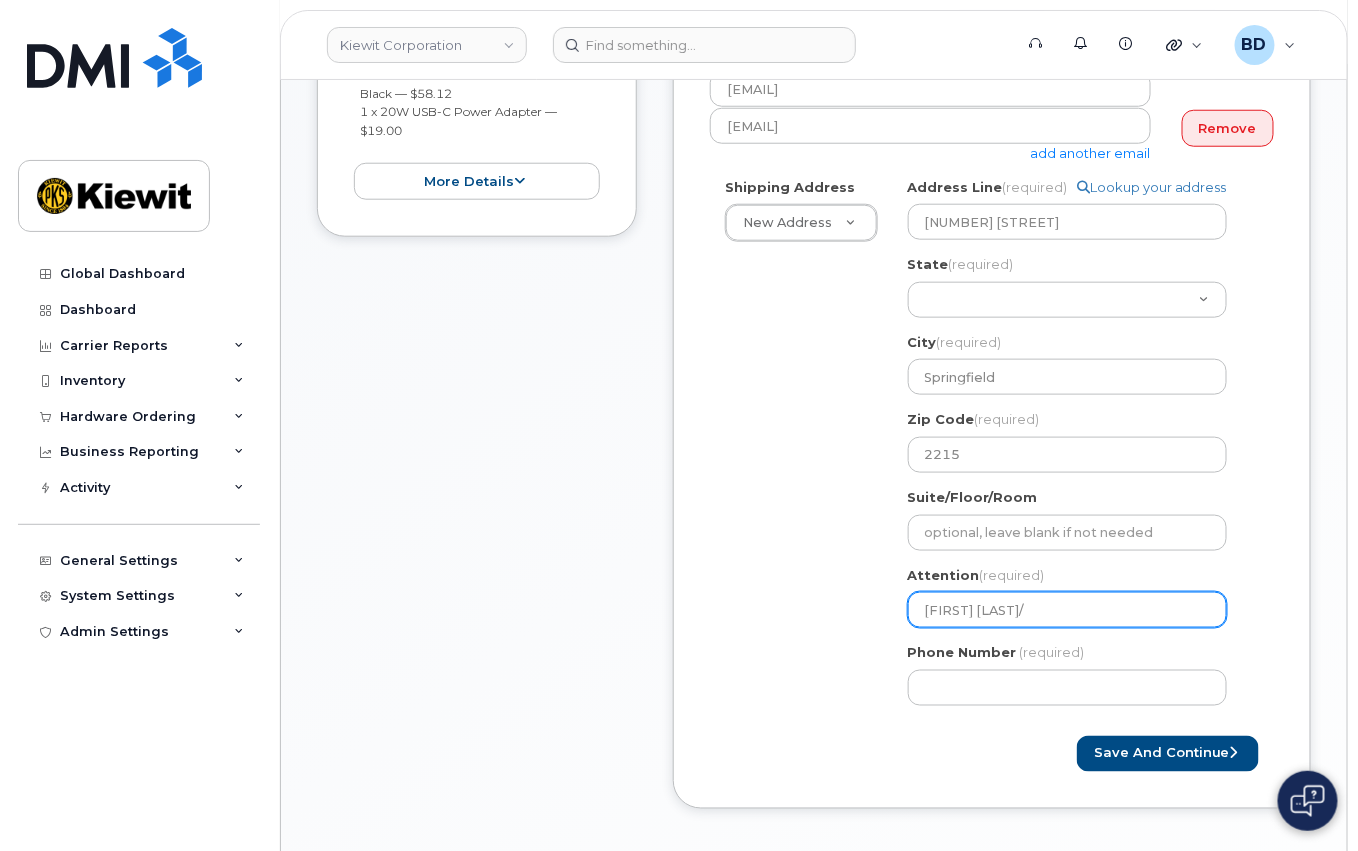 select 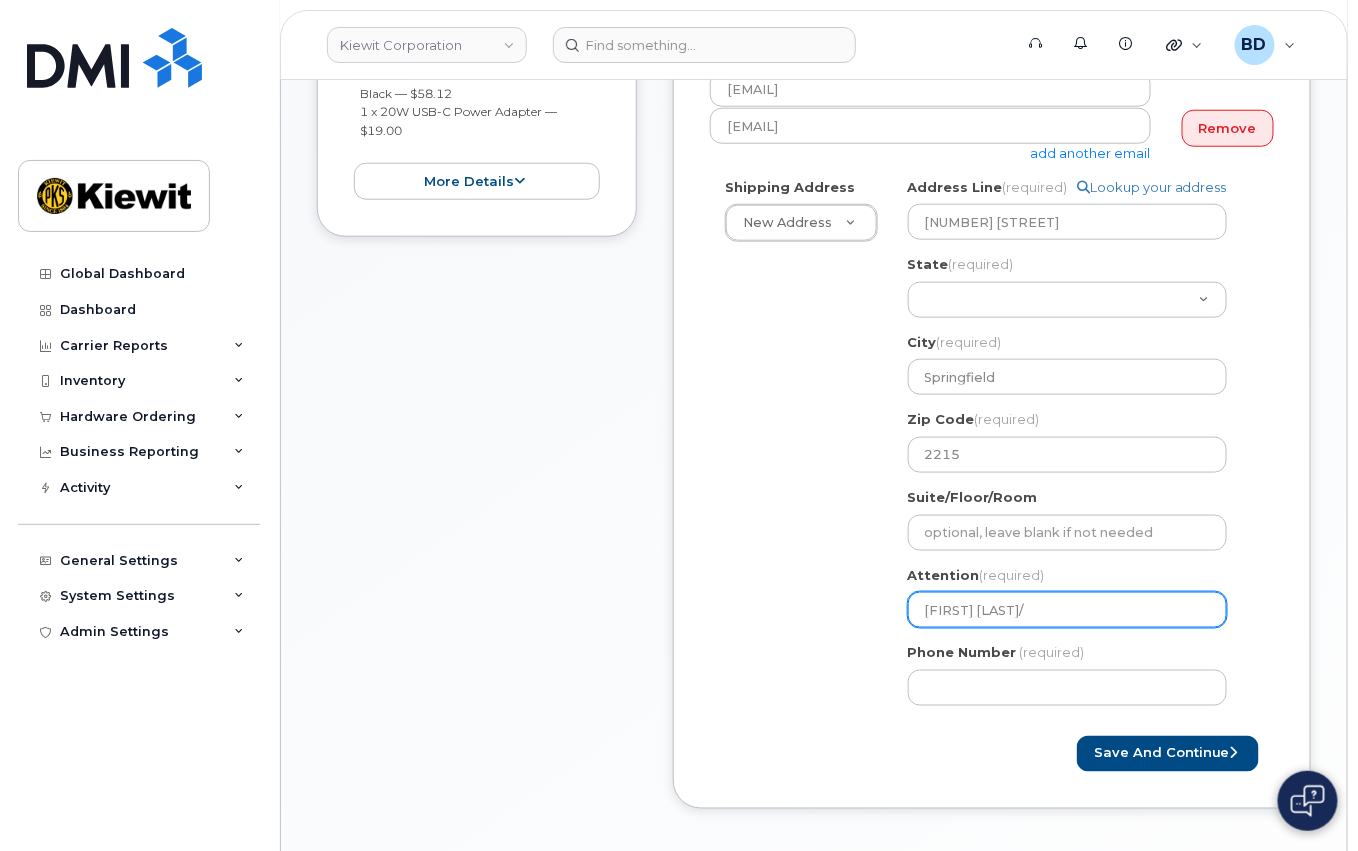 type on "James Benavente/A" 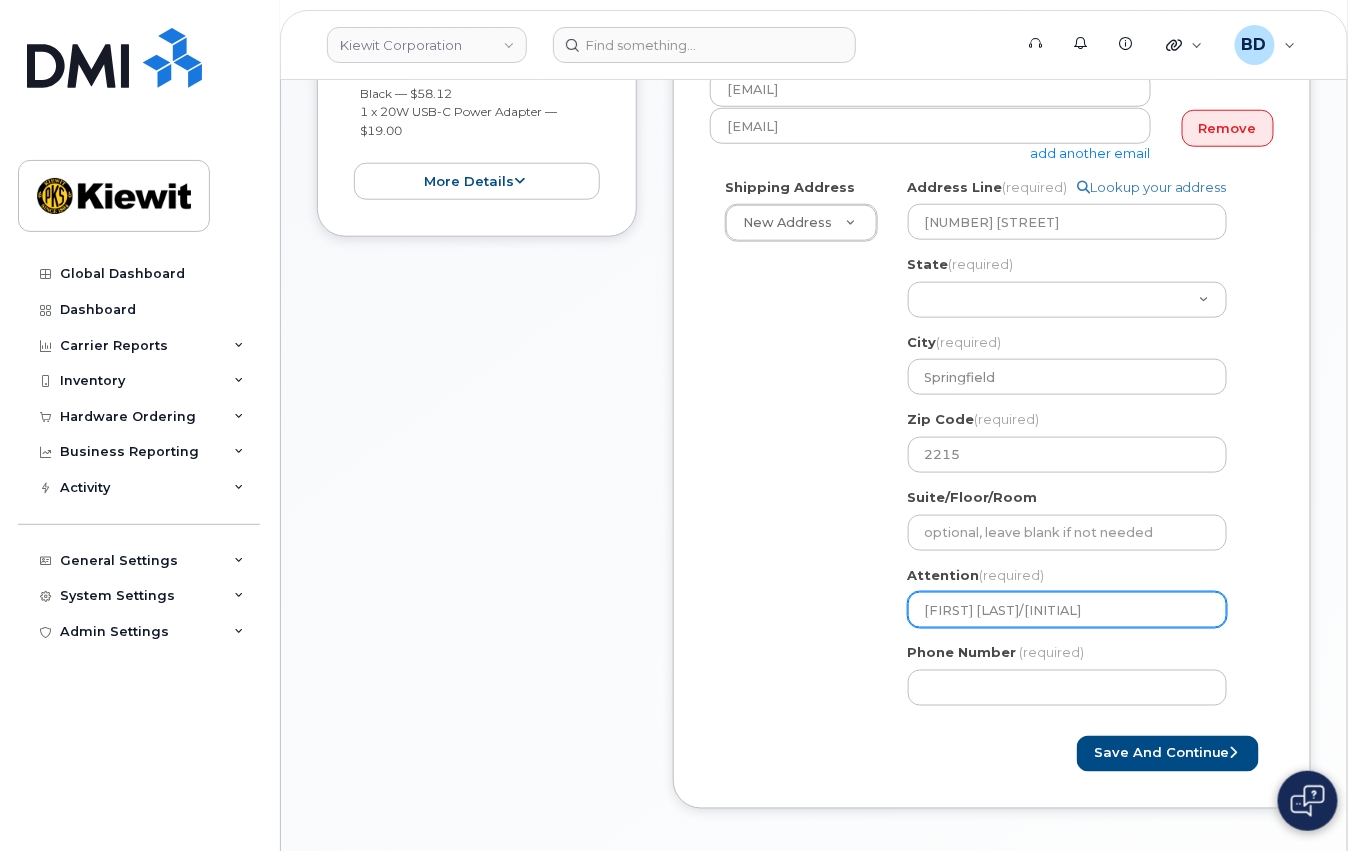 select 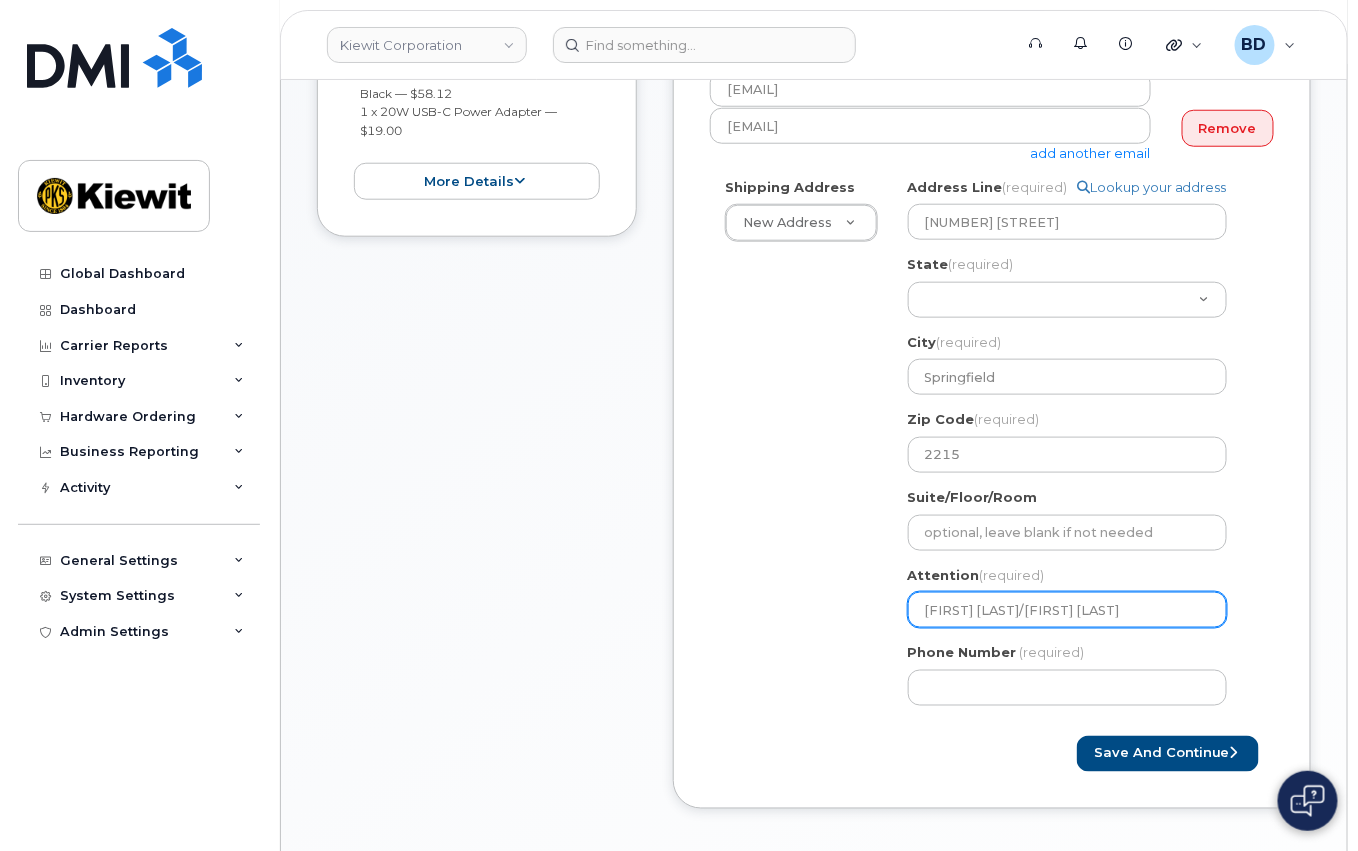 select 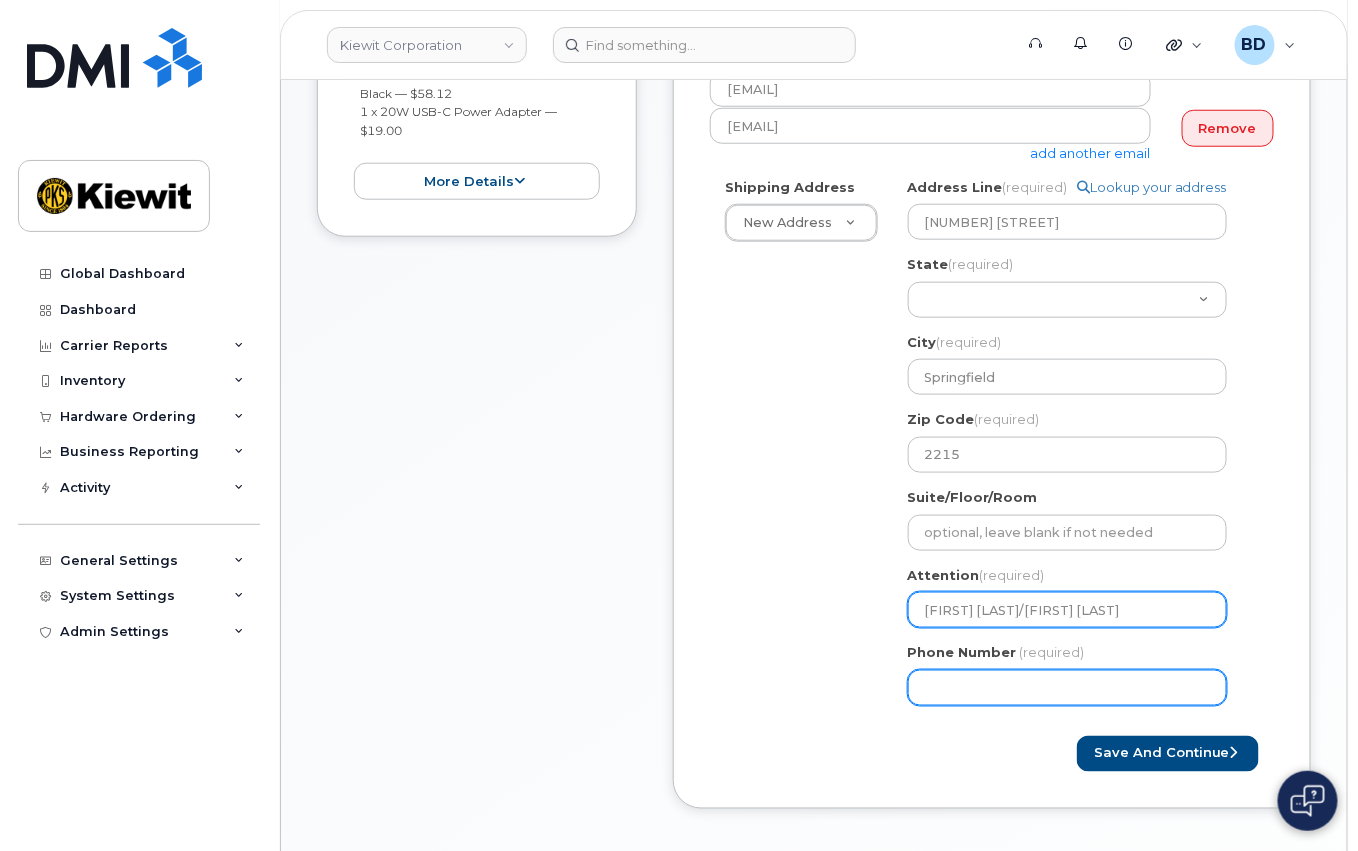 type on "James Benavente/Aaron Ramsey" 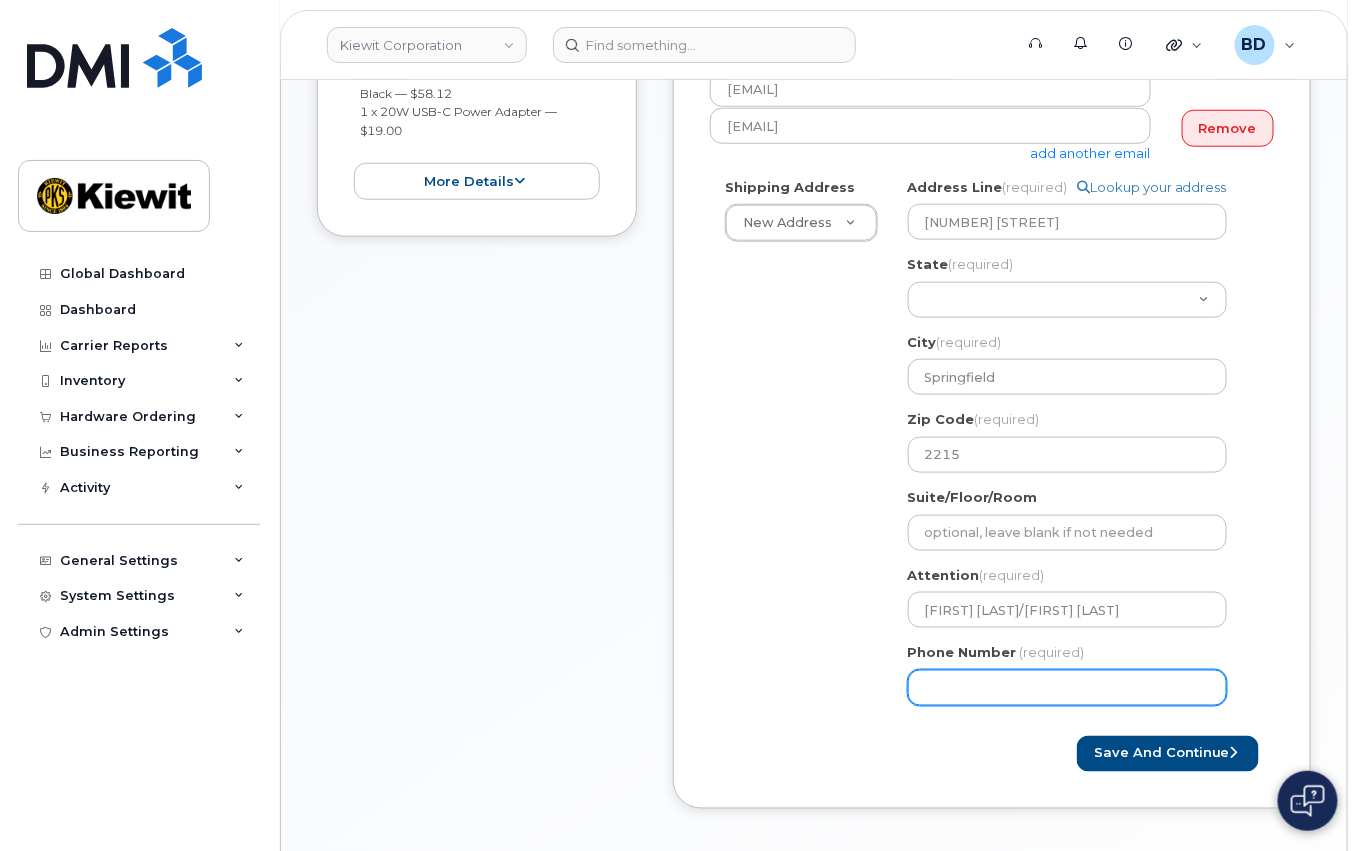 click on "Phone Number" 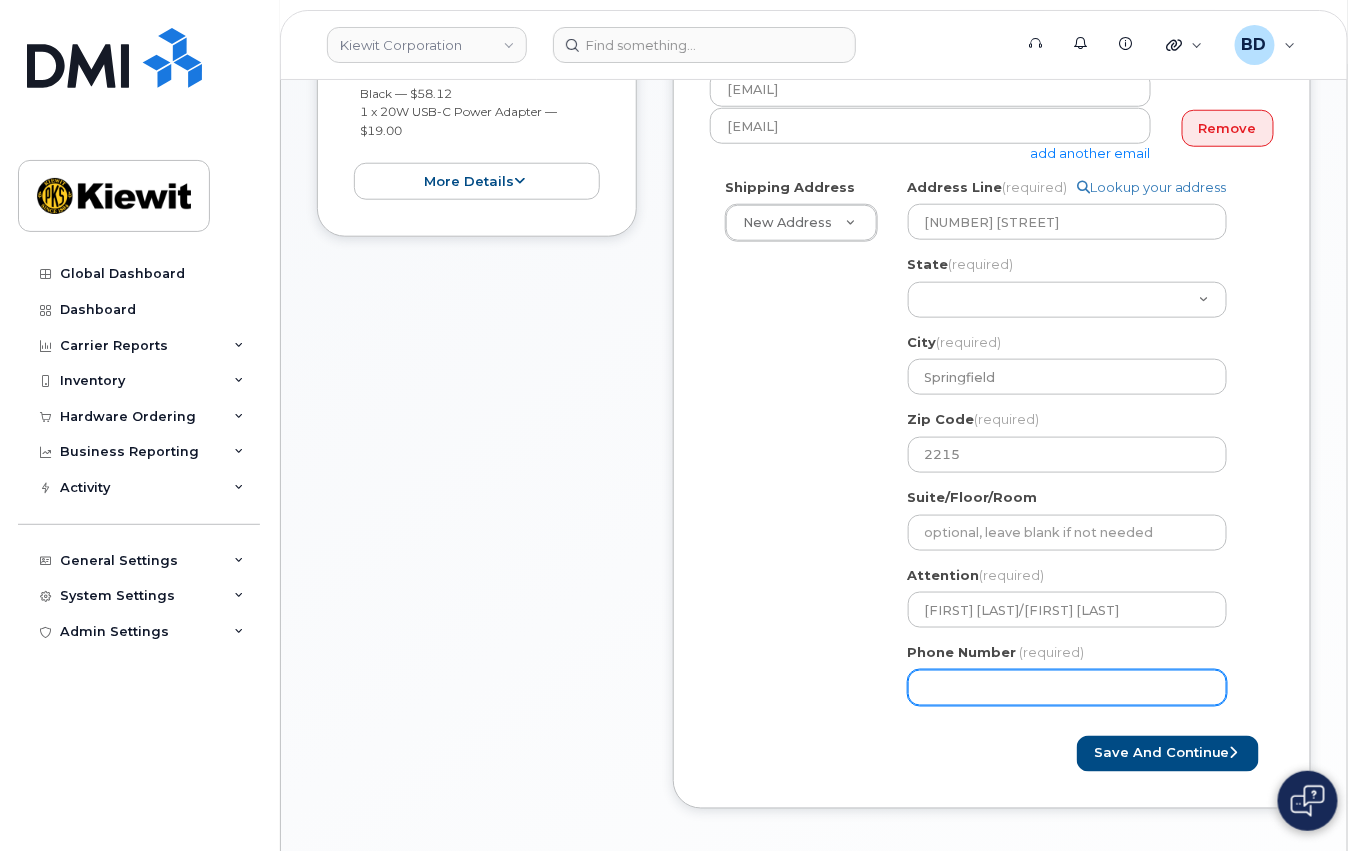 type on "8777727707" 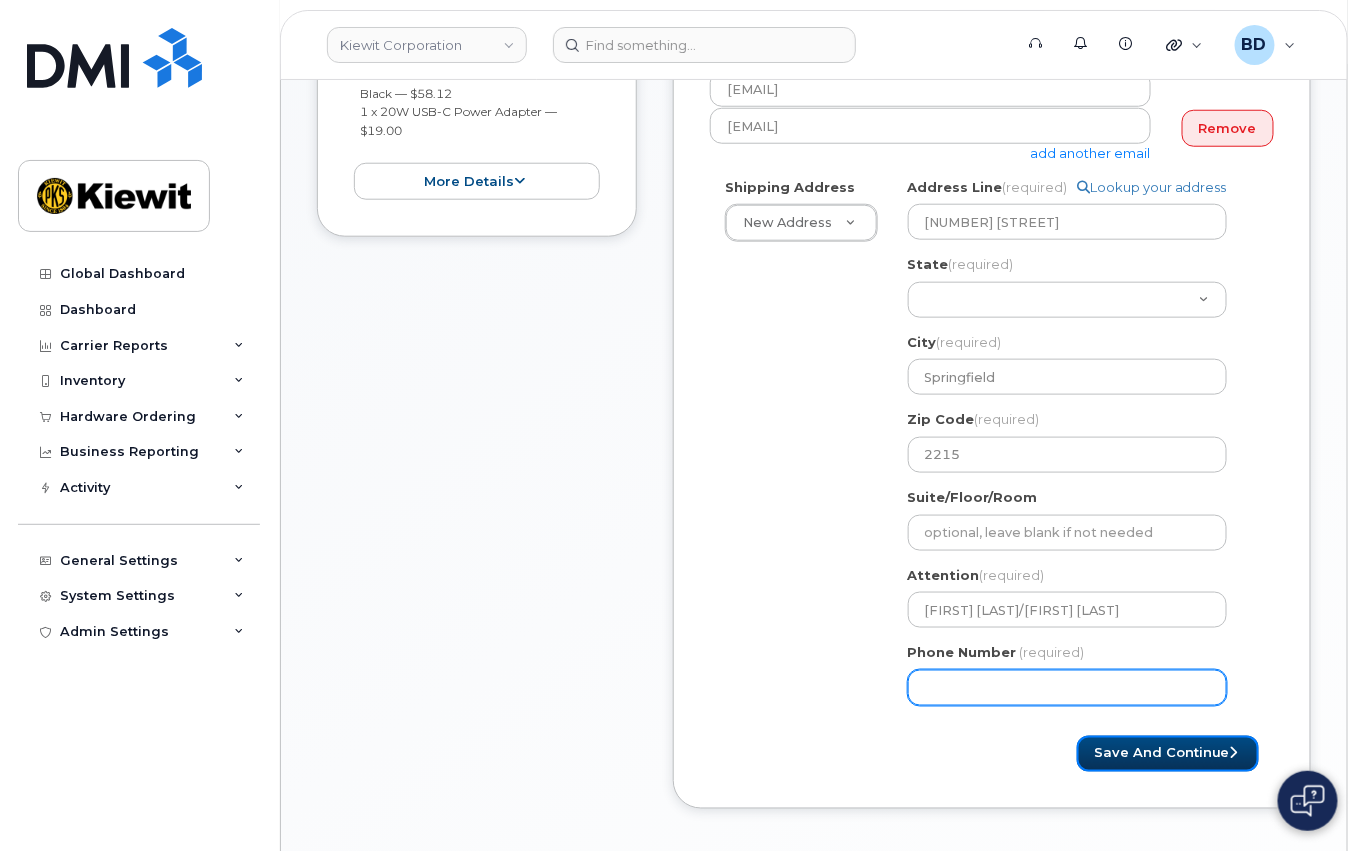 select 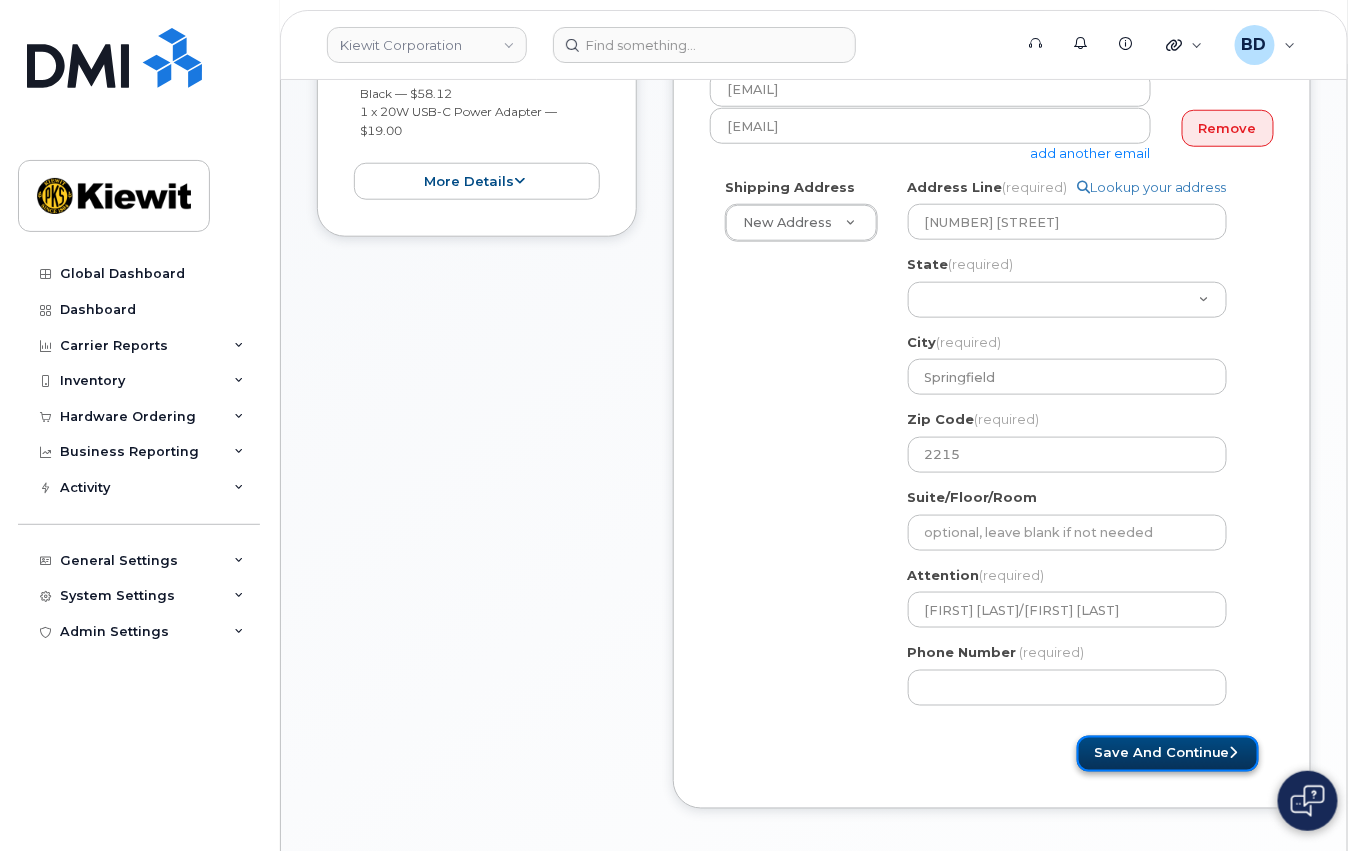 click on "Save and Continue" 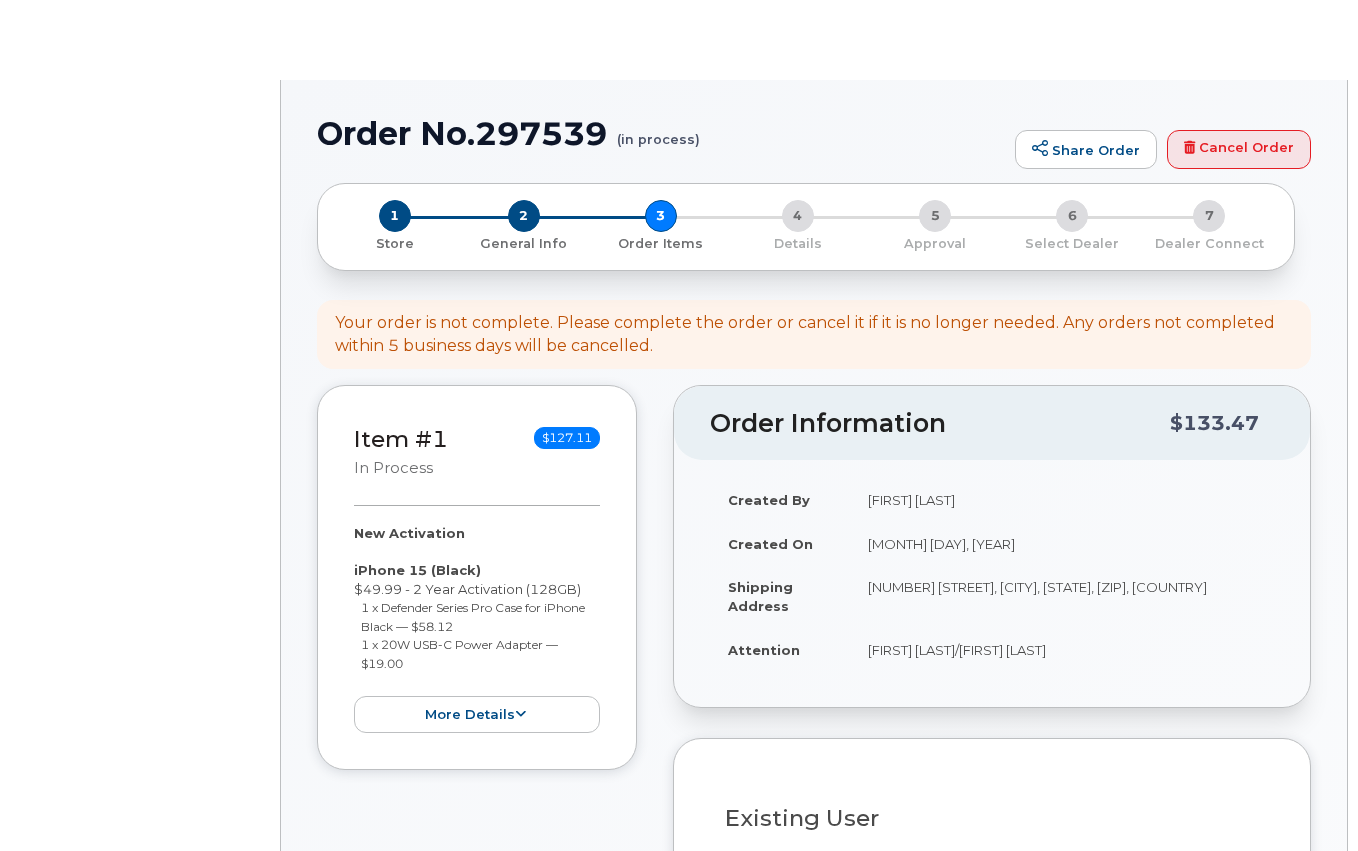 select 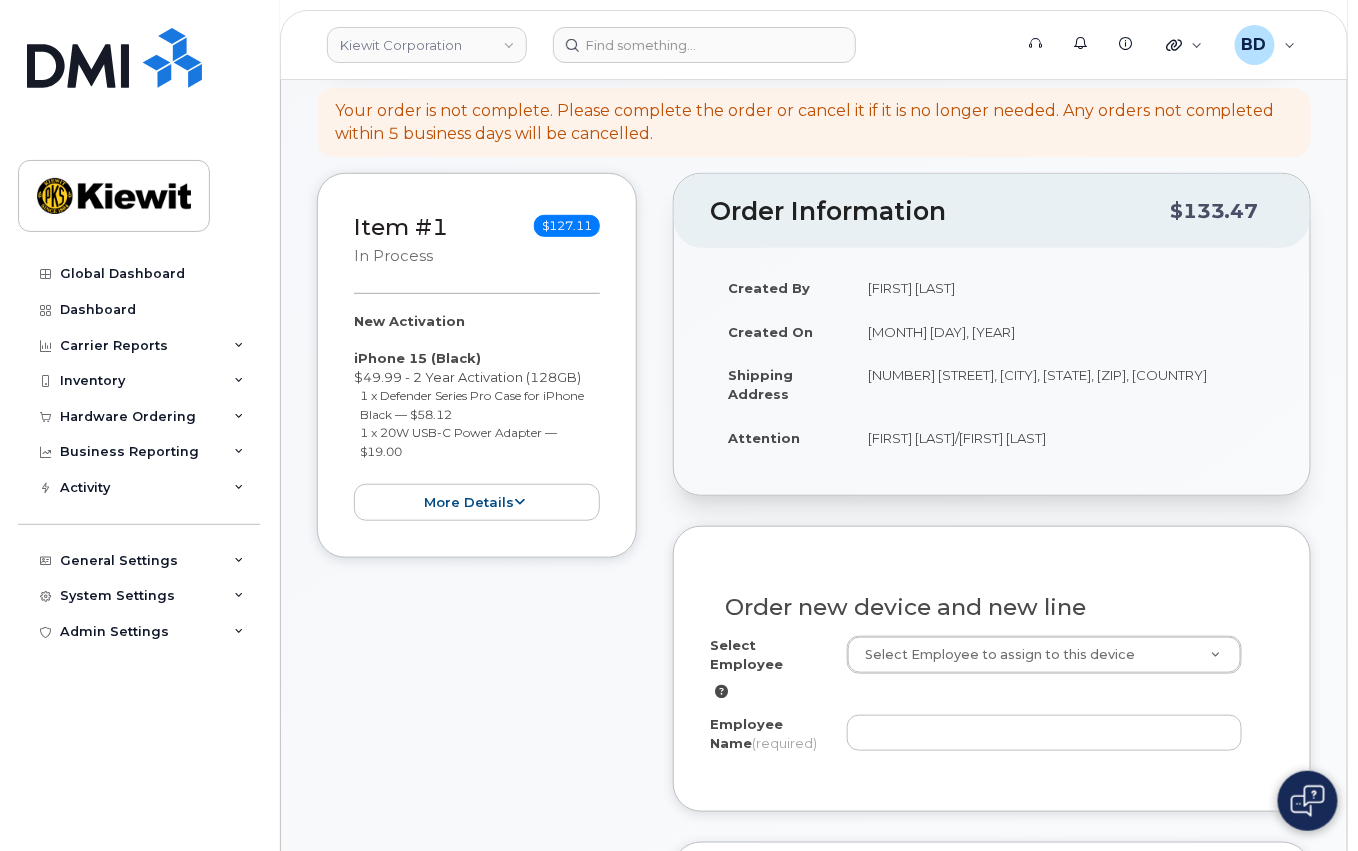 scroll, scrollTop: 266, scrollLeft: 0, axis: vertical 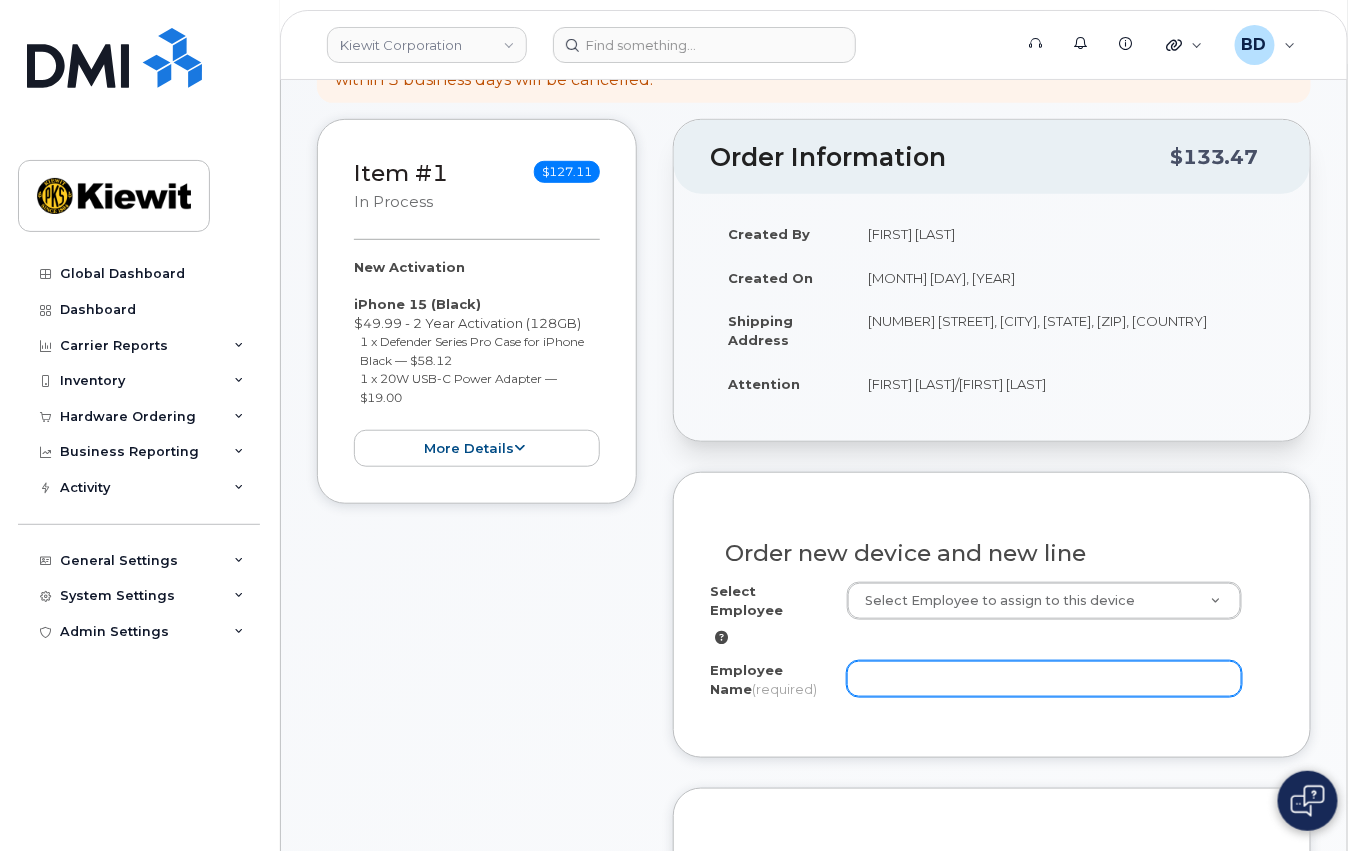 click on "Employee Name
(required)" 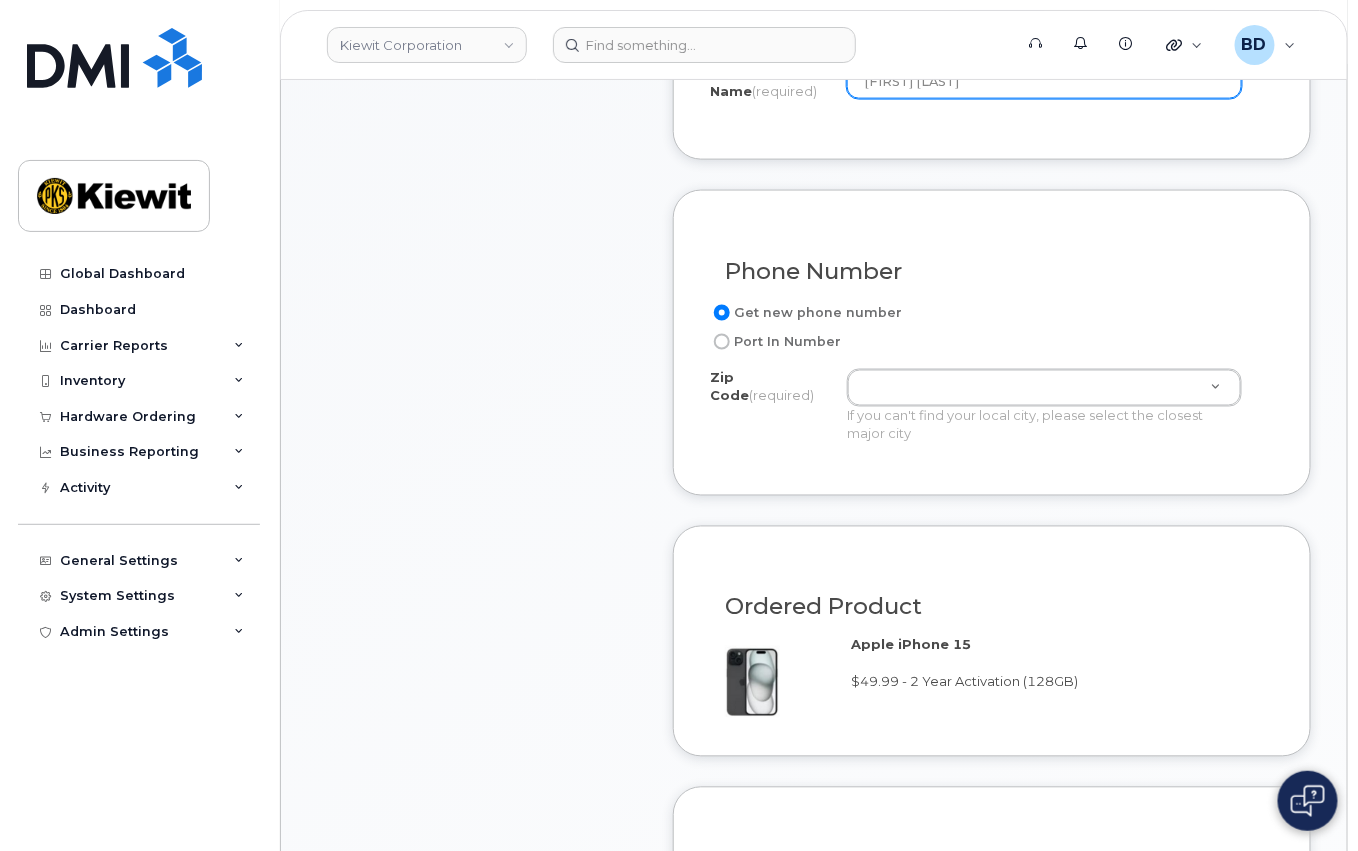scroll, scrollTop: 933, scrollLeft: 0, axis: vertical 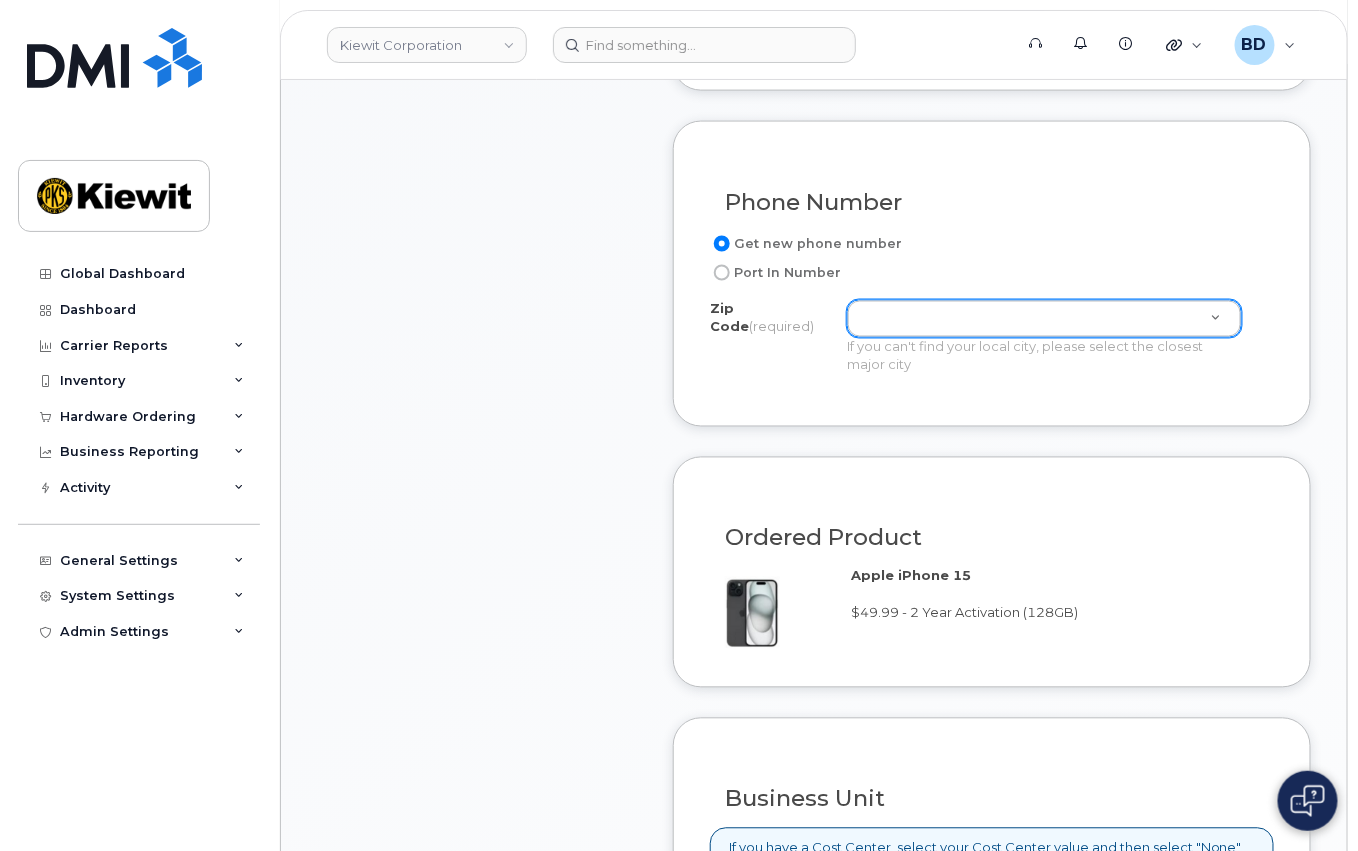 type on "[FIRST] [LAST]" 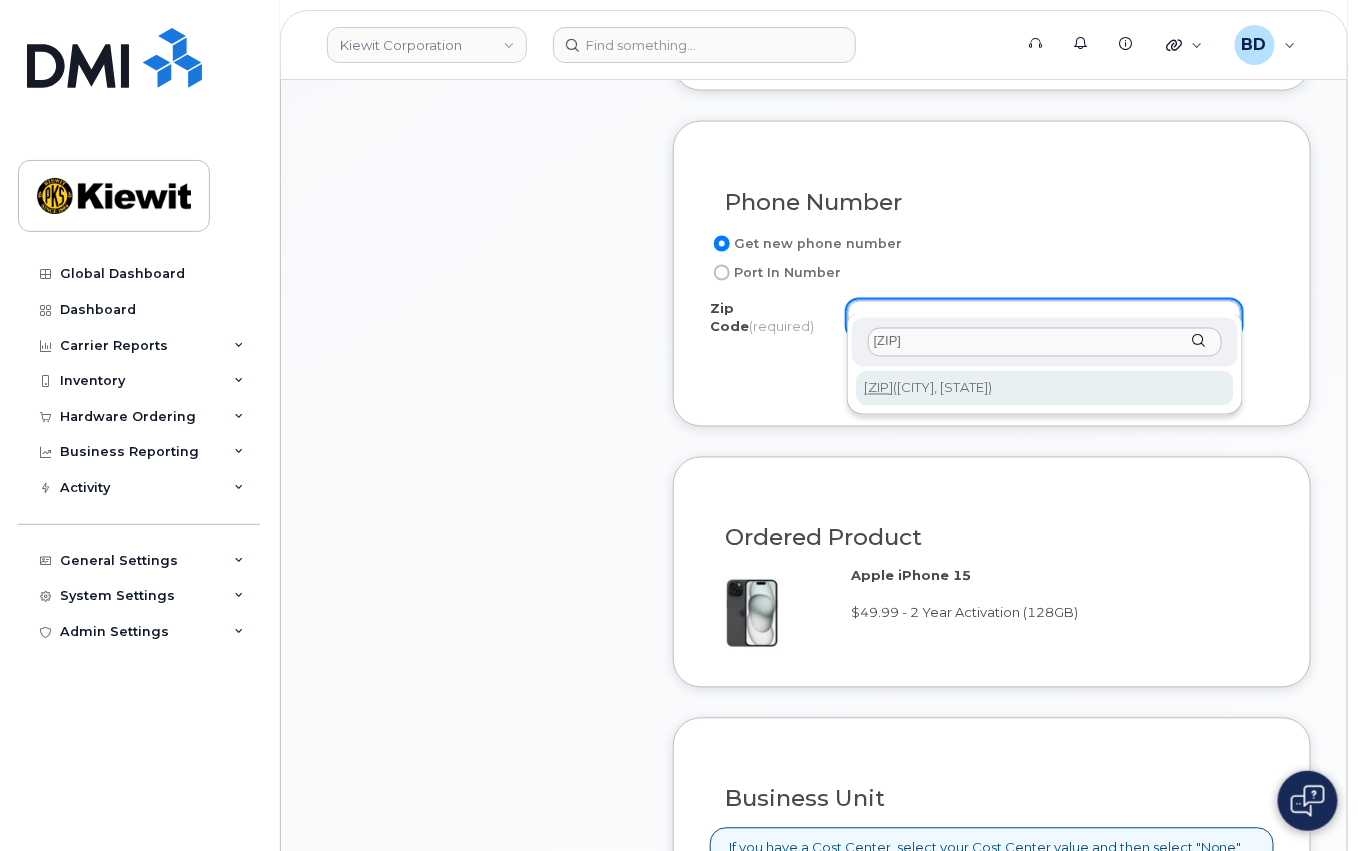 type on "22151" 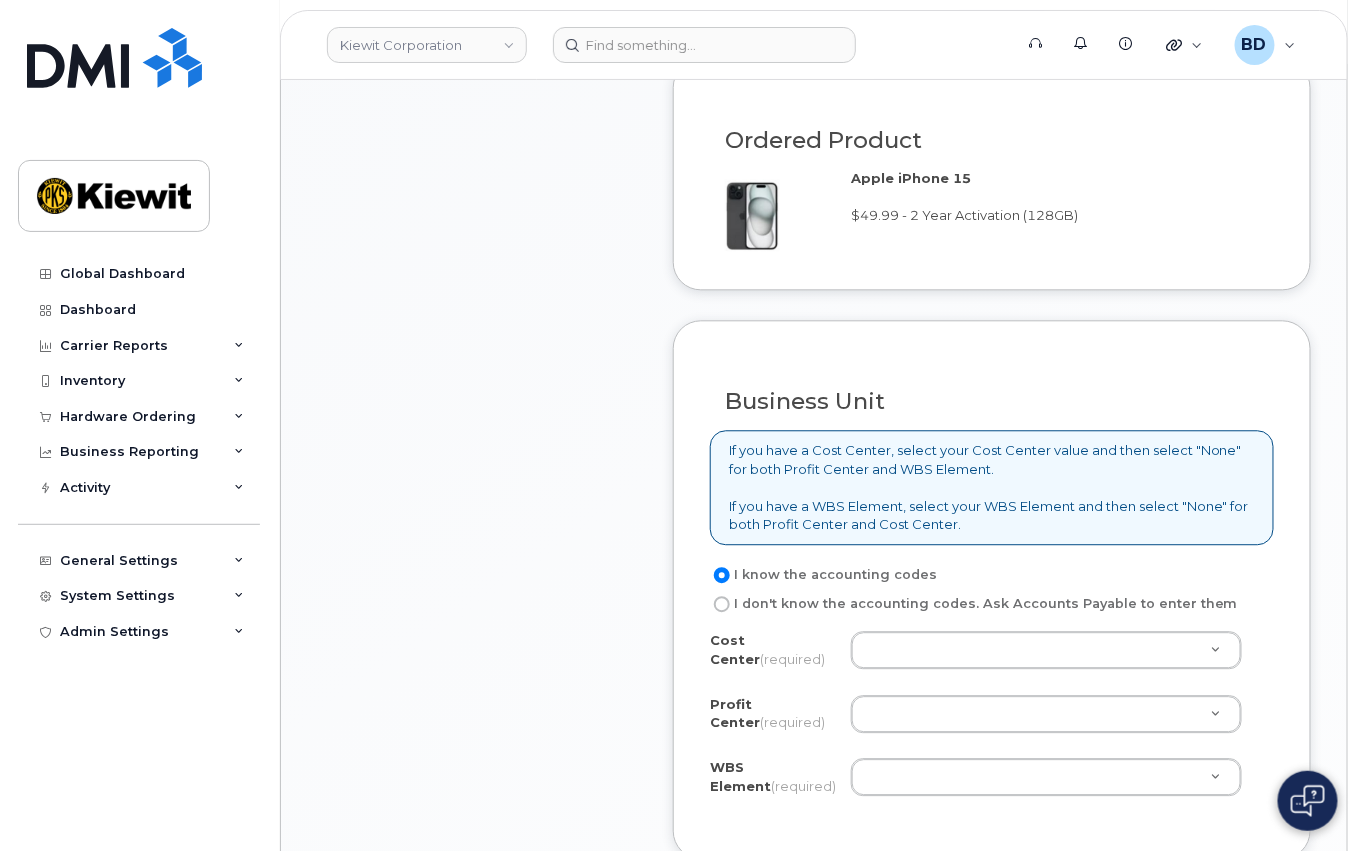 scroll, scrollTop: 1333, scrollLeft: 0, axis: vertical 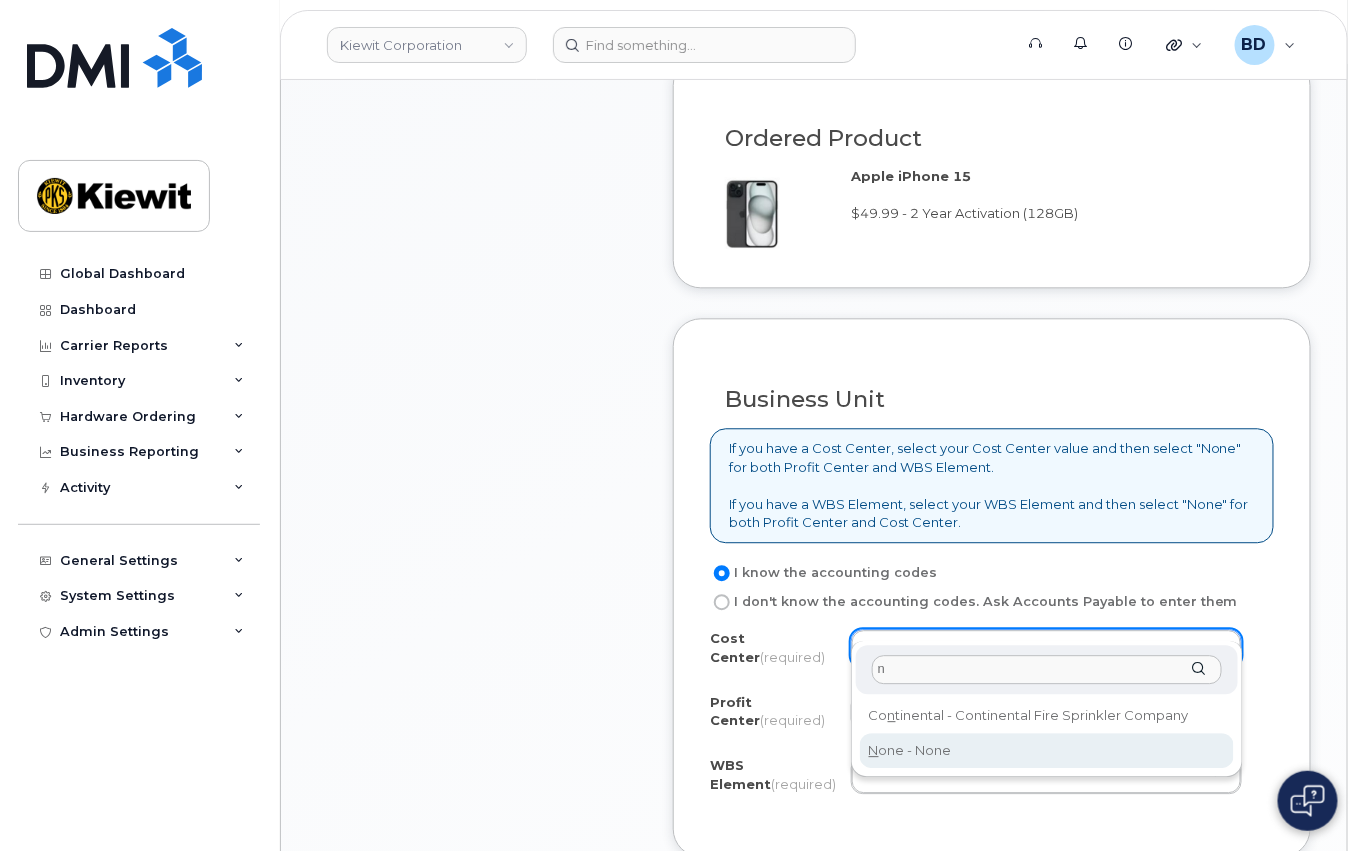 type on "n" 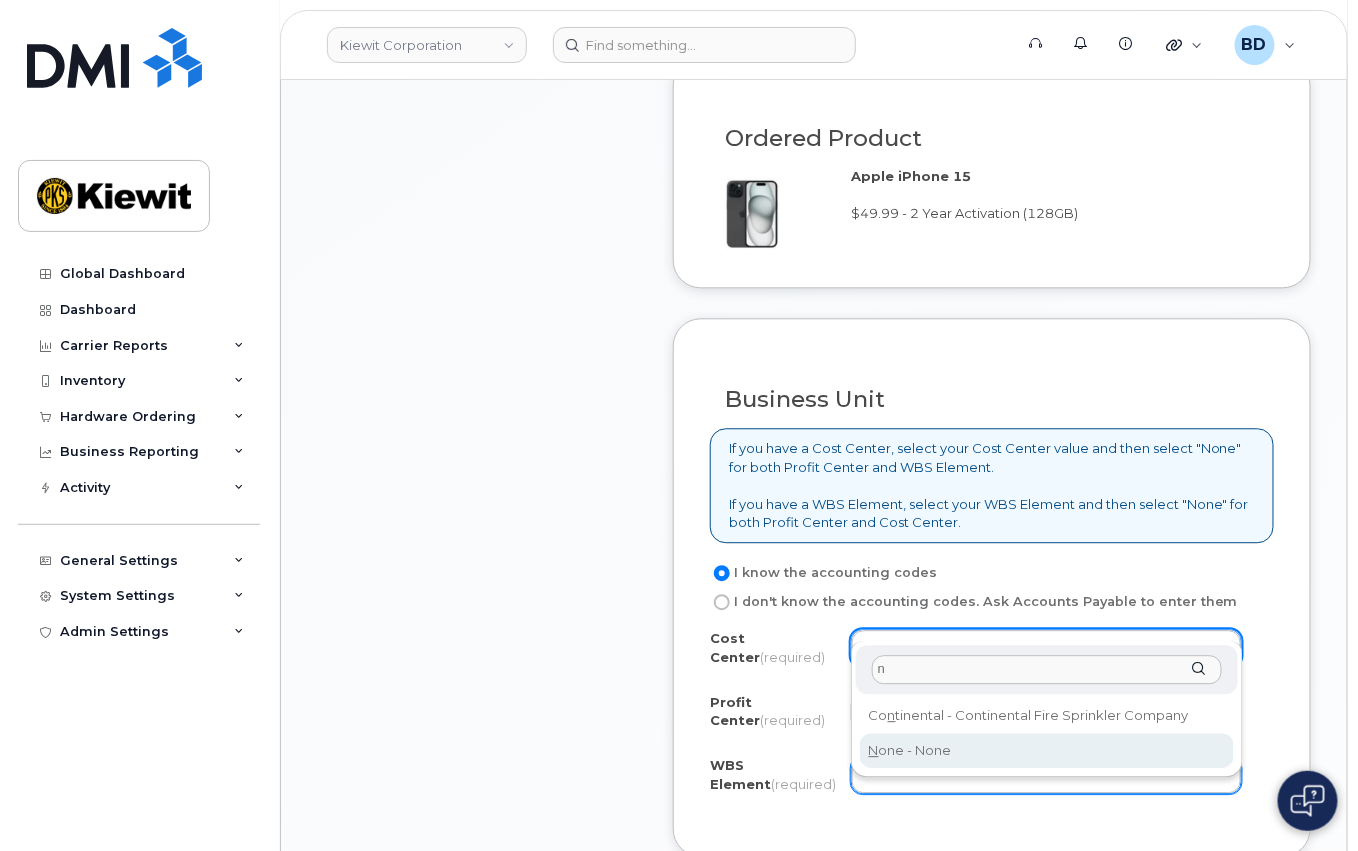 type on "None" 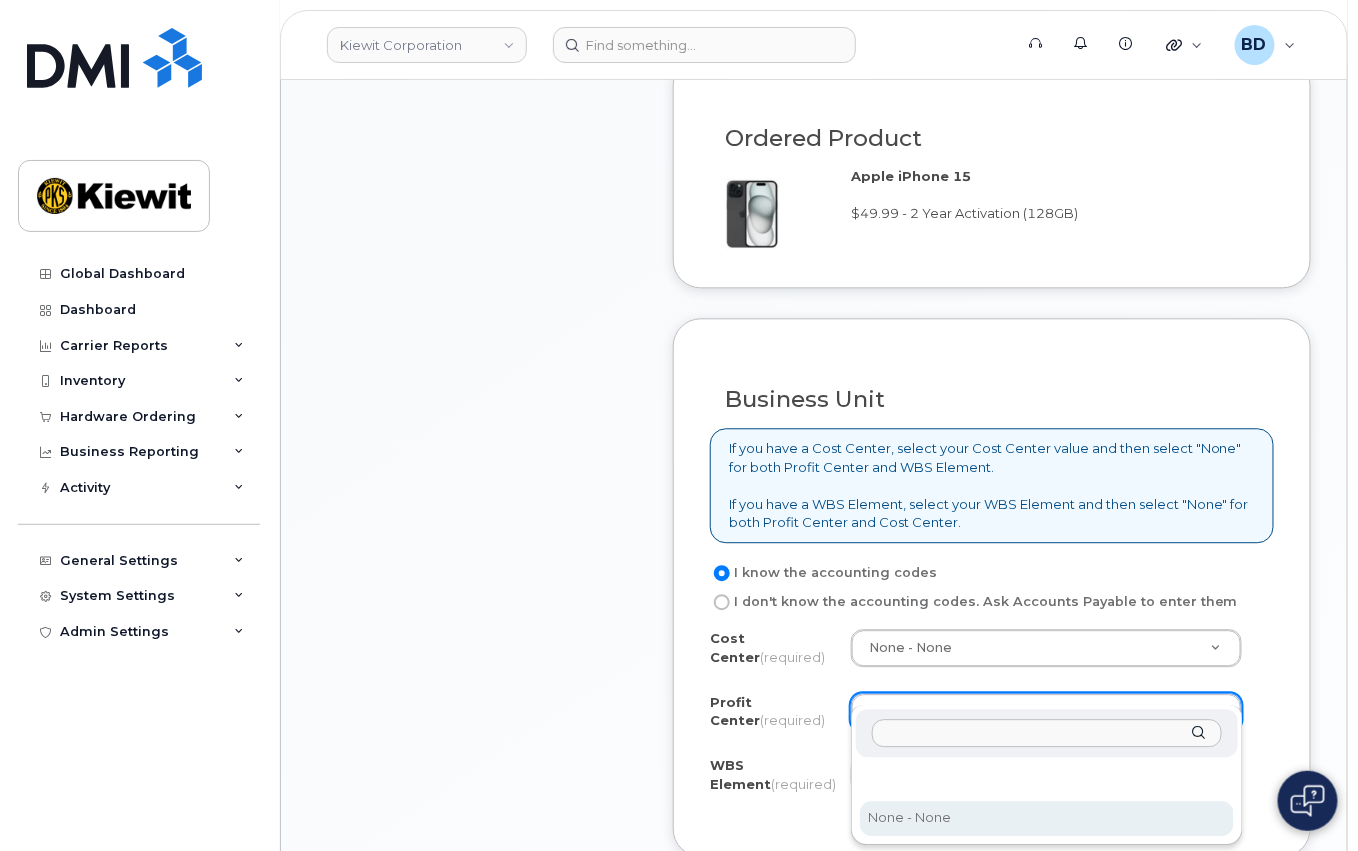 drag, startPoint x: 892, startPoint y: 810, endPoint x: 231, endPoint y: 415, distance: 770.02985 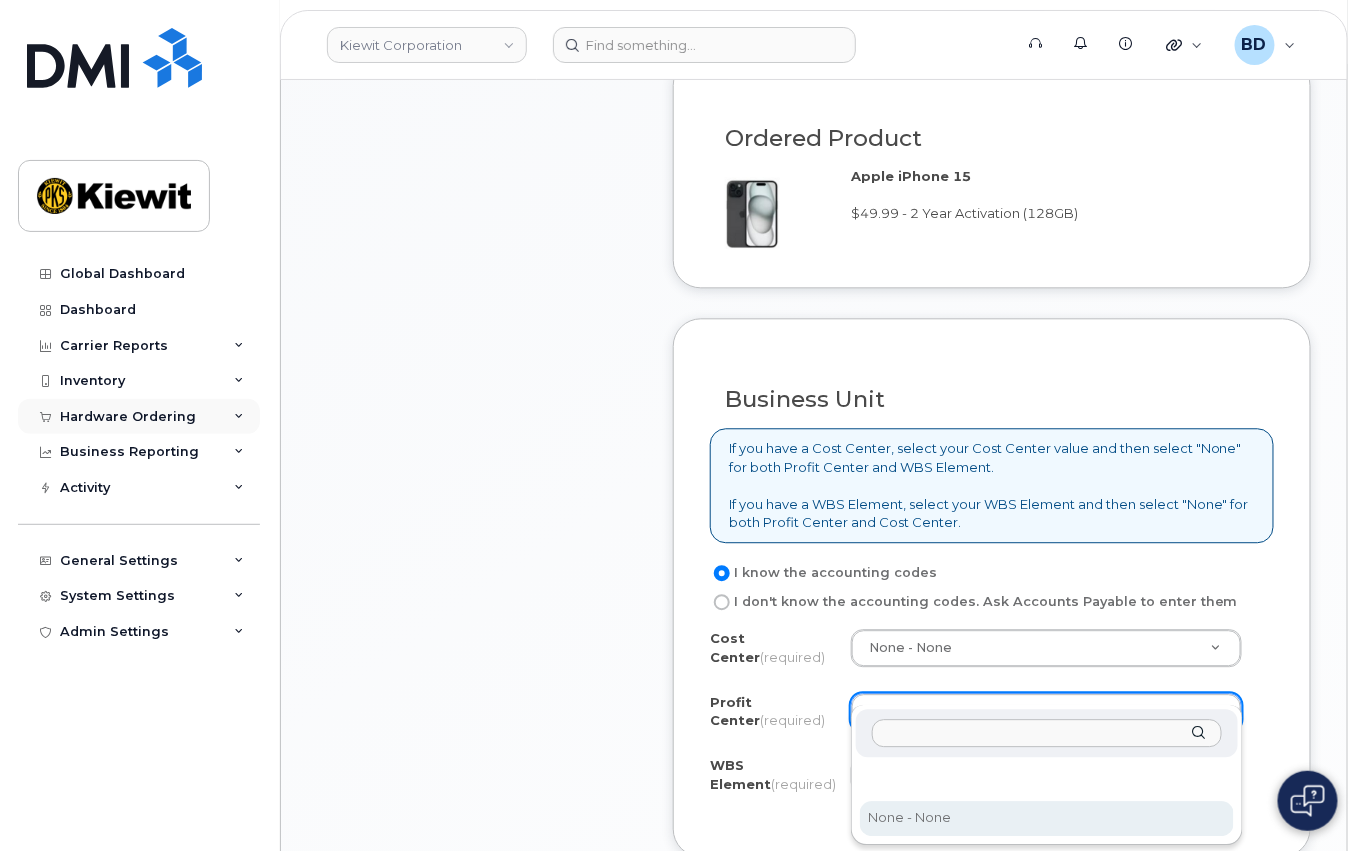 select on "None" 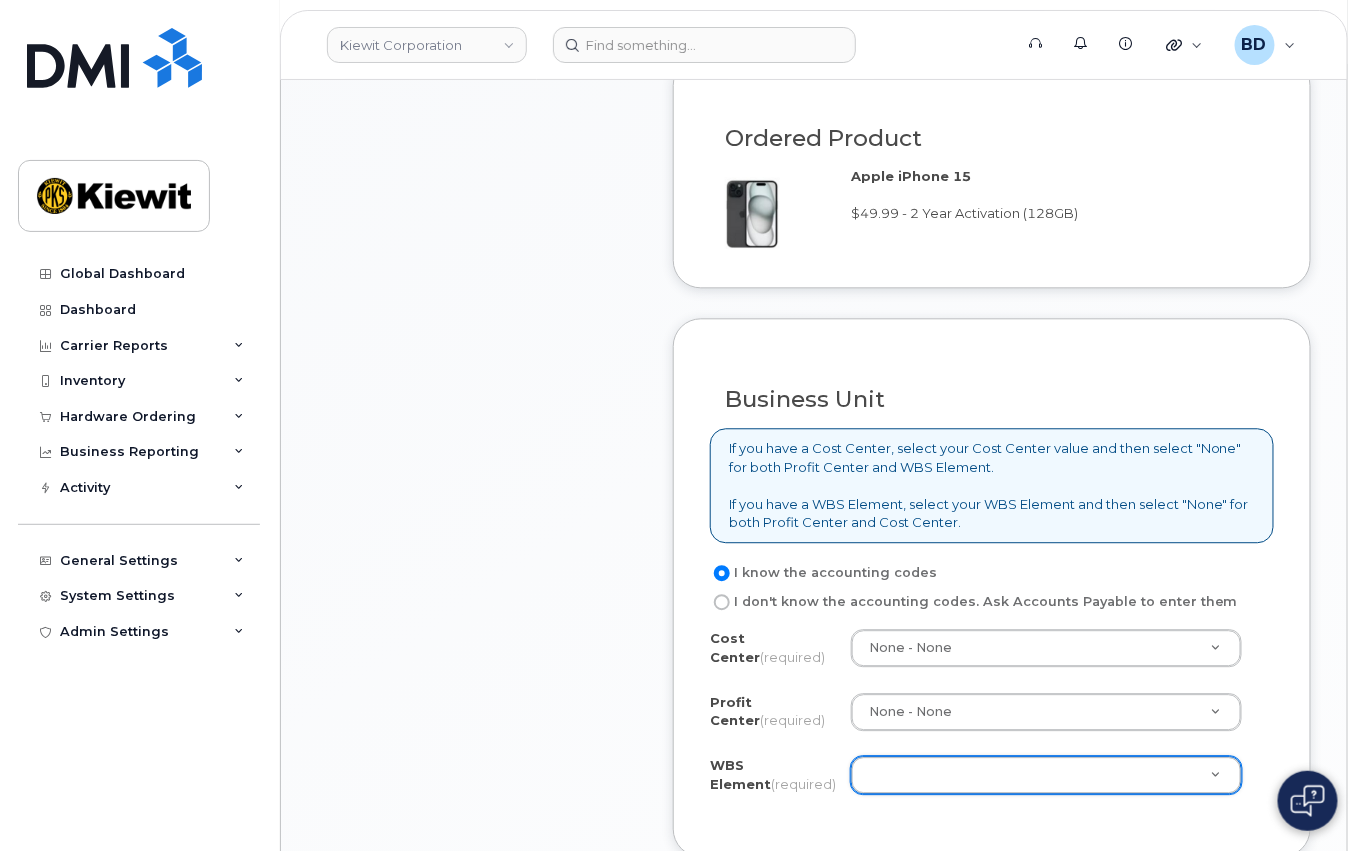paste on "106271.1035" 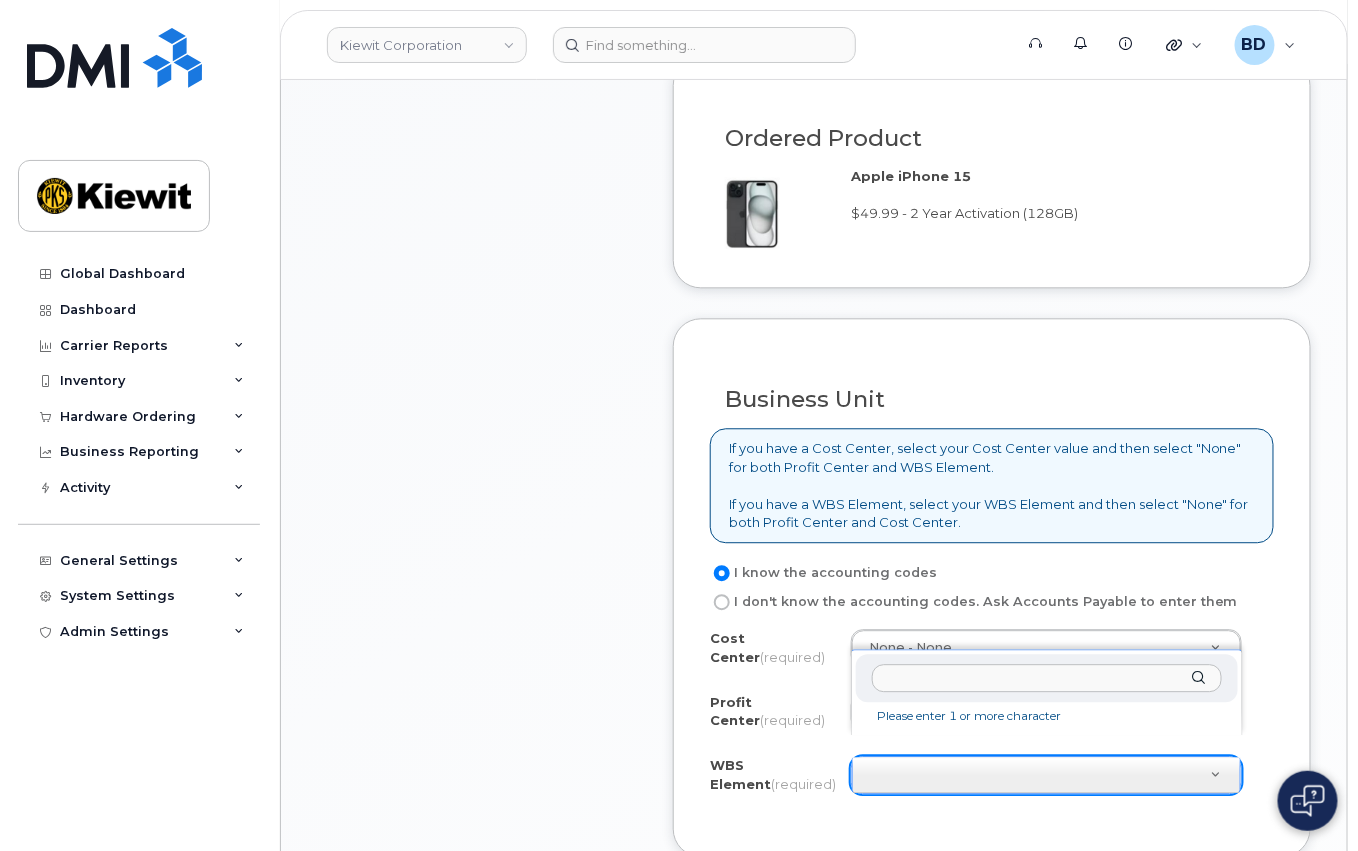 paste on "106271.1035" 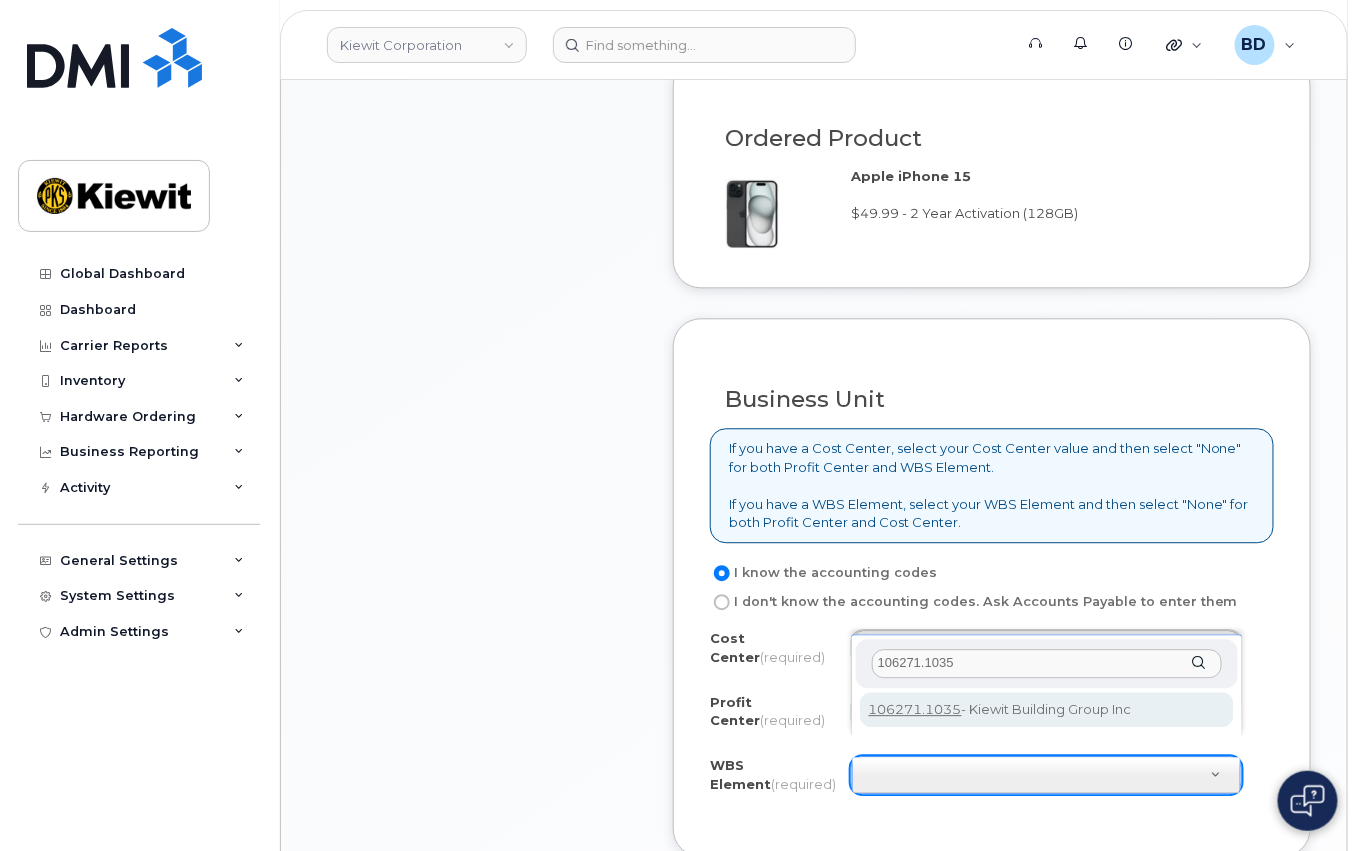 type on "106271.1035" 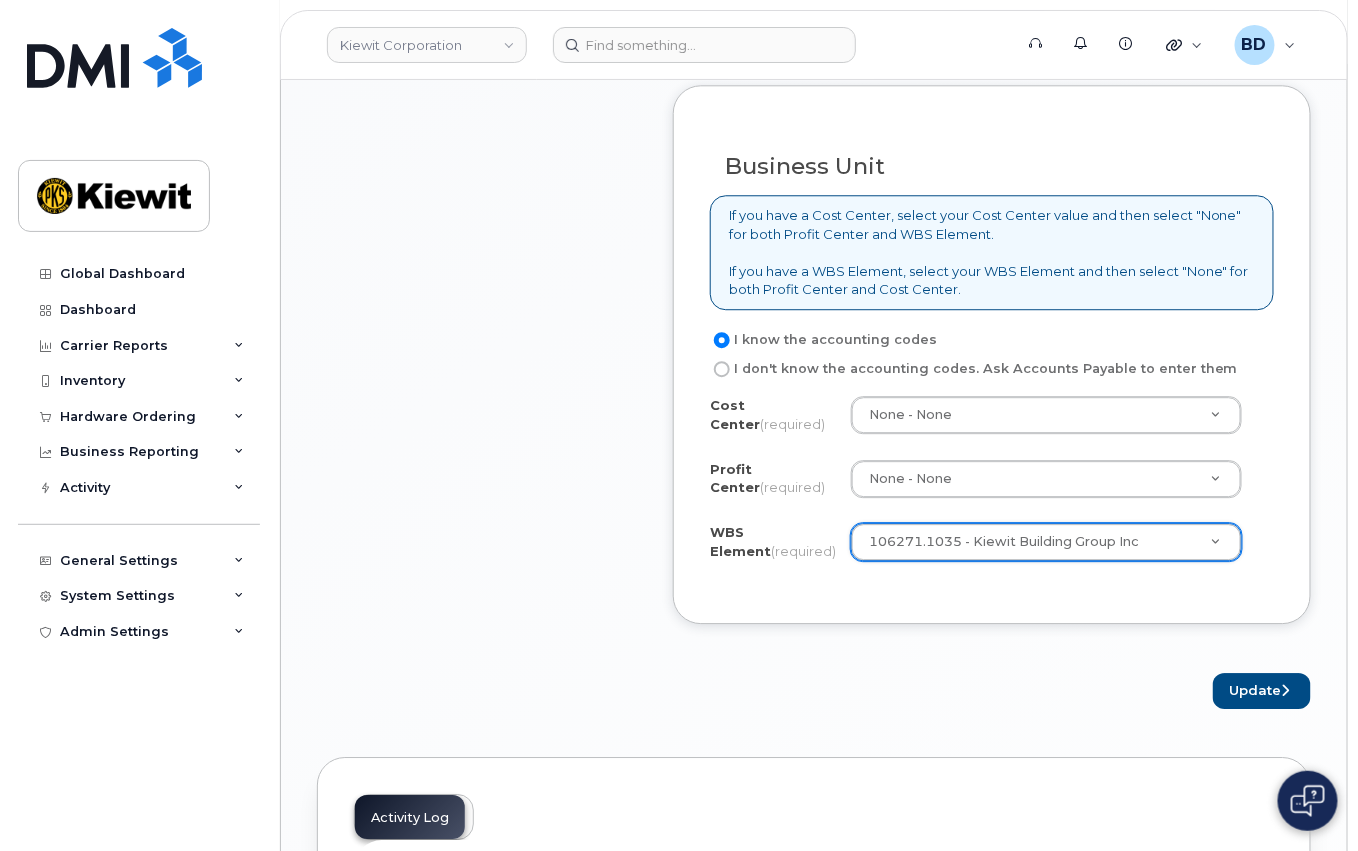scroll, scrollTop: 1600, scrollLeft: 0, axis: vertical 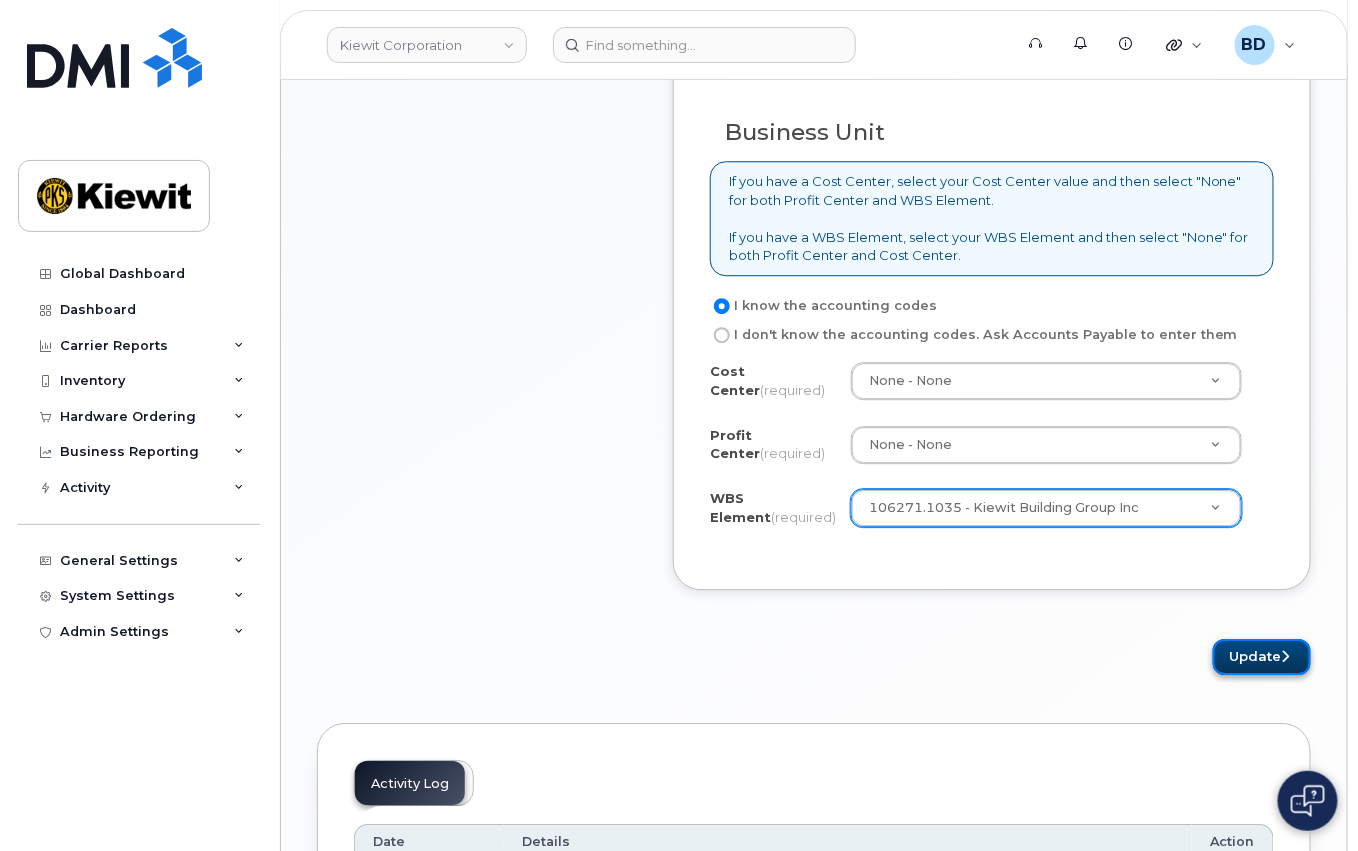 click on "Update" 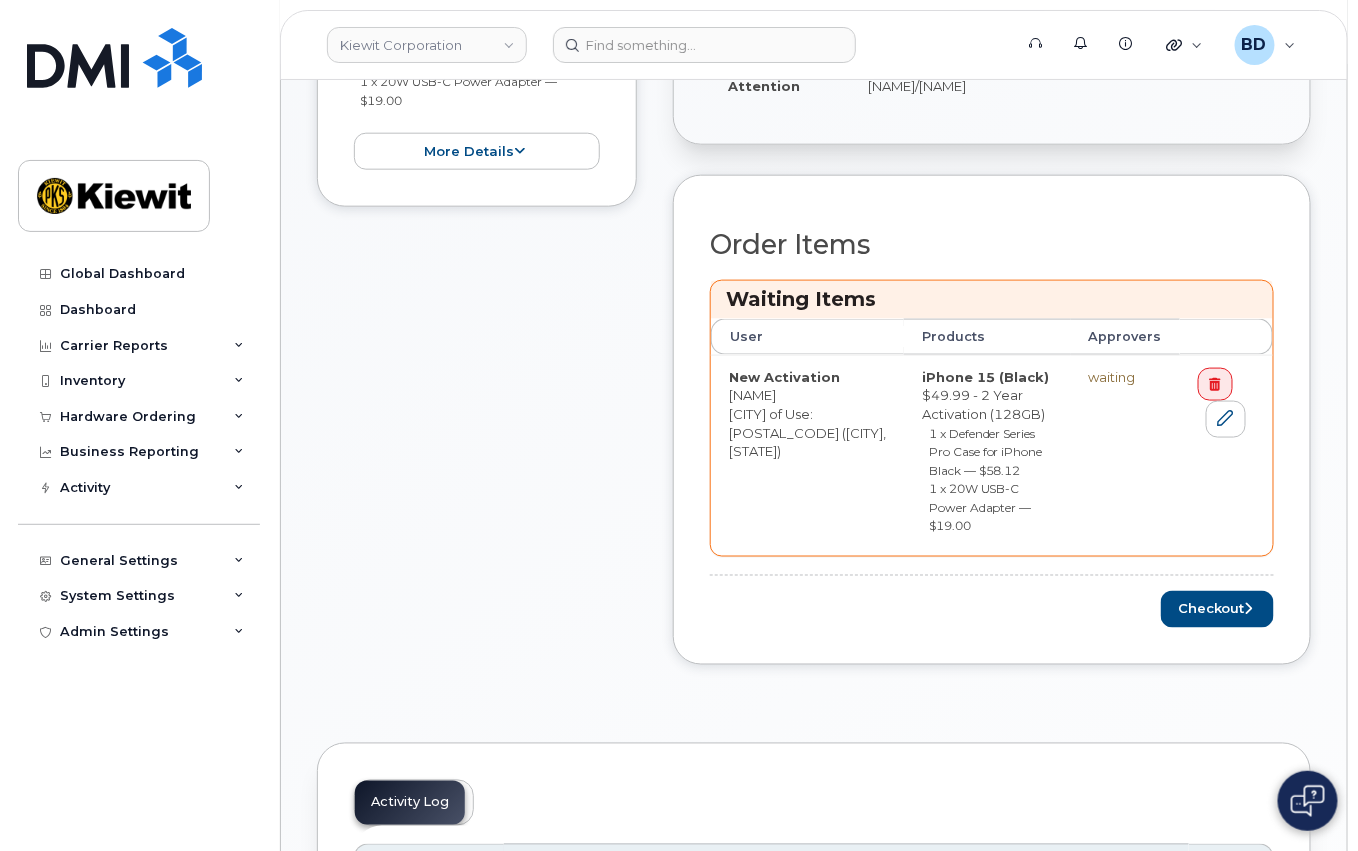 scroll, scrollTop: 666, scrollLeft: 0, axis: vertical 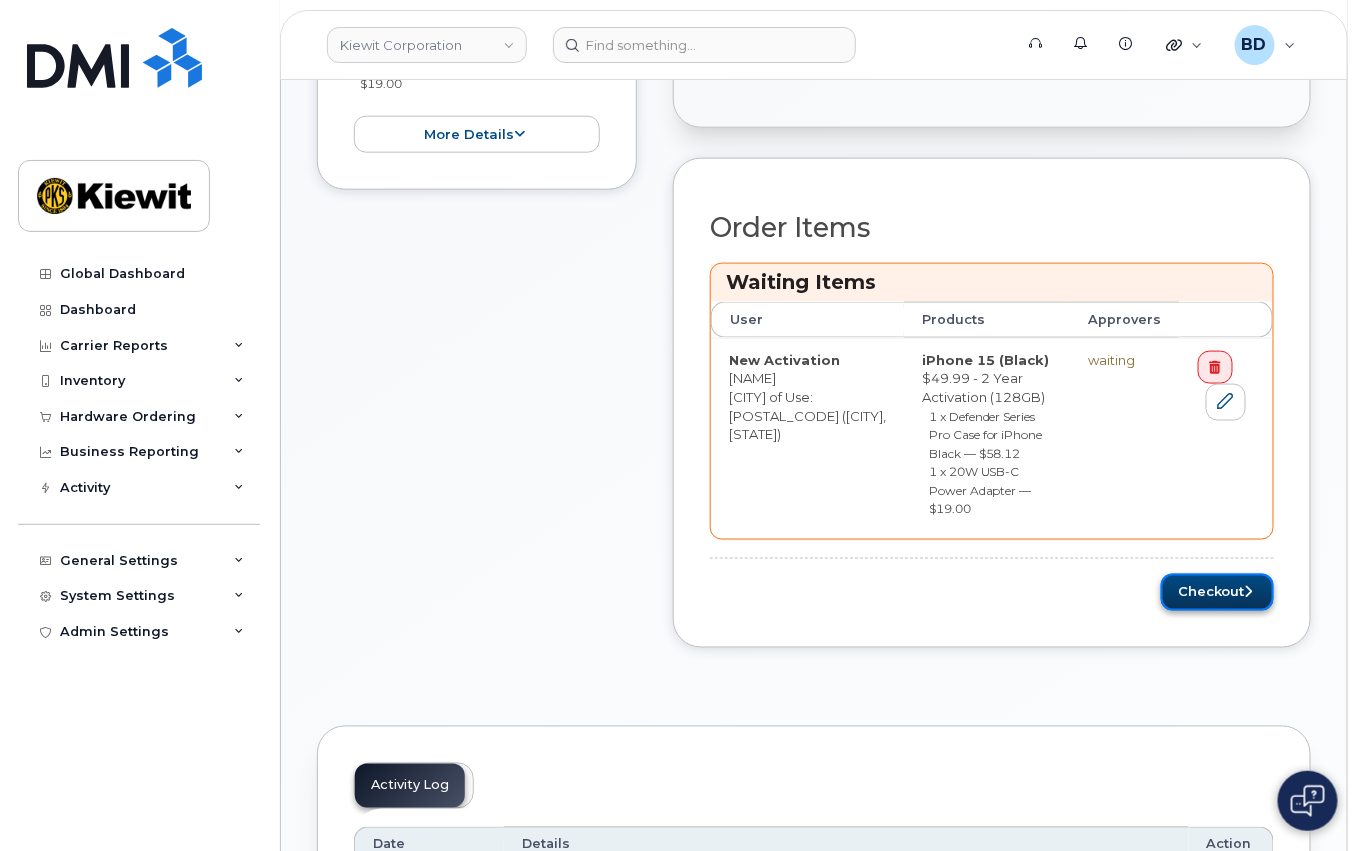 click on "Checkout" 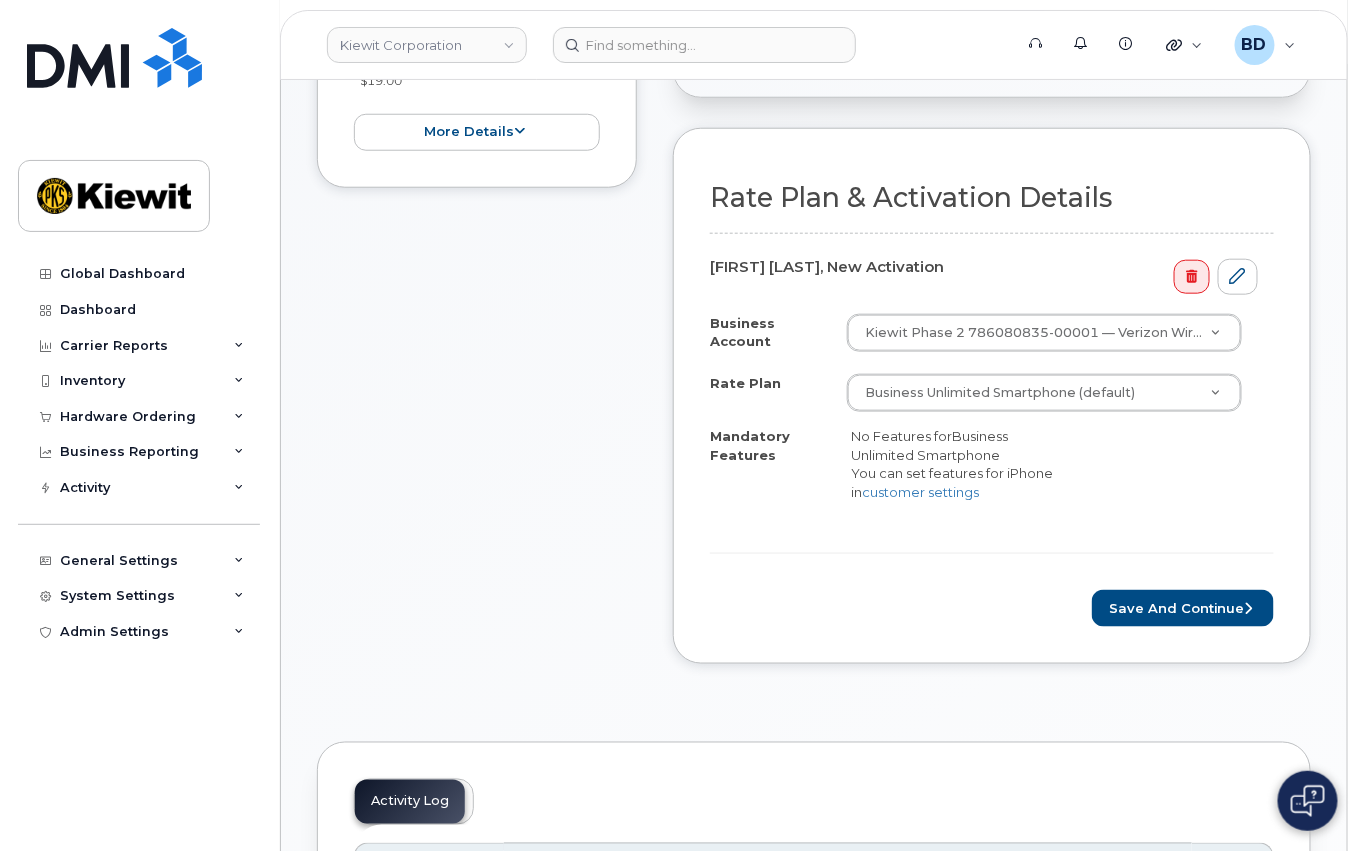 scroll, scrollTop: 533, scrollLeft: 0, axis: vertical 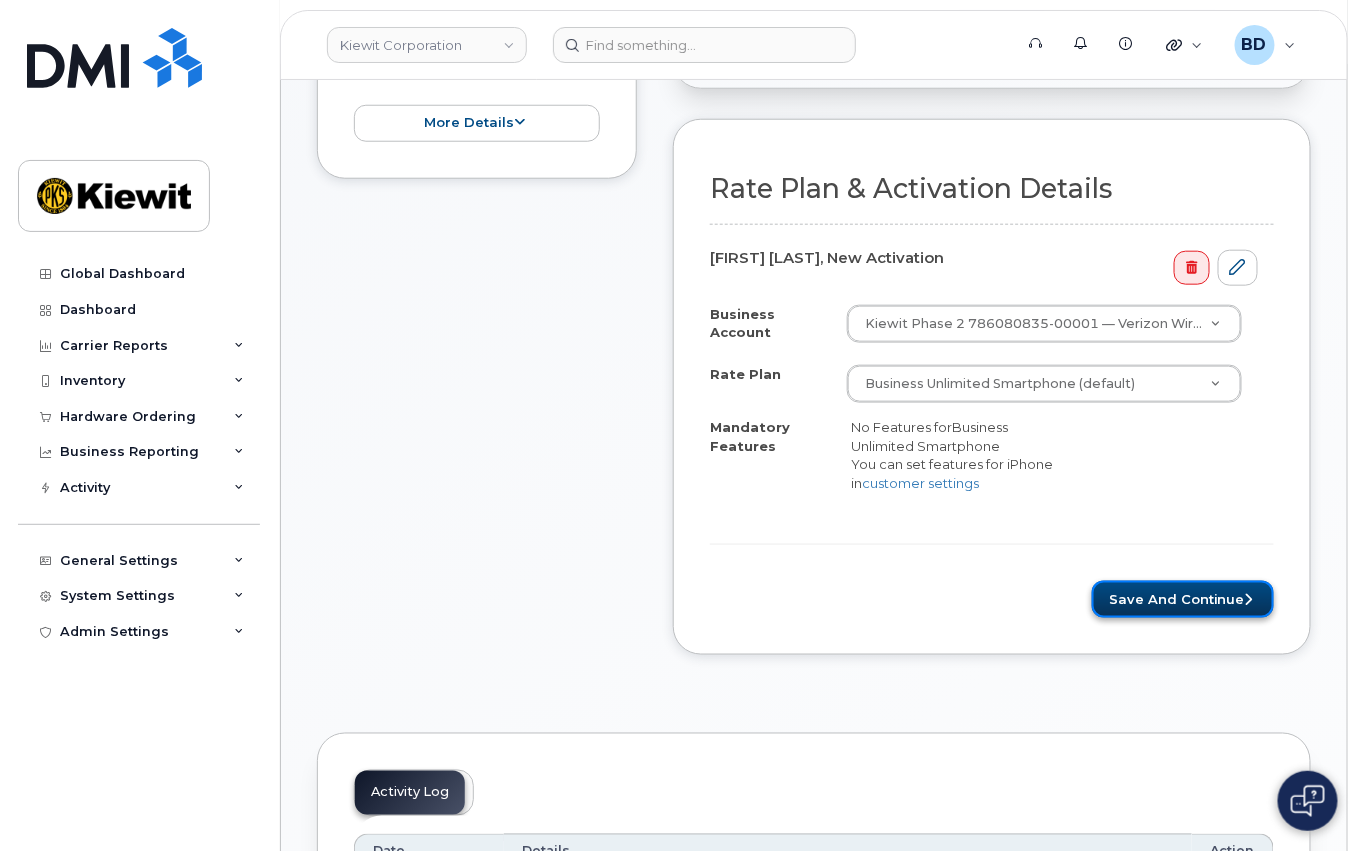 click on "Save and Continue" 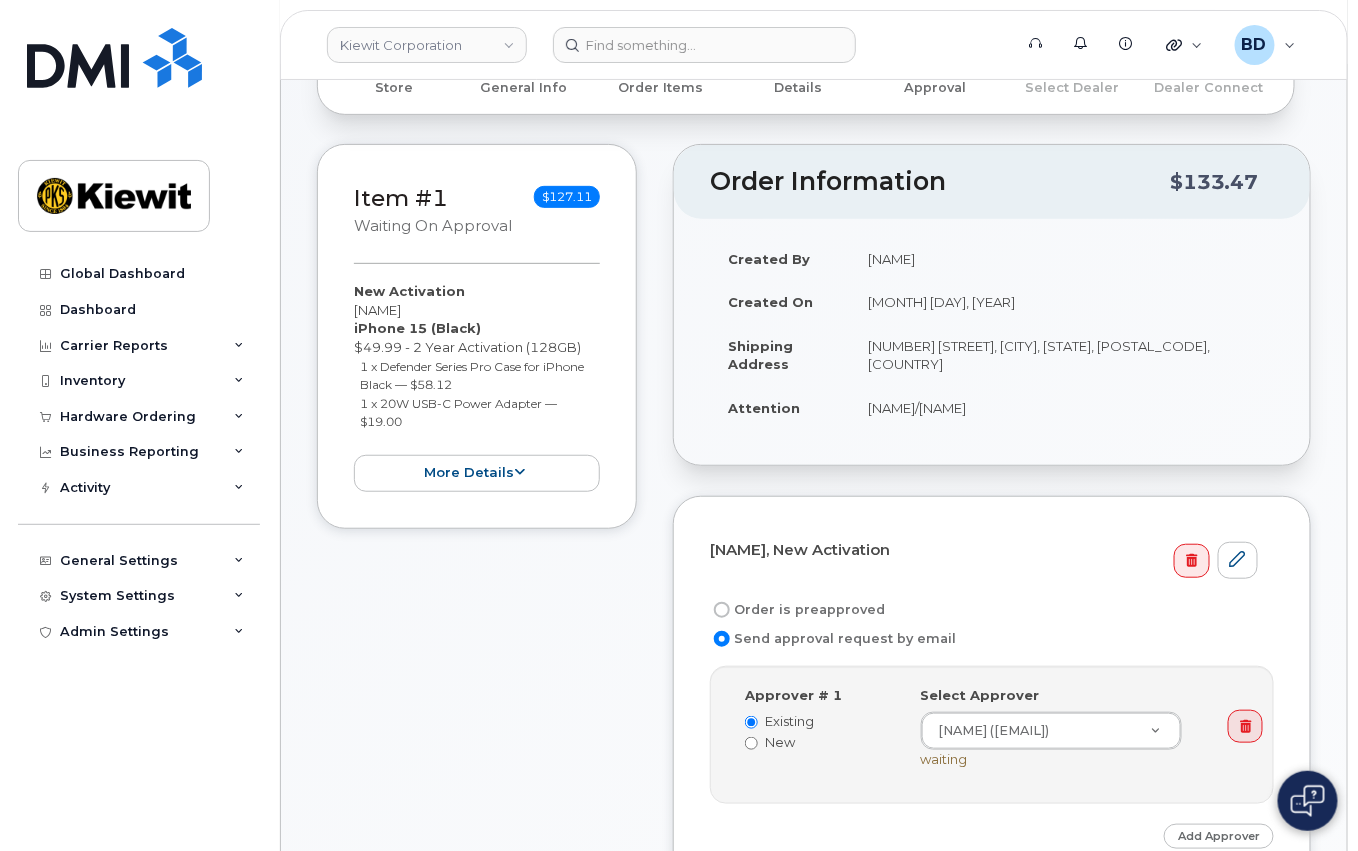 scroll, scrollTop: 266, scrollLeft: 0, axis: vertical 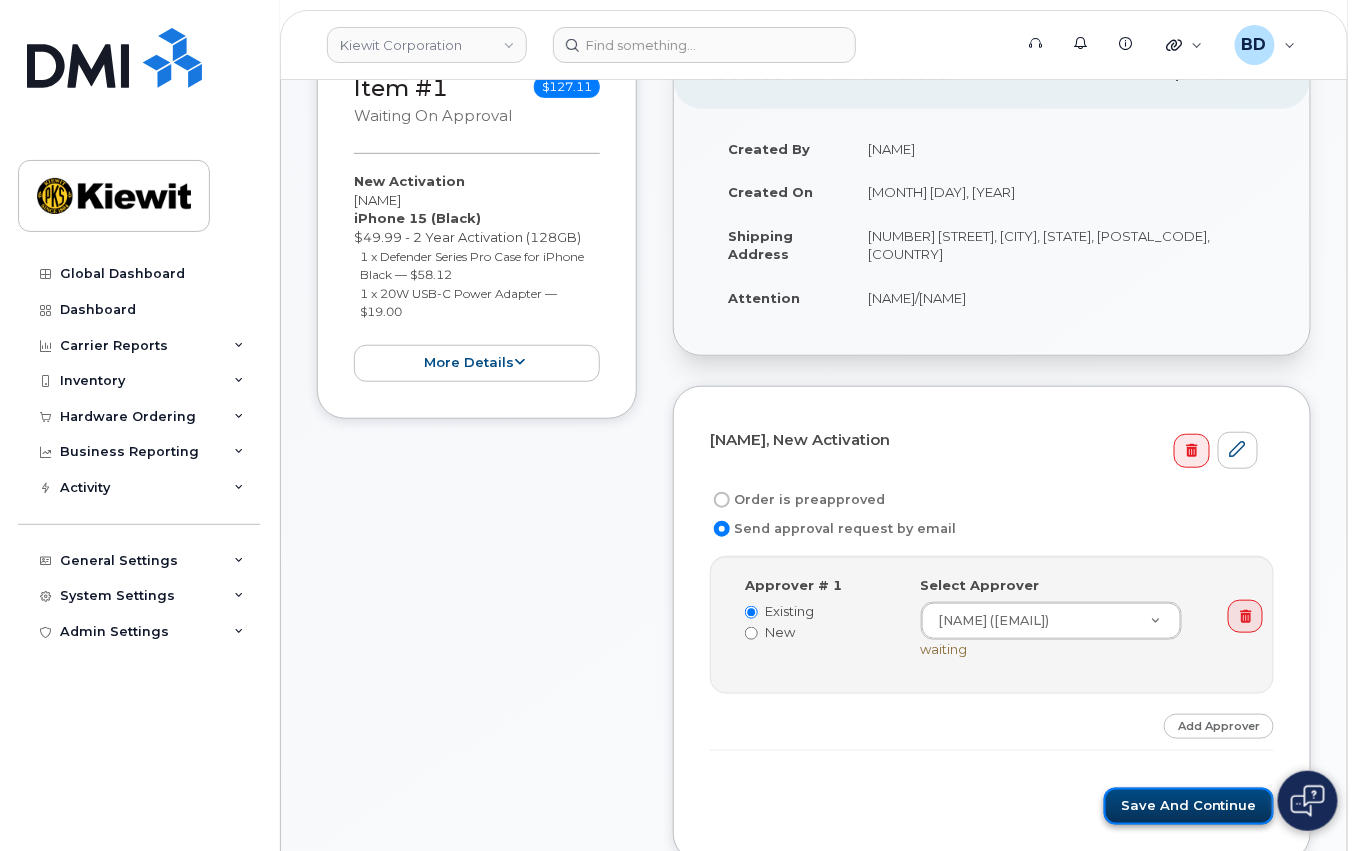 click on "Save and Continue" 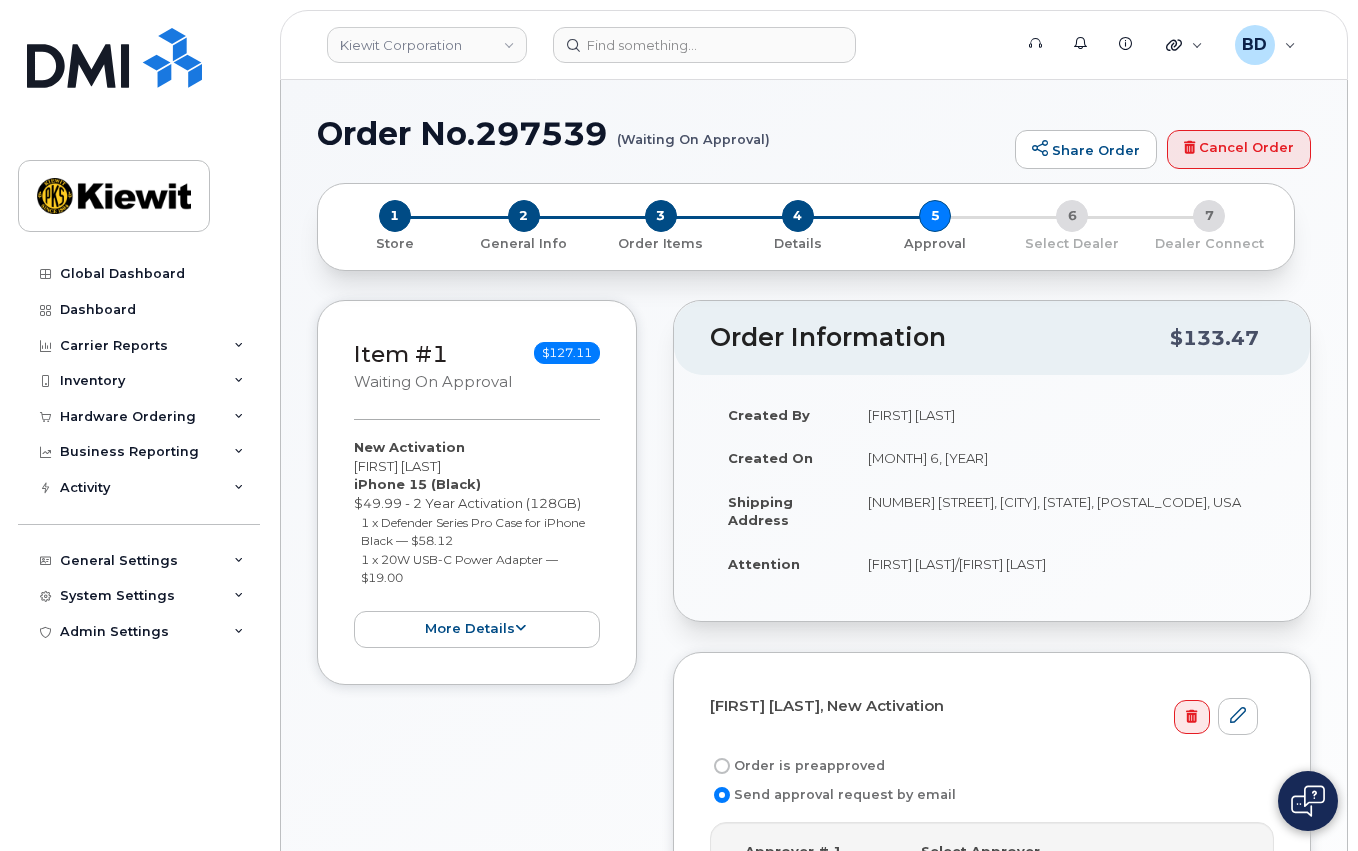 scroll, scrollTop: 0, scrollLeft: 0, axis: both 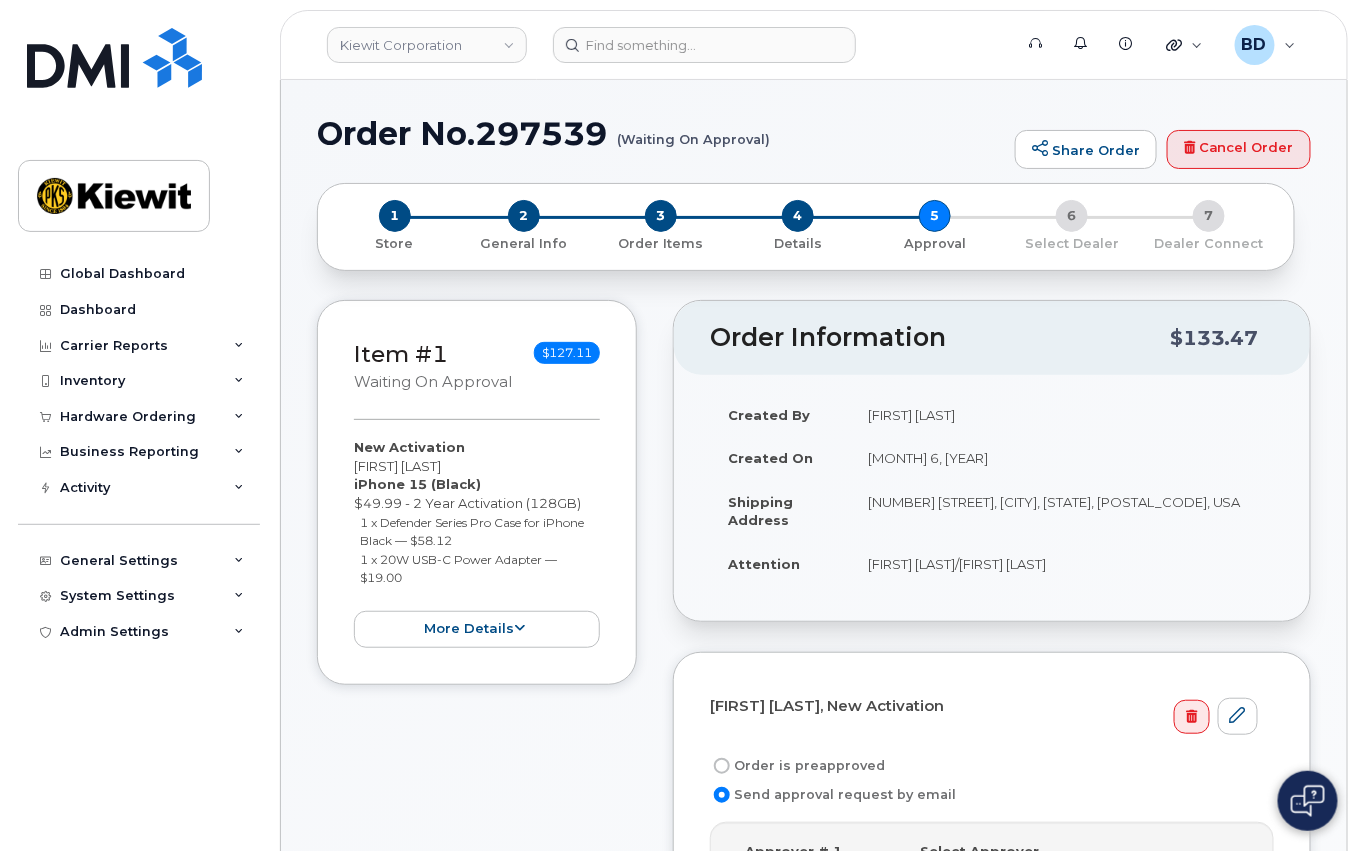 click on "Order No.[NUMBER]
(Waiting On Approval)" 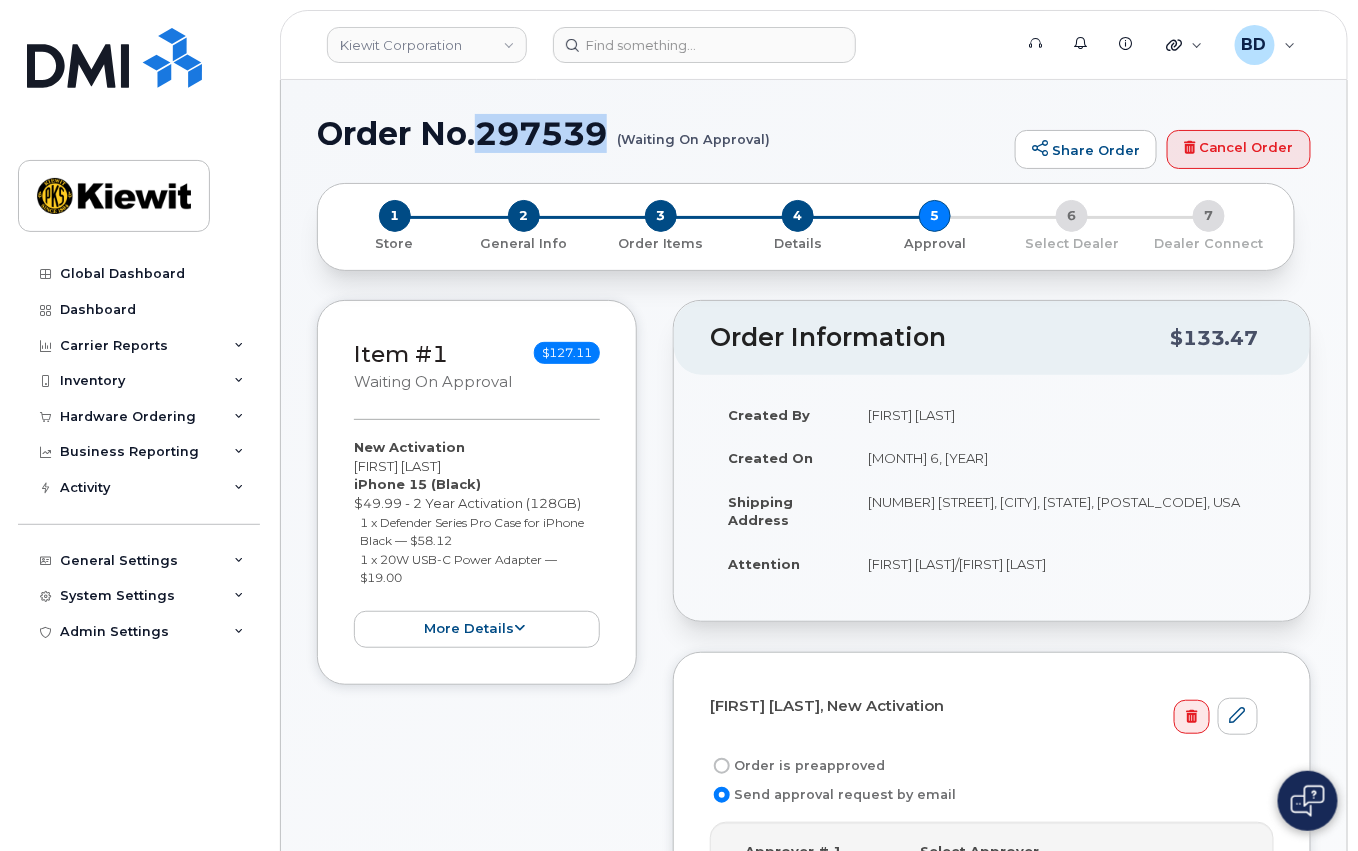 click on "Order No.[NUMBER]
(Waiting On Approval)" 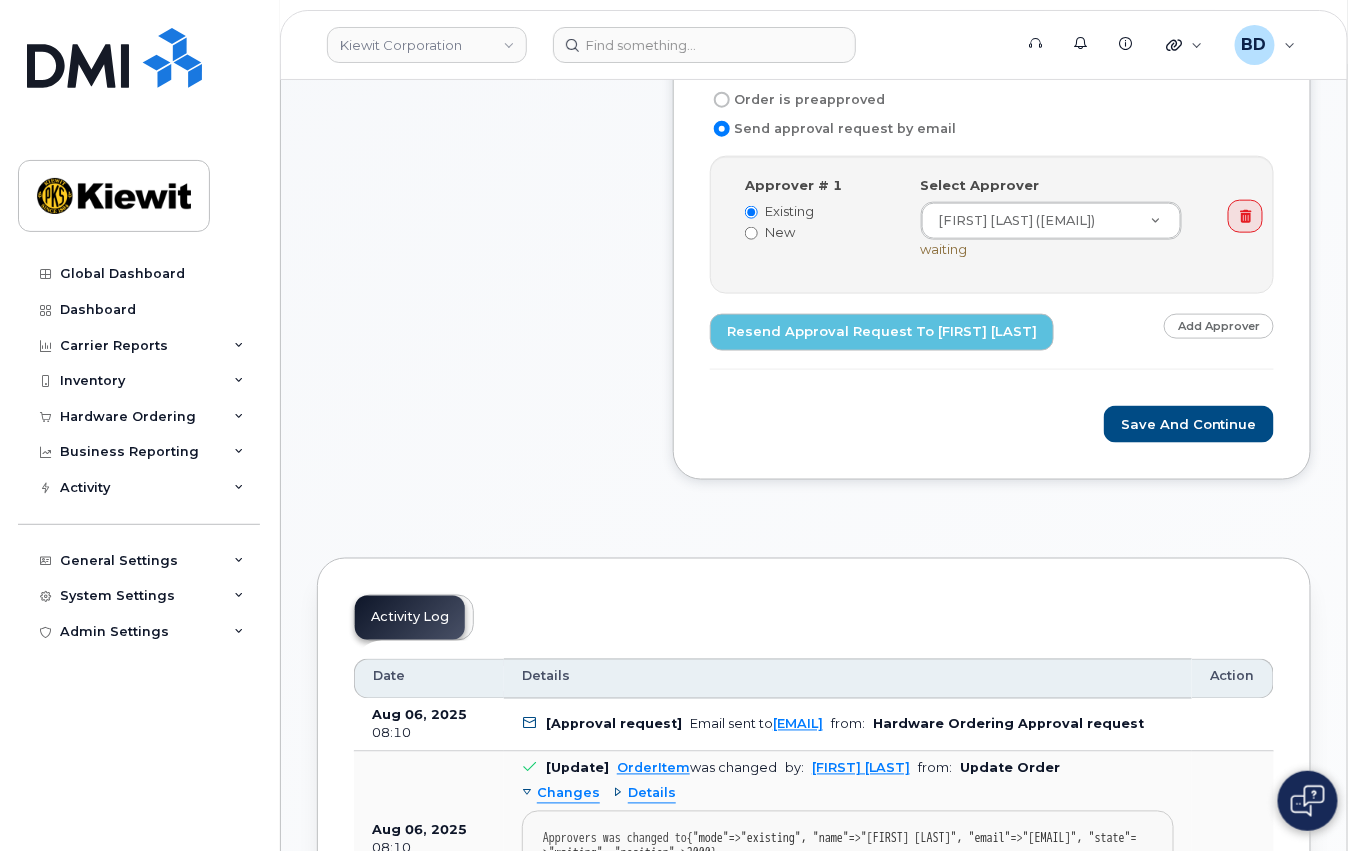 scroll, scrollTop: 800, scrollLeft: 0, axis: vertical 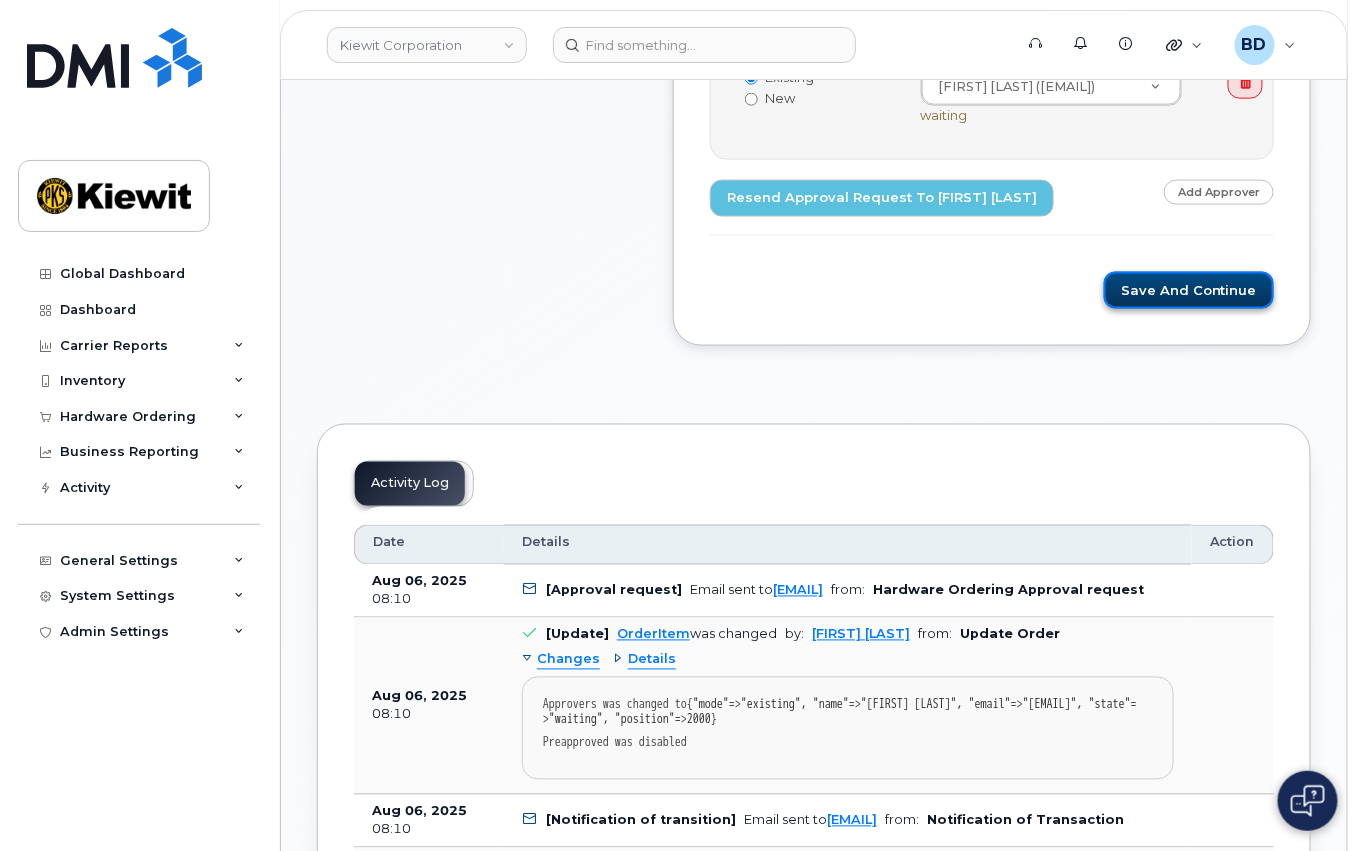 click on "Save and Continue" 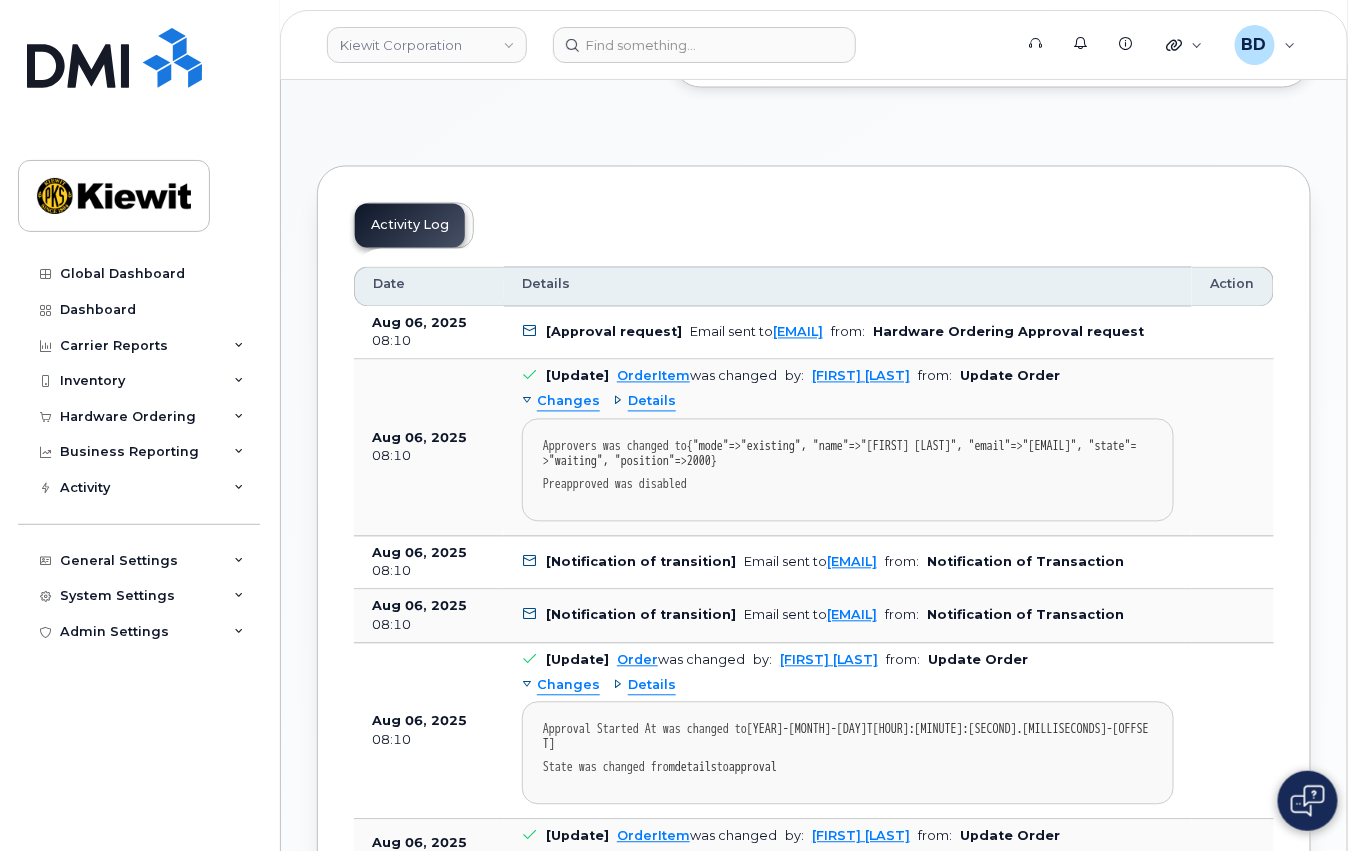 scroll, scrollTop: 800, scrollLeft: 0, axis: vertical 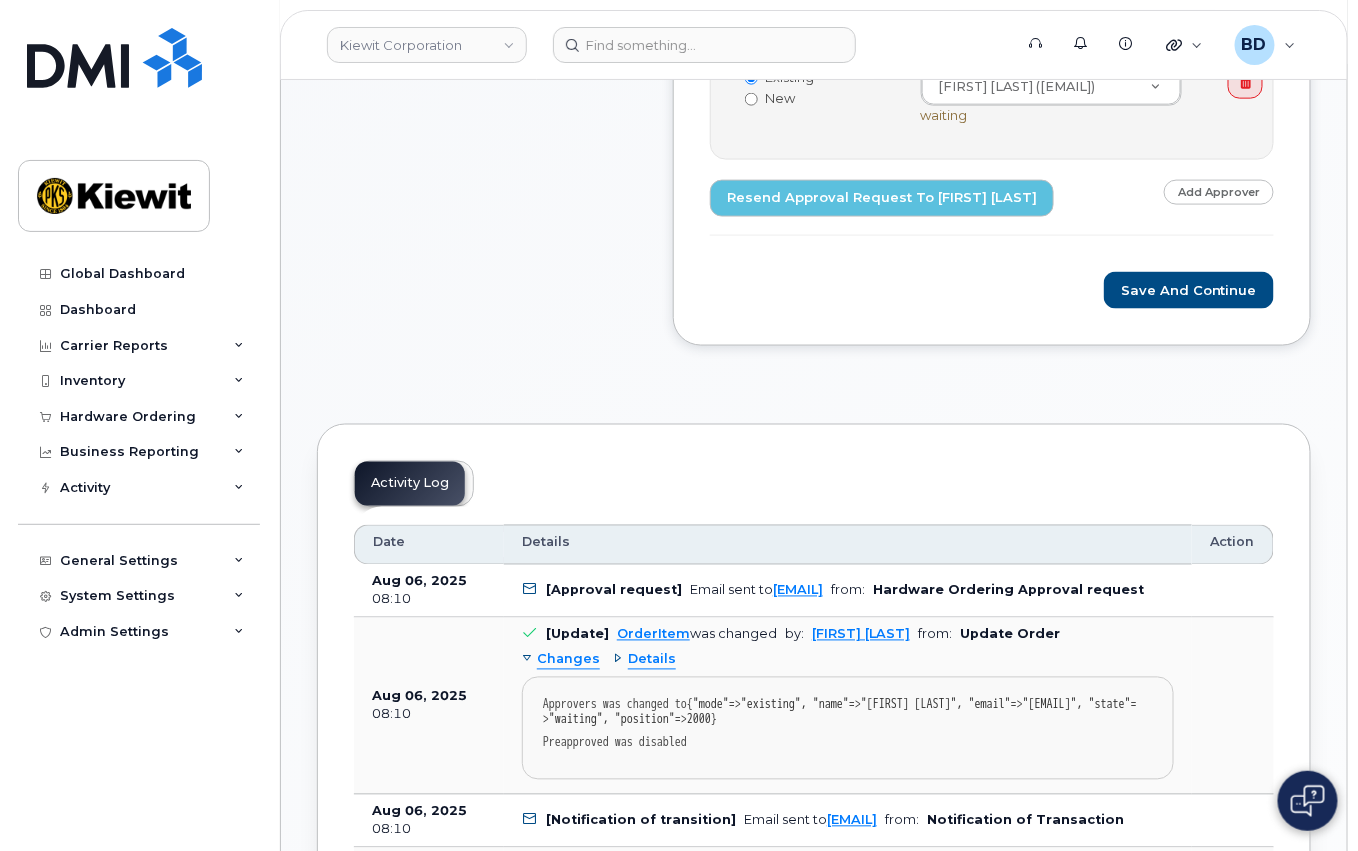 drag, startPoint x: 137, startPoint y: 413, endPoint x: 11, endPoint y: 380, distance: 130.24976 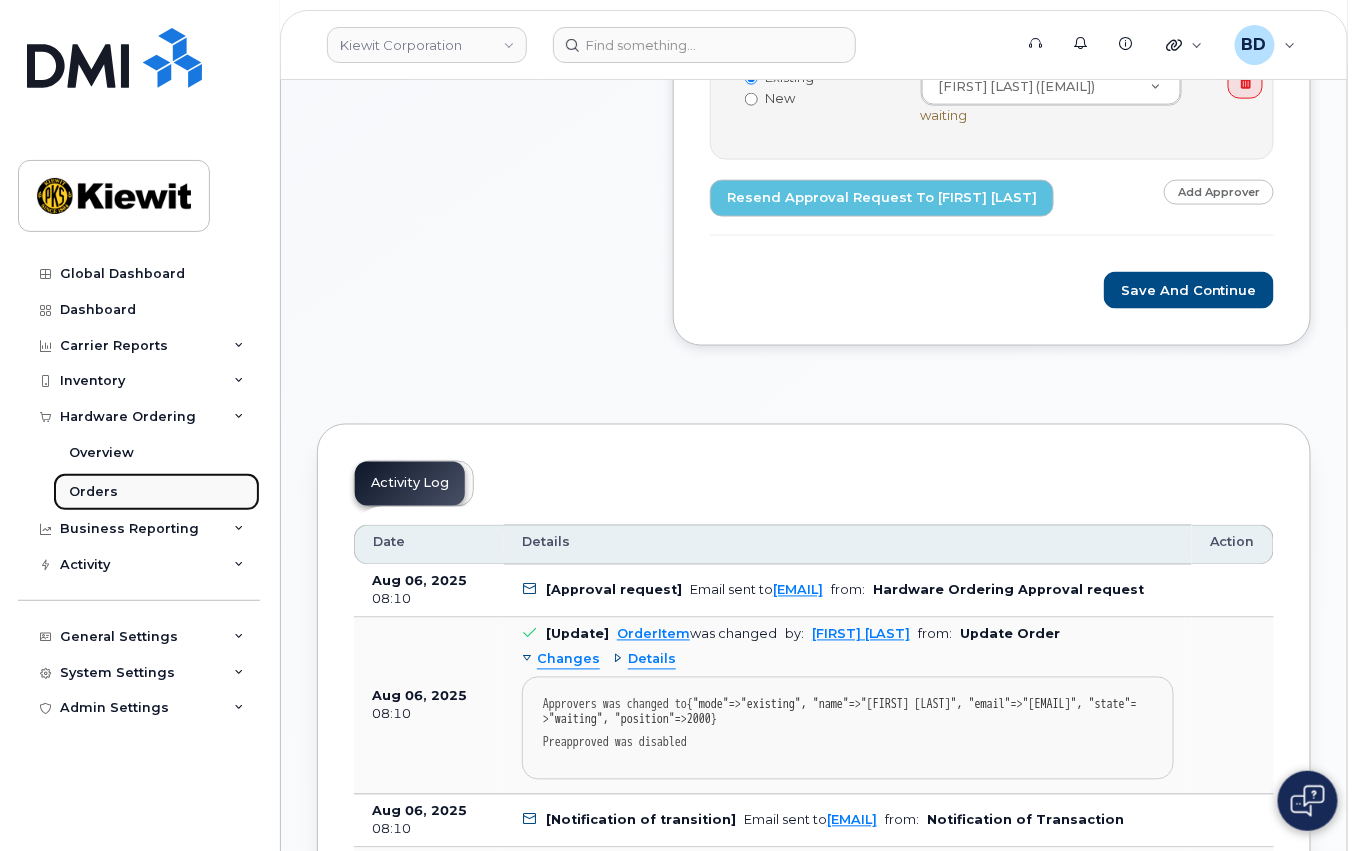 click on "Orders" 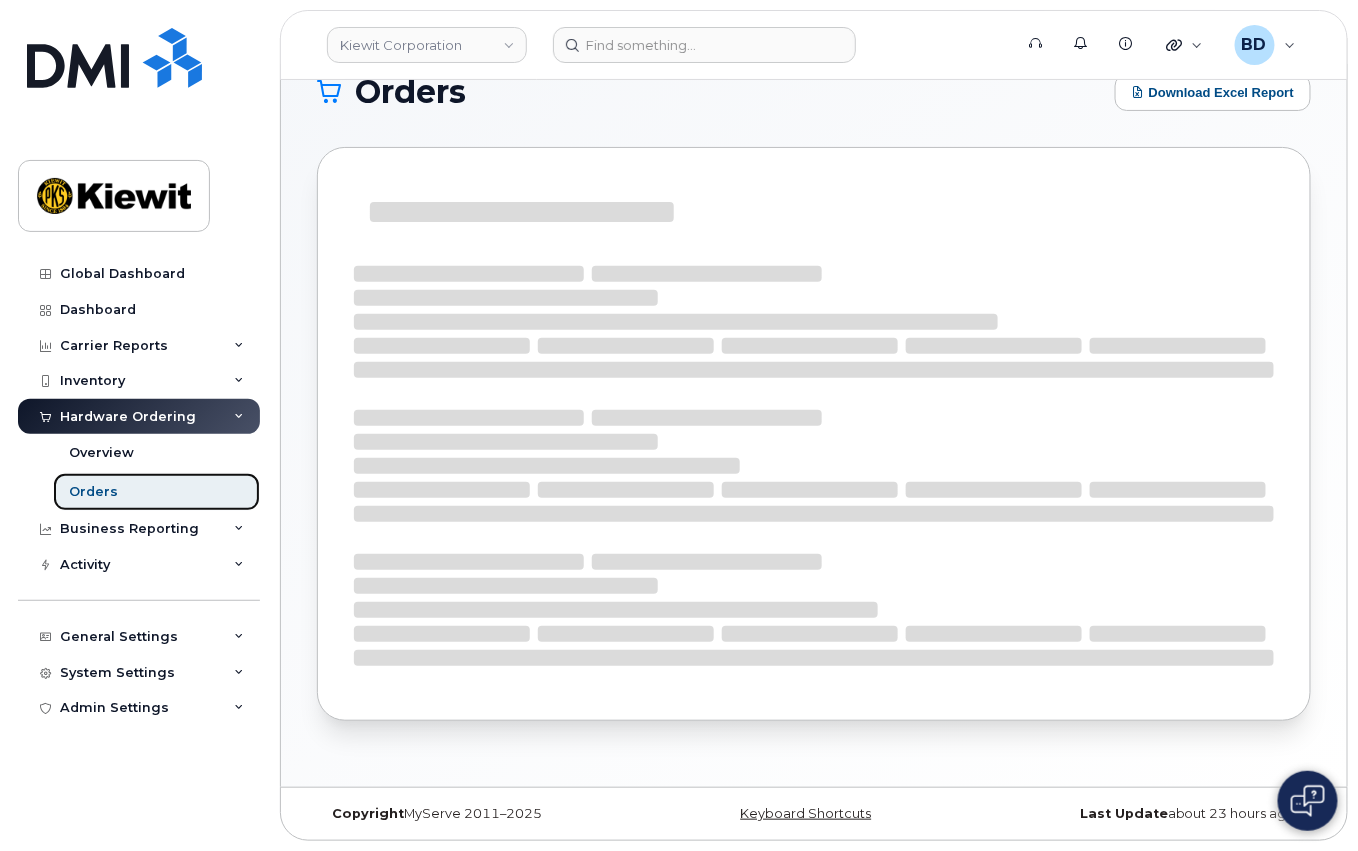 scroll, scrollTop: 0, scrollLeft: 0, axis: both 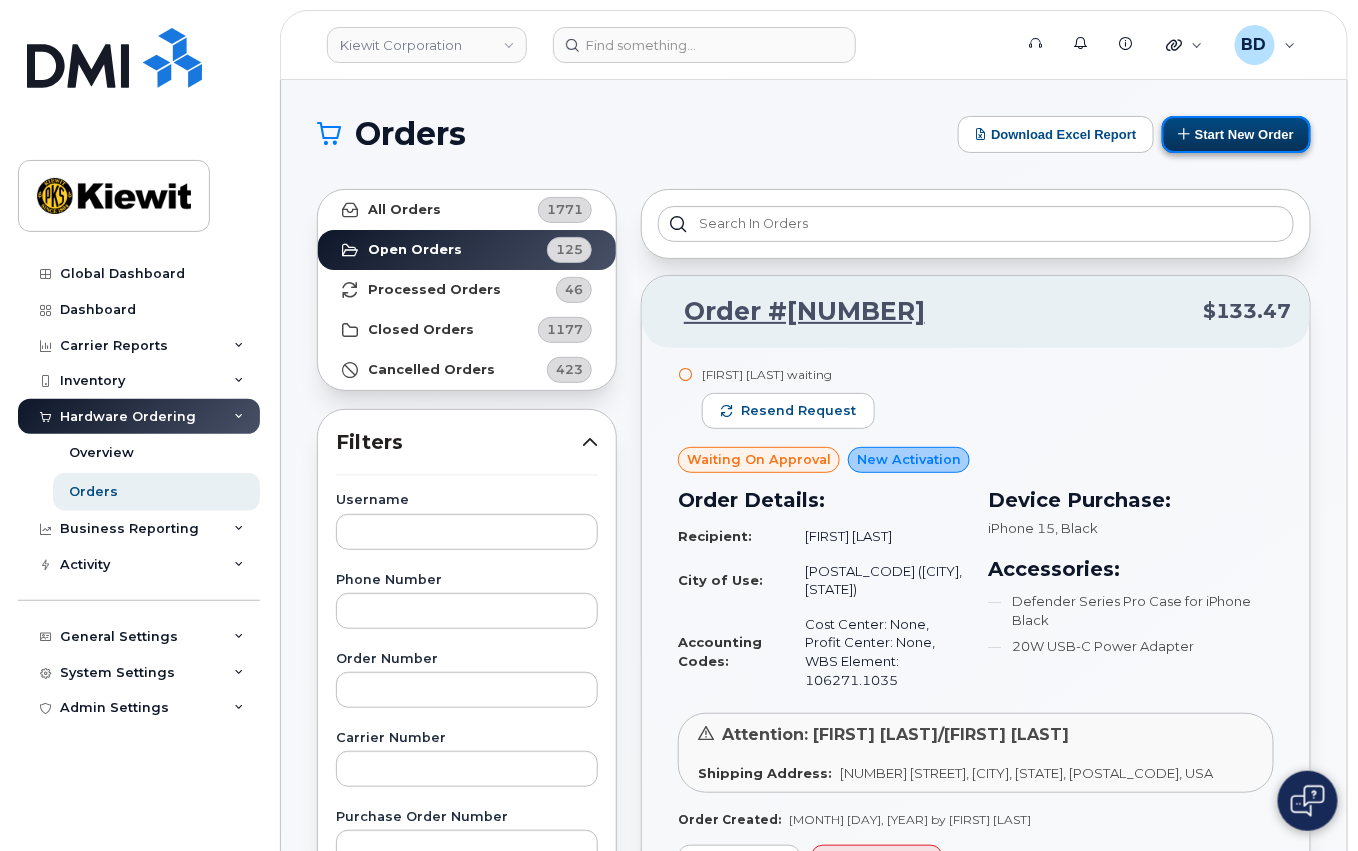 click on "Start New Order" 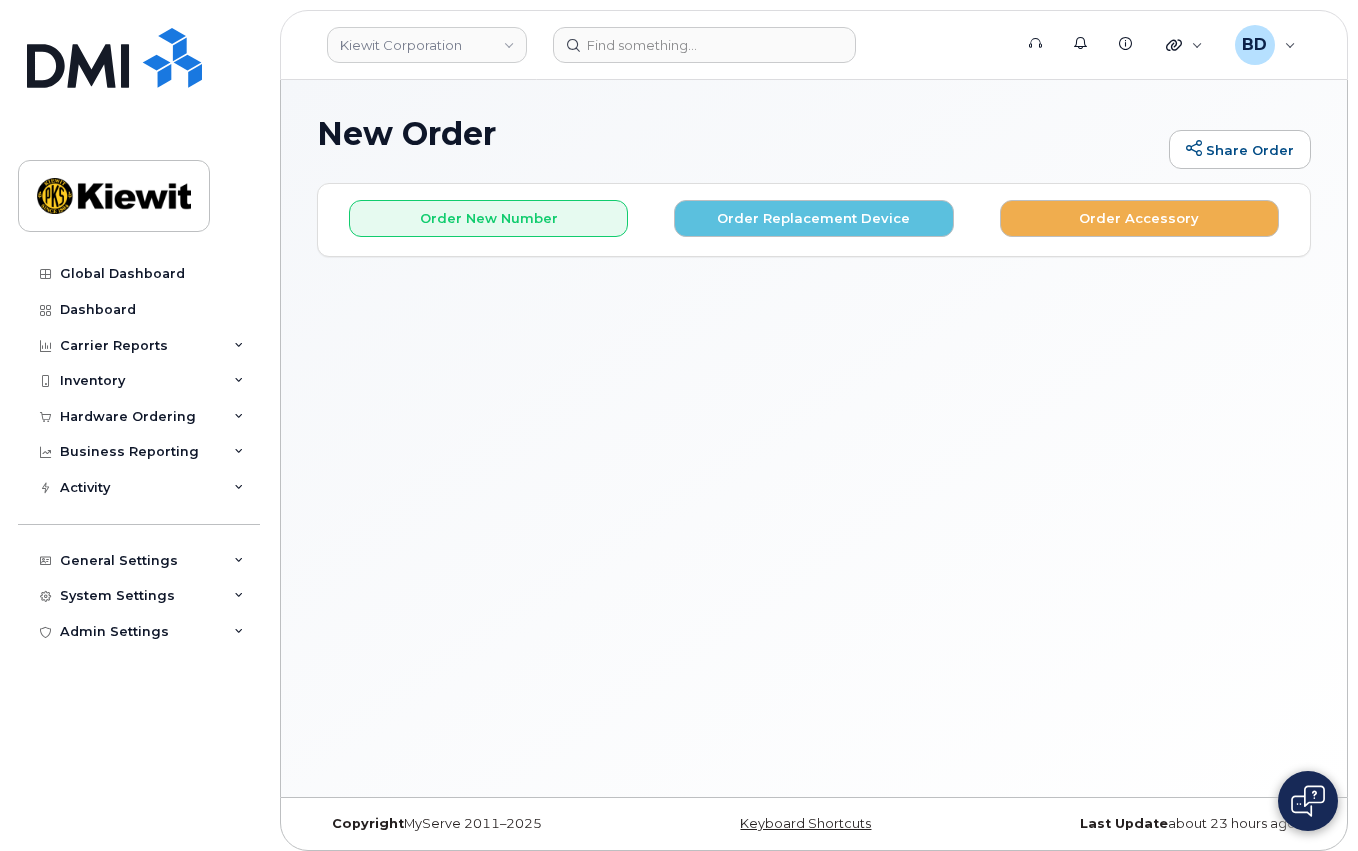 scroll, scrollTop: 0, scrollLeft: 0, axis: both 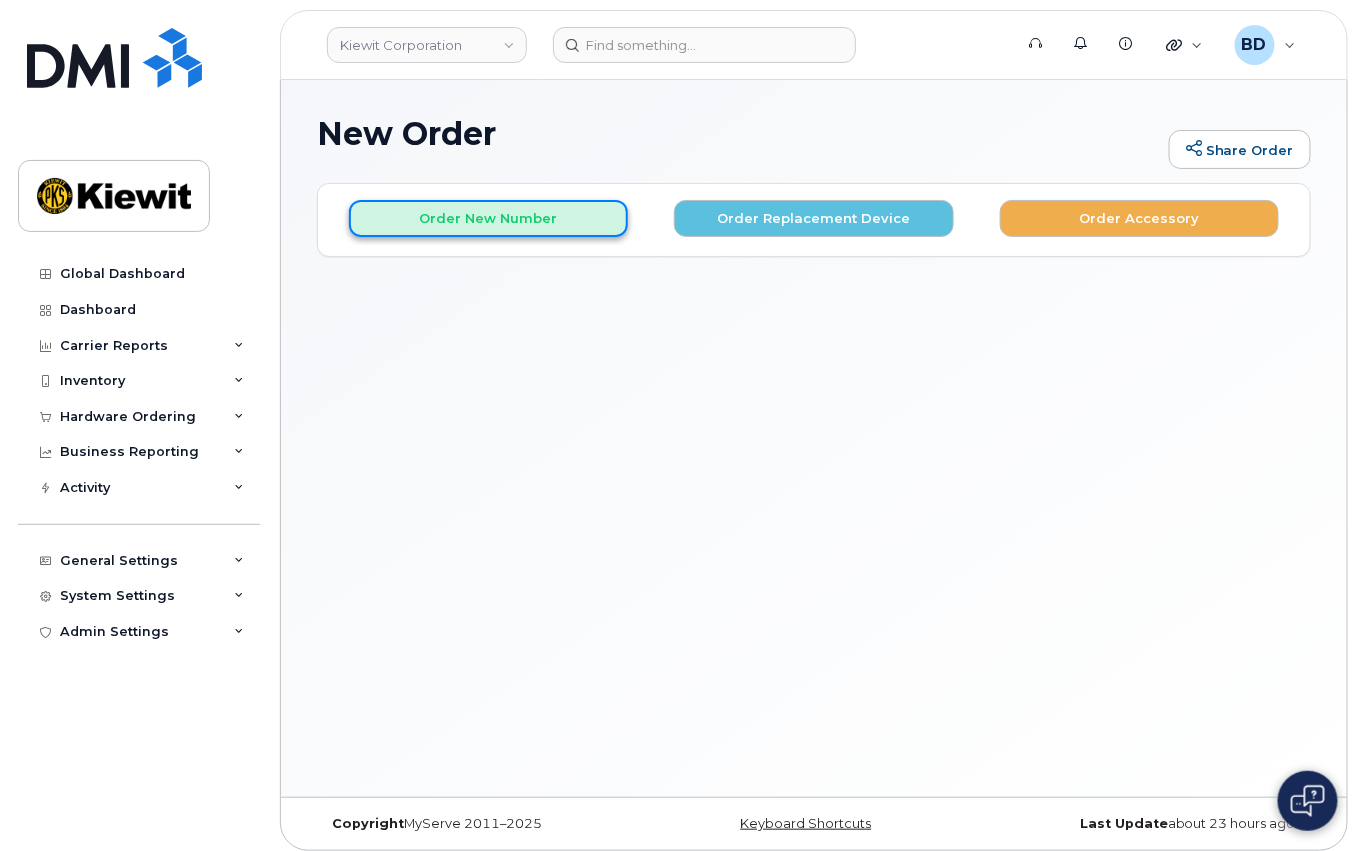 click on "Order New Number" 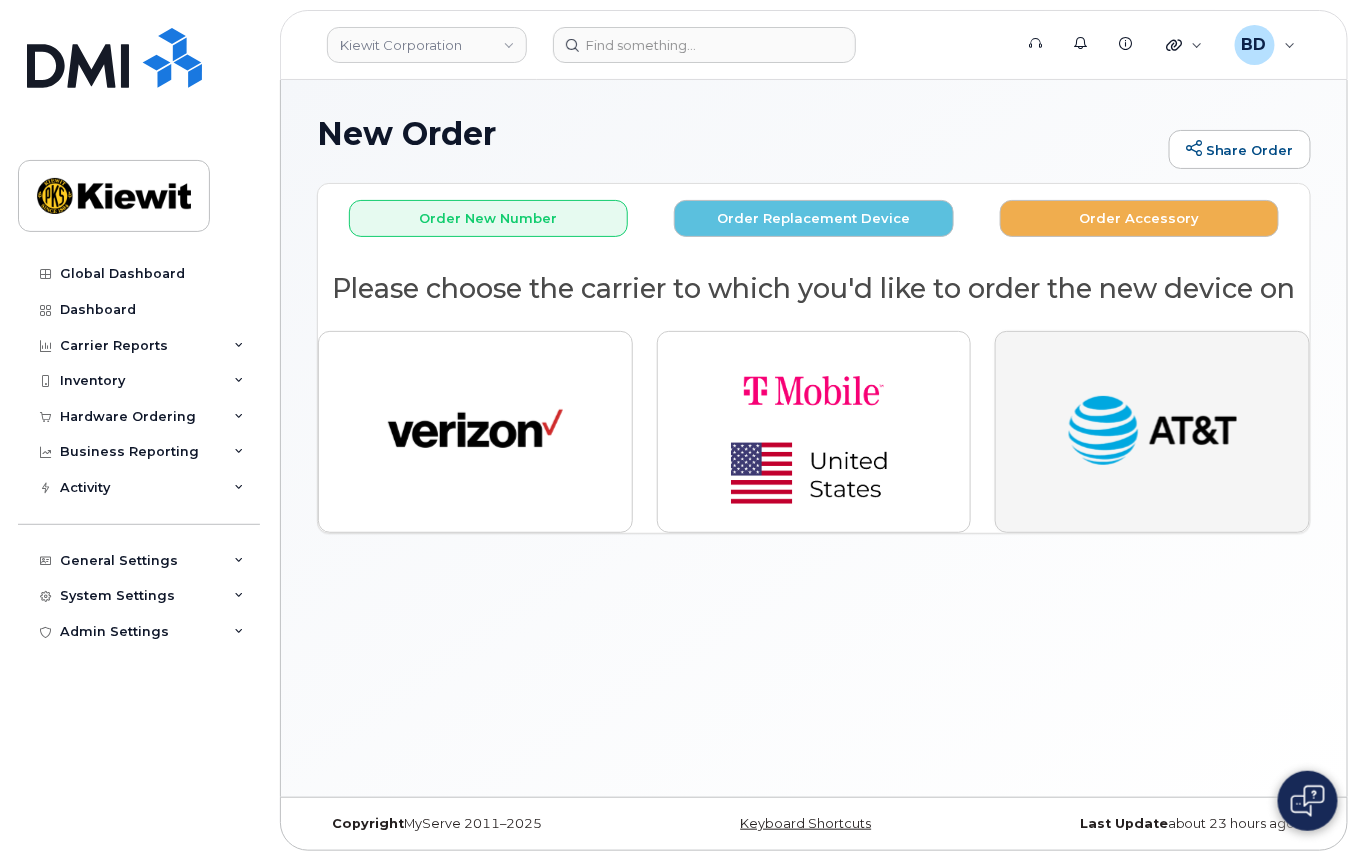 click 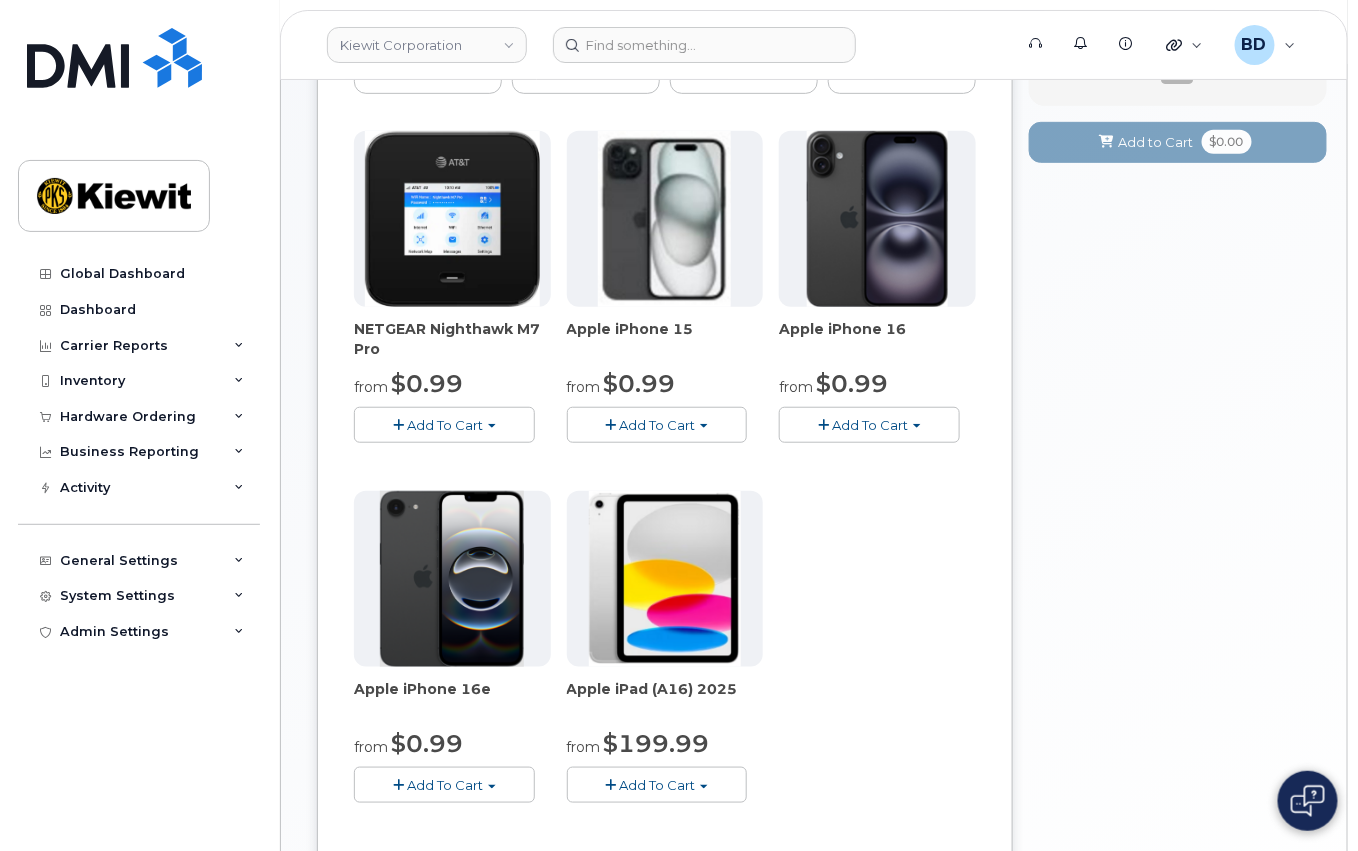 scroll, scrollTop: 266, scrollLeft: 0, axis: vertical 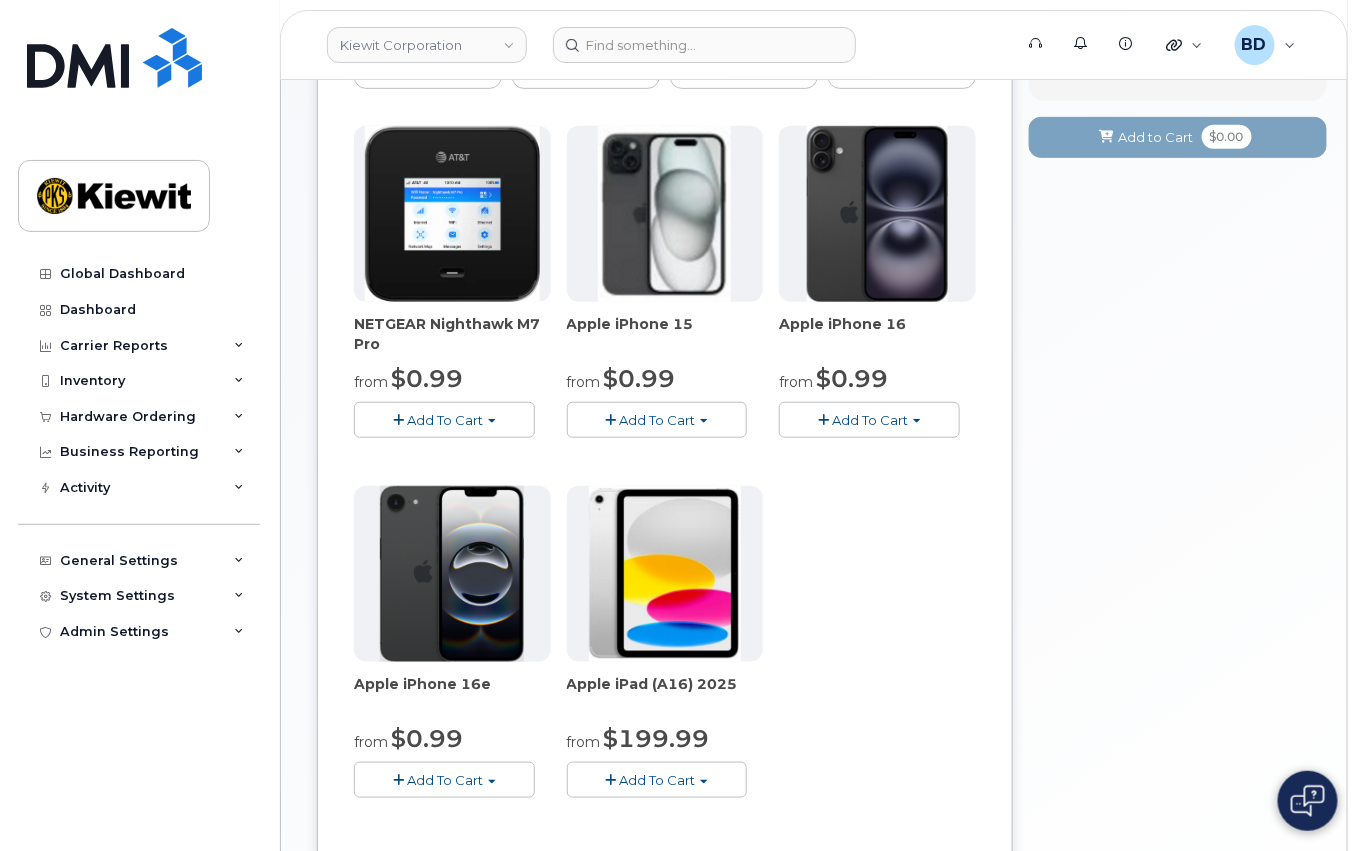 click on "Add To Cart" 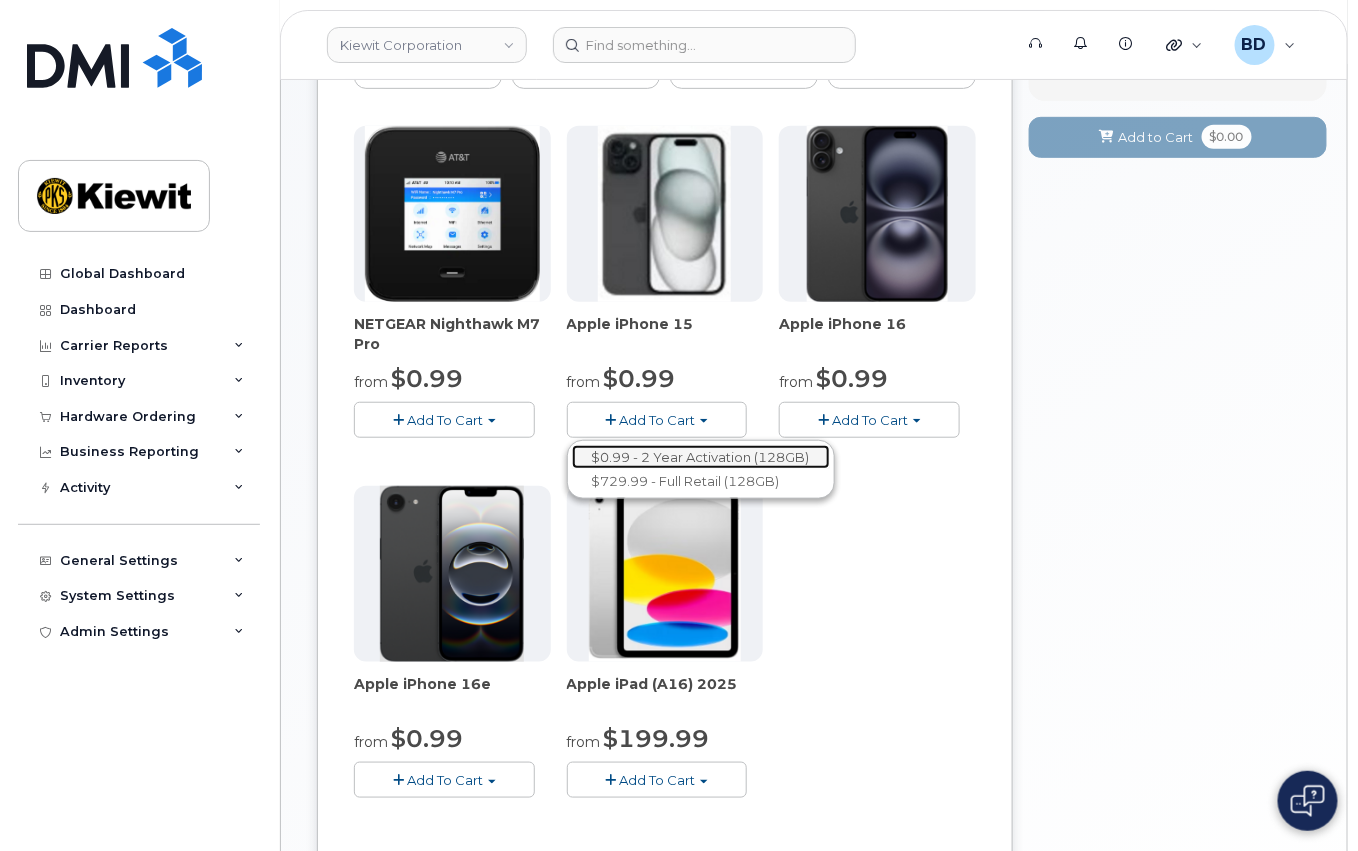 click on "$0.99 - 2 Year Activation (128GB)" 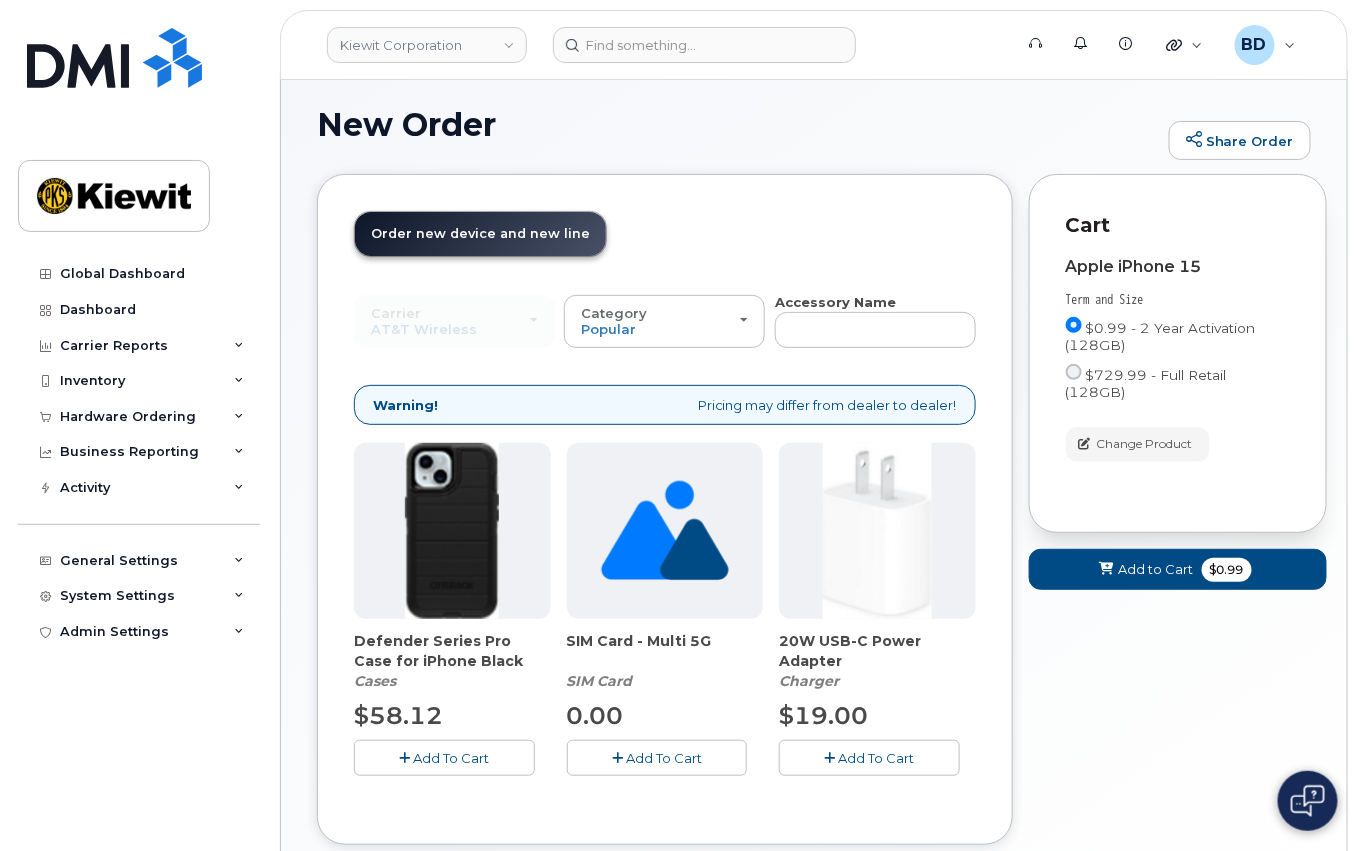 scroll, scrollTop: 90, scrollLeft: 0, axis: vertical 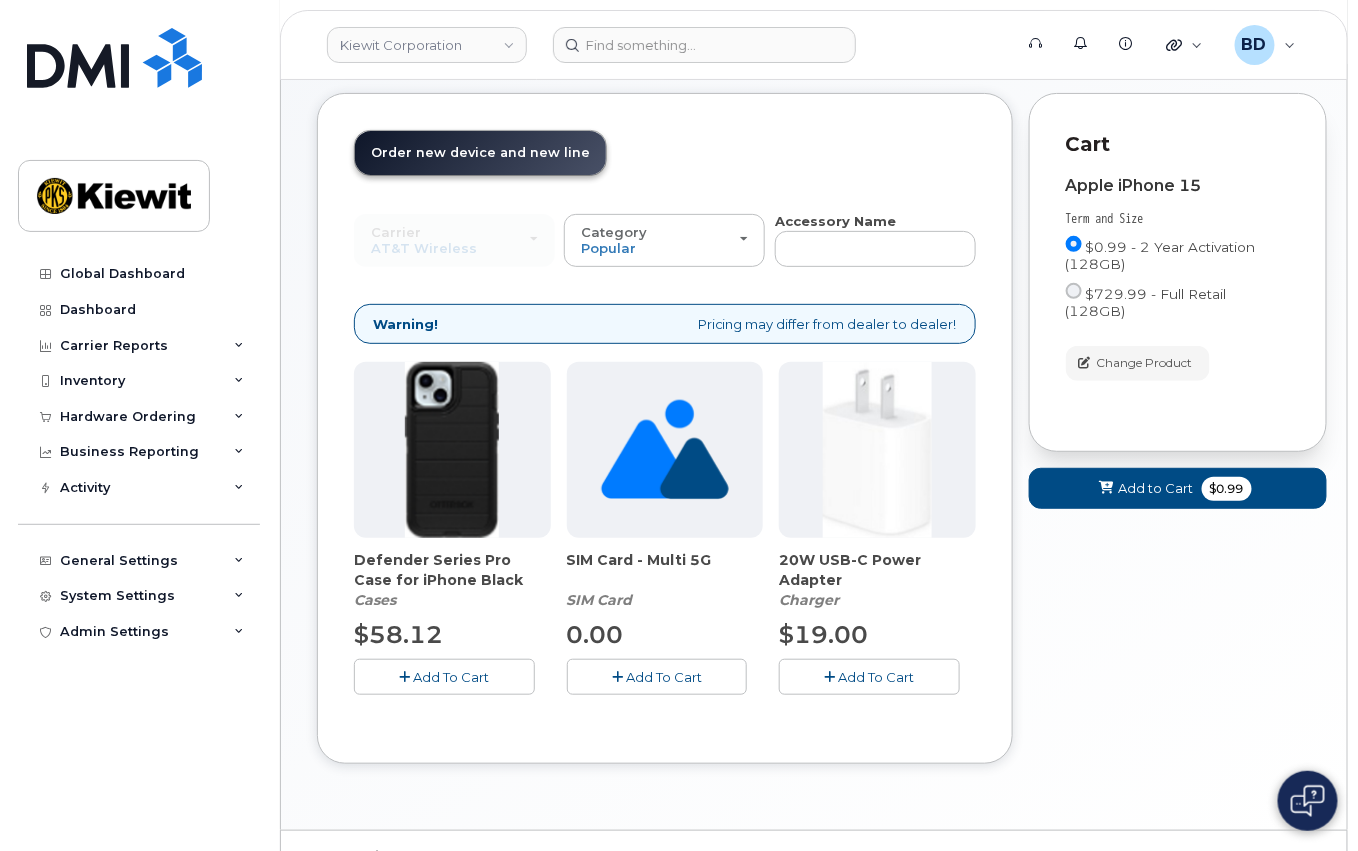 click 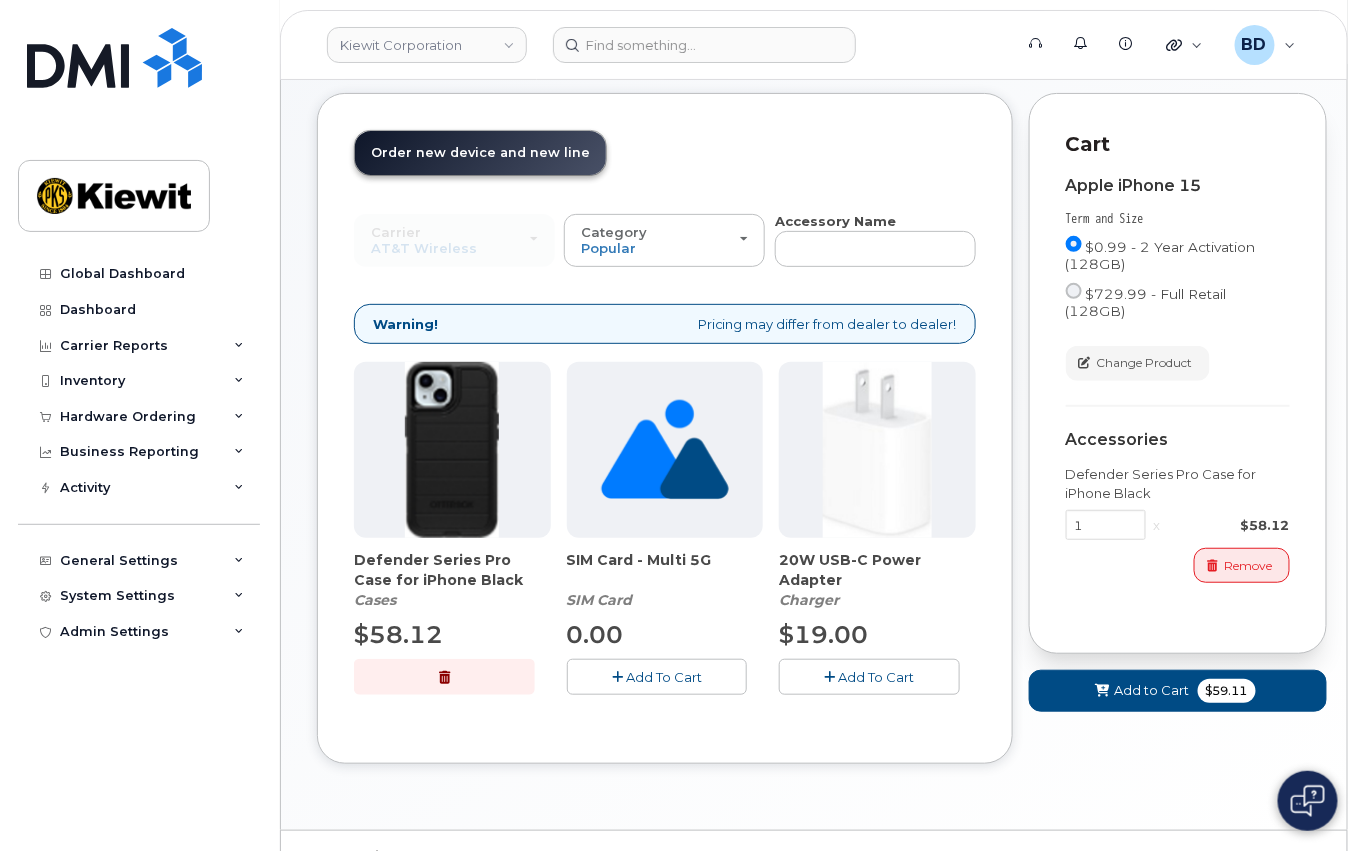 click on "Add To Cart" 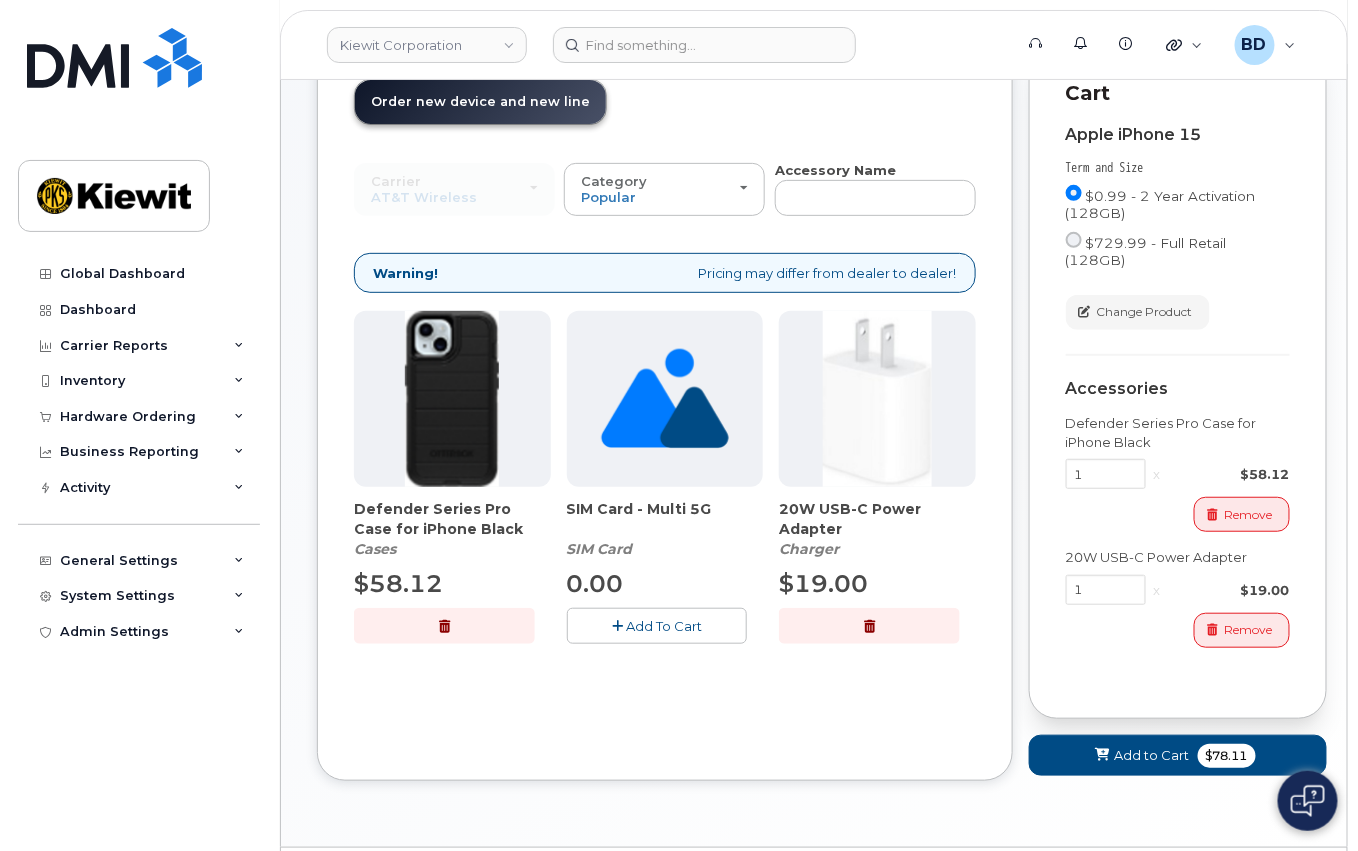 scroll, scrollTop: 180, scrollLeft: 0, axis: vertical 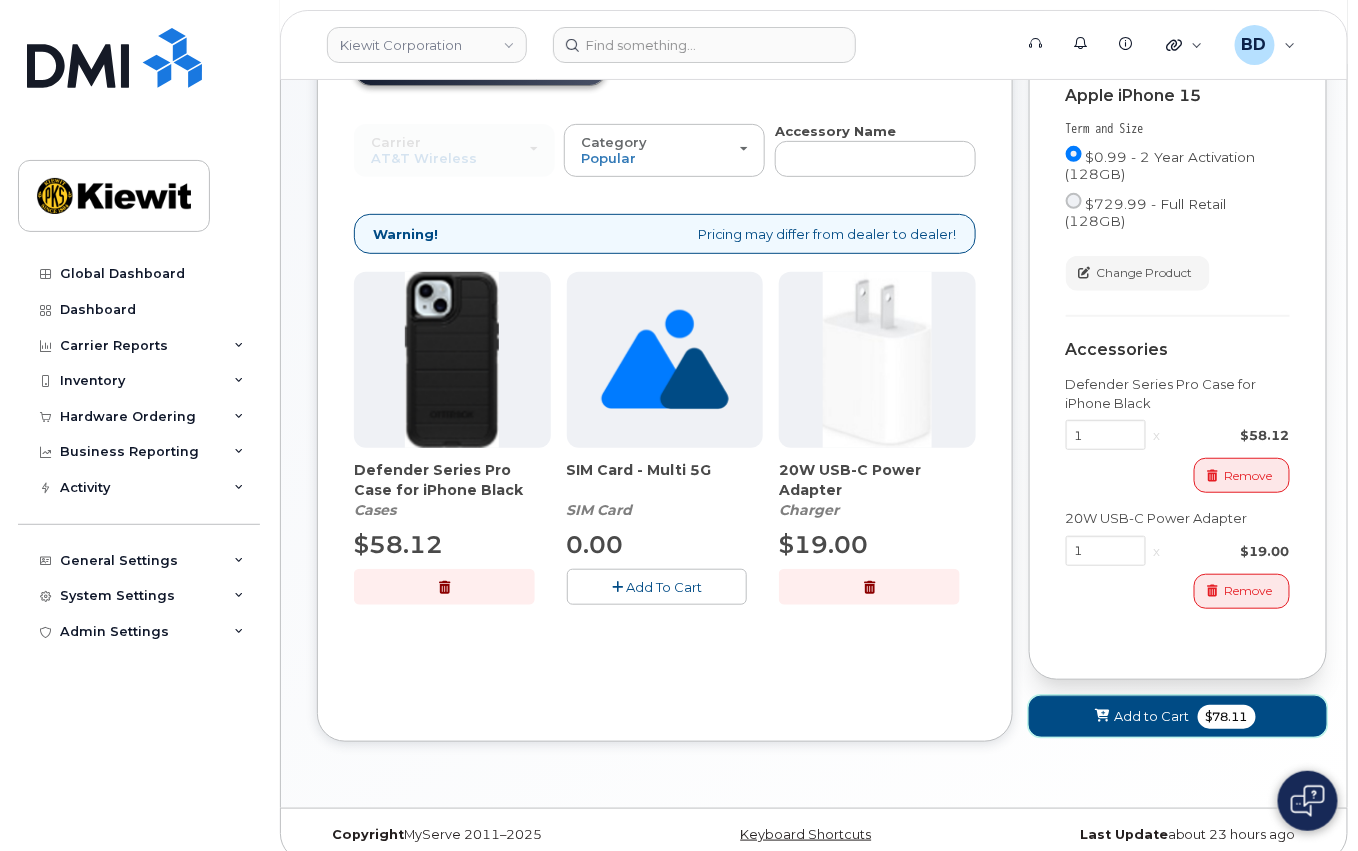 click on "Add to Cart" 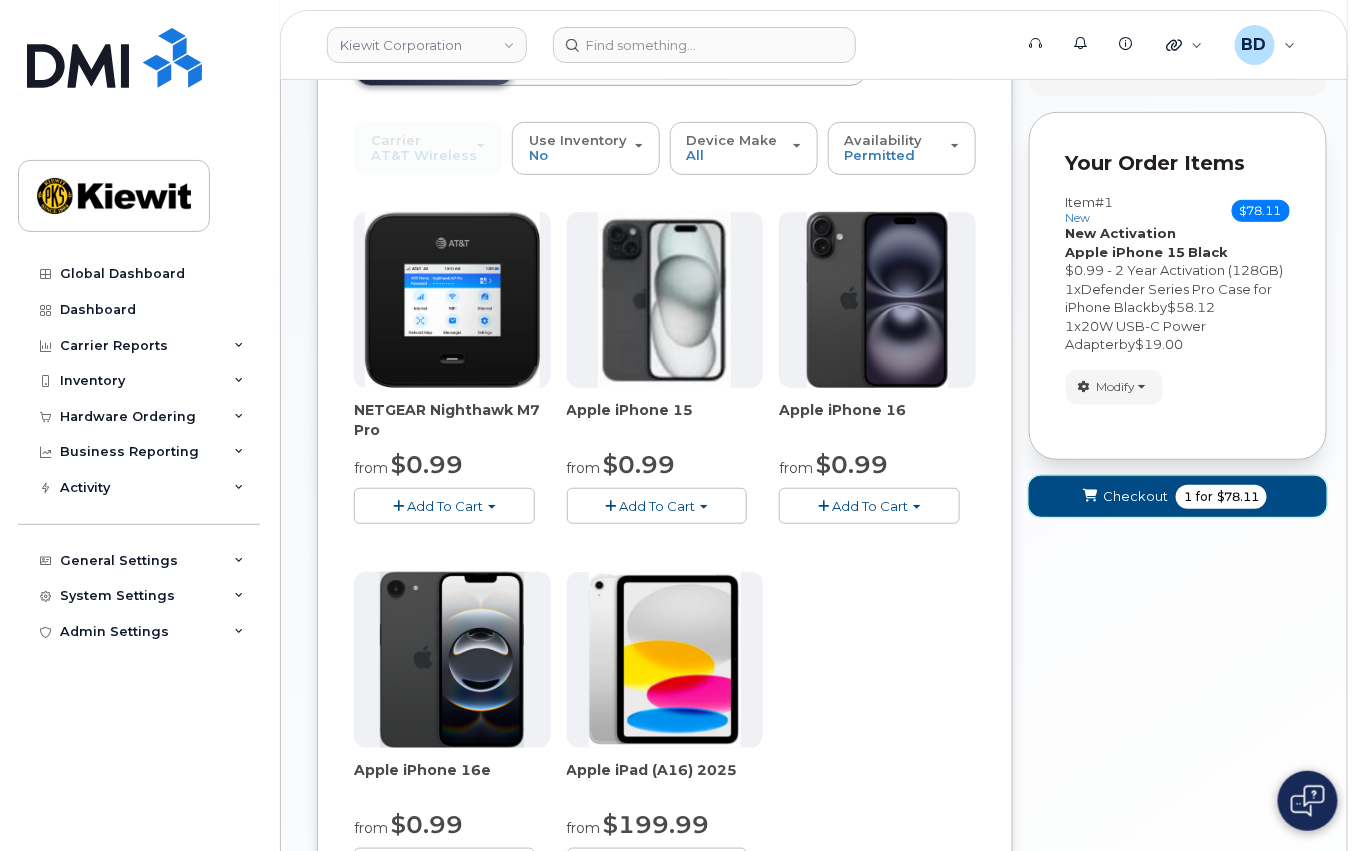 click on "Checkout" 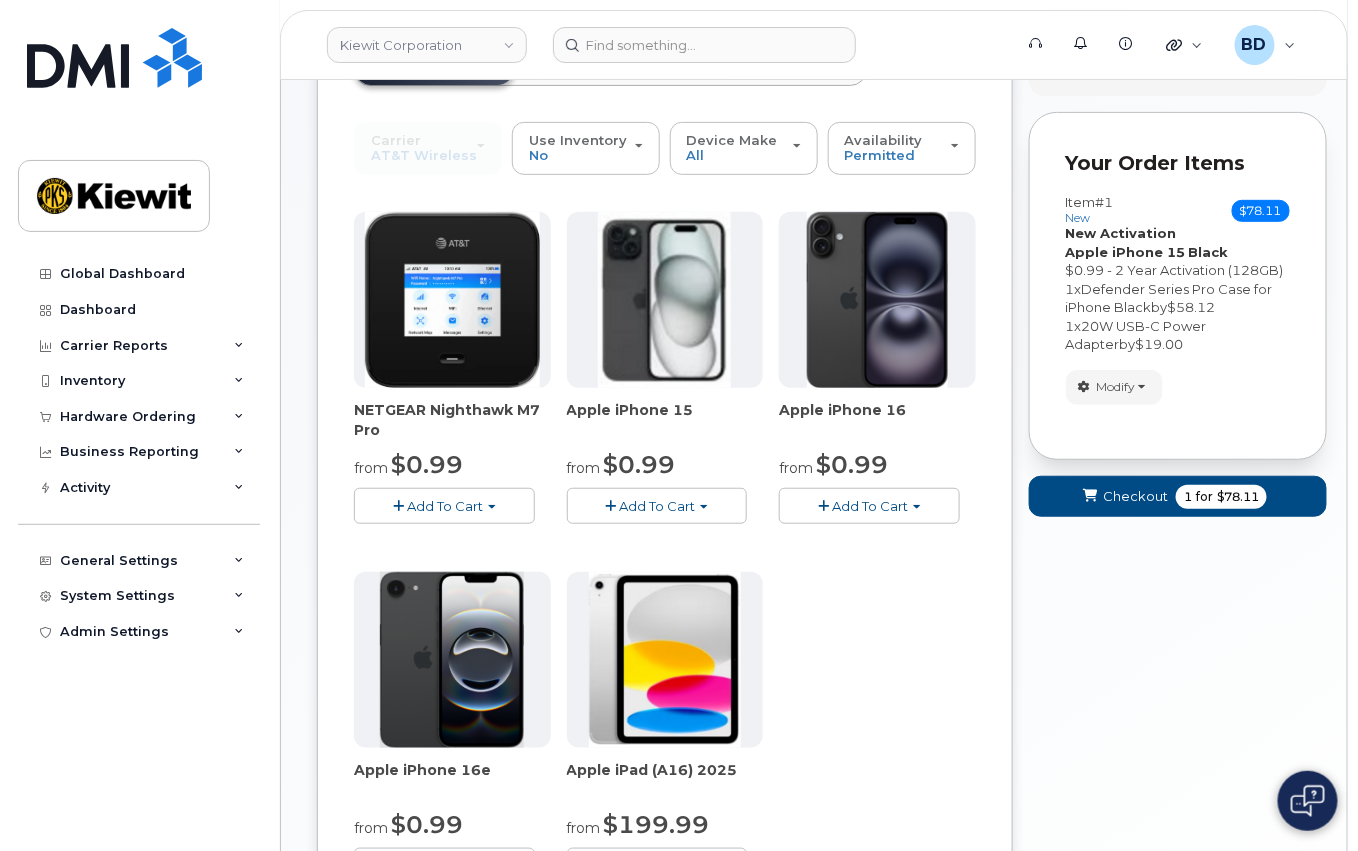 scroll, scrollTop: 9, scrollLeft: 0, axis: vertical 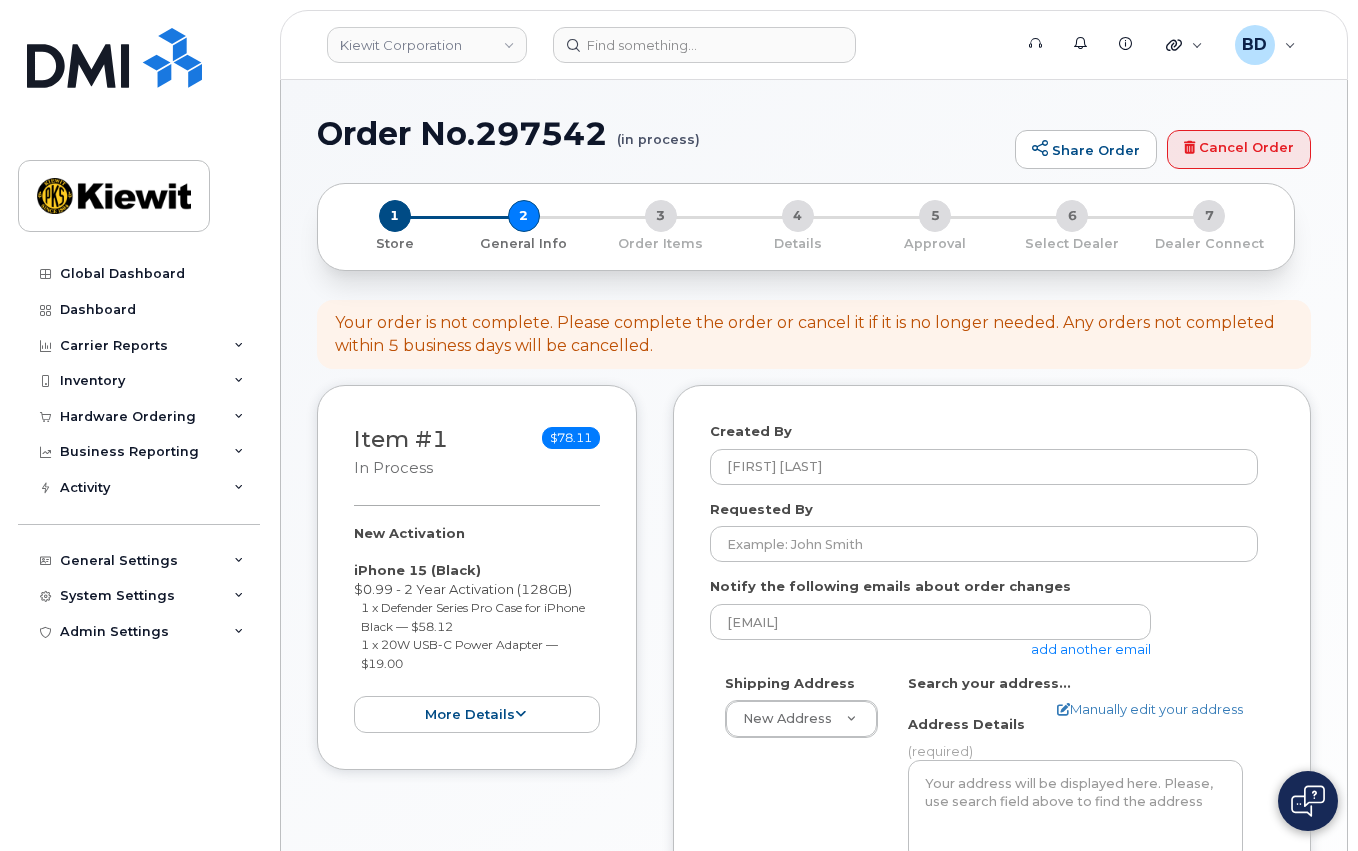 select 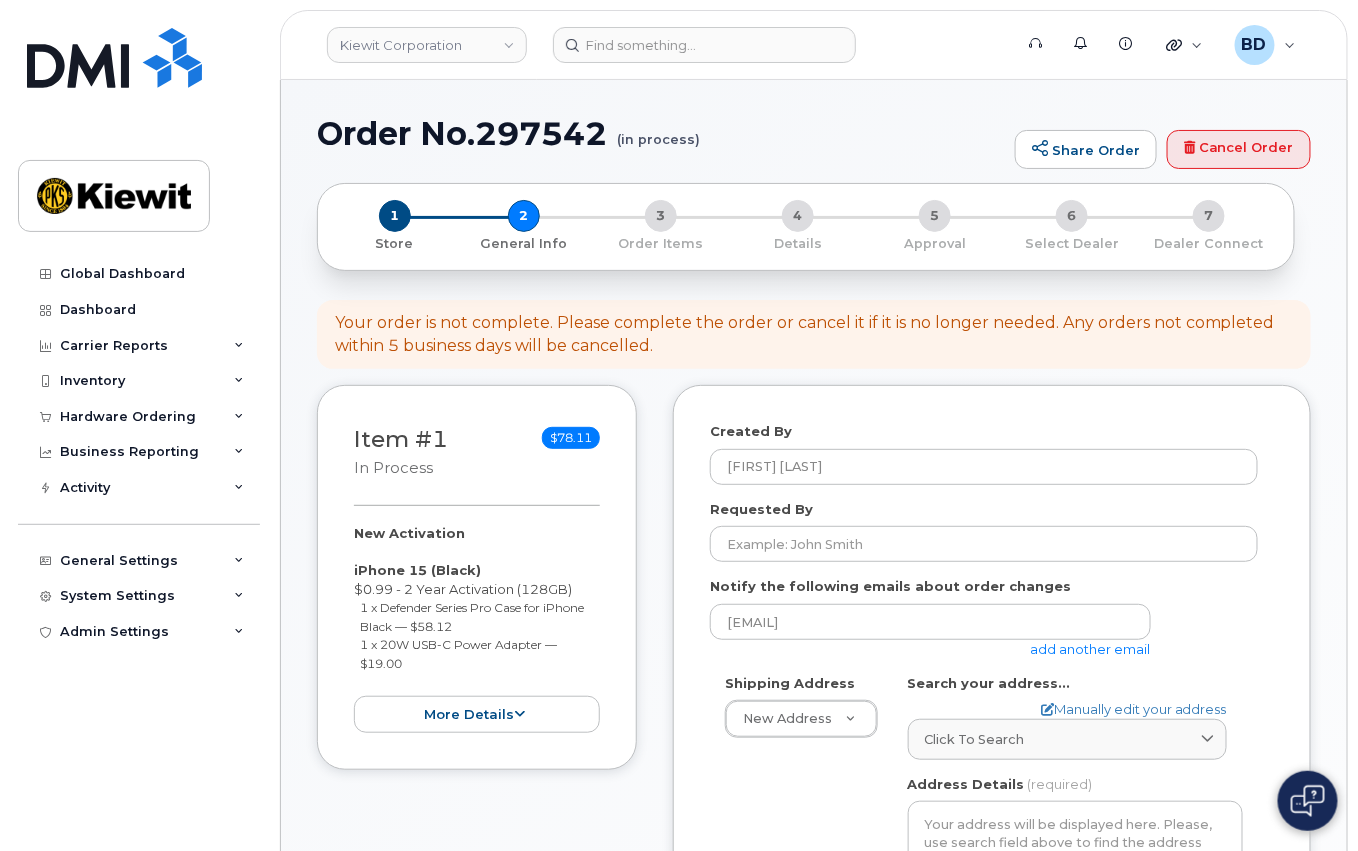 click on "add another email" 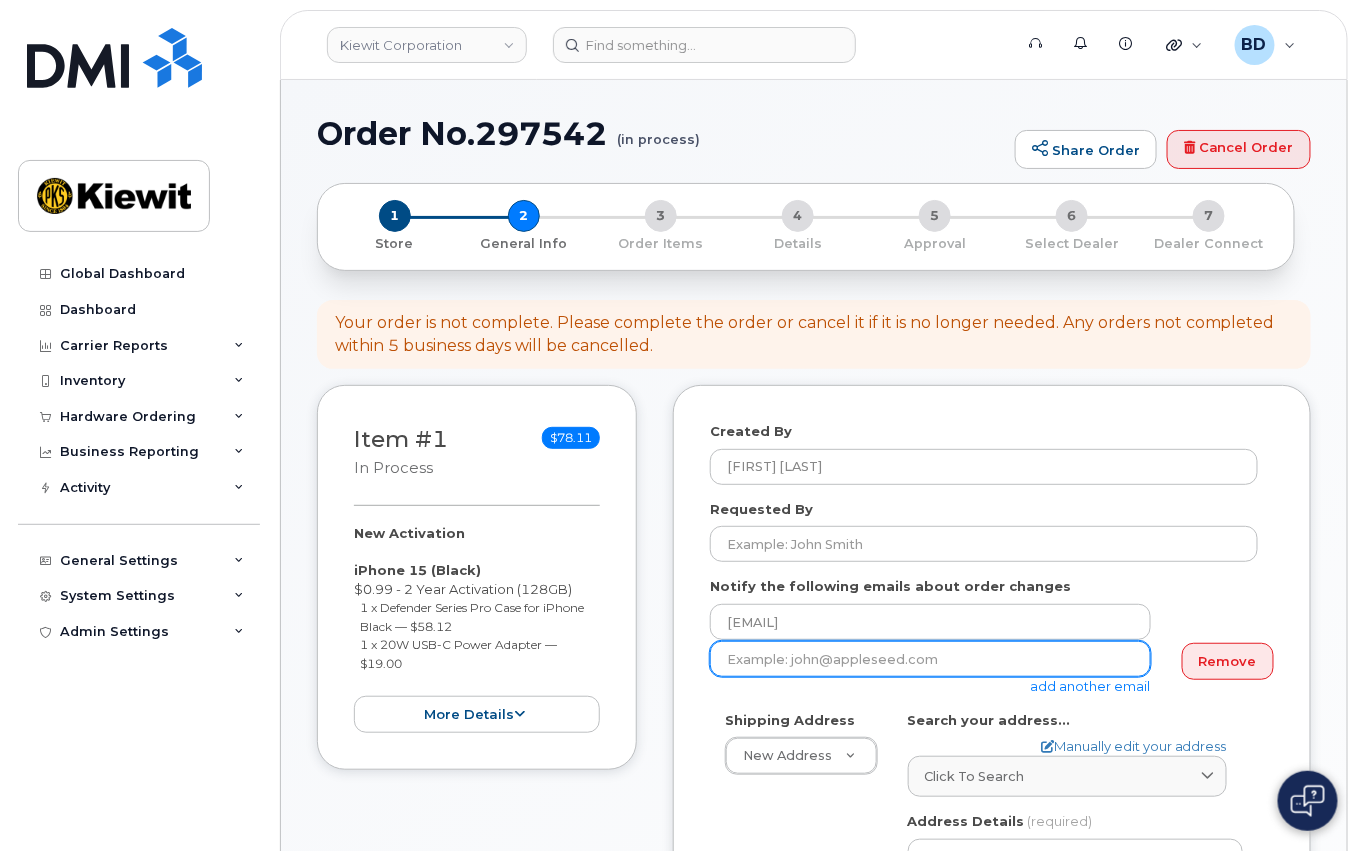 click 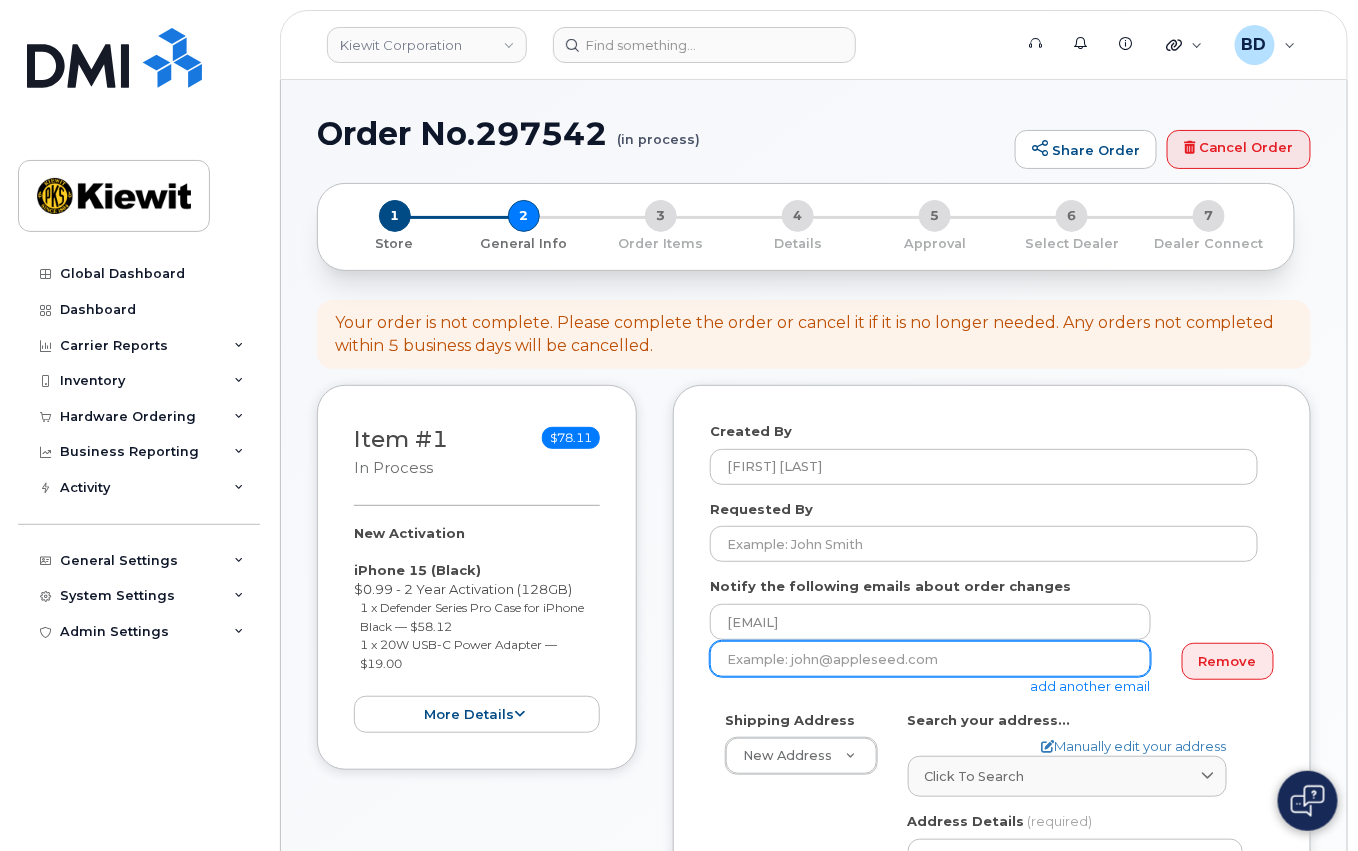 type on "[EMAIL]" 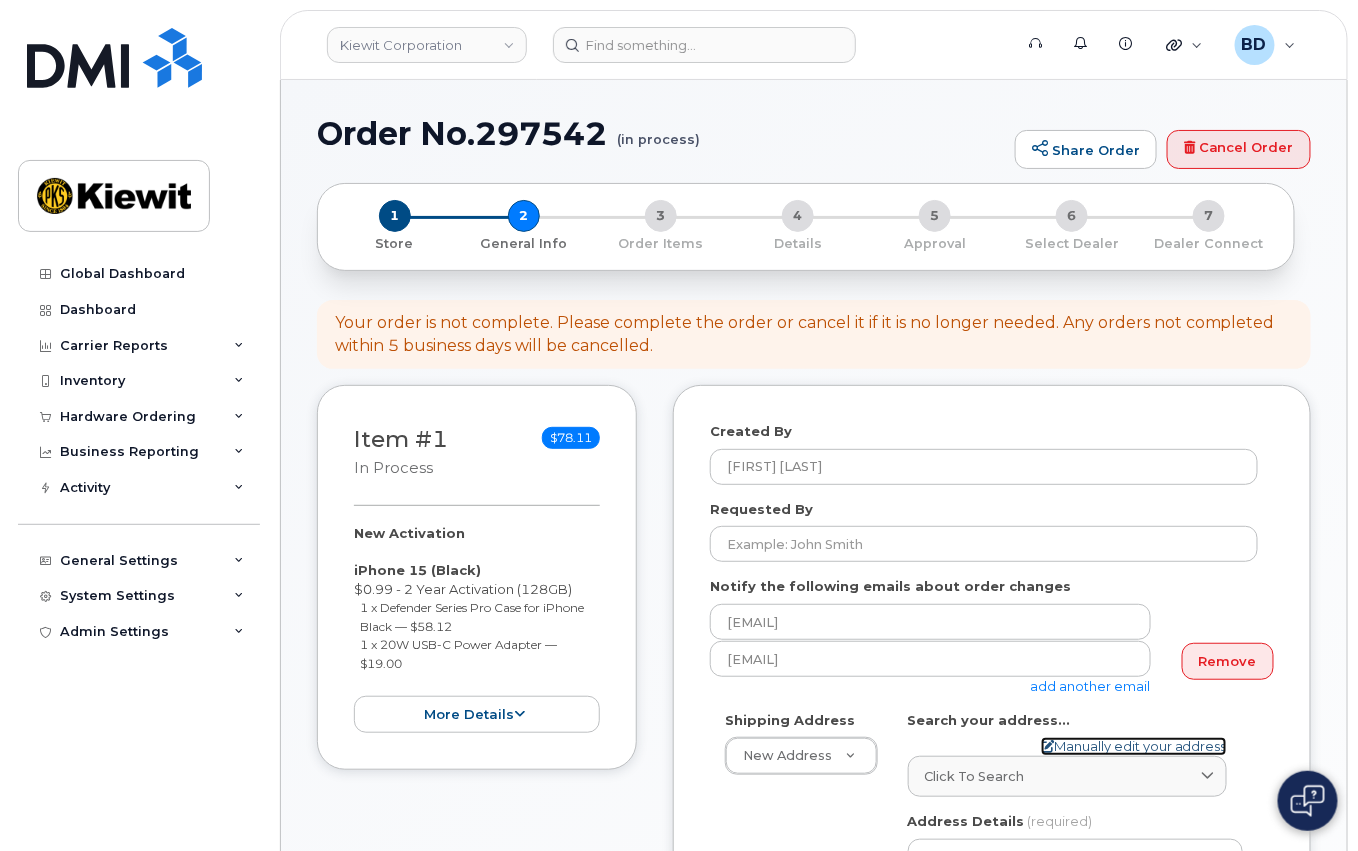 click on "Manually edit your address" 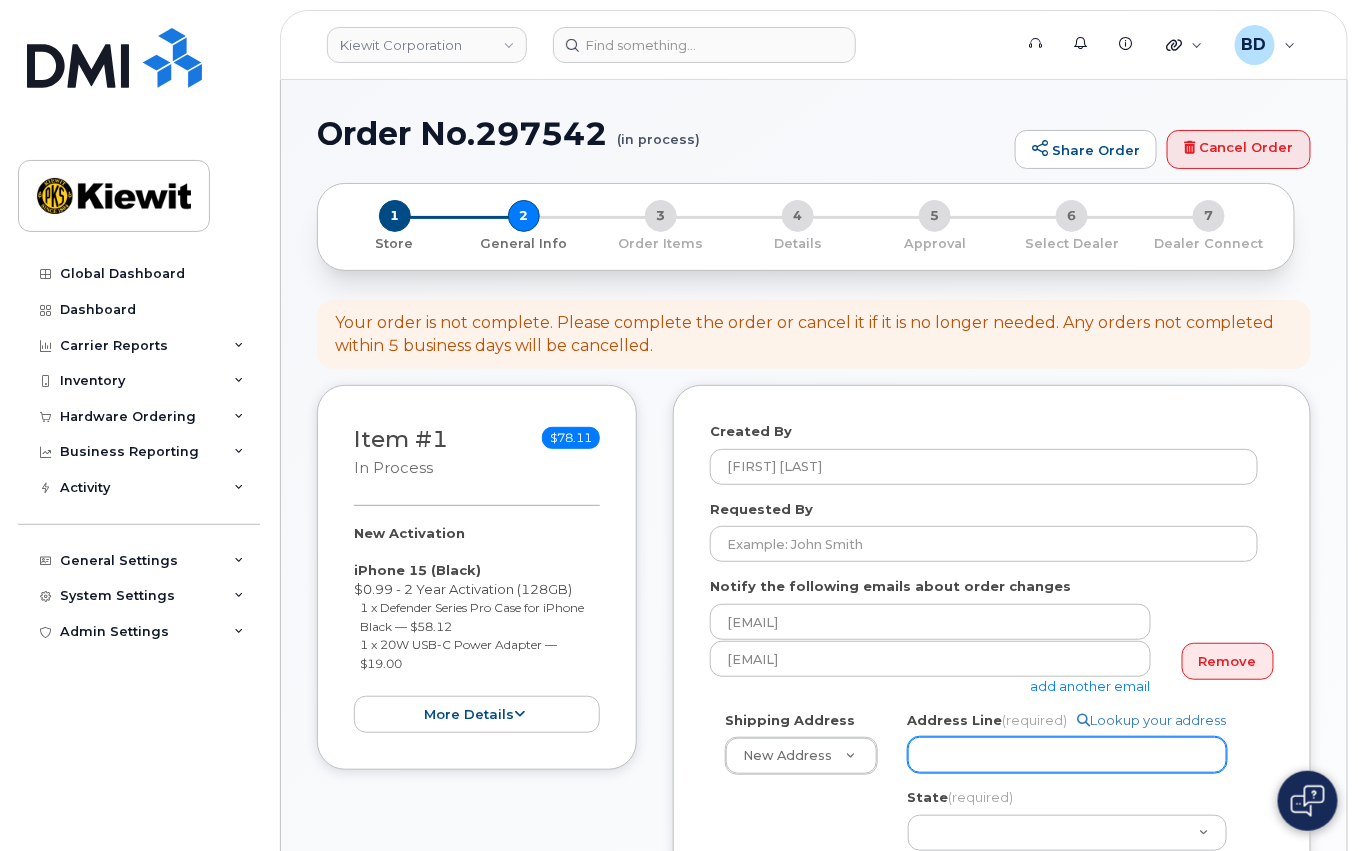 click on "[ADDRESS]" 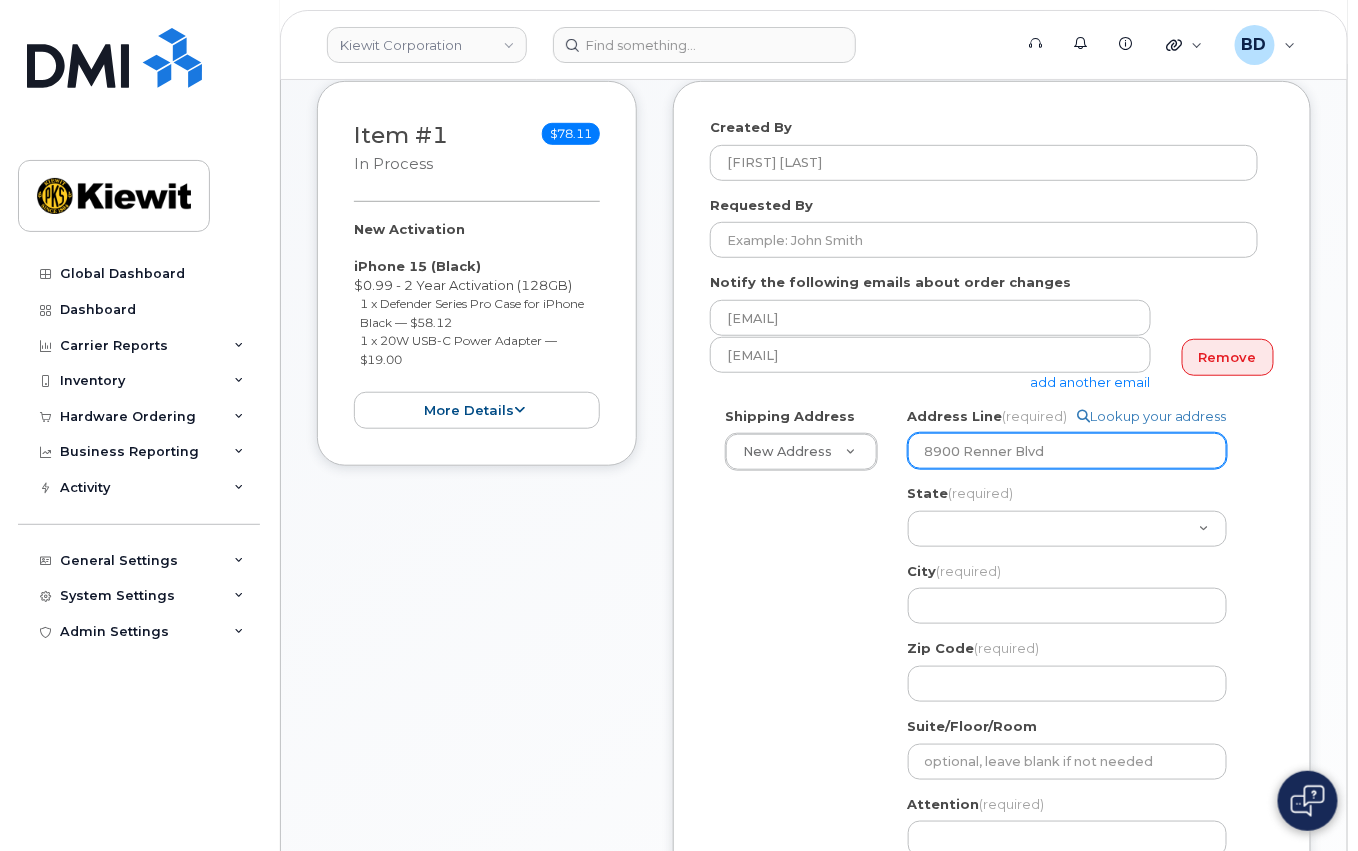 scroll, scrollTop: 400, scrollLeft: 0, axis: vertical 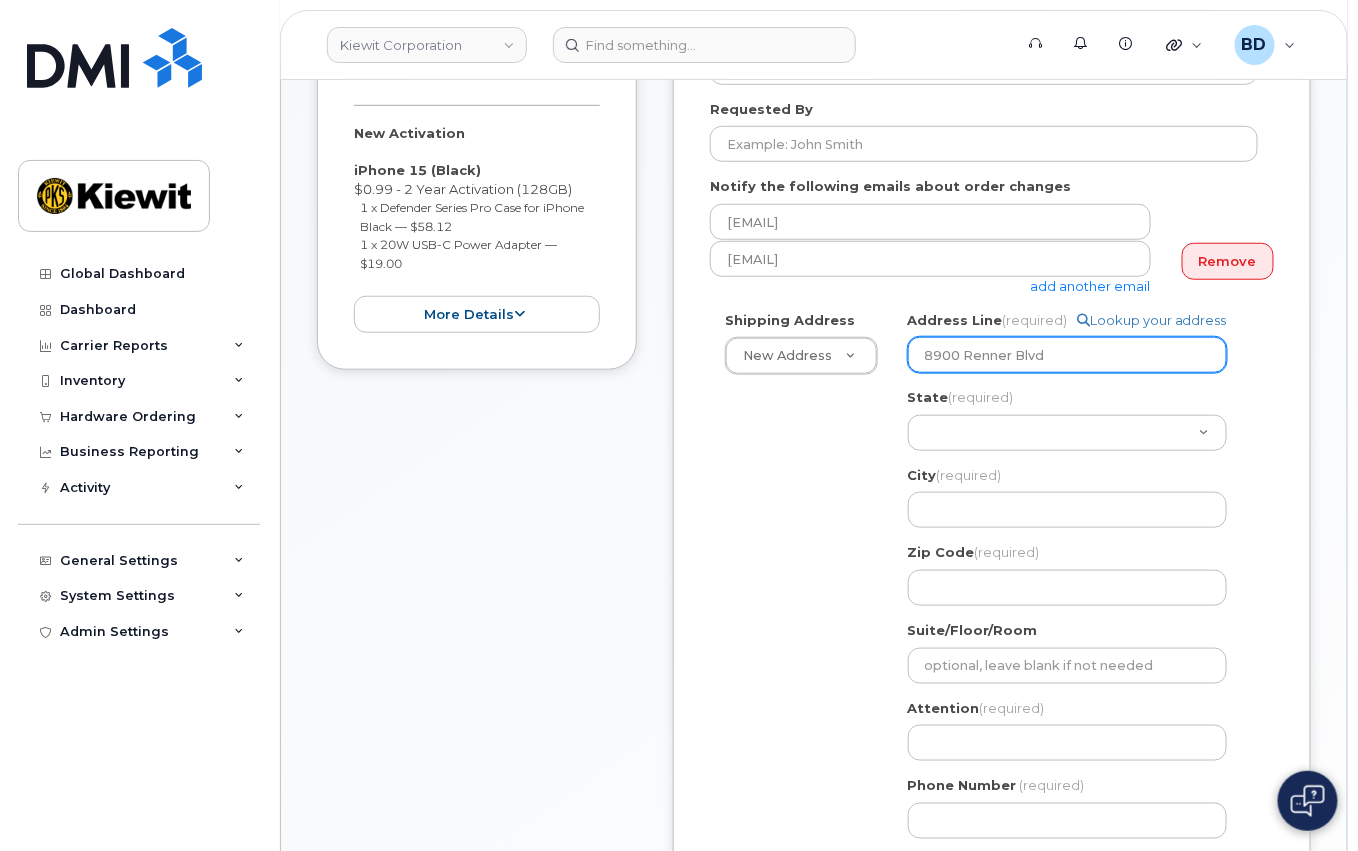 type on "8900 Renner Blvd" 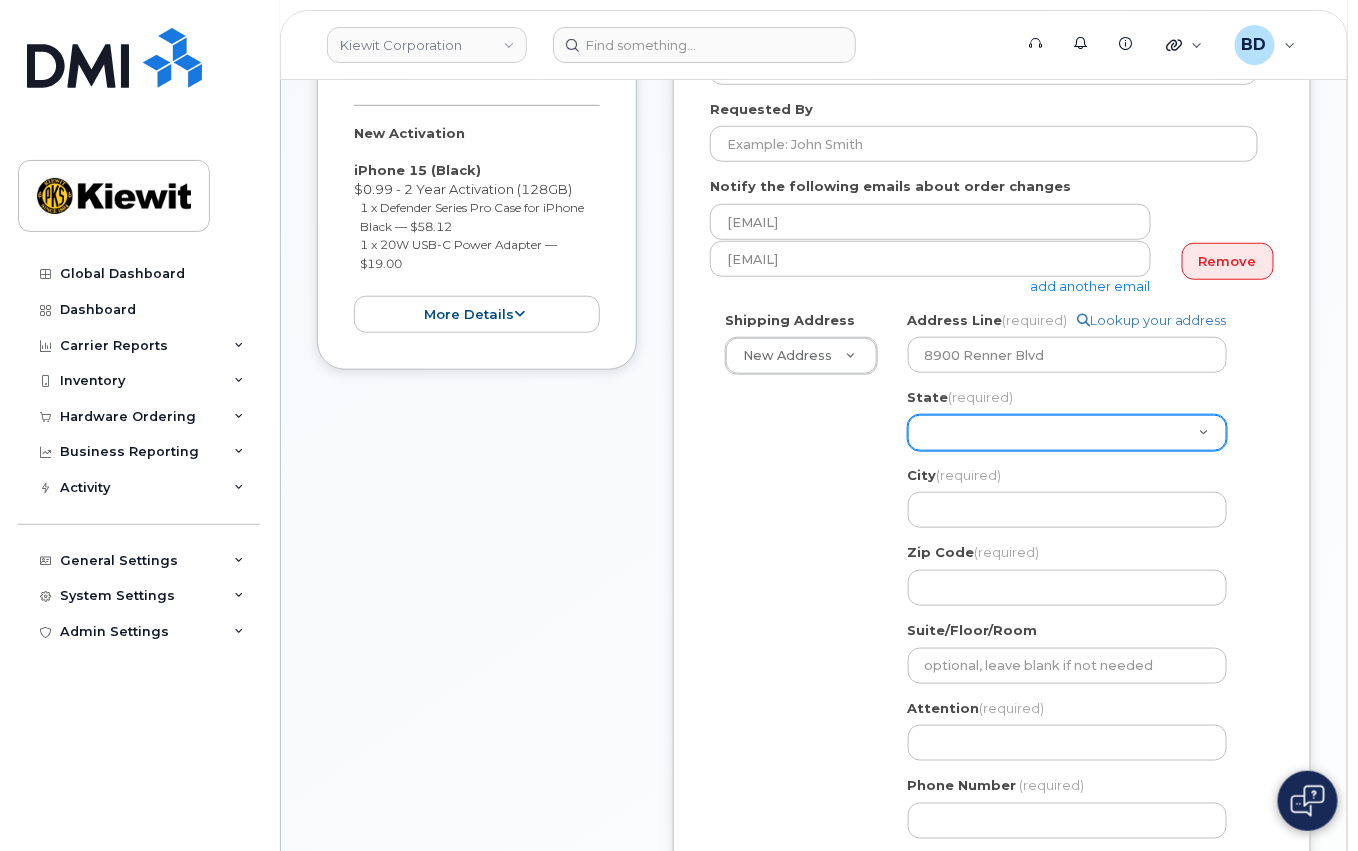 click on "State
(required)
Alabama
Alaska
American Samoa
Arizona
Arkansas
California
Colorado
Connecticut
Delaware
District of Columbia
Florida
Georgia
Guam
Hawaii
Idaho
Illinois
Indiana
Iowa
Kansas
Kentucky
Louisiana
Maine
Maryland
Massachusetts
Michigan
Minnesota
Mississippi
Missouri
Montana
Nebraska
Nevada
New Hampshire
New Jersey
New Mexico
New York
North Carolina
North Dakota
Ohio
Oklahoma
Oregon
Pennsylvania
Puerto Rico
Rhode Island
South Carolina
South Dakota
Tennessee
Texas
Utah
Vermont
Virginia
Virgin Islands
Washington
West Virginia
Wisconsin
Wyoming" 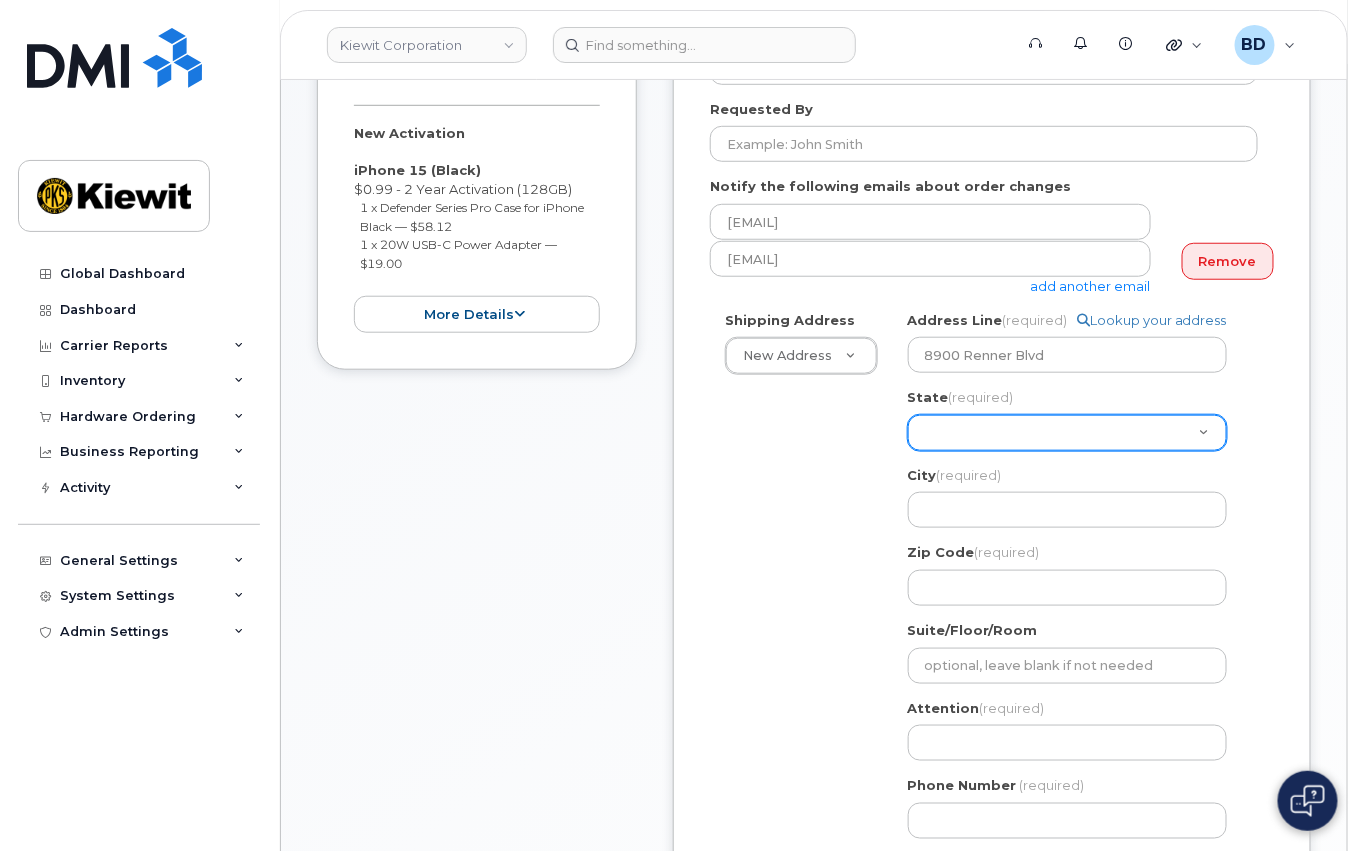click on "Alabama
Alaska
American Samoa
Arizona
Arkansas
California
Colorado
Connecticut
Delaware
District of Columbia
Florida
Georgia
Guam
Hawaii
Idaho
Illinois
Indiana
Iowa
Kansas
Kentucky
Louisiana
Maine
Maryland
Massachusetts
Michigan
Minnesota
Mississippi
Missouri
Montana
Nebraska
Nevada
New Hampshire
New Jersey
New Mexico
New York
North Carolina
North Dakota
Ohio
Oklahoma
Oregon
Pennsylvania
Puerto Rico
Rhode Island
South Carolina
South Dakota
Tennessee
Texas
Utah
Vermont
Virginia
Virgin Islands
Washington
West Virginia
Wisconsin
Wyoming" 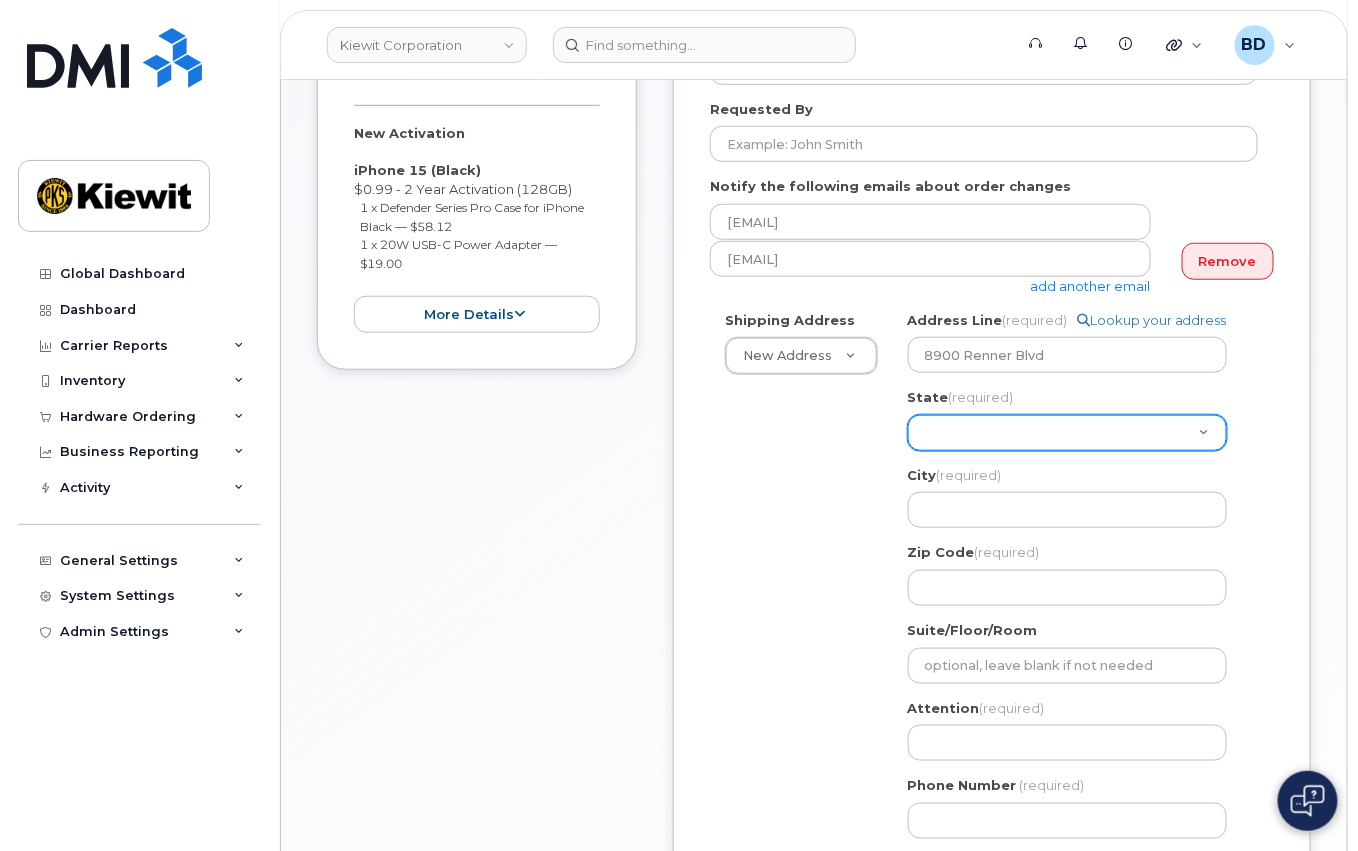 select on "LA" 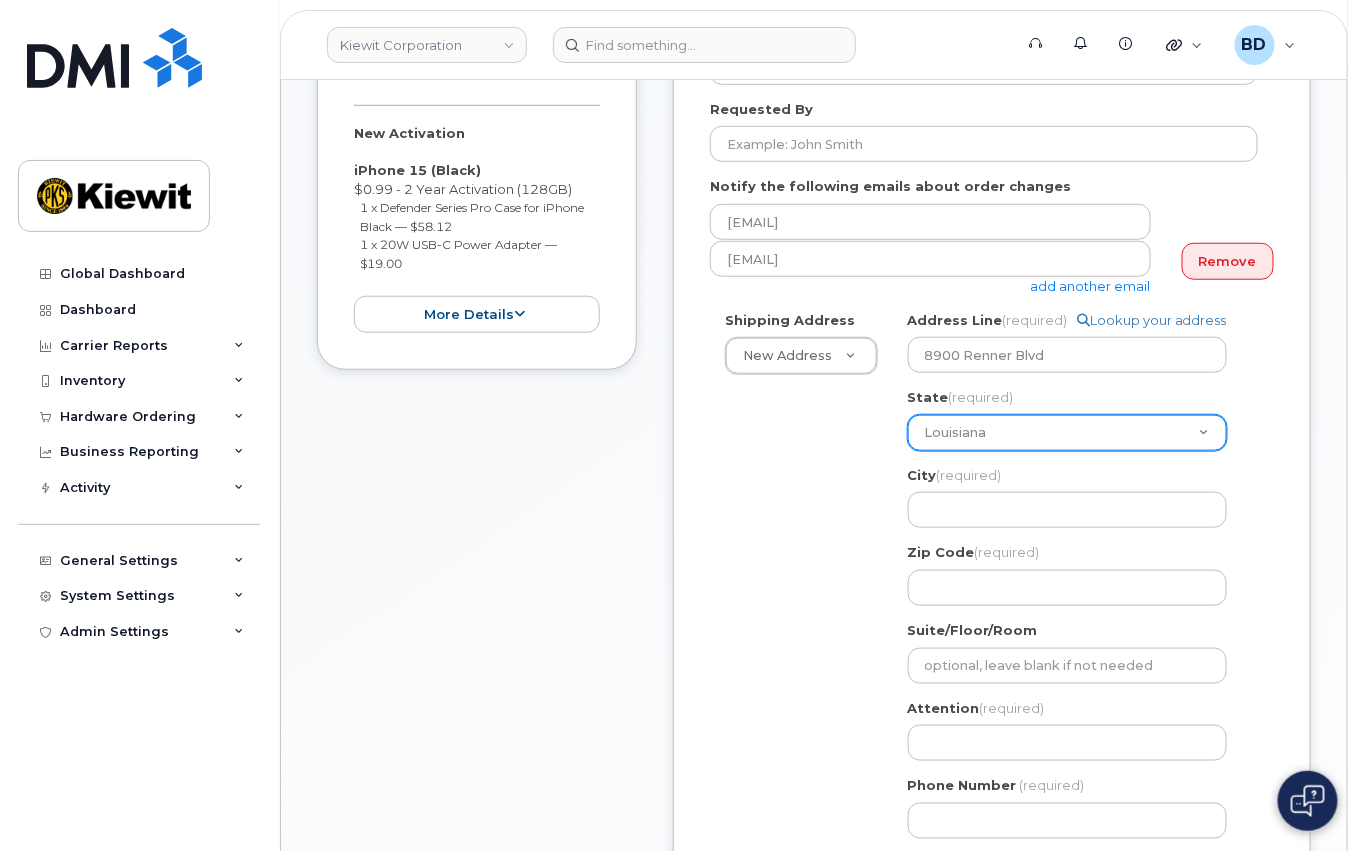 click on "Alabama
Alaska
American Samoa
Arizona
Arkansas
California
Colorado
Connecticut
Delaware
District of Columbia
Florida
Georgia
Guam
Hawaii
Idaho
Illinois
Indiana
Iowa
Kansas
Kentucky
Louisiana
Maine
Maryland
Massachusetts
Michigan
Minnesota
Mississippi
Missouri
Montana
Nebraska
Nevada
New Hampshire
New Jersey
New Mexico
New York
North Carolina
North Dakota
Ohio
Oklahoma
Oregon
Pennsylvania
Puerto Rico
Rhode Island
South Carolina
South Dakota
Tennessee
Texas
Utah
Vermont
Virginia
Virgin Islands
Washington
West Virginia
Wisconsin
Wyoming" 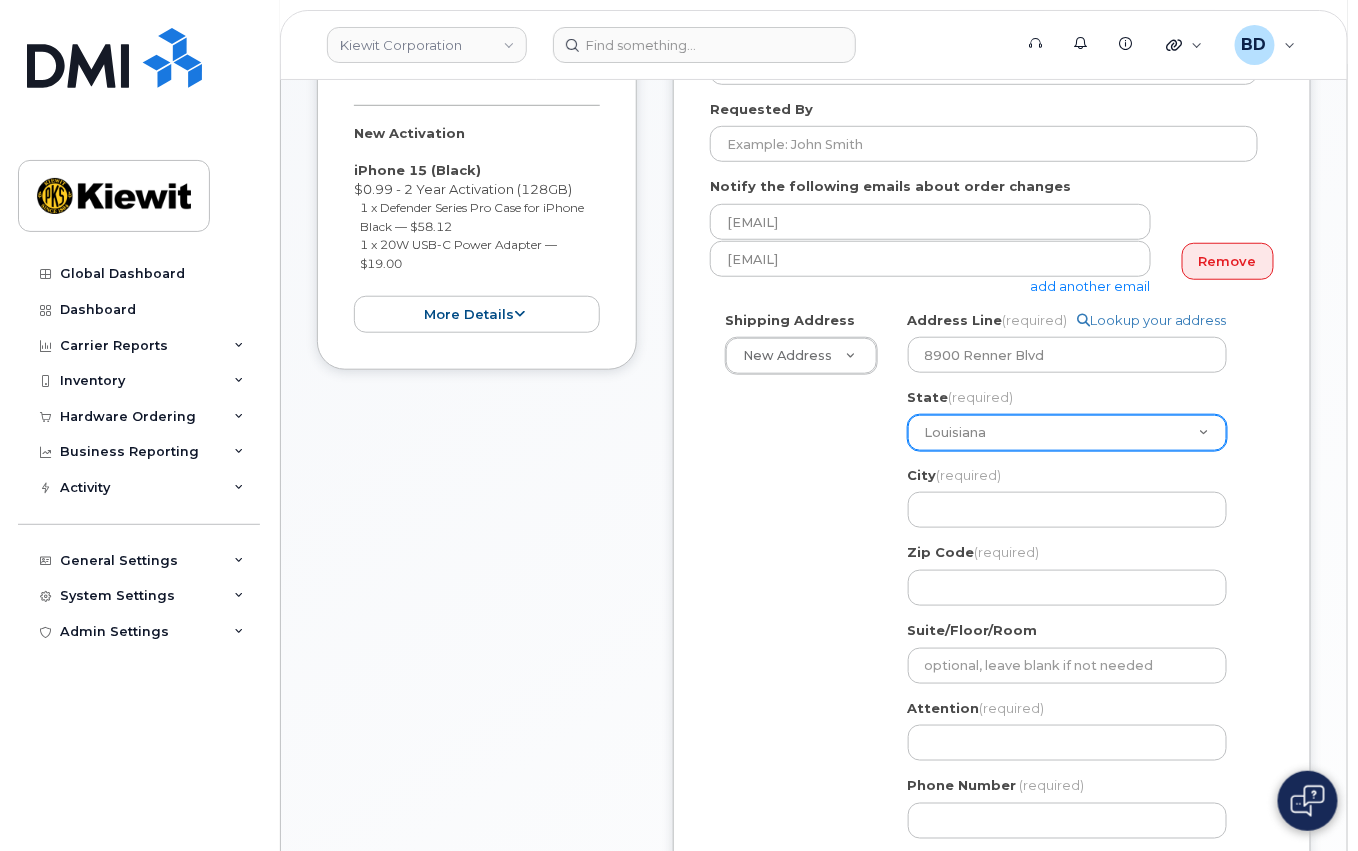 click on "Alabama
Alaska
American Samoa
Arizona
Arkansas
California
Colorado
Connecticut
Delaware
District of Columbia
Florida
Georgia
Guam
Hawaii
Idaho
Illinois
Indiana
Iowa
Kansas
Kentucky
Louisiana
Maine
Maryland
Massachusetts
Michigan
Minnesota
Mississippi
Missouri
Montana
Nebraska
Nevada
New Hampshire
New Jersey
New Mexico
New York
North Carolina
North Dakota
Ohio
Oklahoma
Oregon
Pennsylvania
Puerto Rico
Rhode Island
South Carolina
South Dakota
Tennessee
Texas
Utah
Vermont
Virginia
Virgin Islands
Washington
West Virginia
Wisconsin
Wyoming" 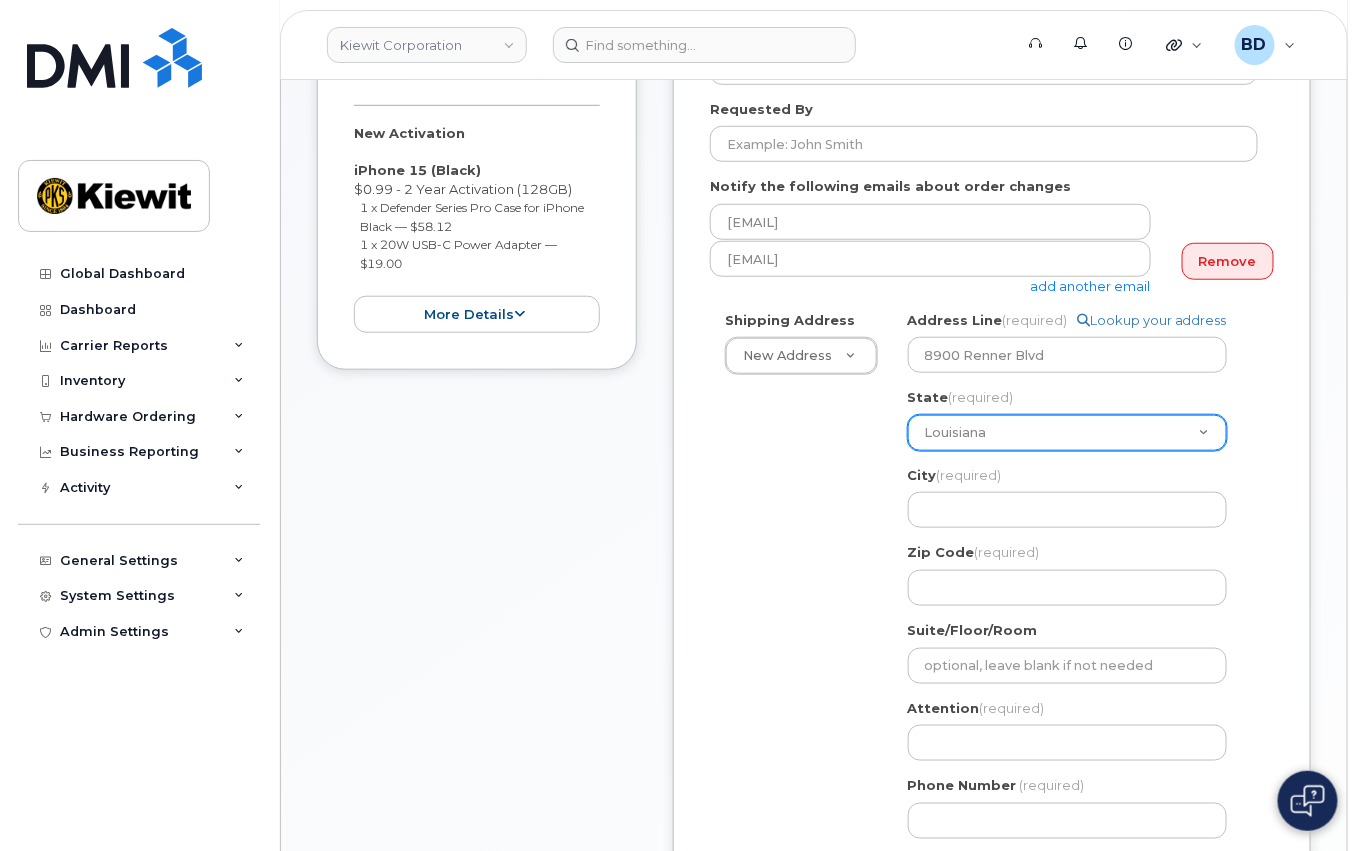 select on "KS" 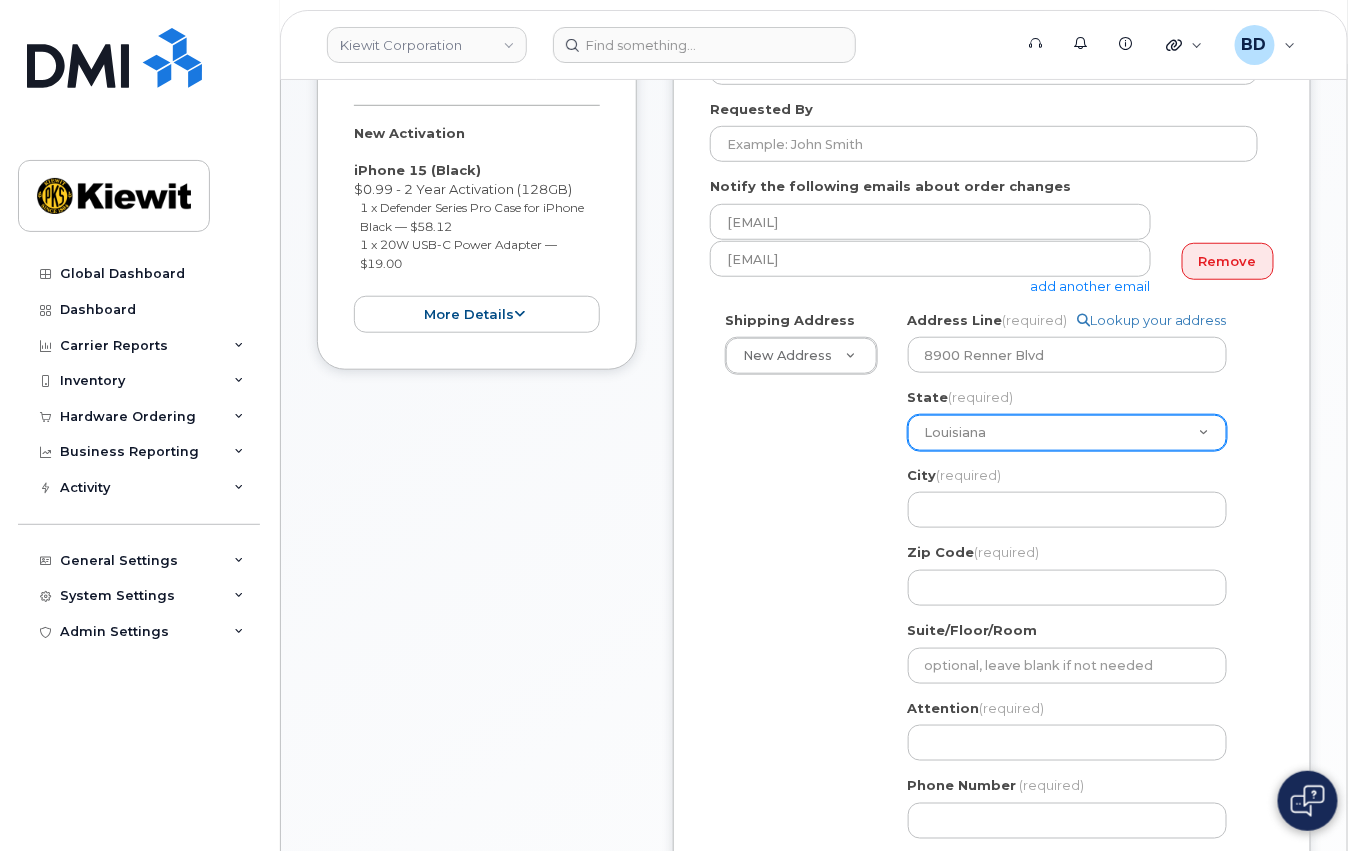 click on "Alabama
Alaska
American Samoa
Arizona
Arkansas
California
Colorado
Connecticut
Delaware
District of Columbia
Florida
Georgia
Guam
Hawaii
Idaho
Illinois
Indiana
Iowa
Kansas
Kentucky
Louisiana
Maine
Maryland
Massachusetts
Michigan
Minnesota
Mississippi
Missouri
Montana
Nebraska
Nevada
New Hampshire
New Jersey
New Mexico
New York
North Carolina
North Dakota
Ohio
Oklahoma
Oregon
Pennsylvania
Puerto Rico
Rhode Island
South Carolina
South Dakota
Tennessee
Texas
Utah
Vermont
Virginia
Virgin Islands
Washington
West Virginia
Wisconsin
Wyoming" 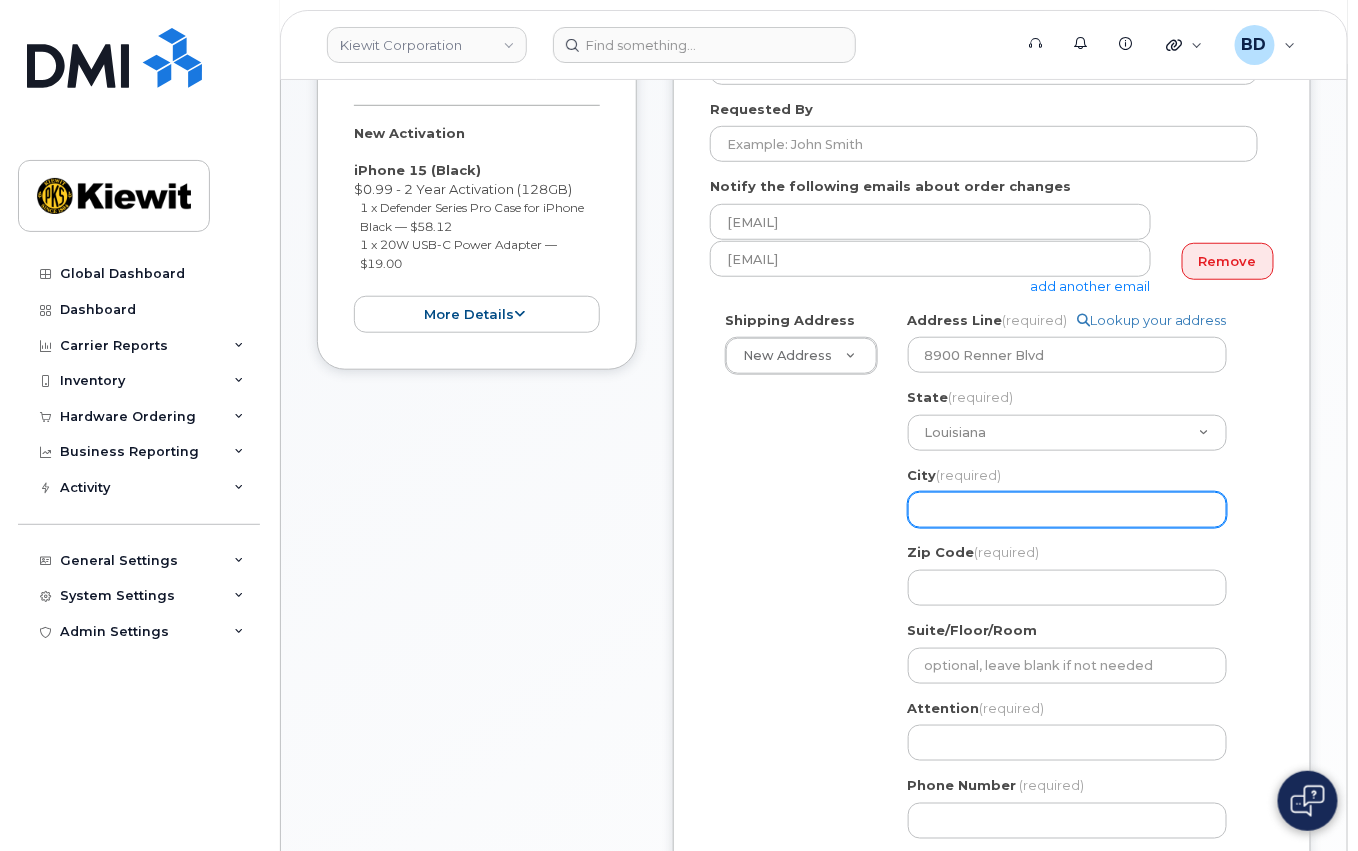 click on "City
(required)" 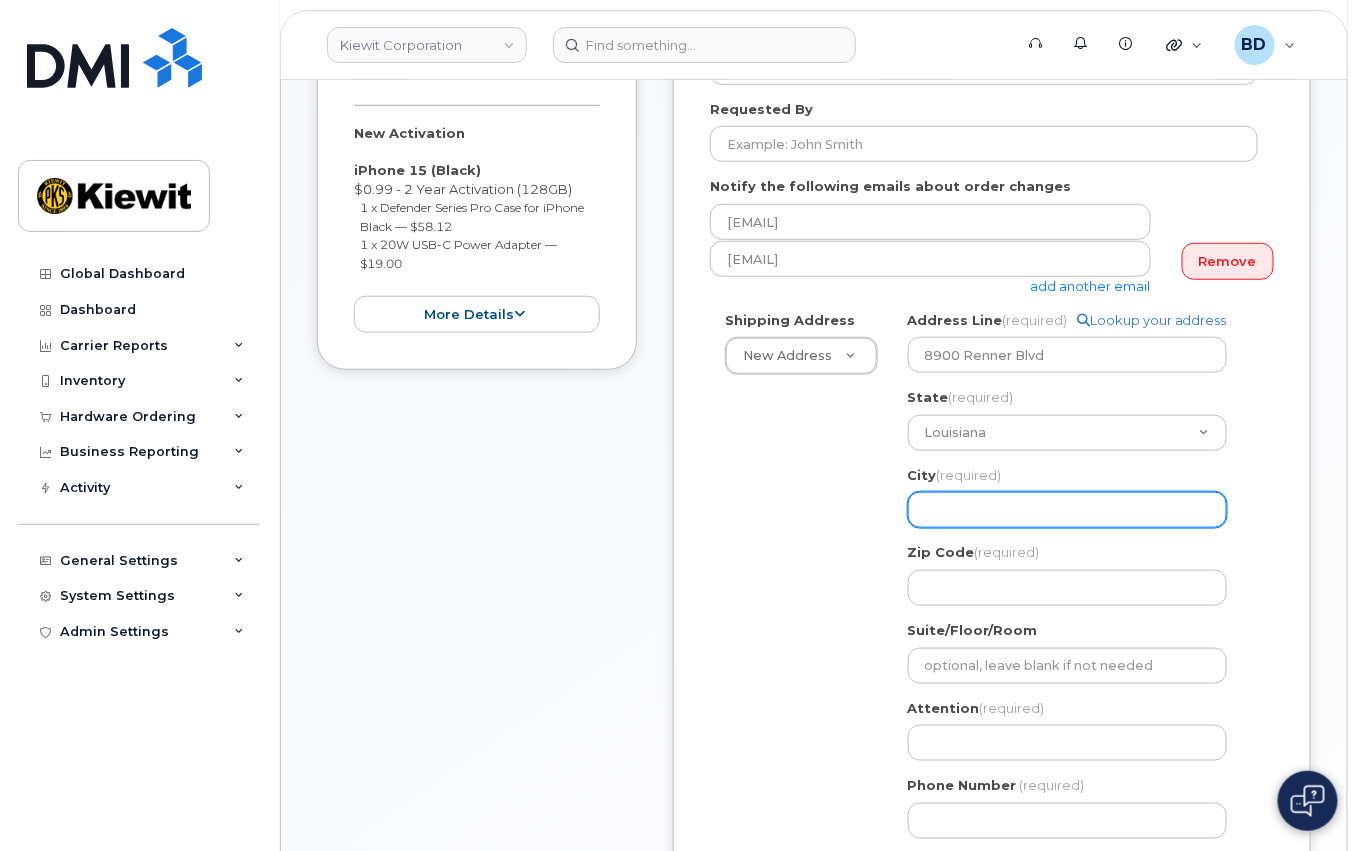 select 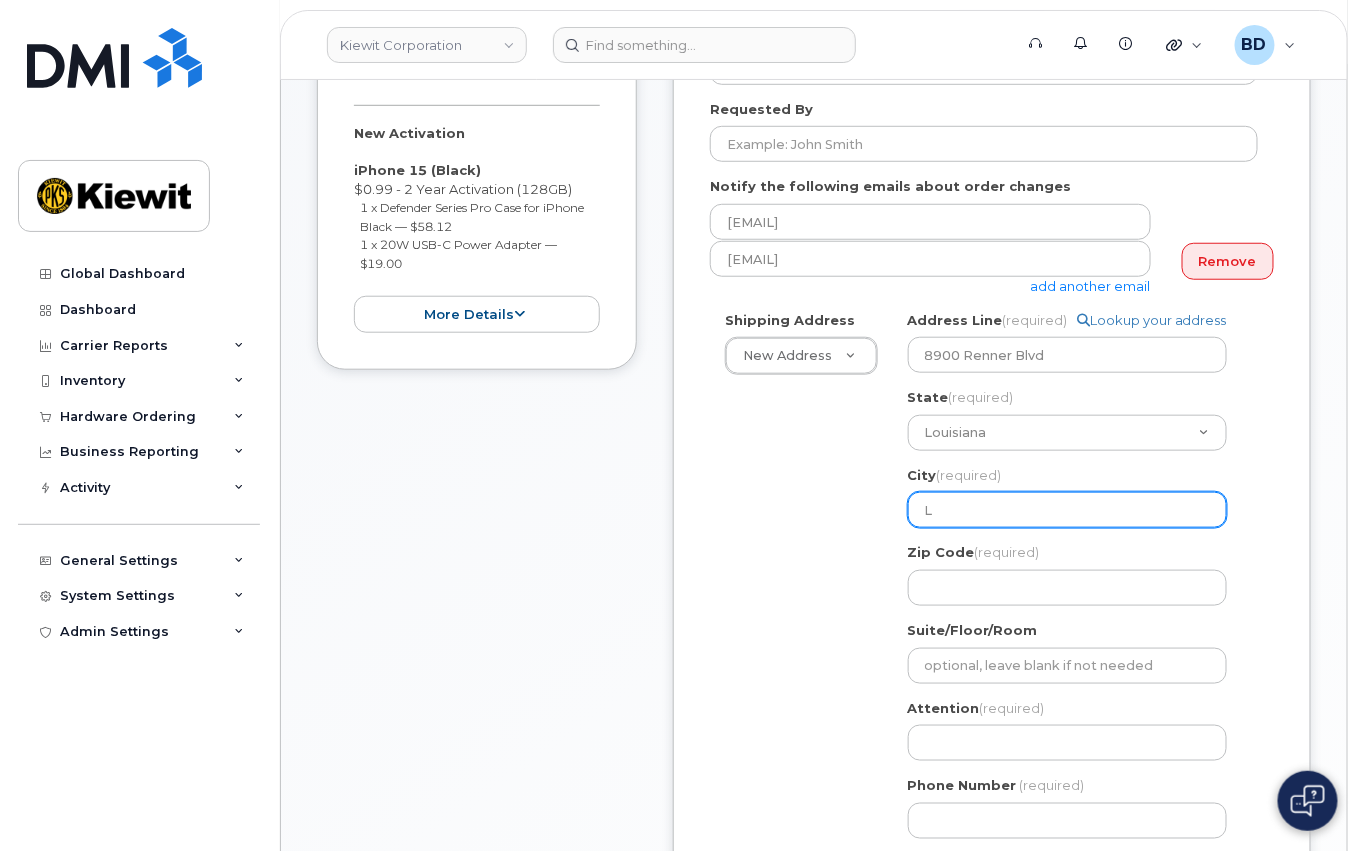 select 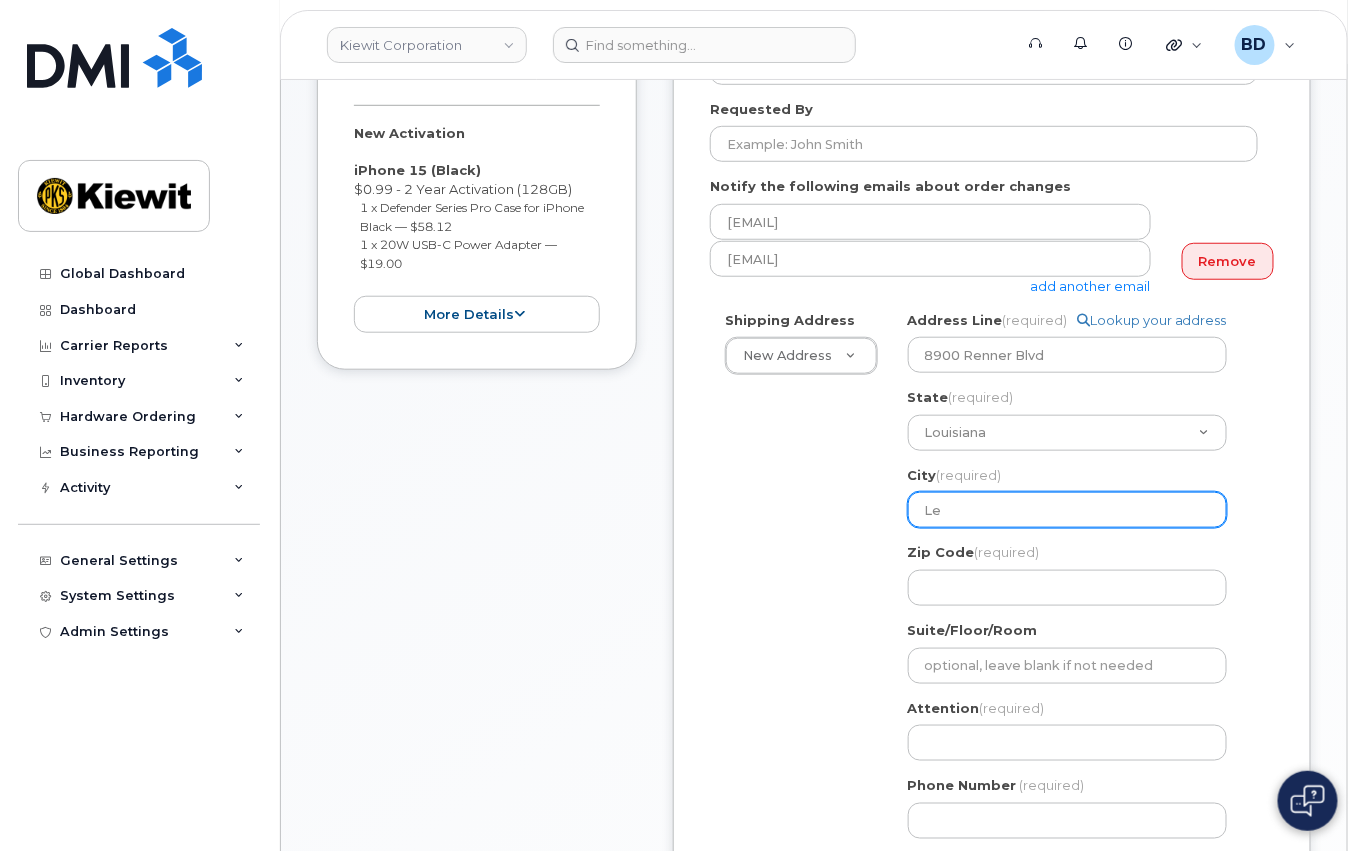 select 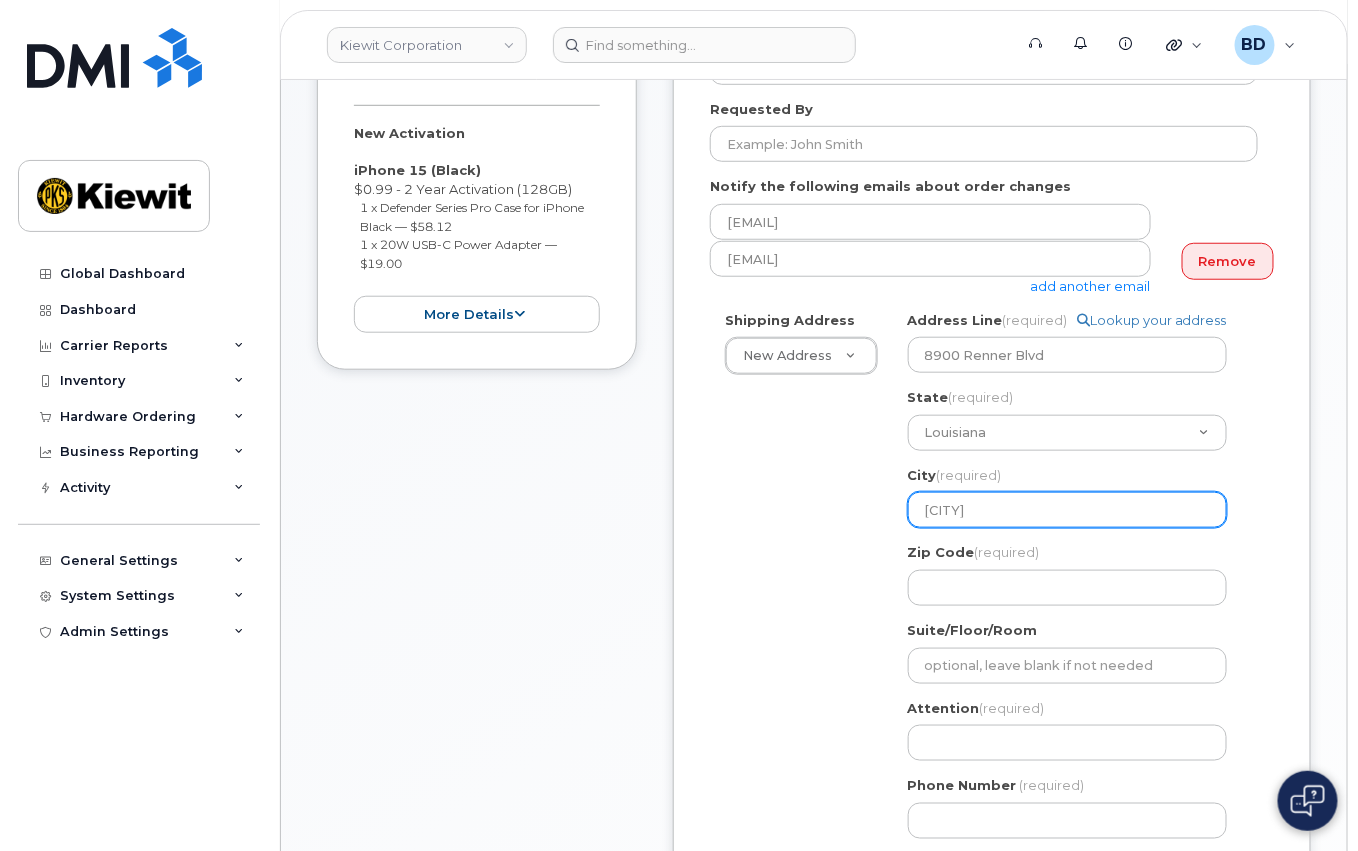 select 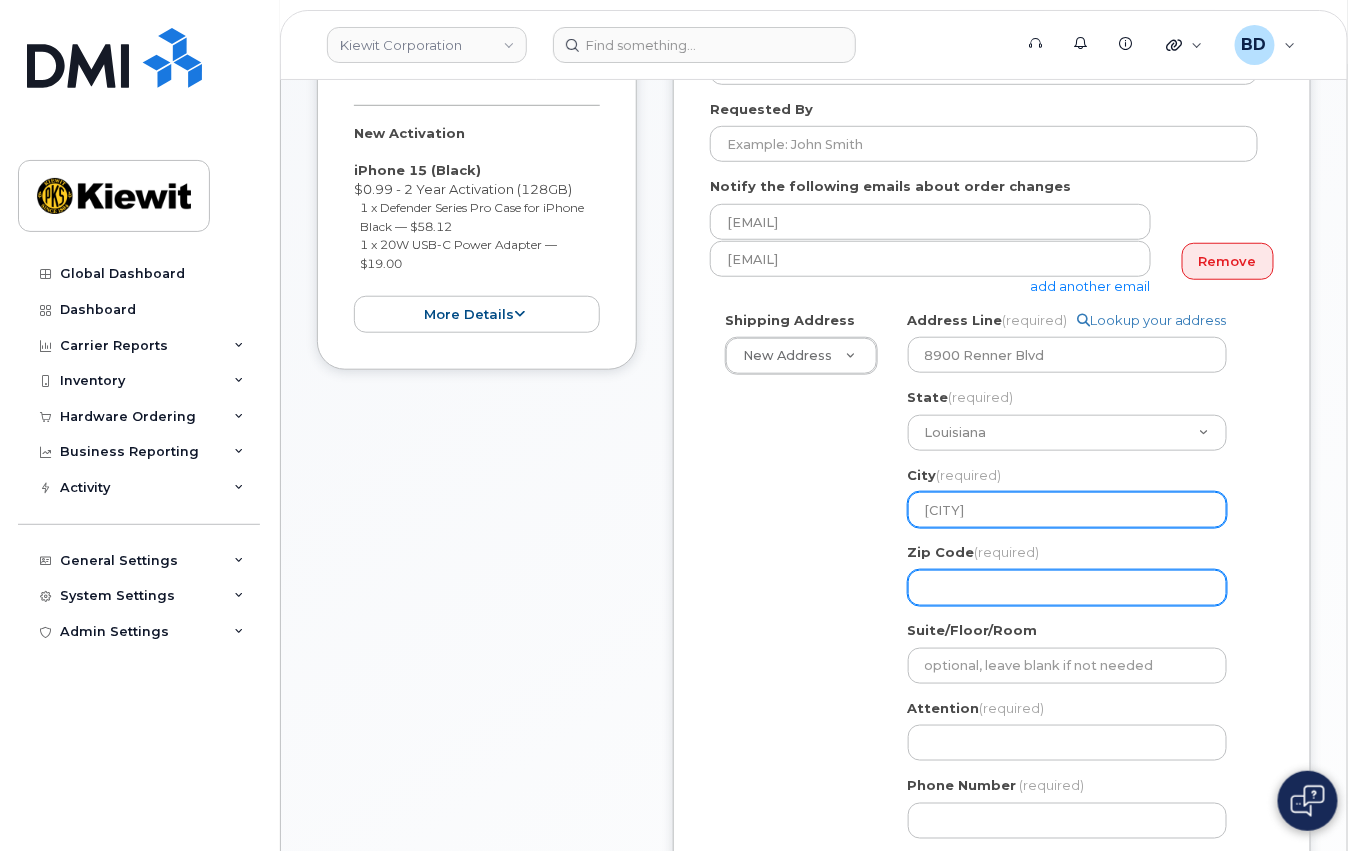 type on "Lenexa" 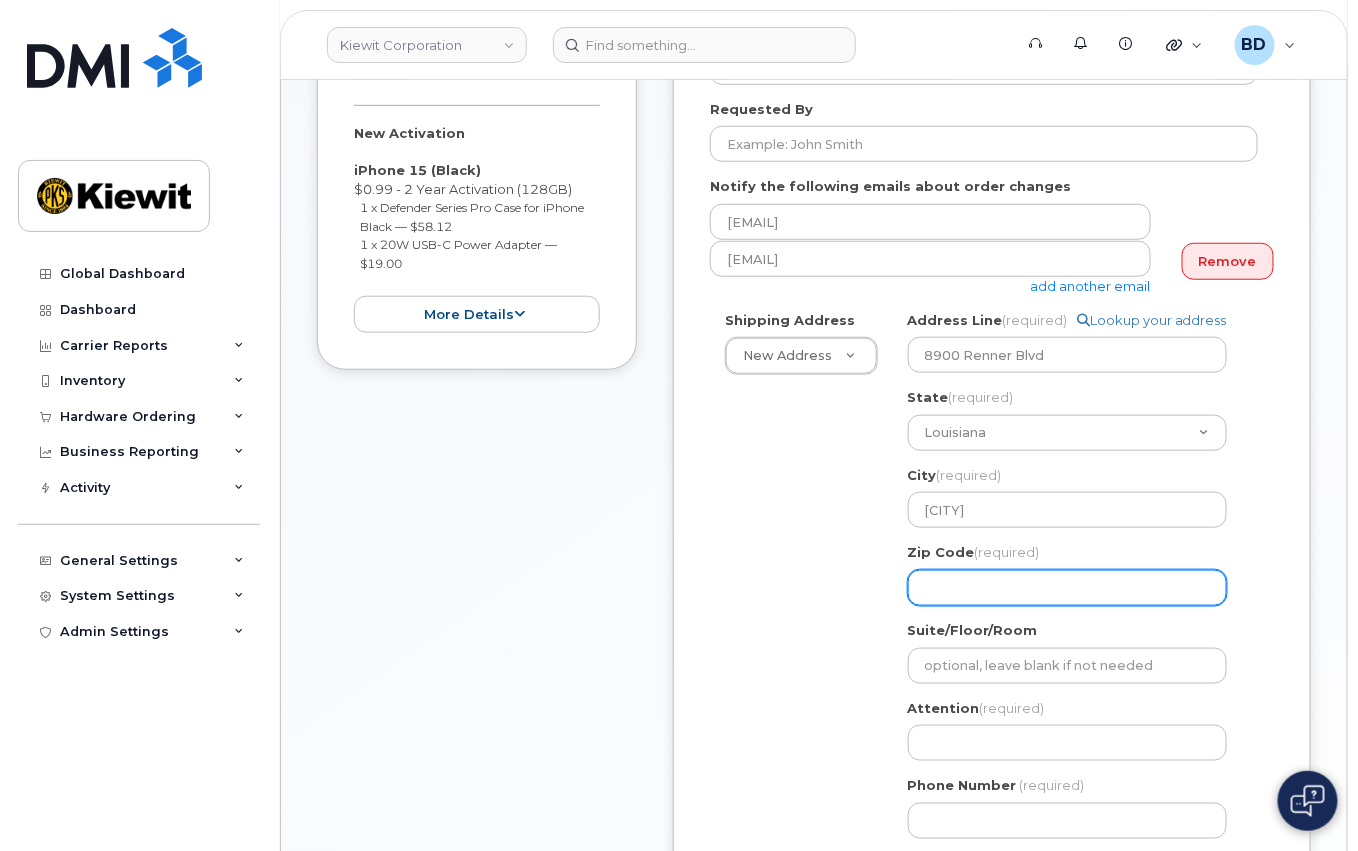 click on "Zip Code
(required)" 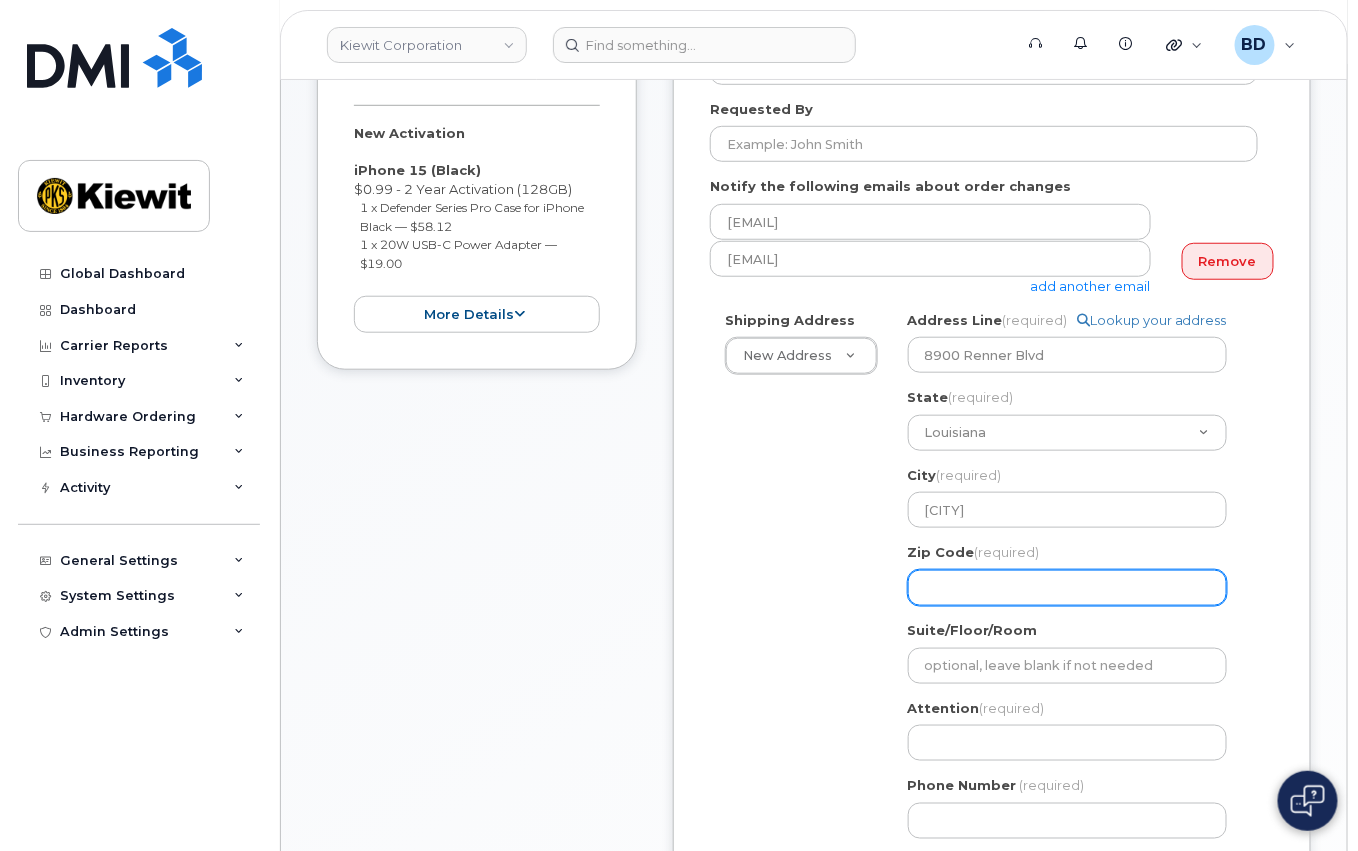 select 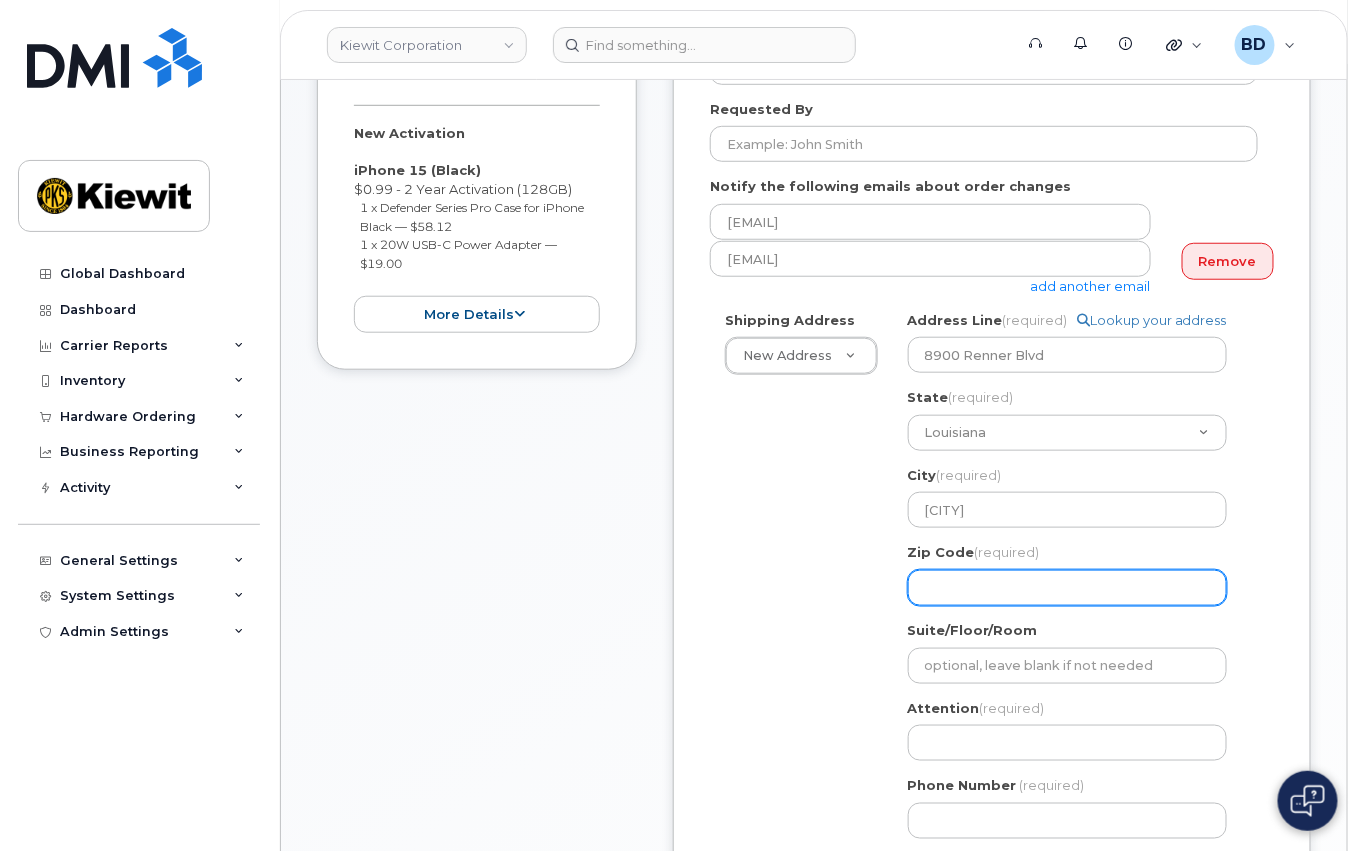 type on "6" 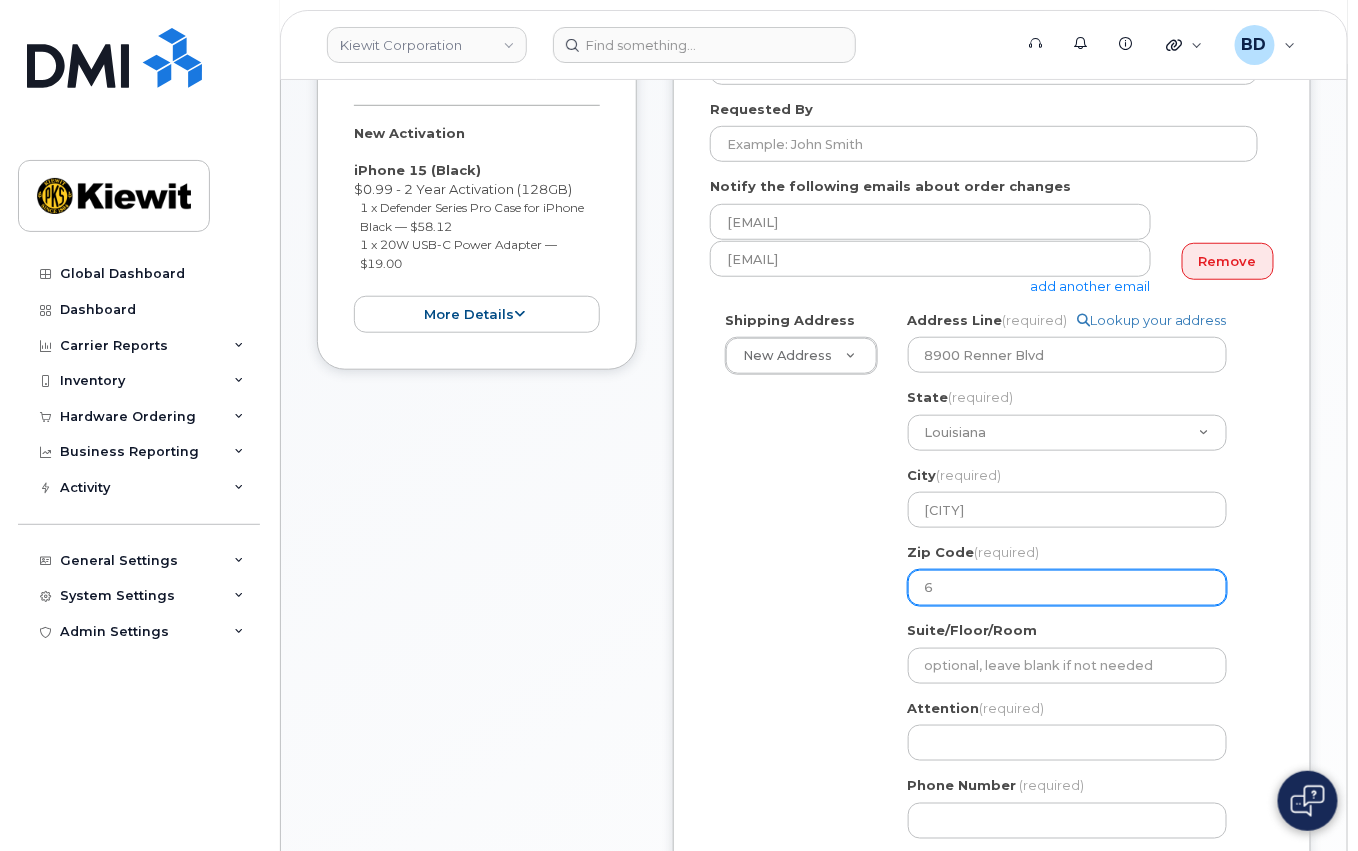 select 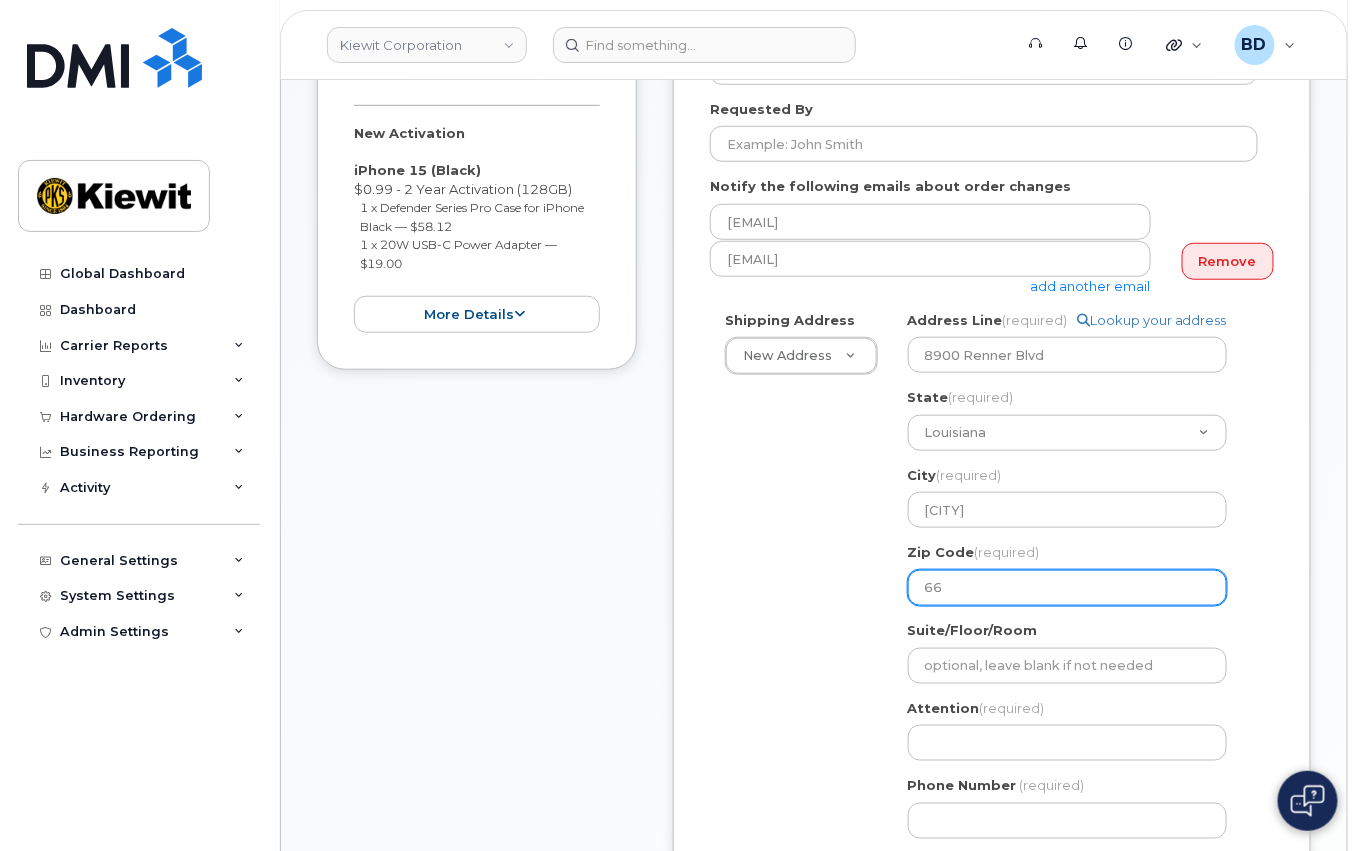select 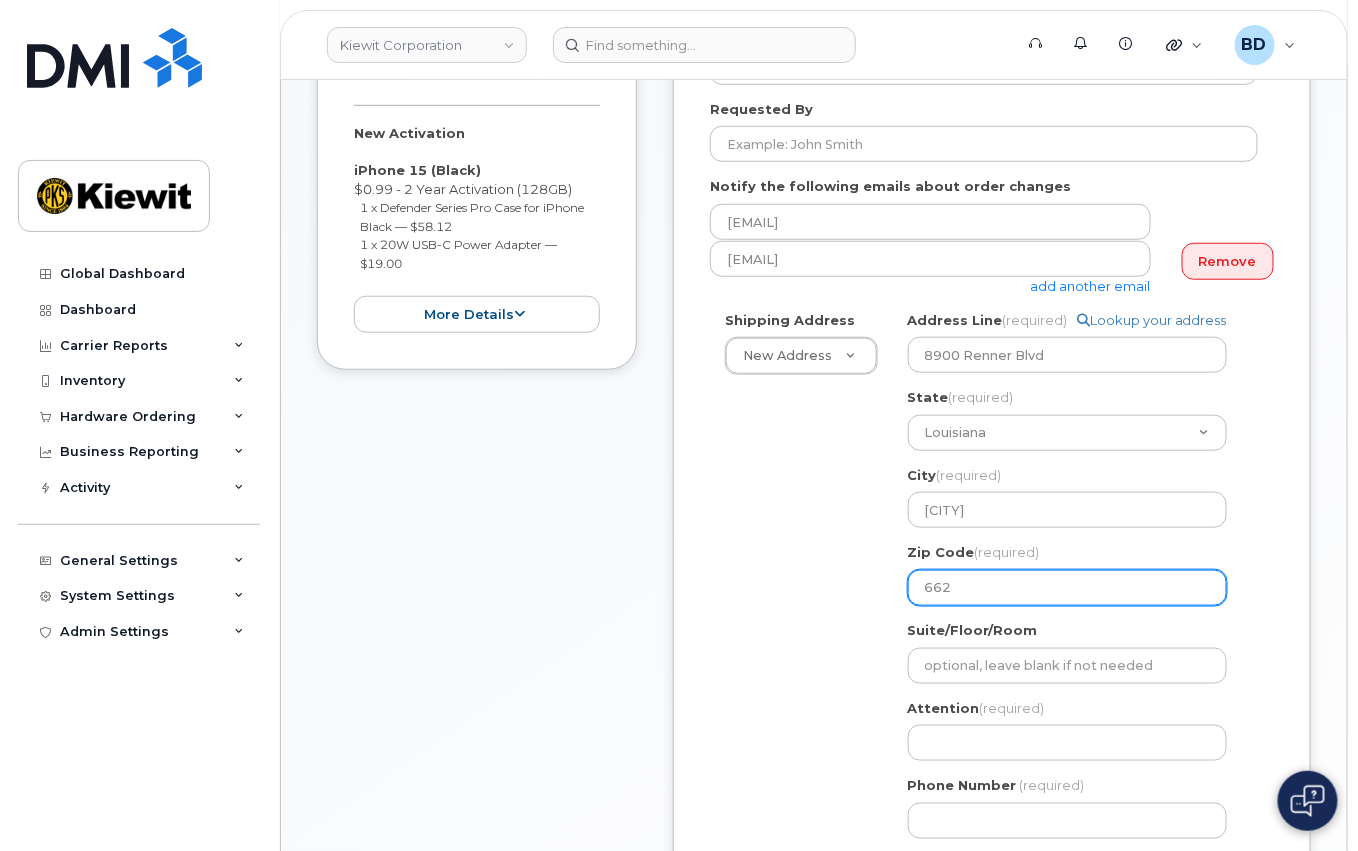 select 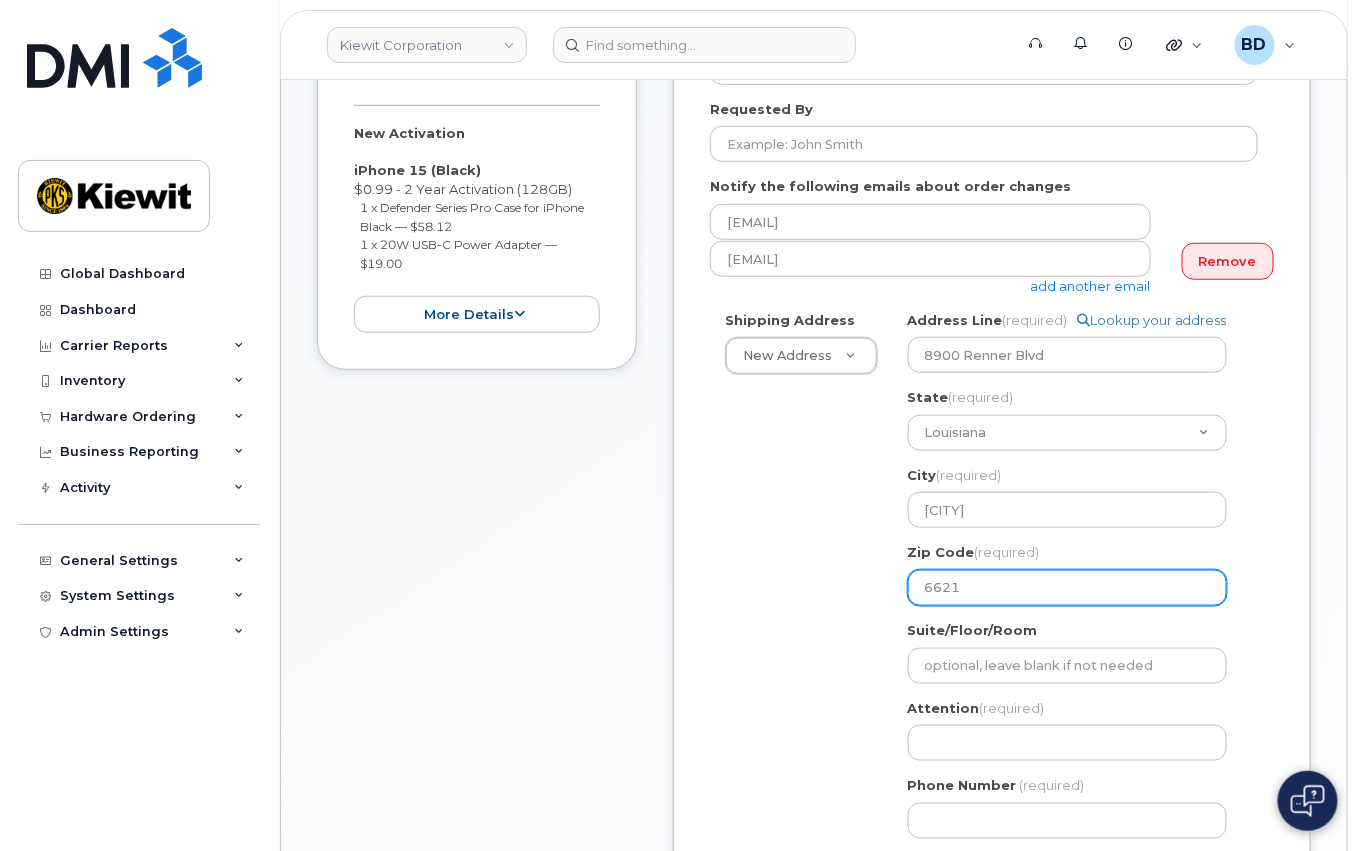 select 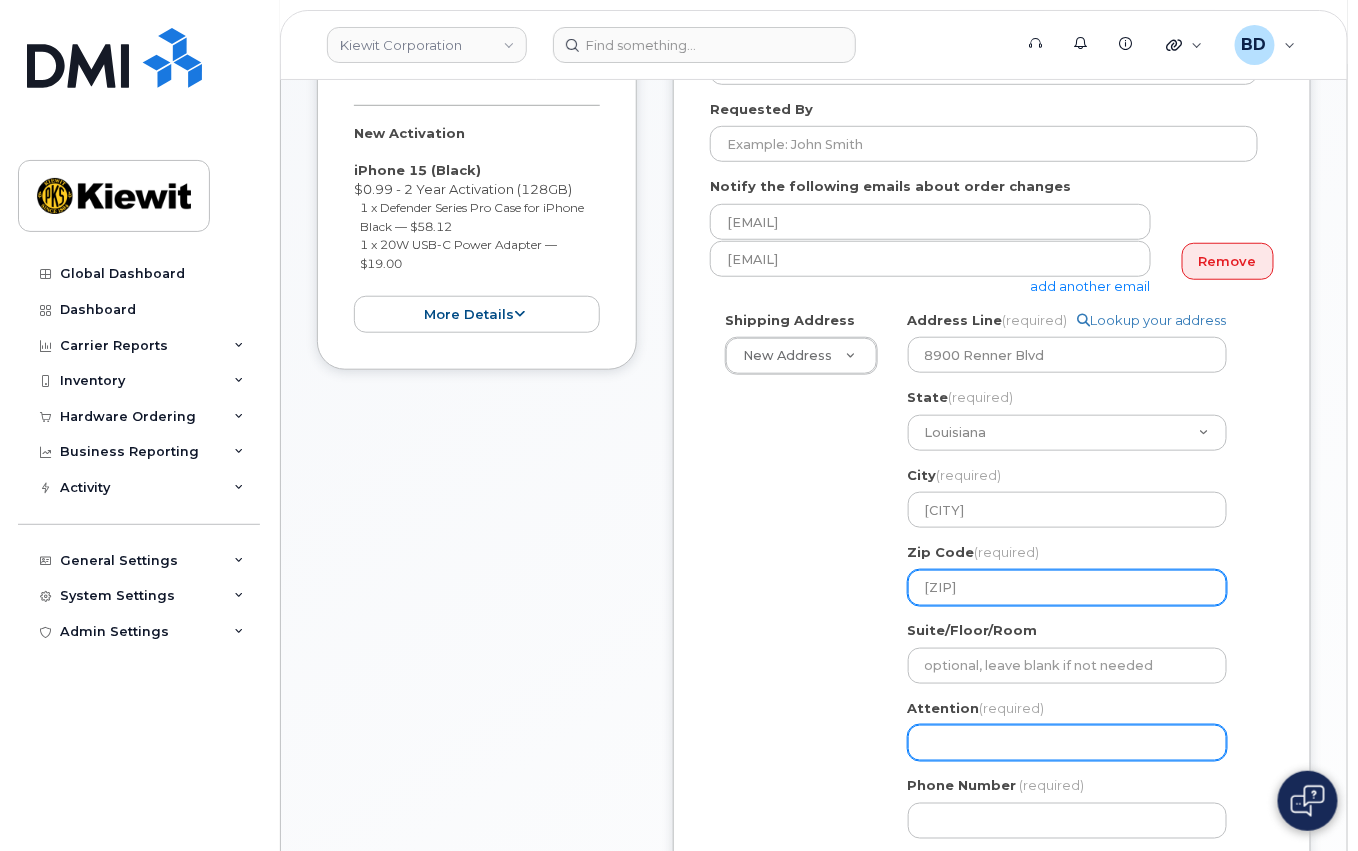 type on "66219" 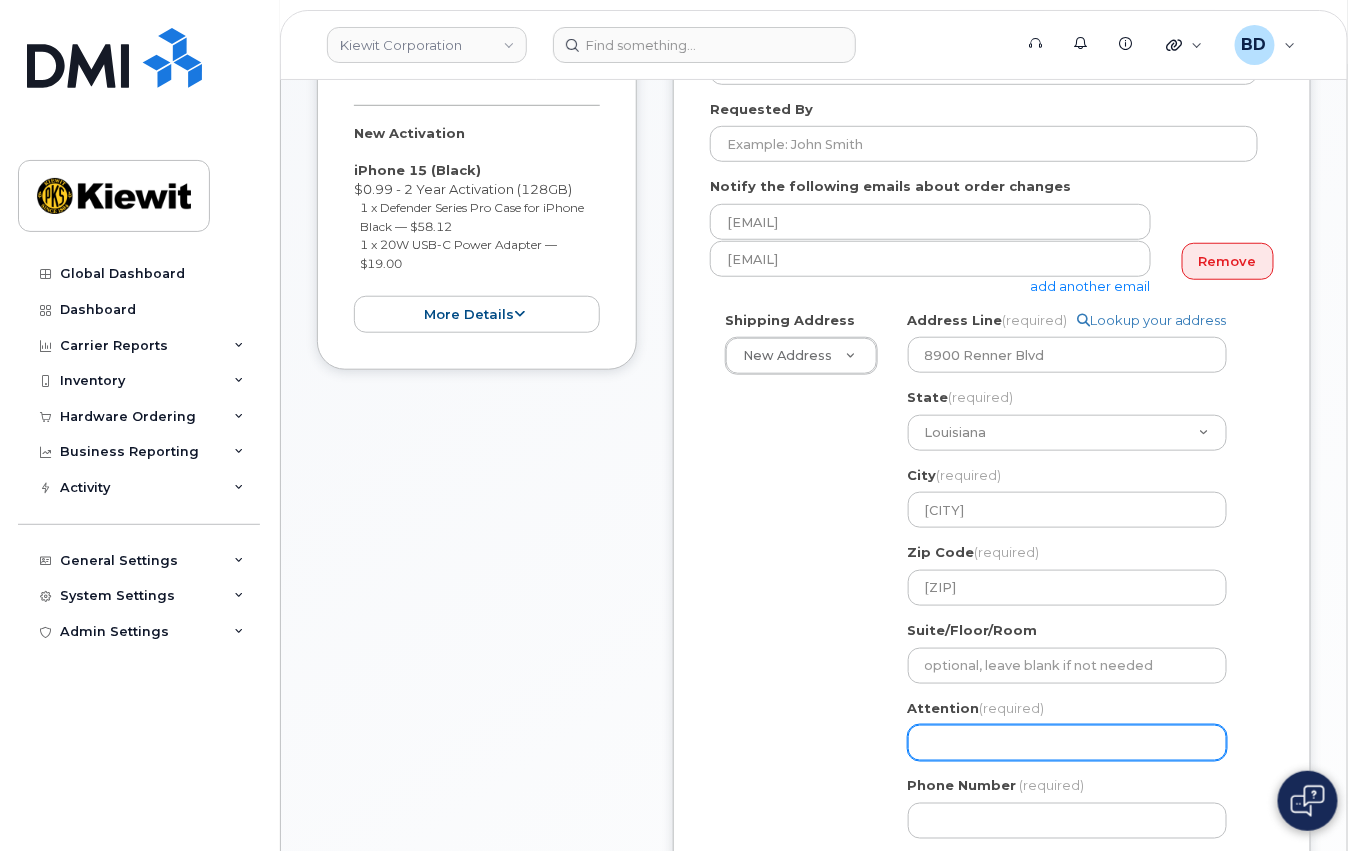 click on "Attention
(required)" 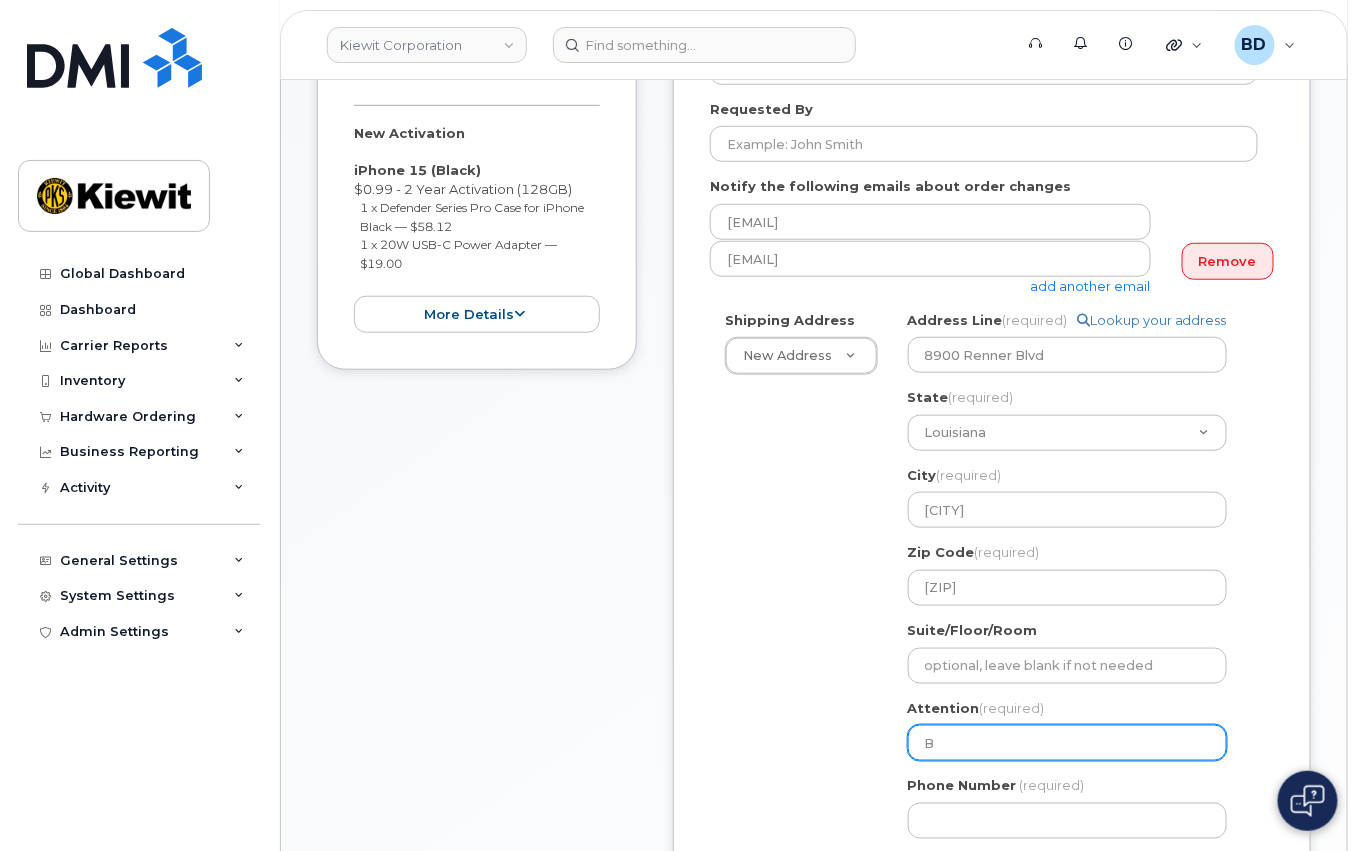 select 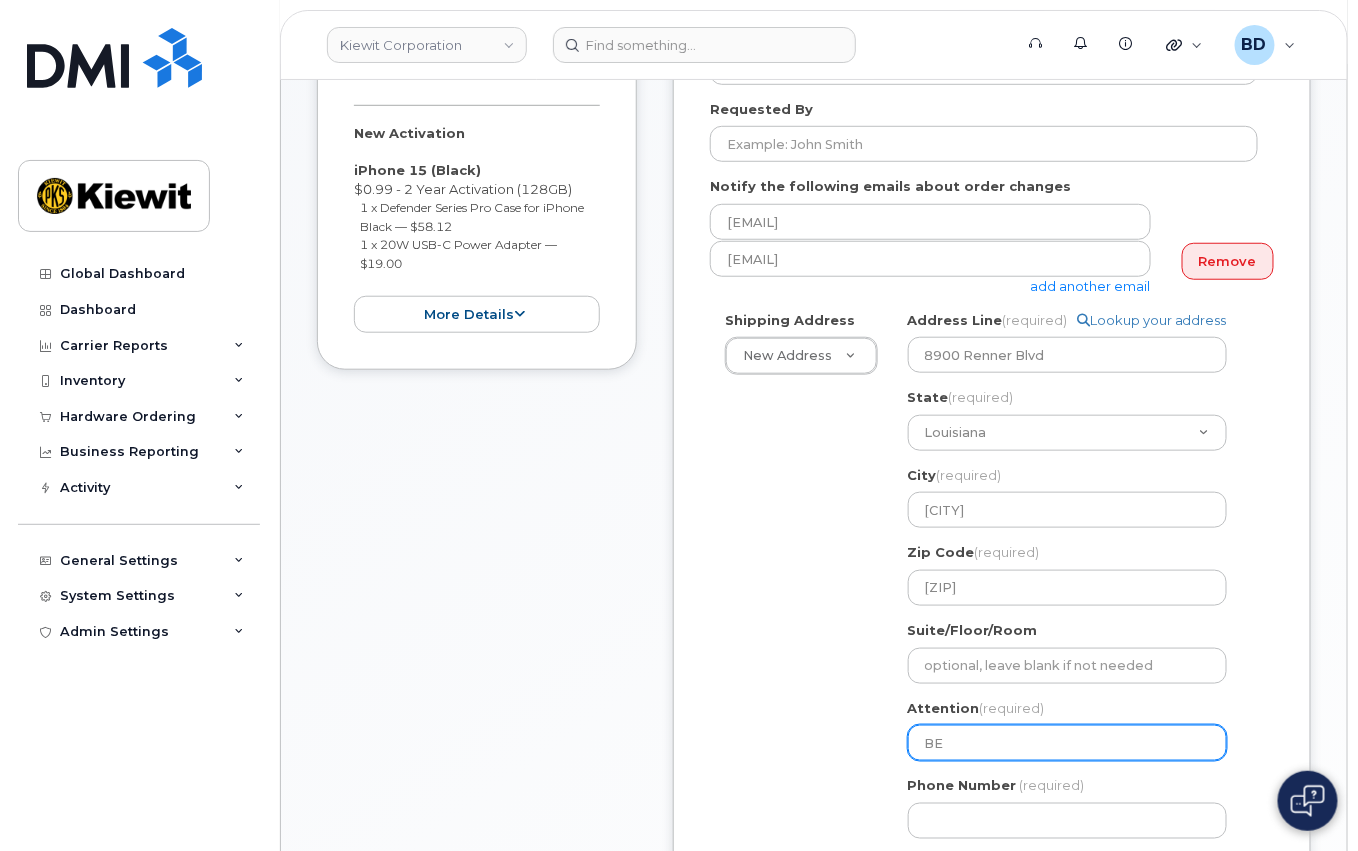 select 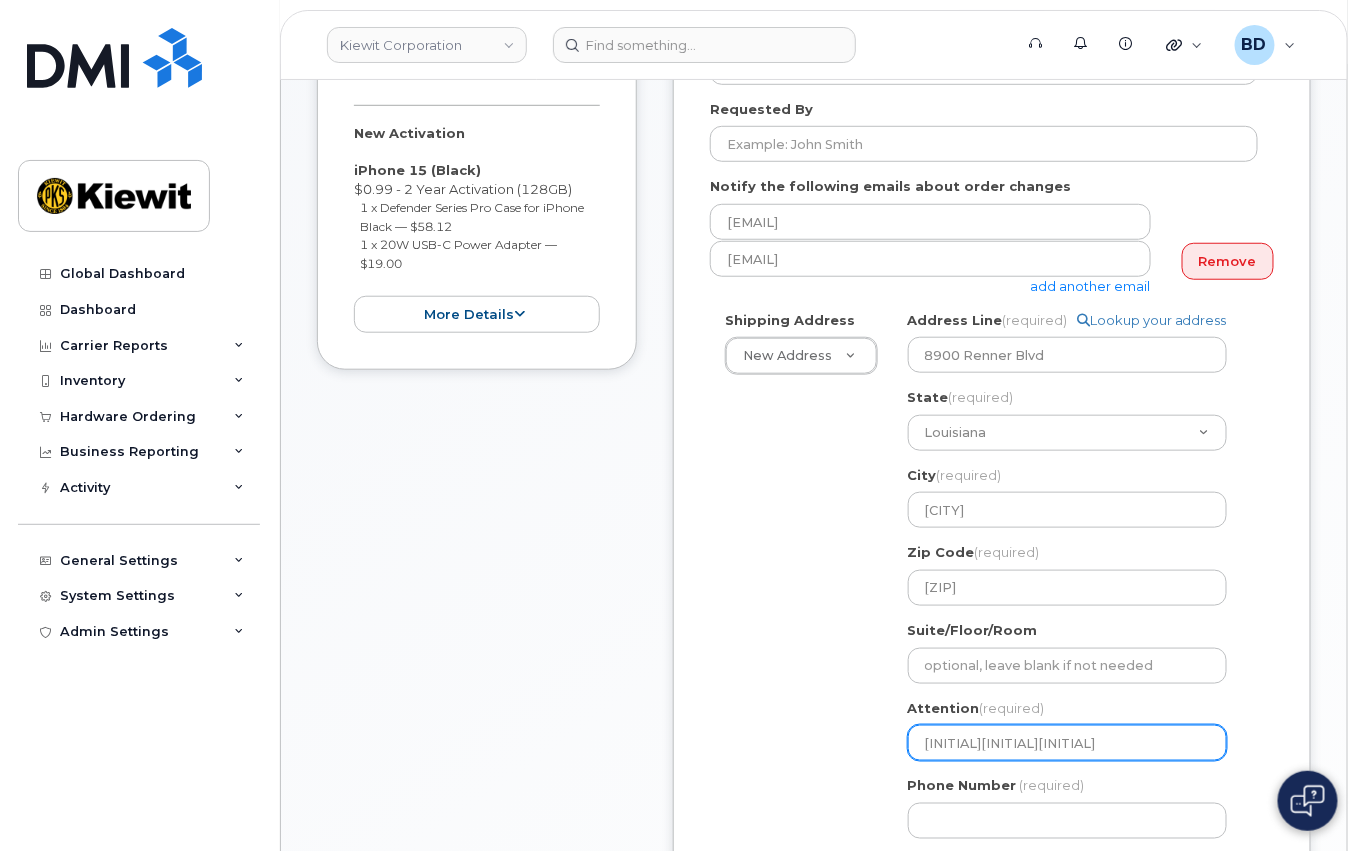 select 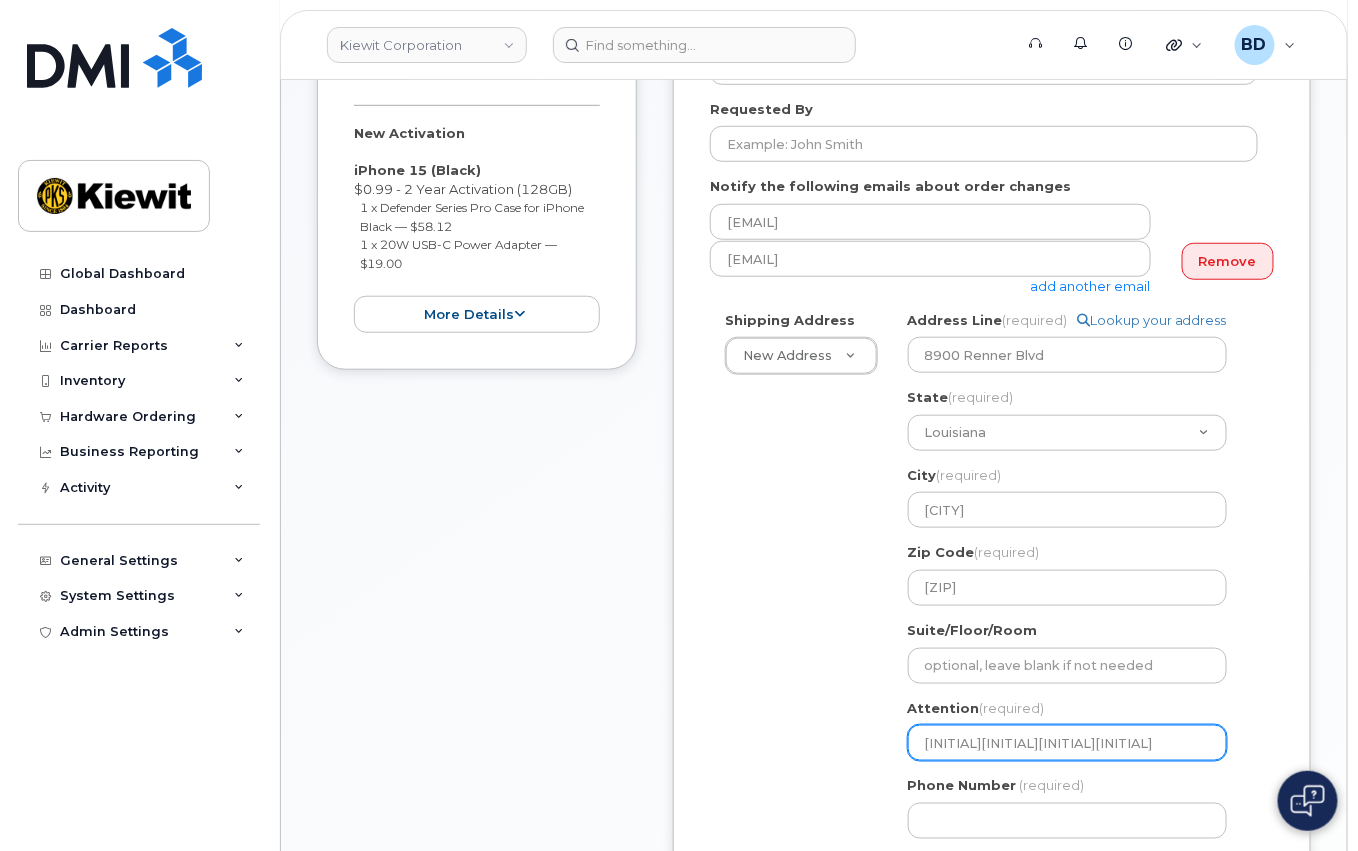 select 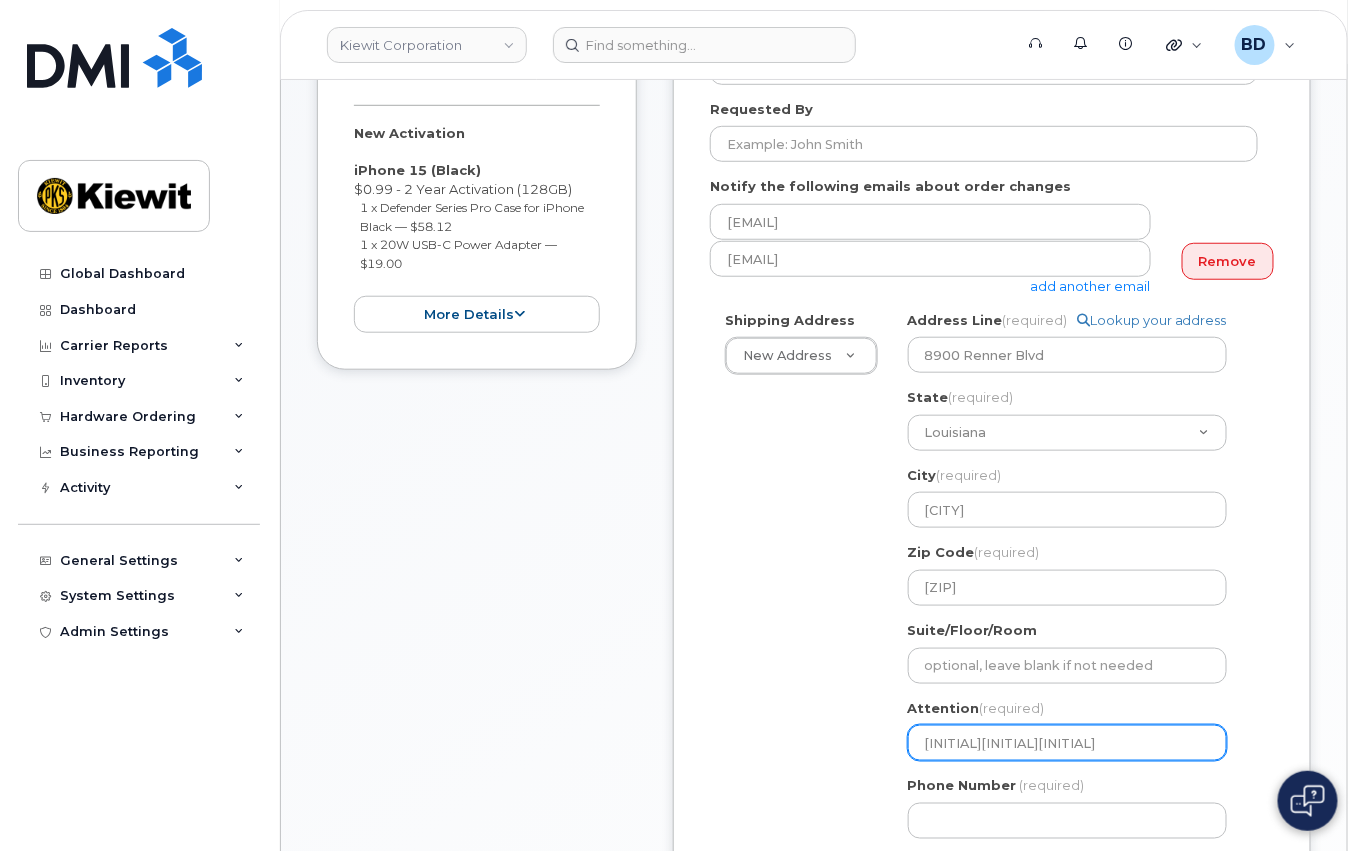 select 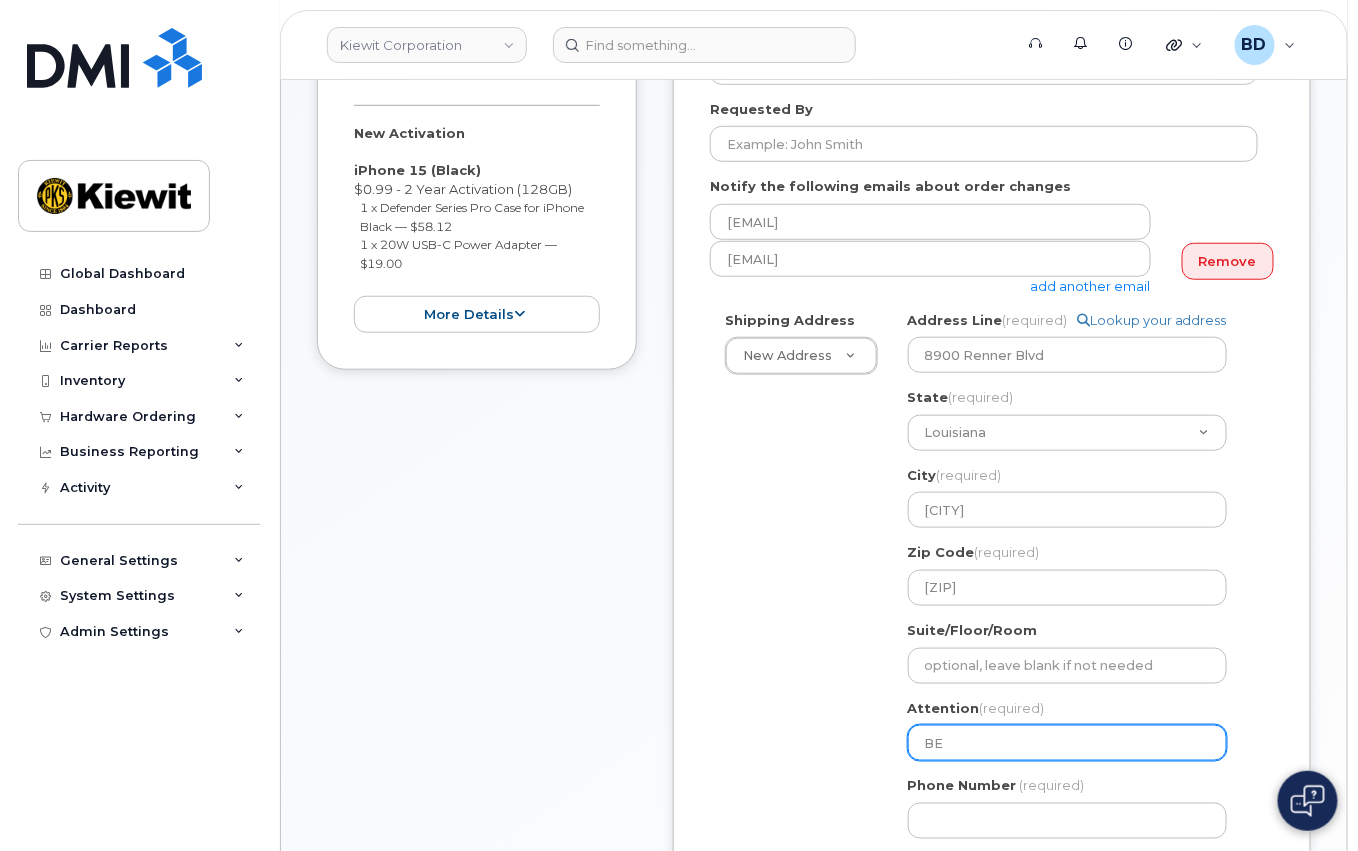 select 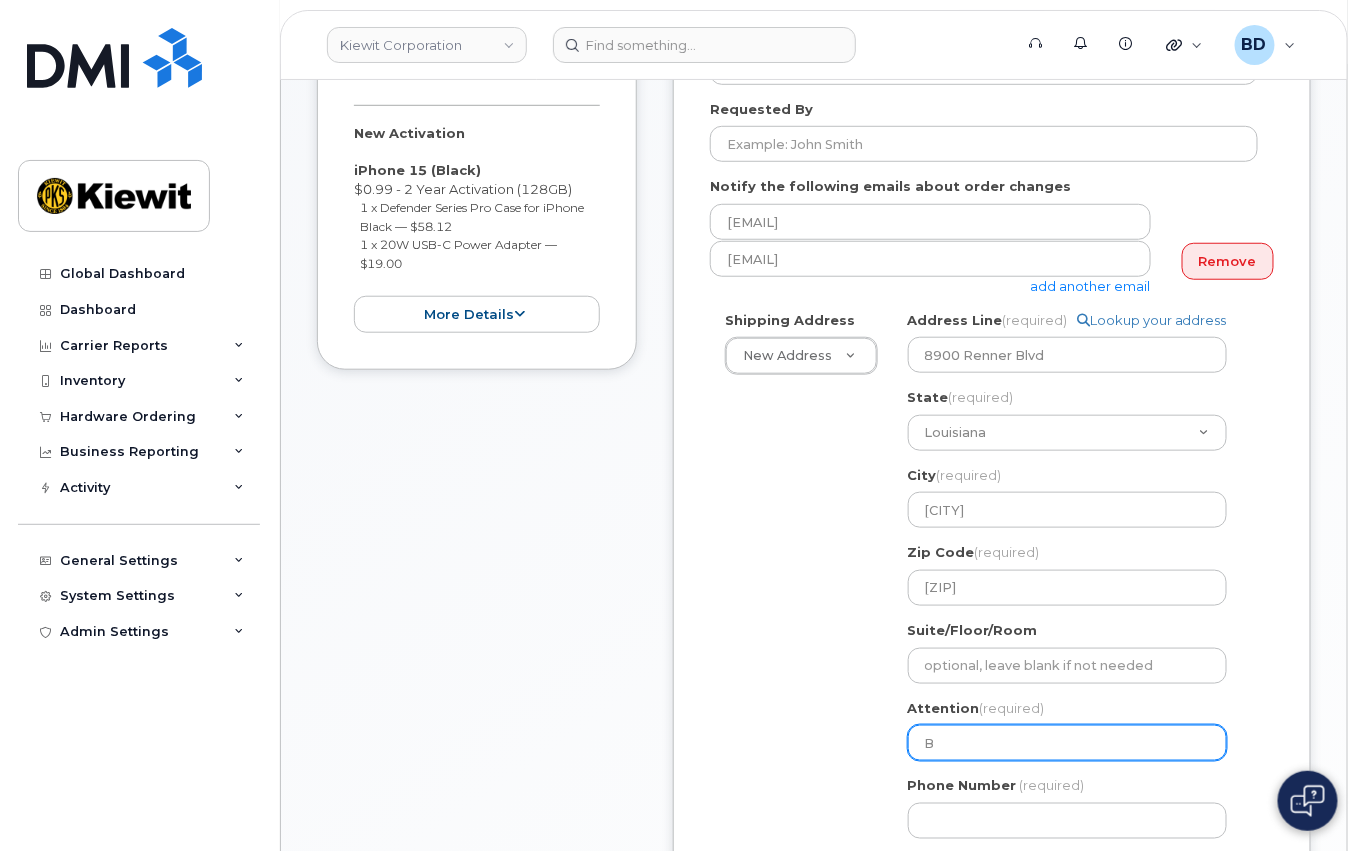 select 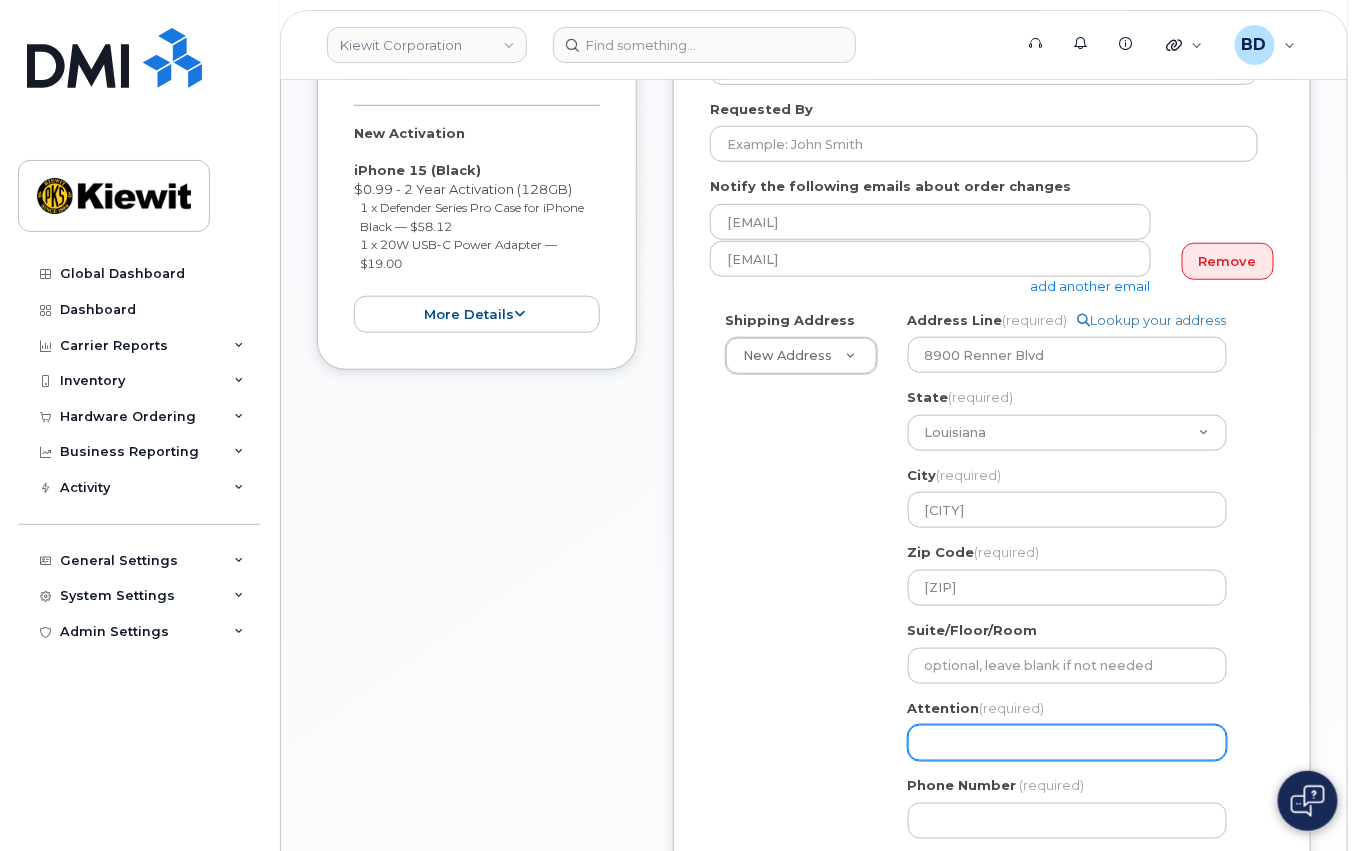select 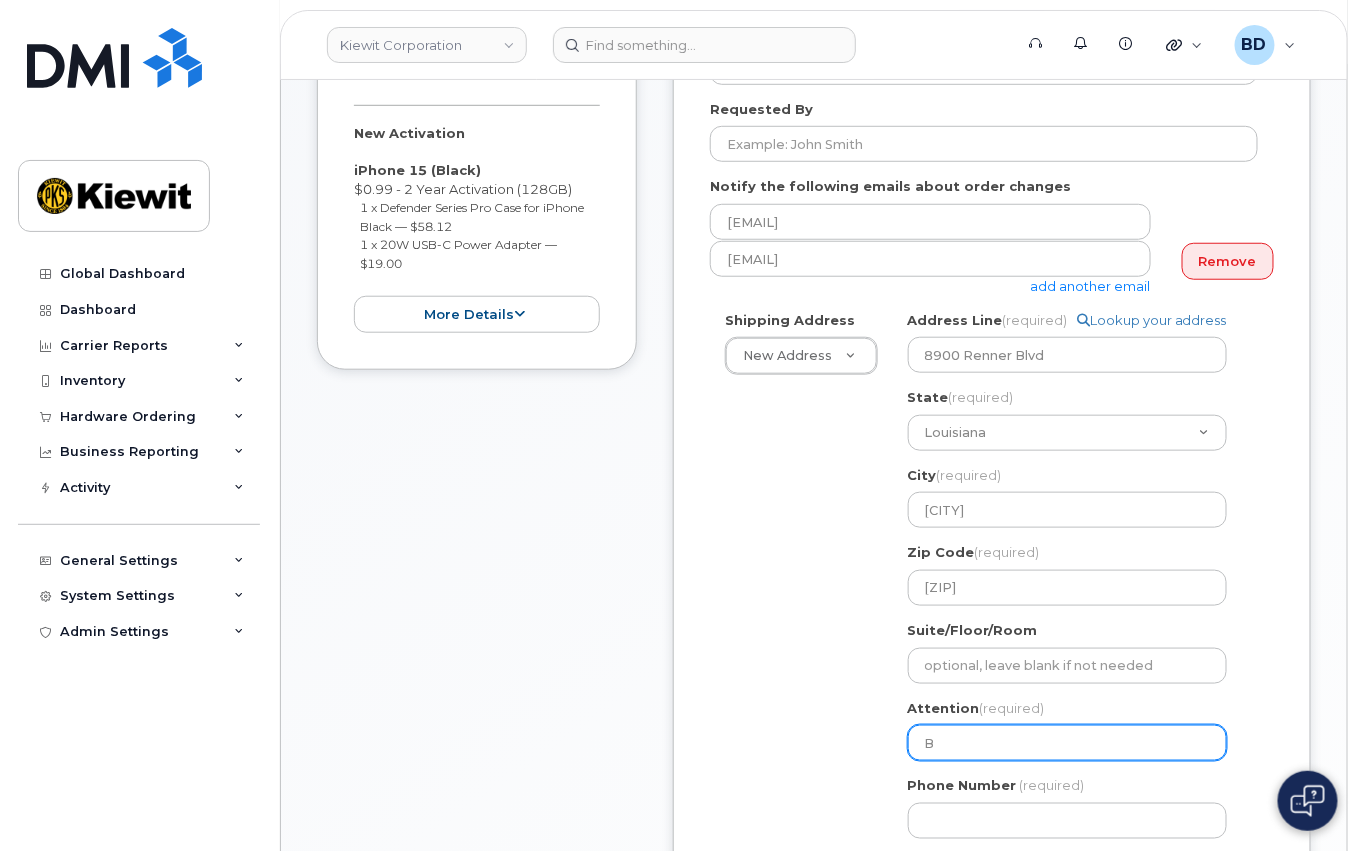 select 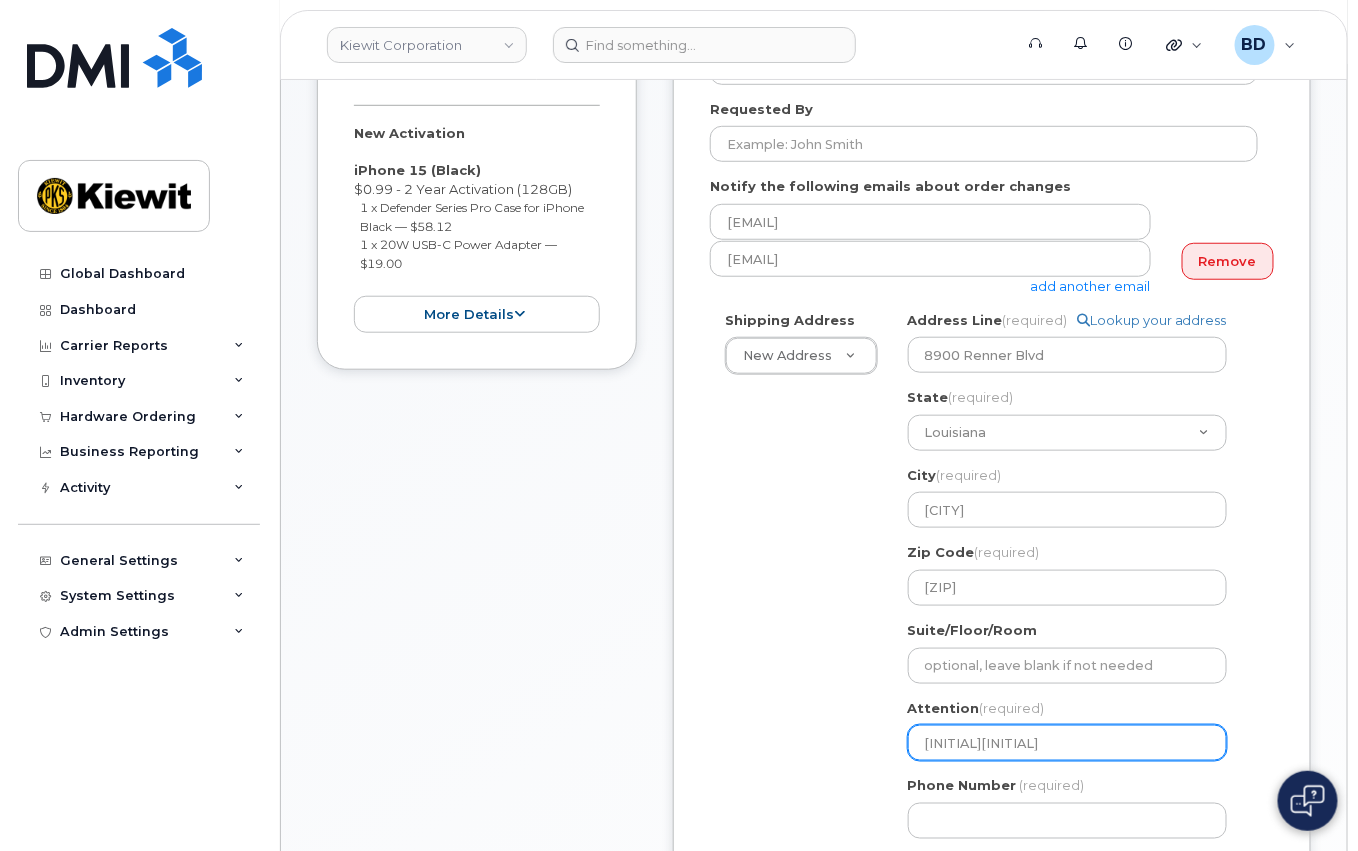 select 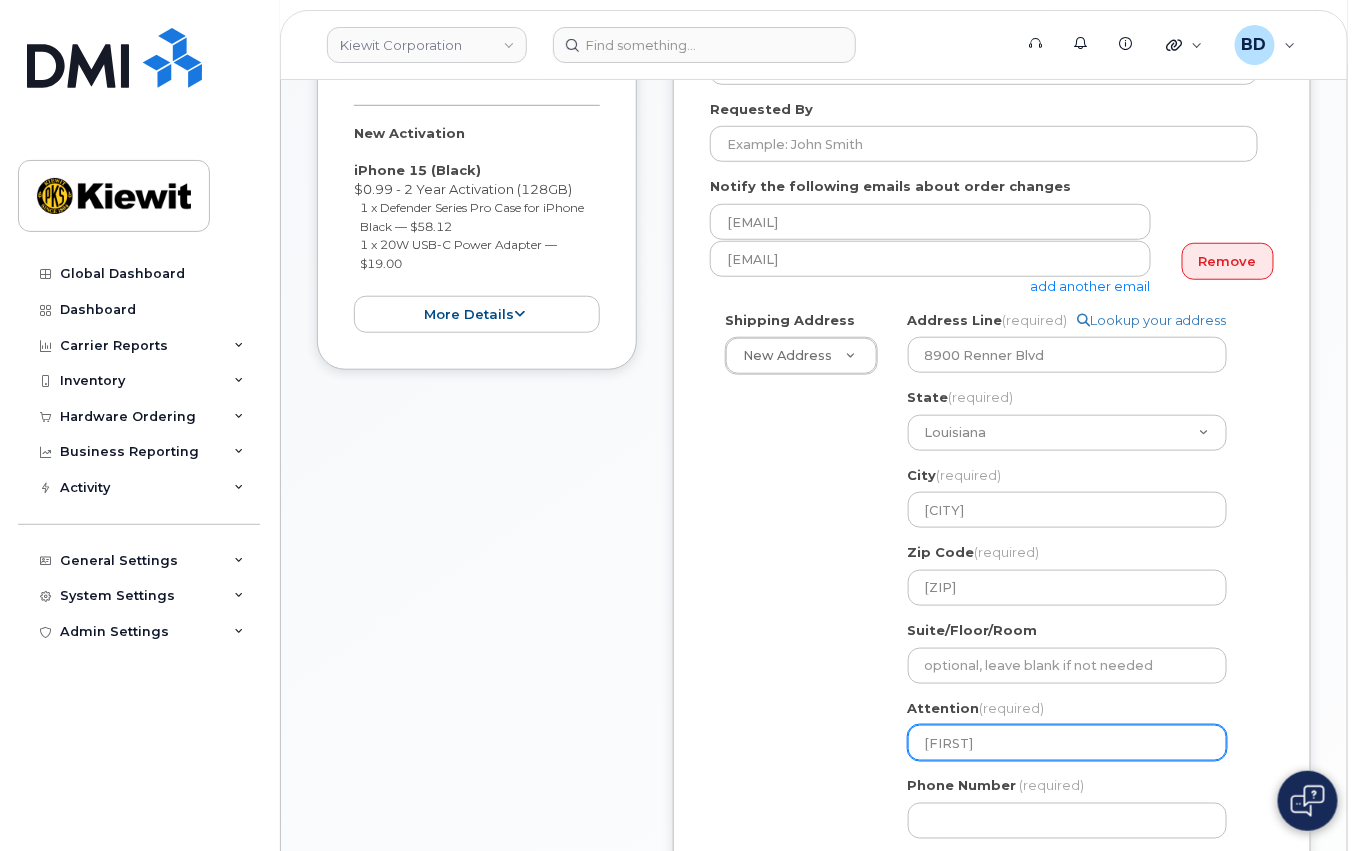 select 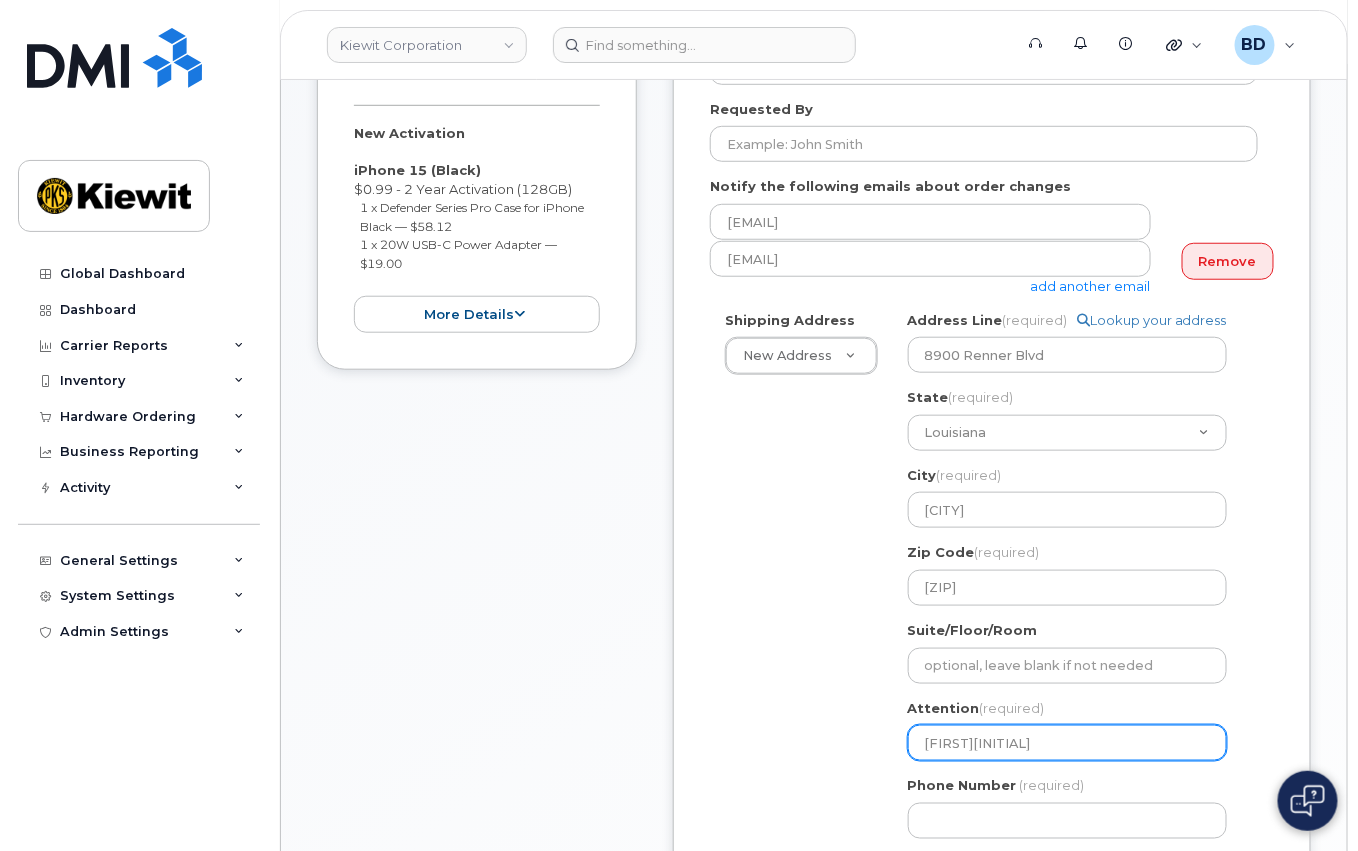 select 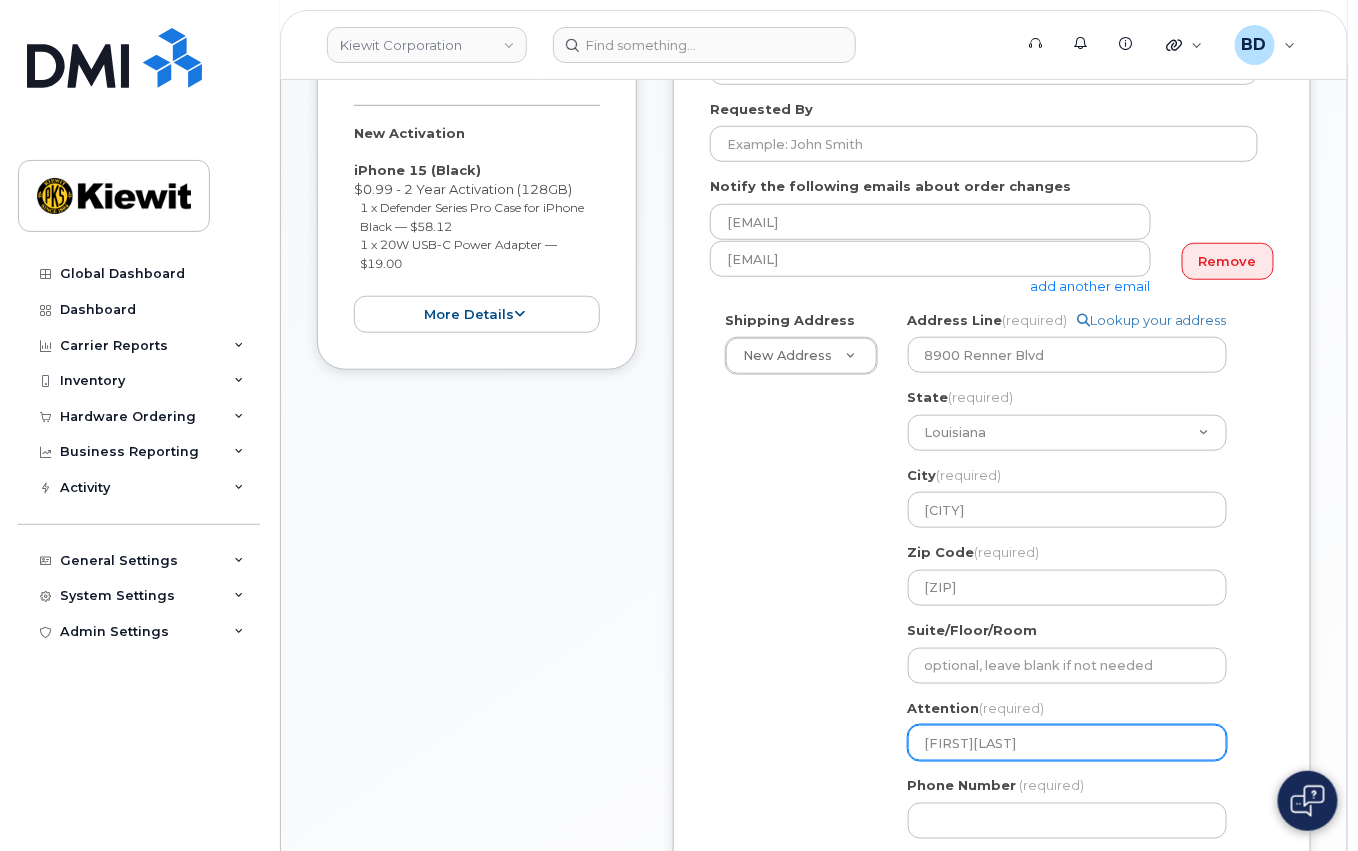 select 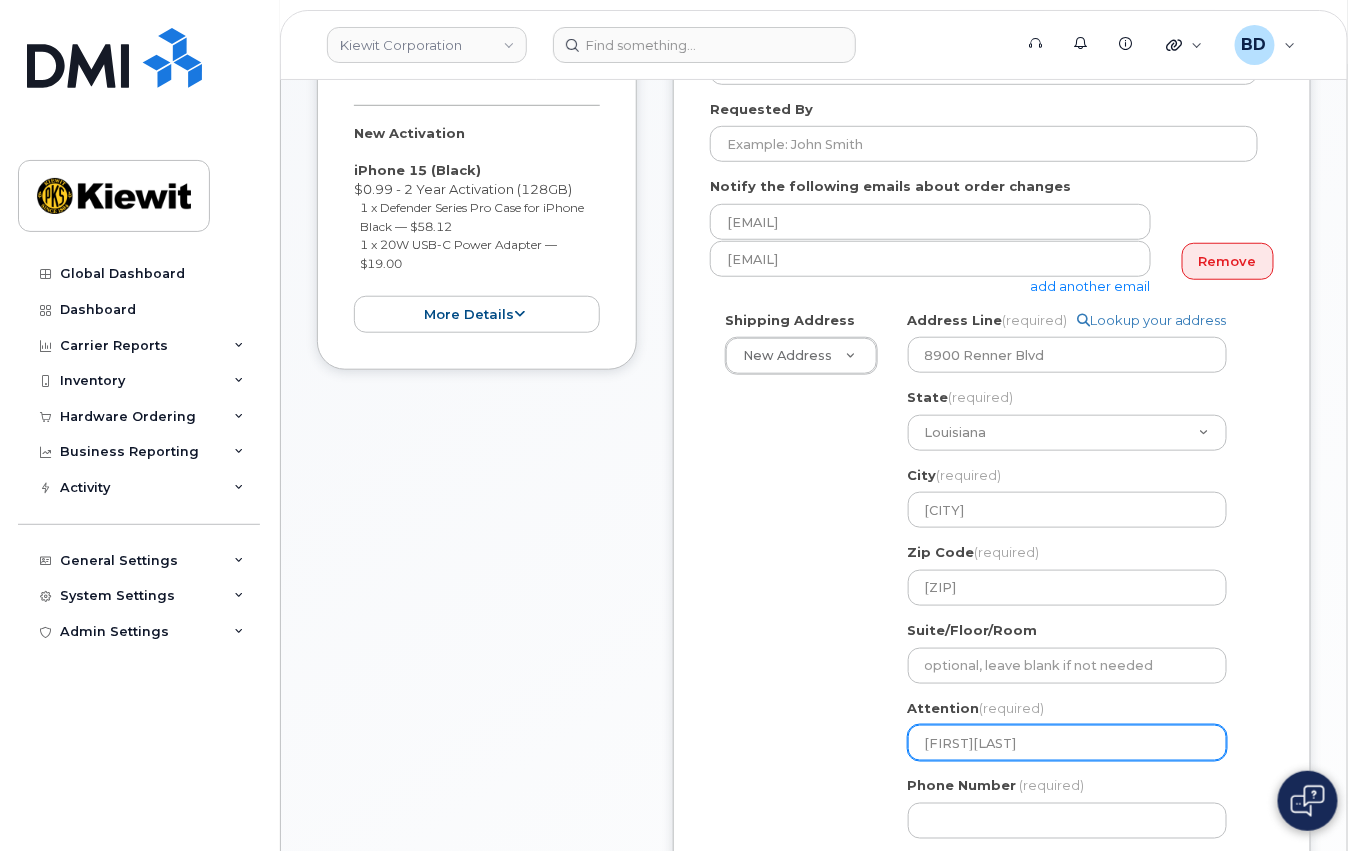 click on "BenCombs" 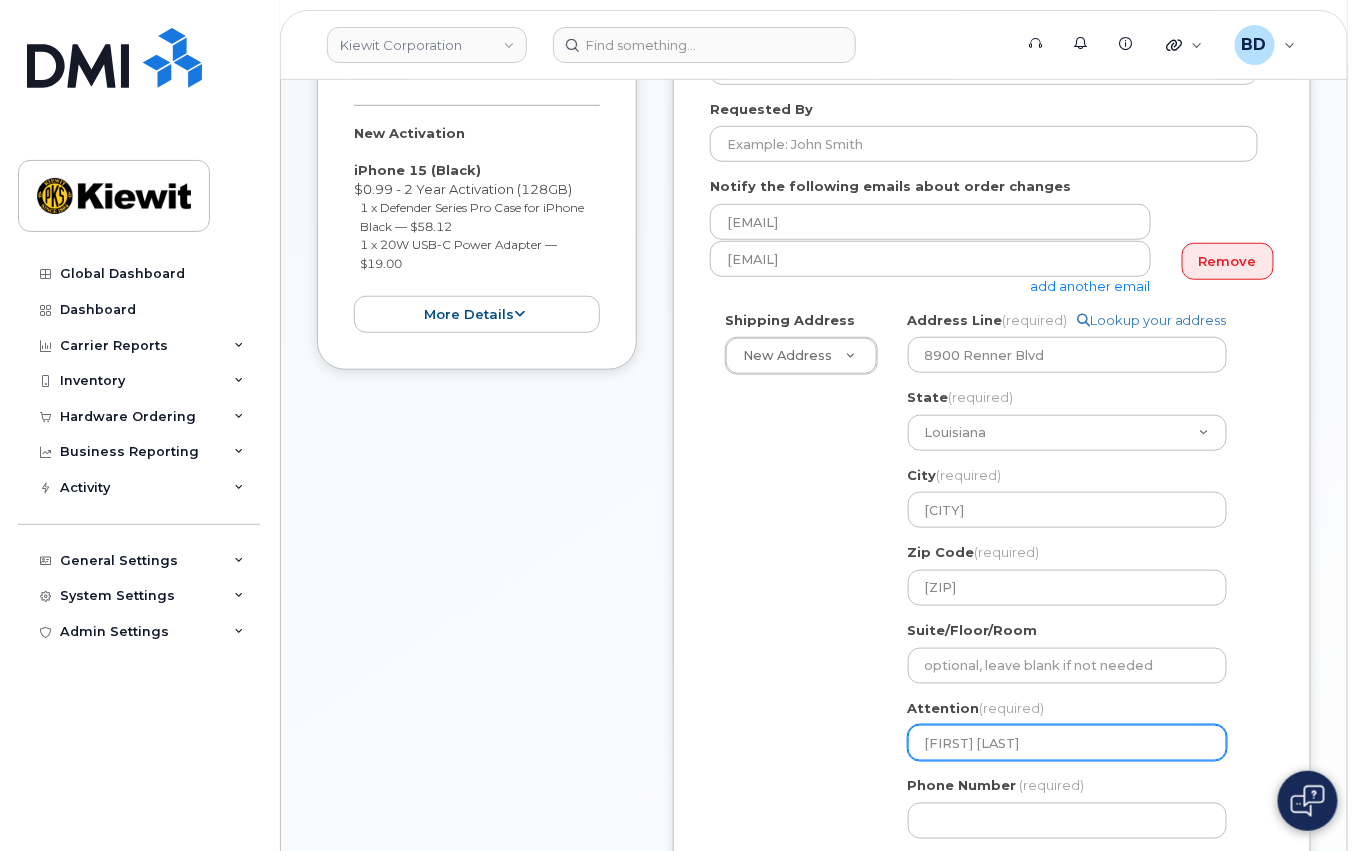 click on "Ben Combs" 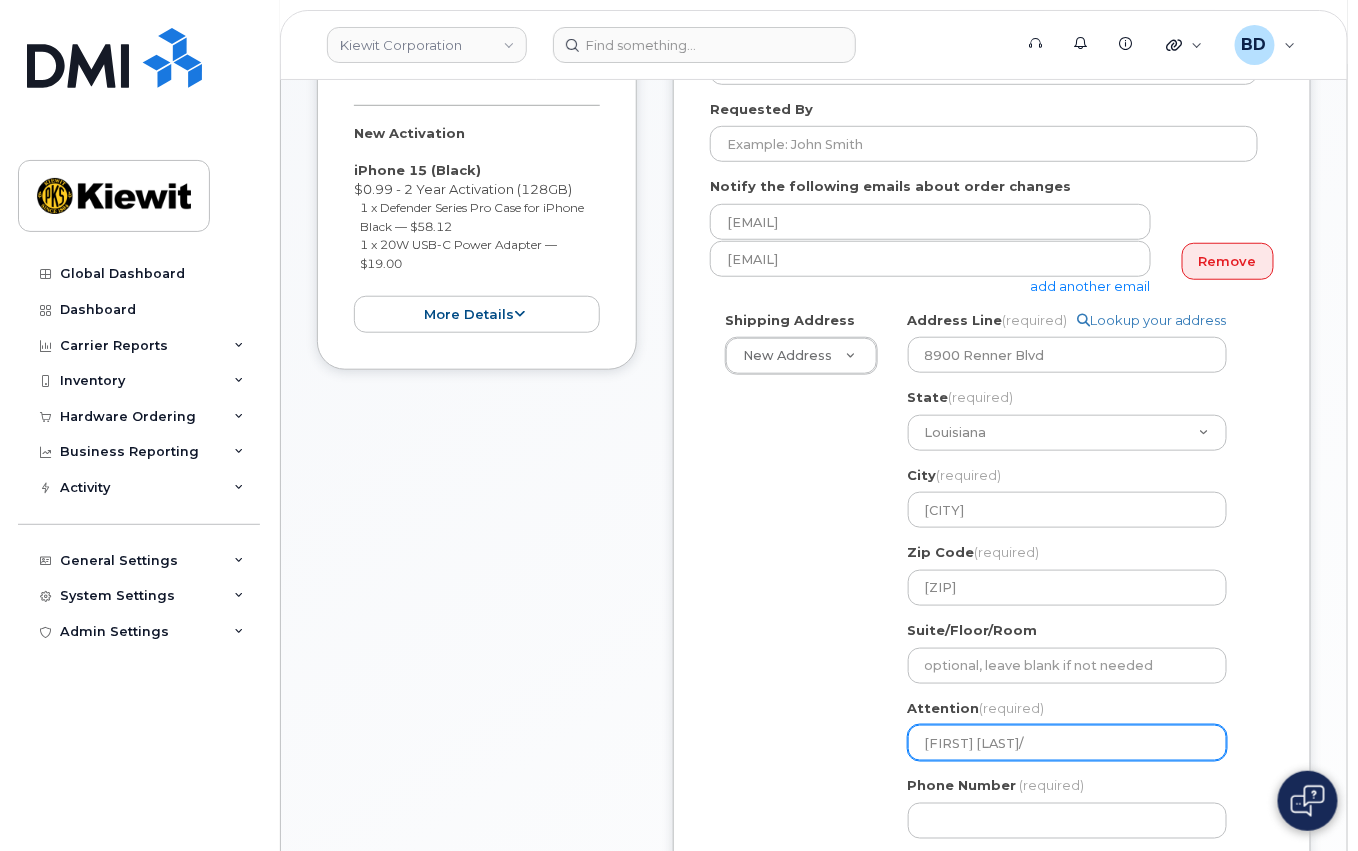 type on "Ben Combs/" 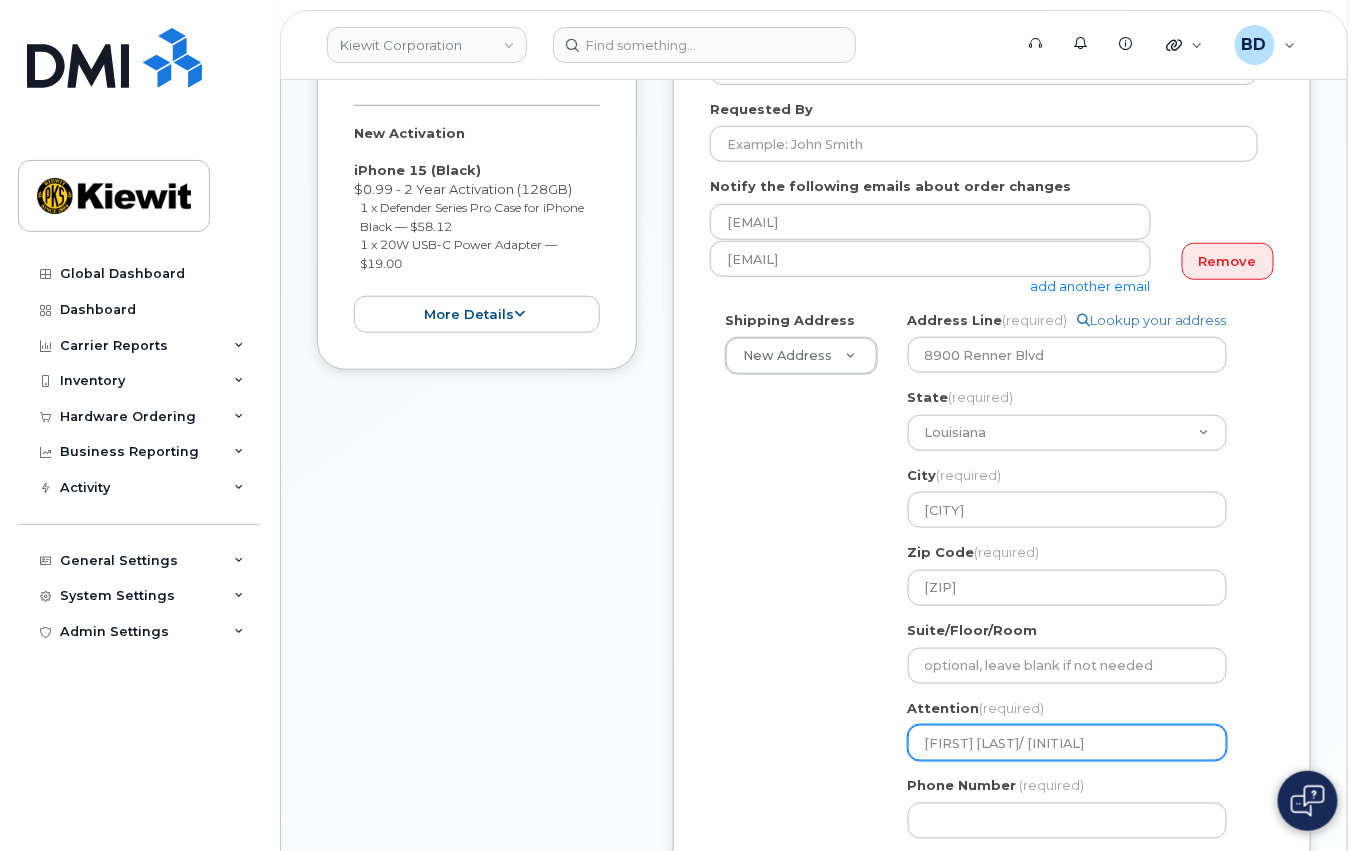 select 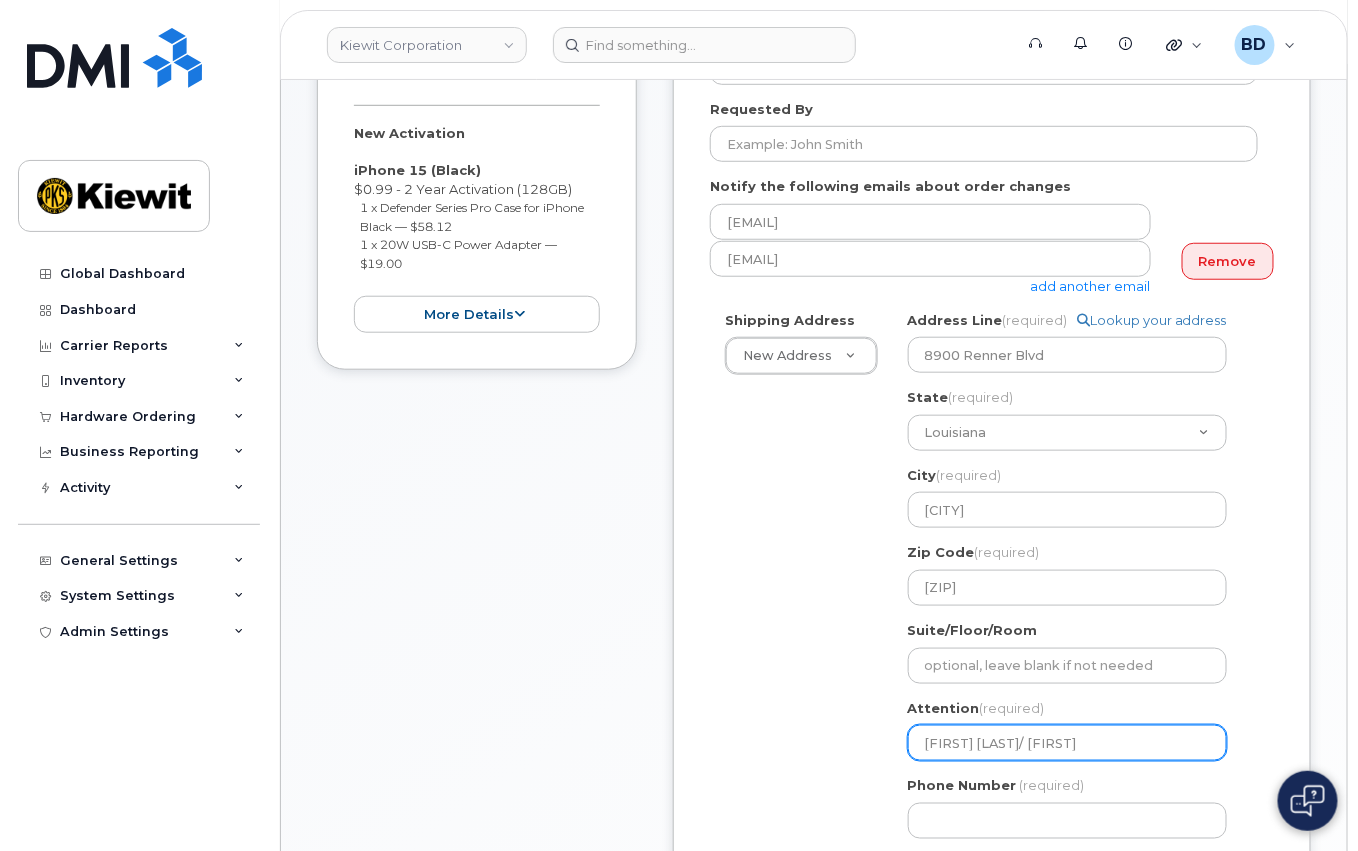 select 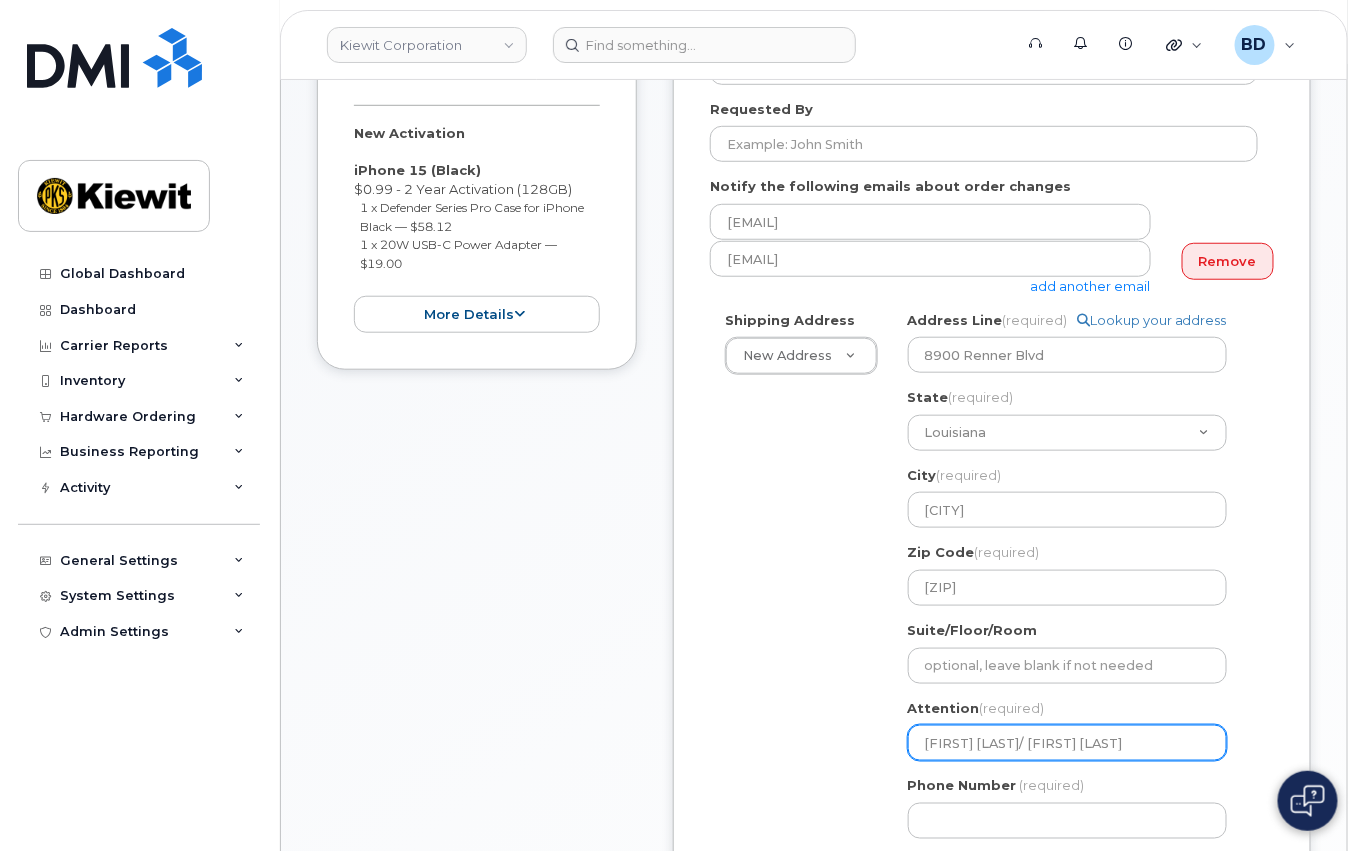 select 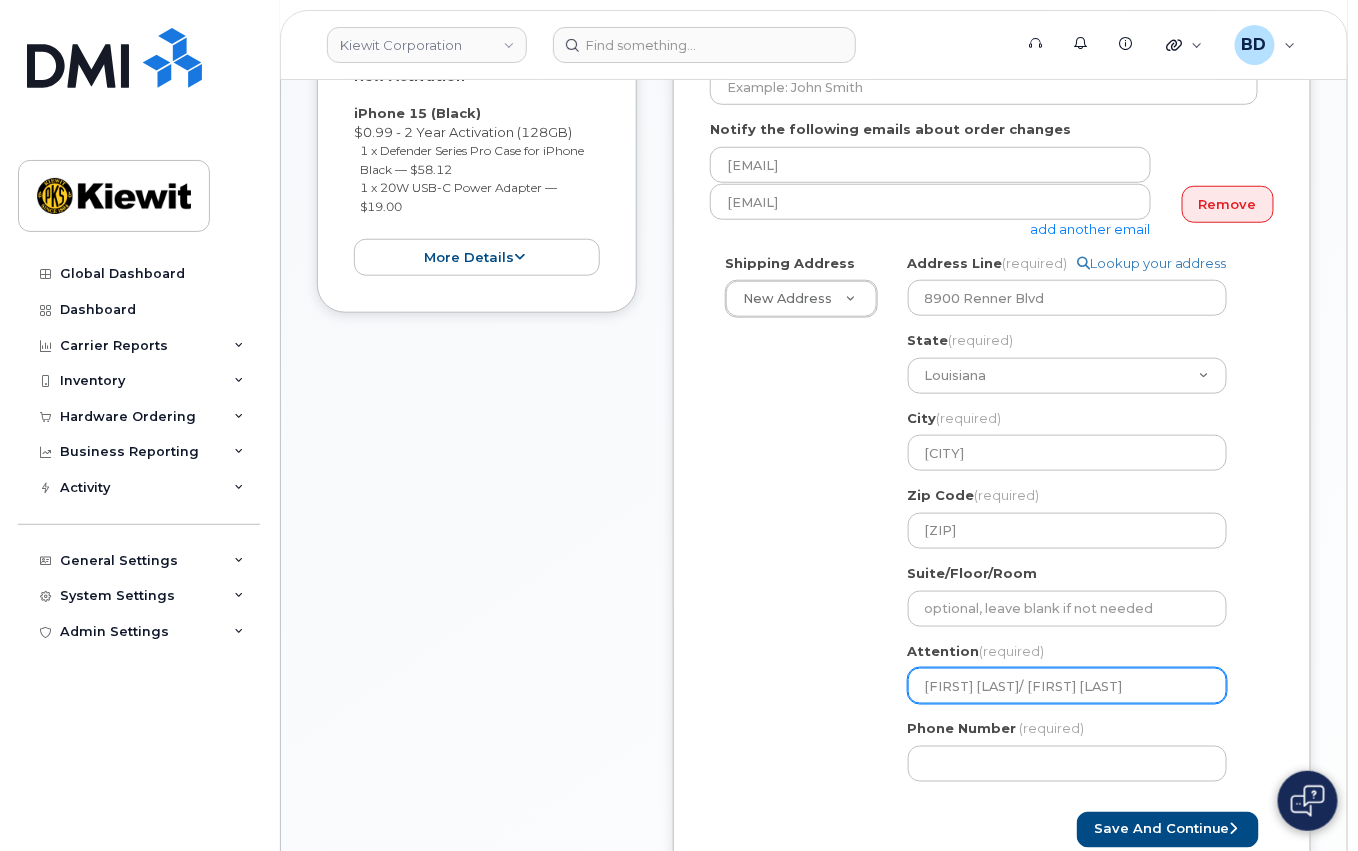scroll, scrollTop: 533, scrollLeft: 0, axis: vertical 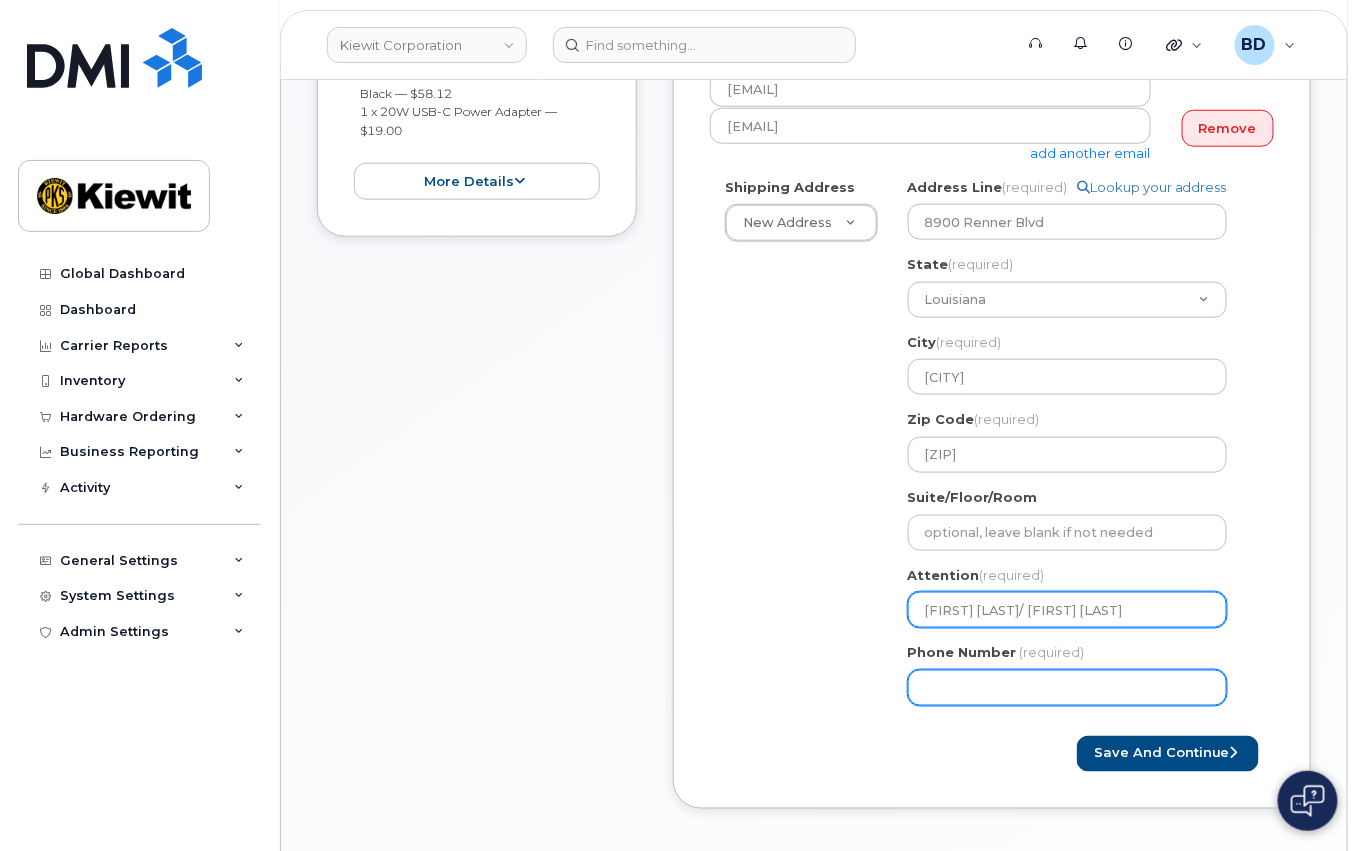 type on "[FIRST] [LAST]/ [FIRST] [LAST]" 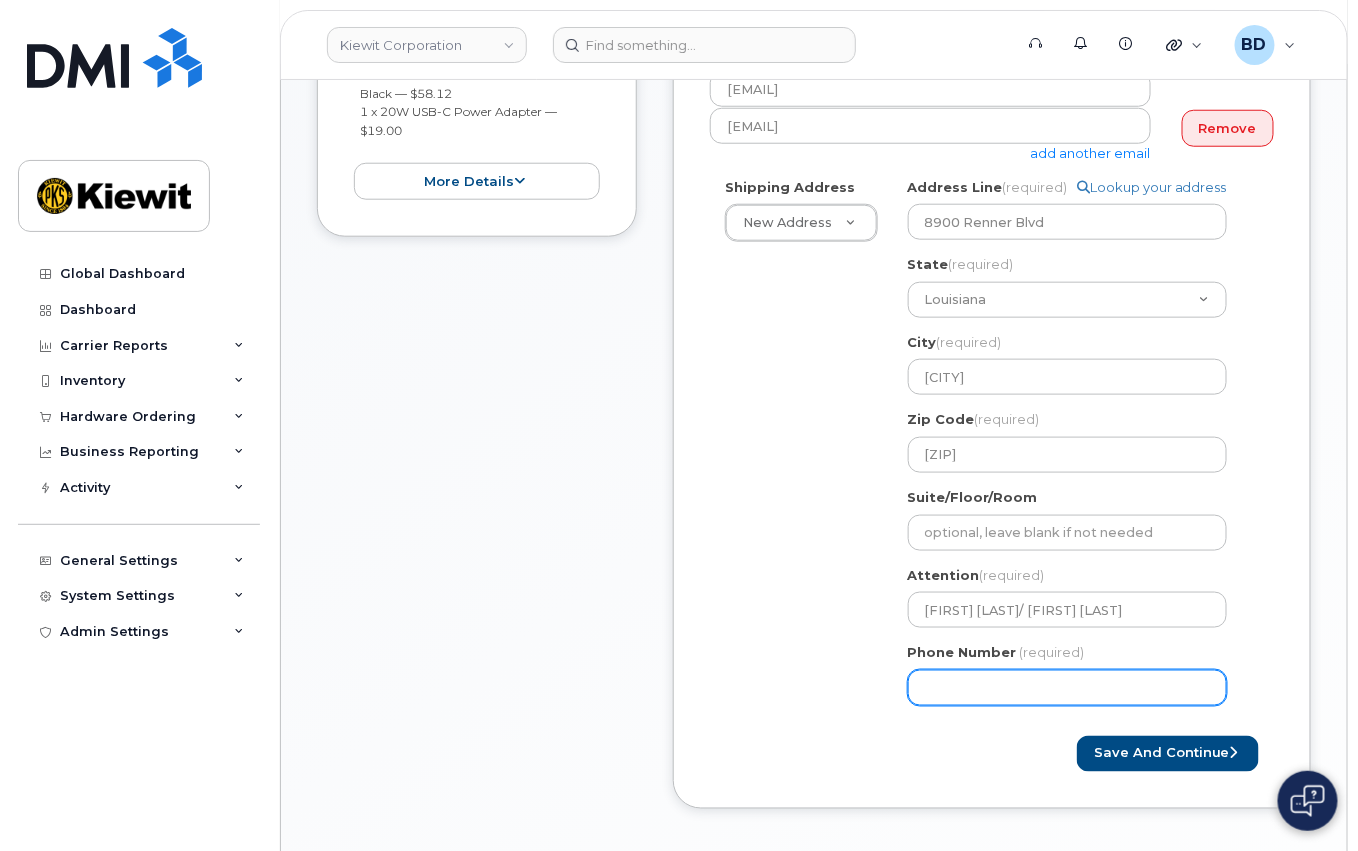 click on "Phone Number" 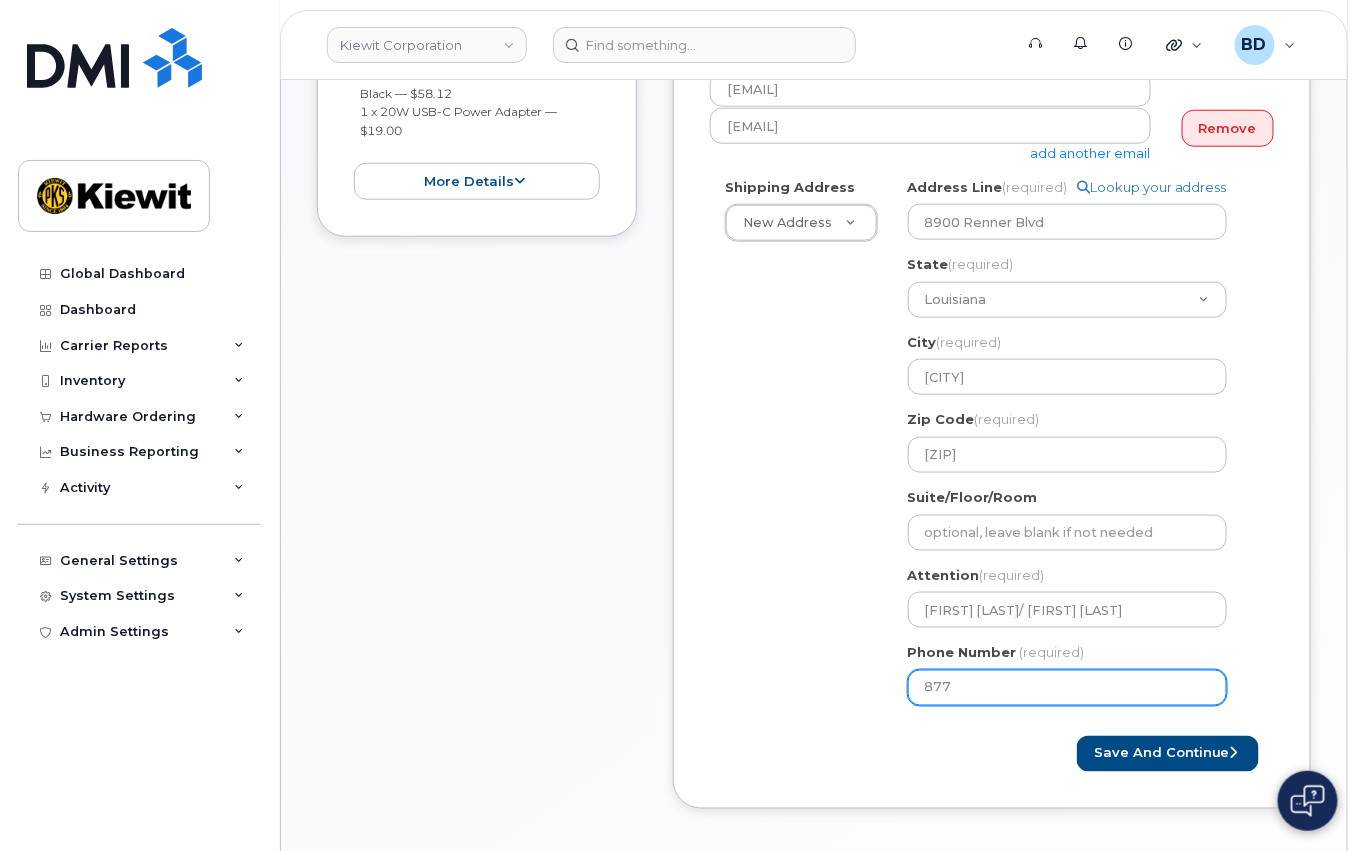 click on "877" 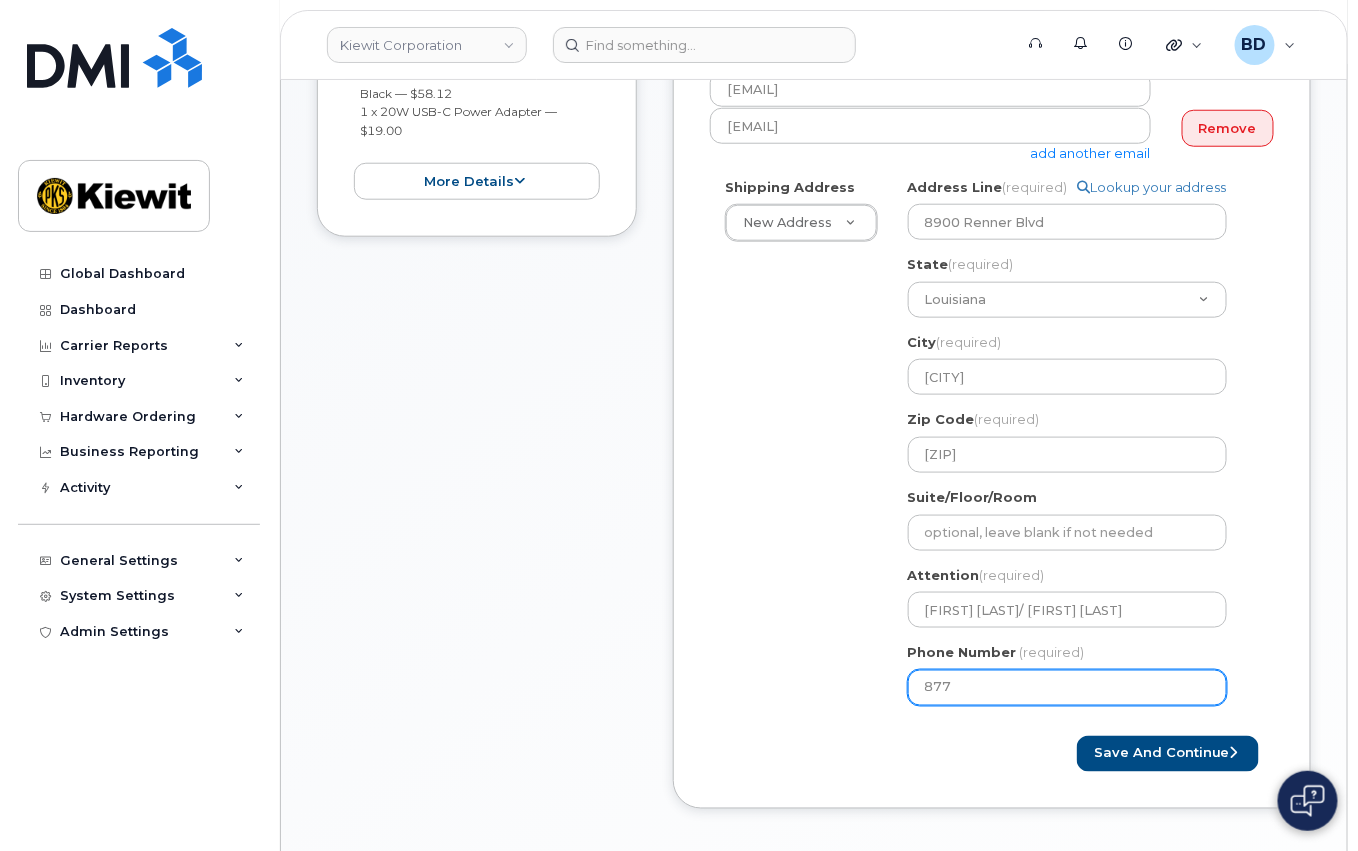 type on "8777727707" 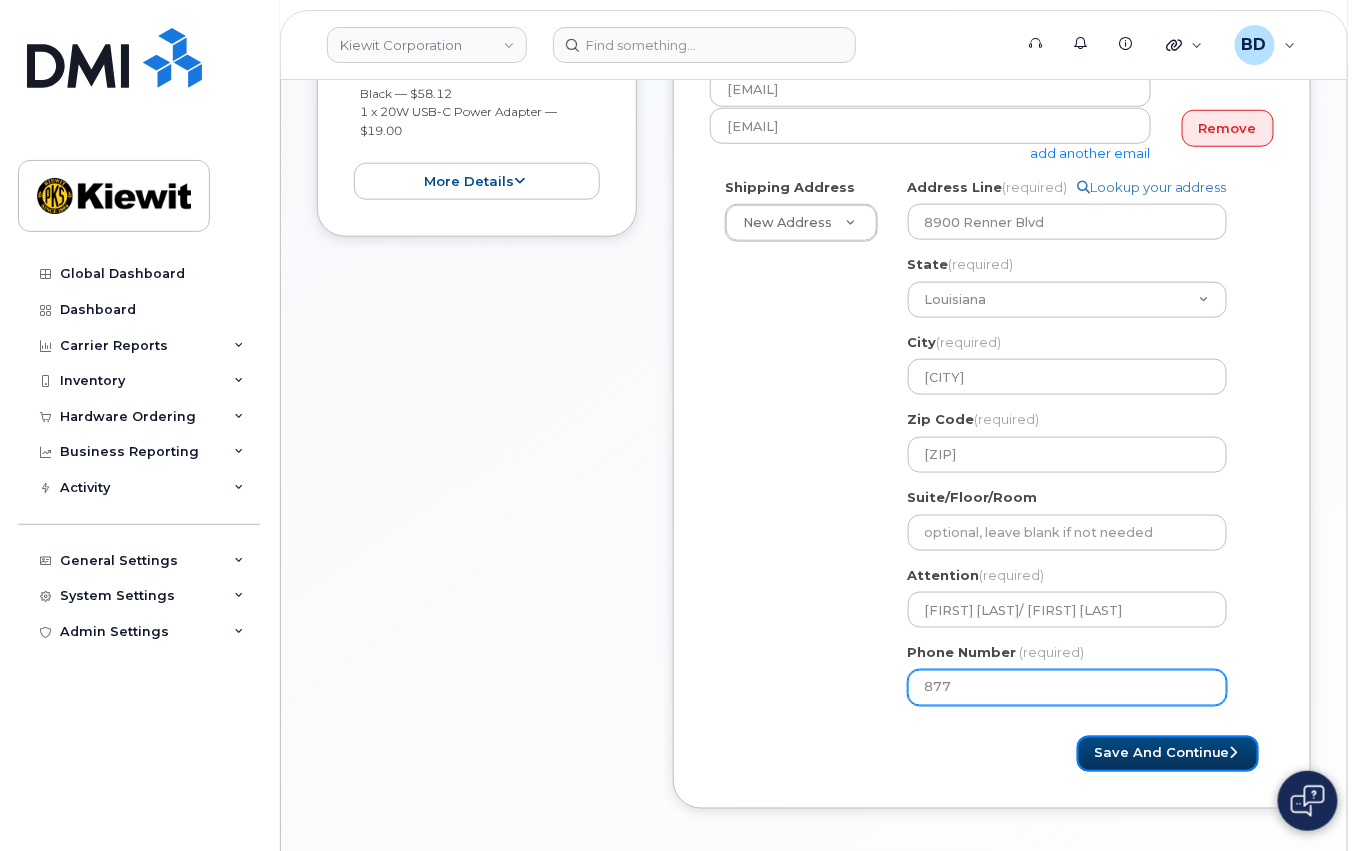 select 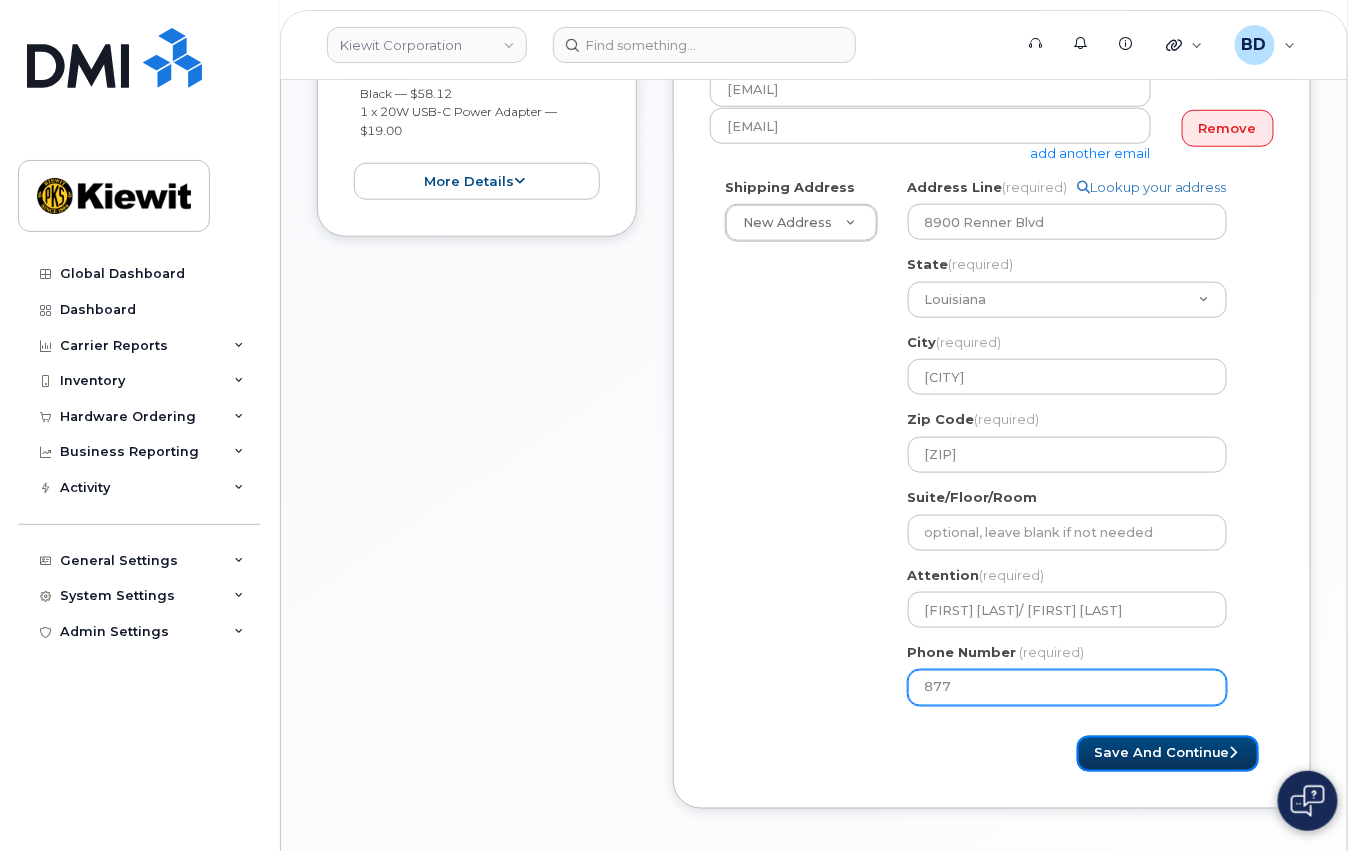 type 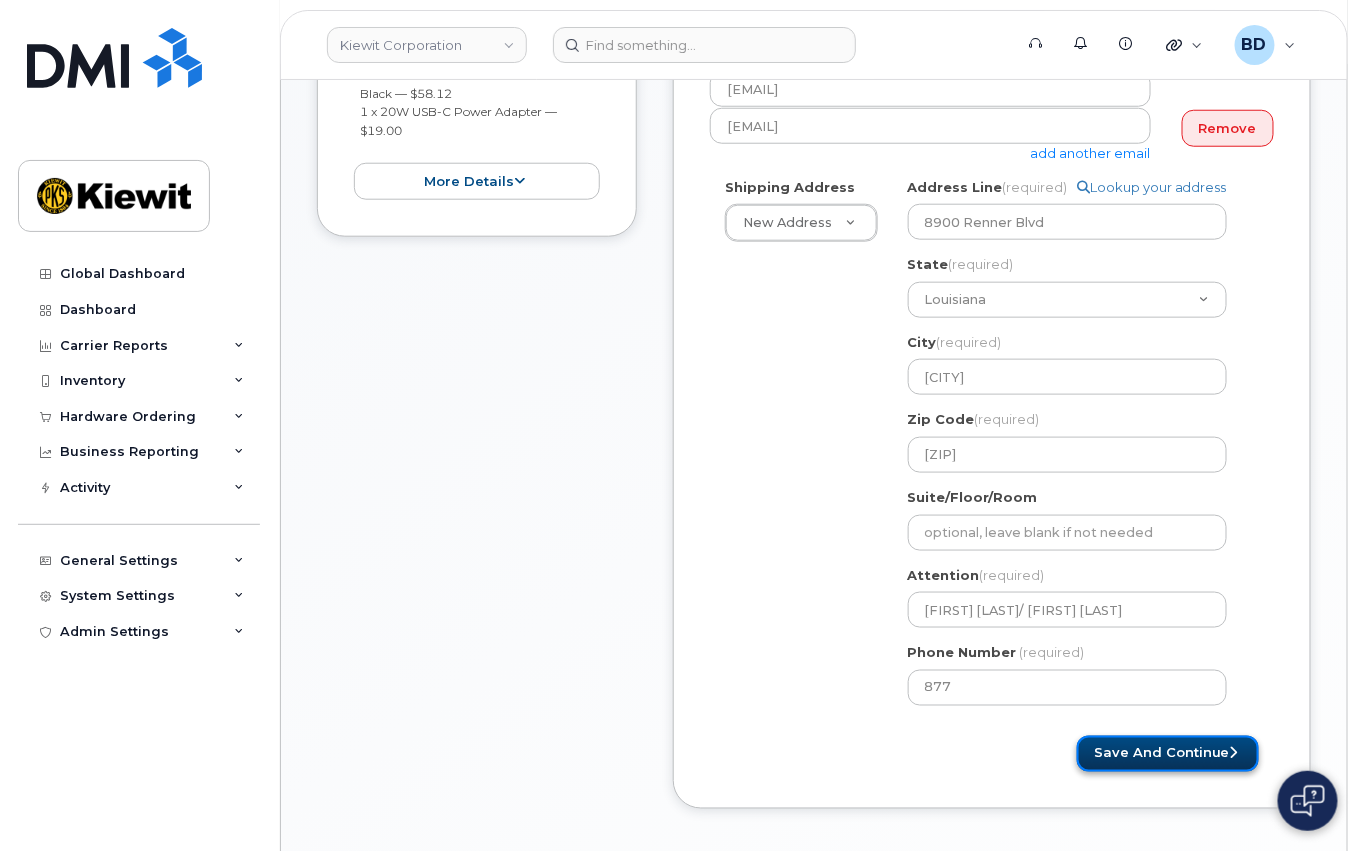 click on "Save and Continue" 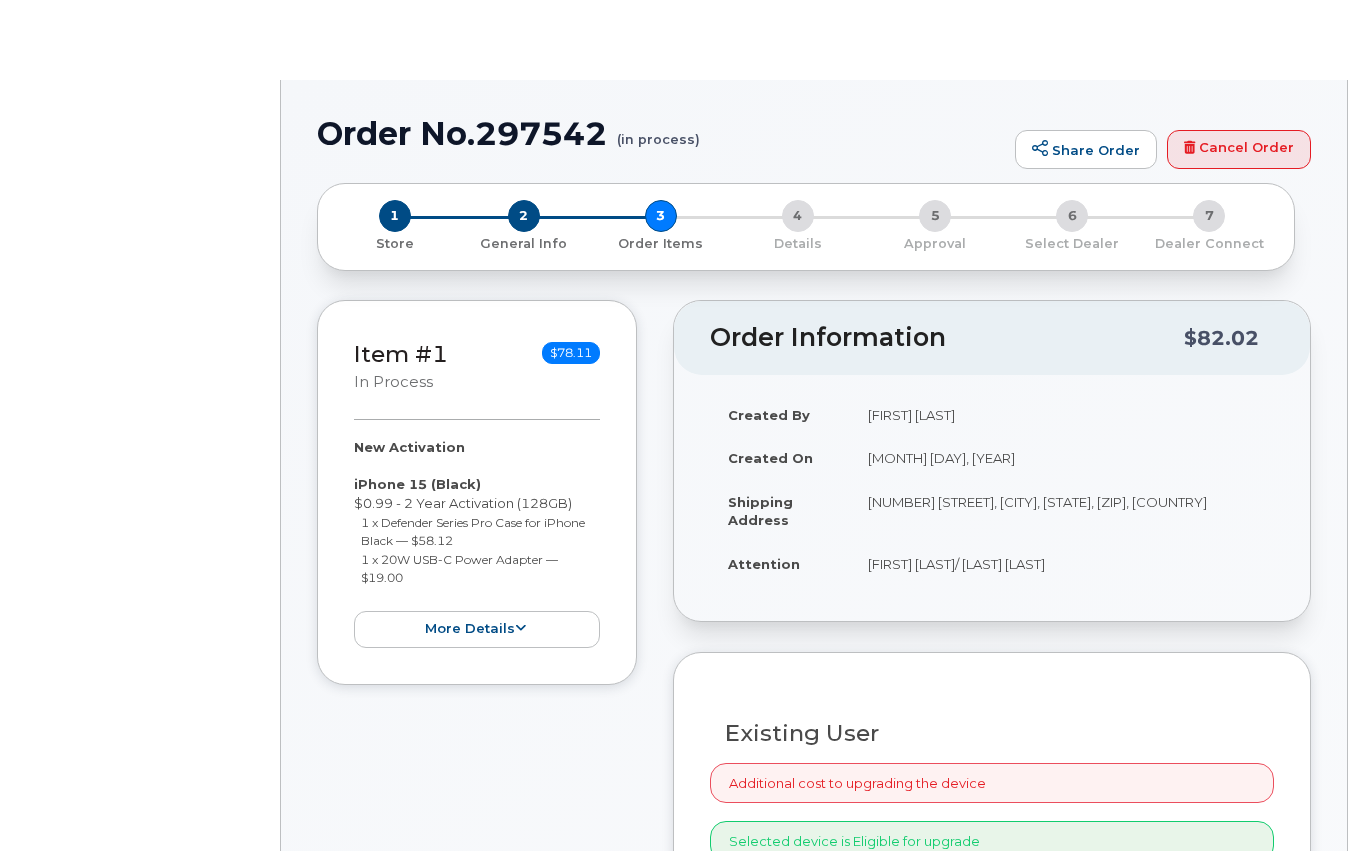 scroll, scrollTop: 0, scrollLeft: 0, axis: both 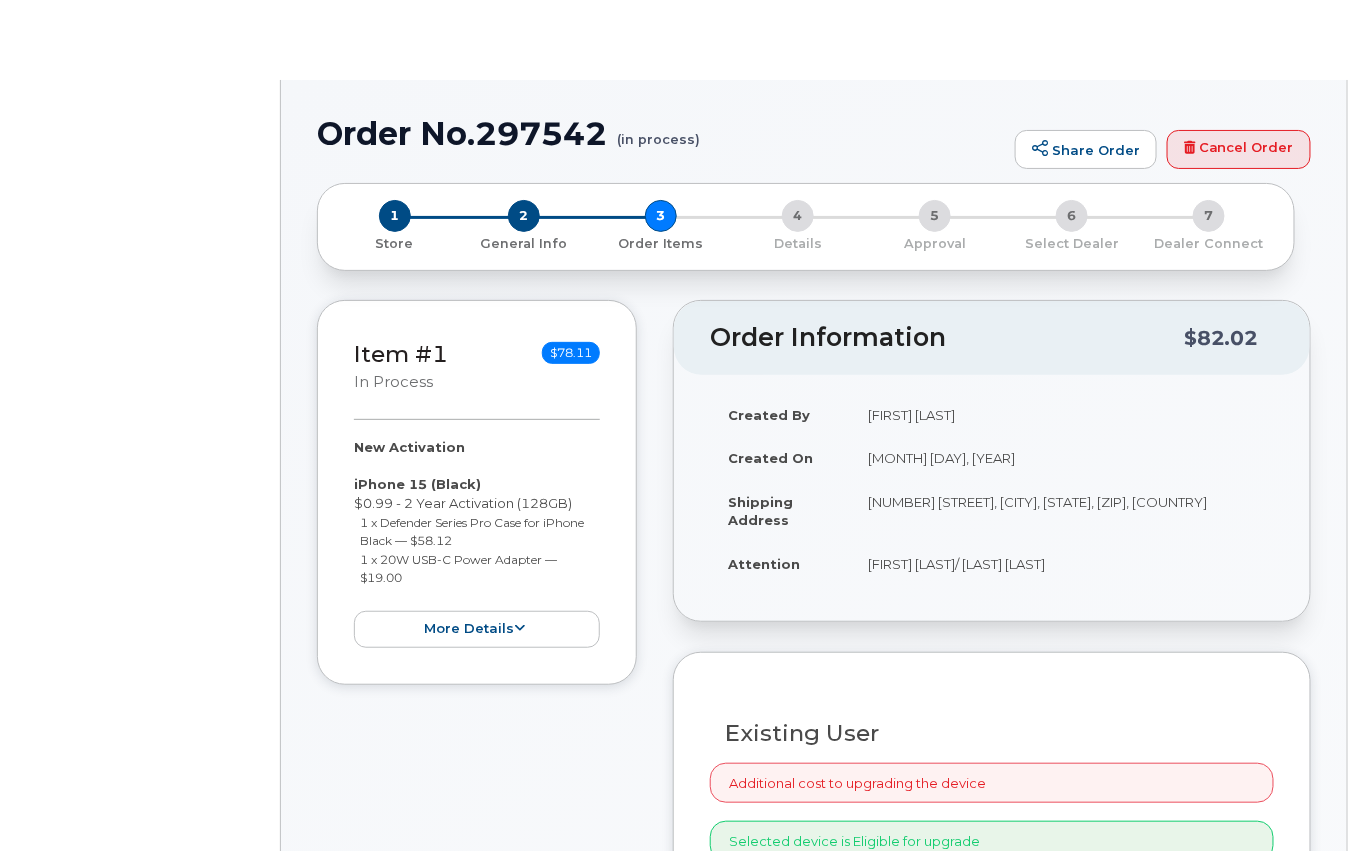 radio on "true" 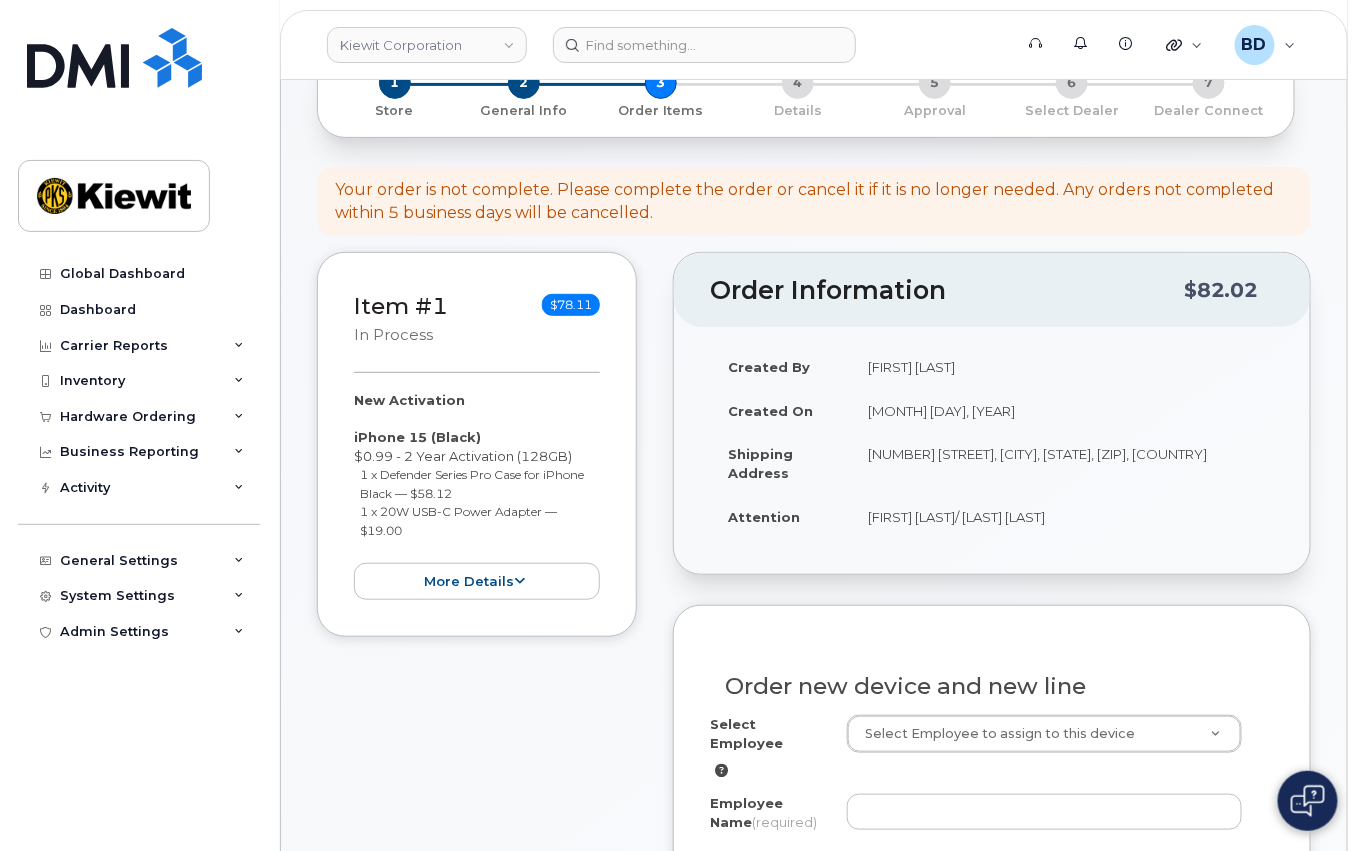 scroll, scrollTop: 266, scrollLeft: 0, axis: vertical 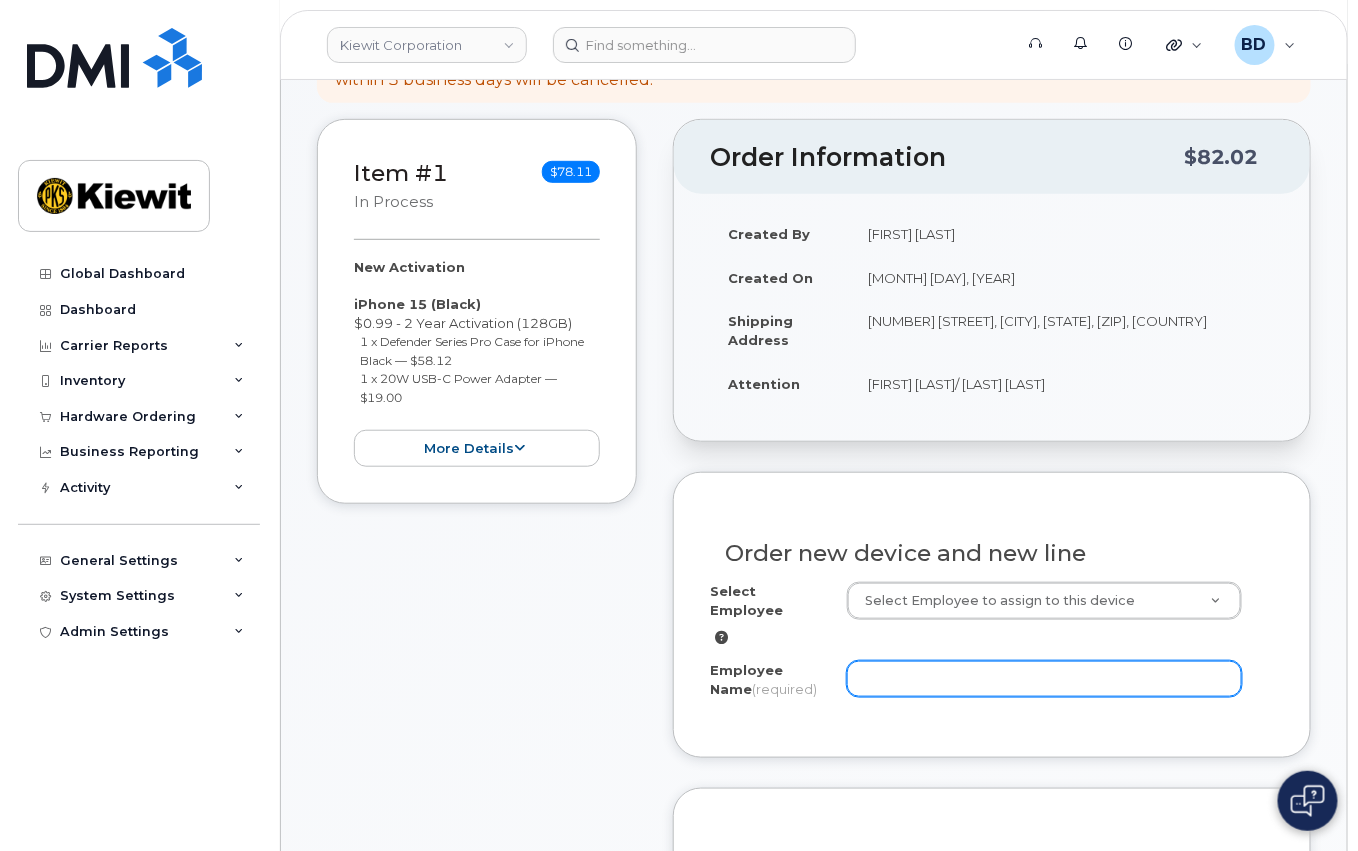 click on "Employee Name
(required)" 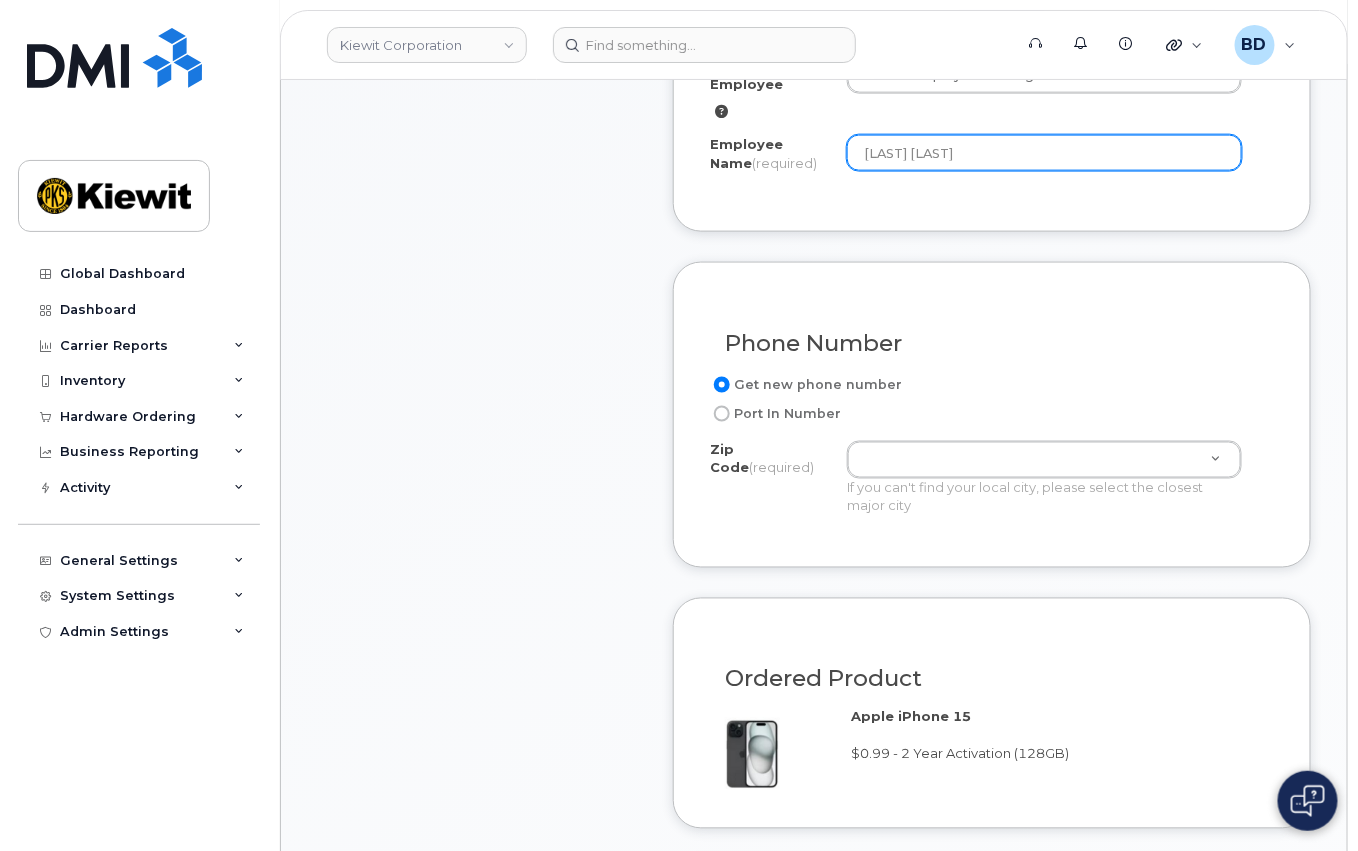 scroll, scrollTop: 800, scrollLeft: 0, axis: vertical 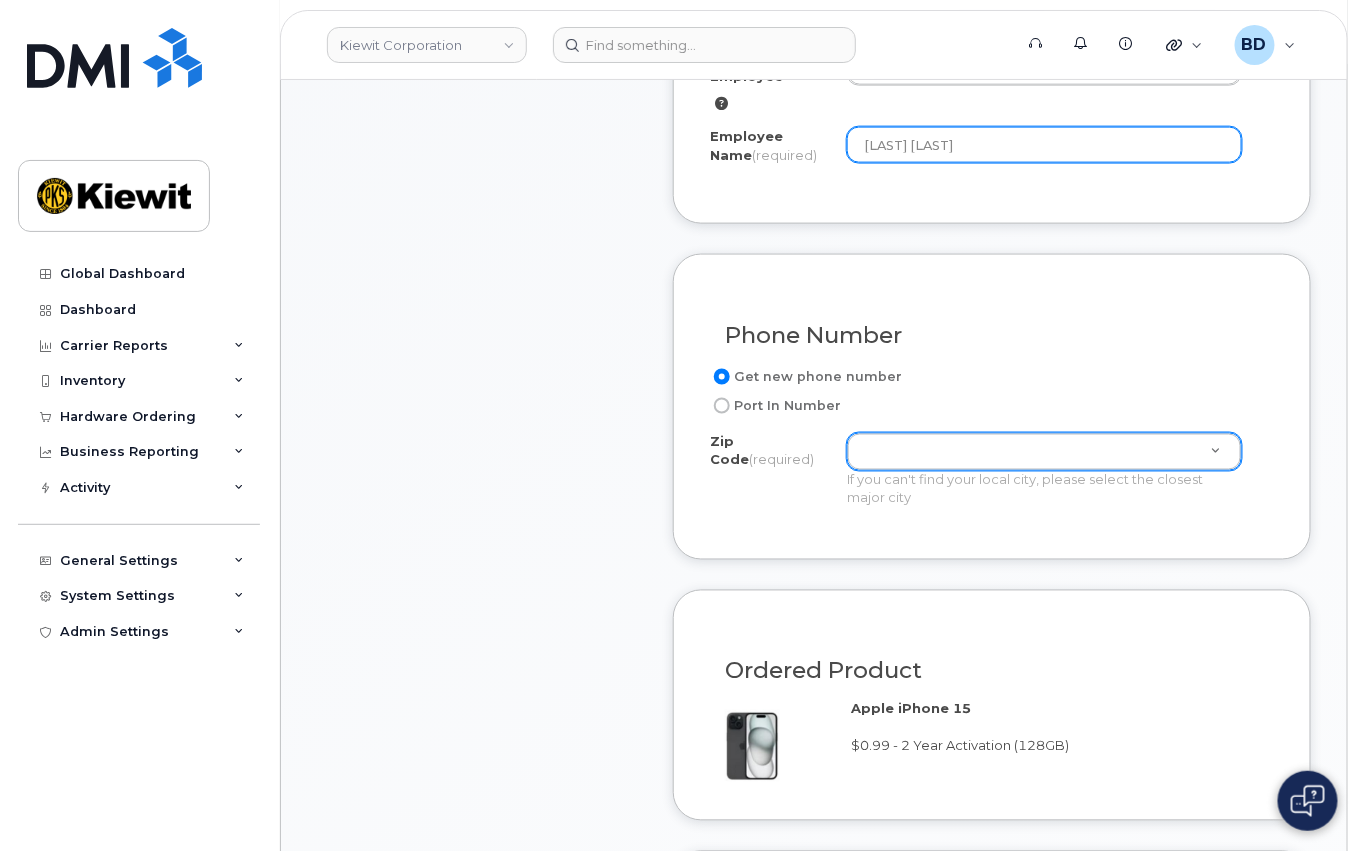 type on "[NAME]" 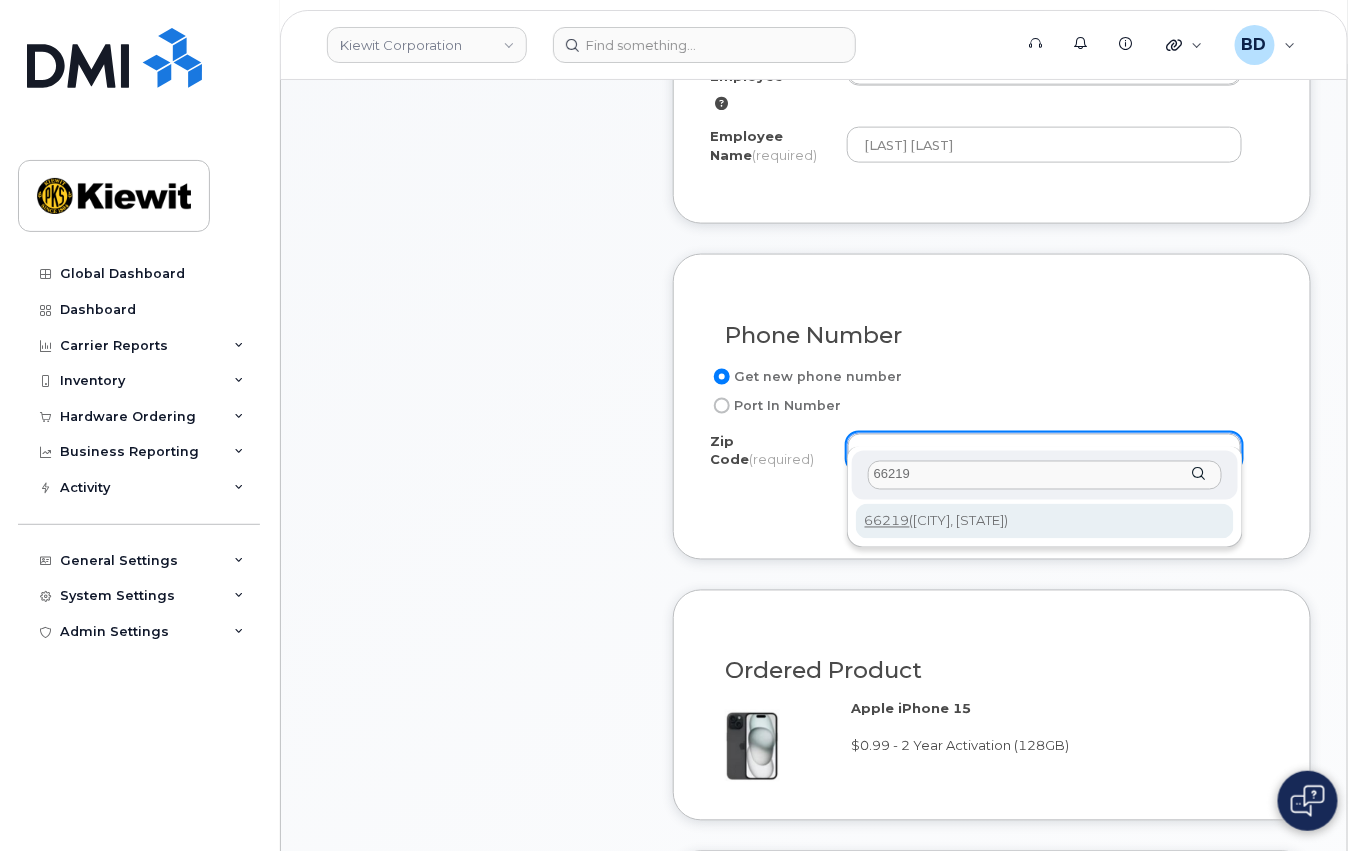 type on "66219" 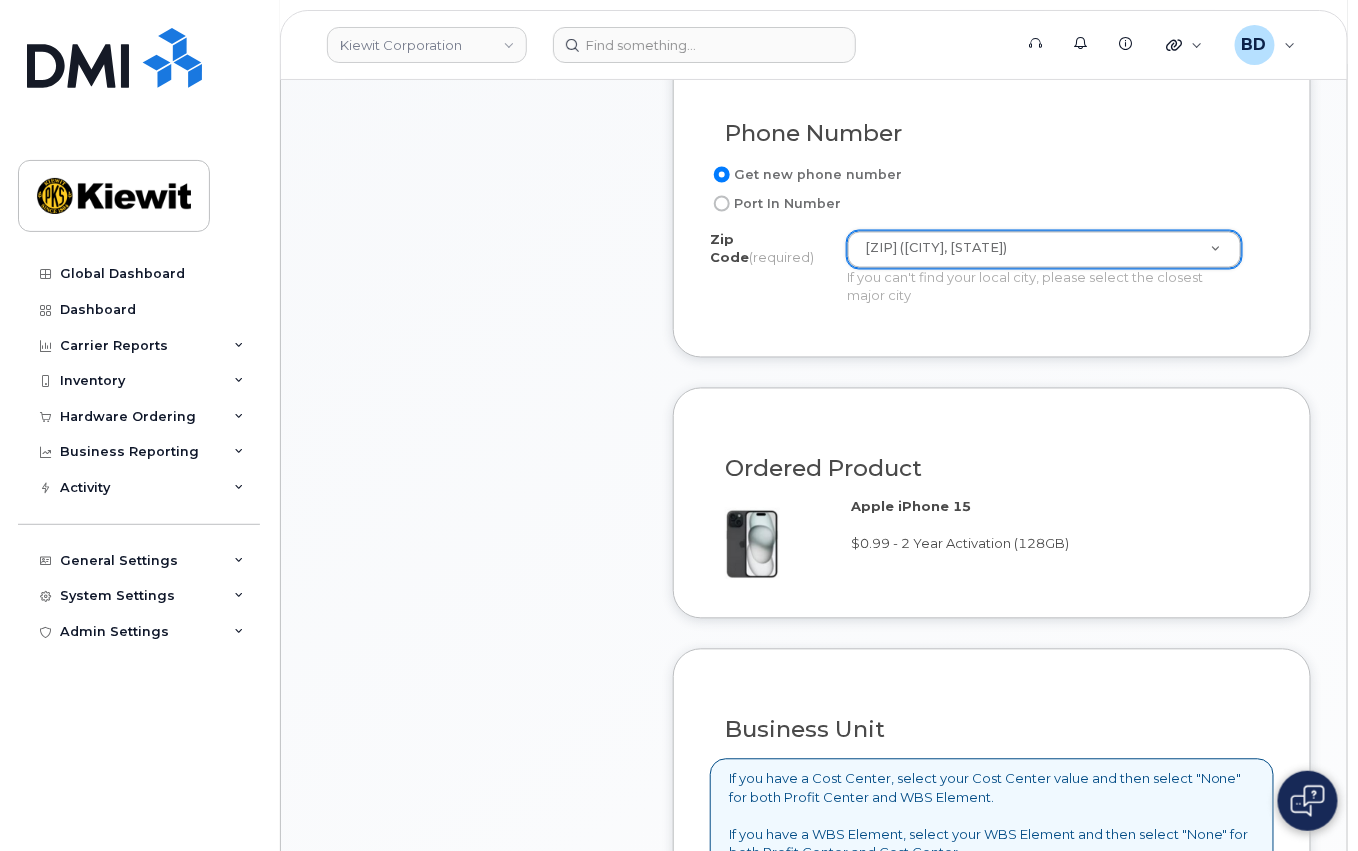 scroll, scrollTop: 1200, scrollLeft: 0, axis: vertical 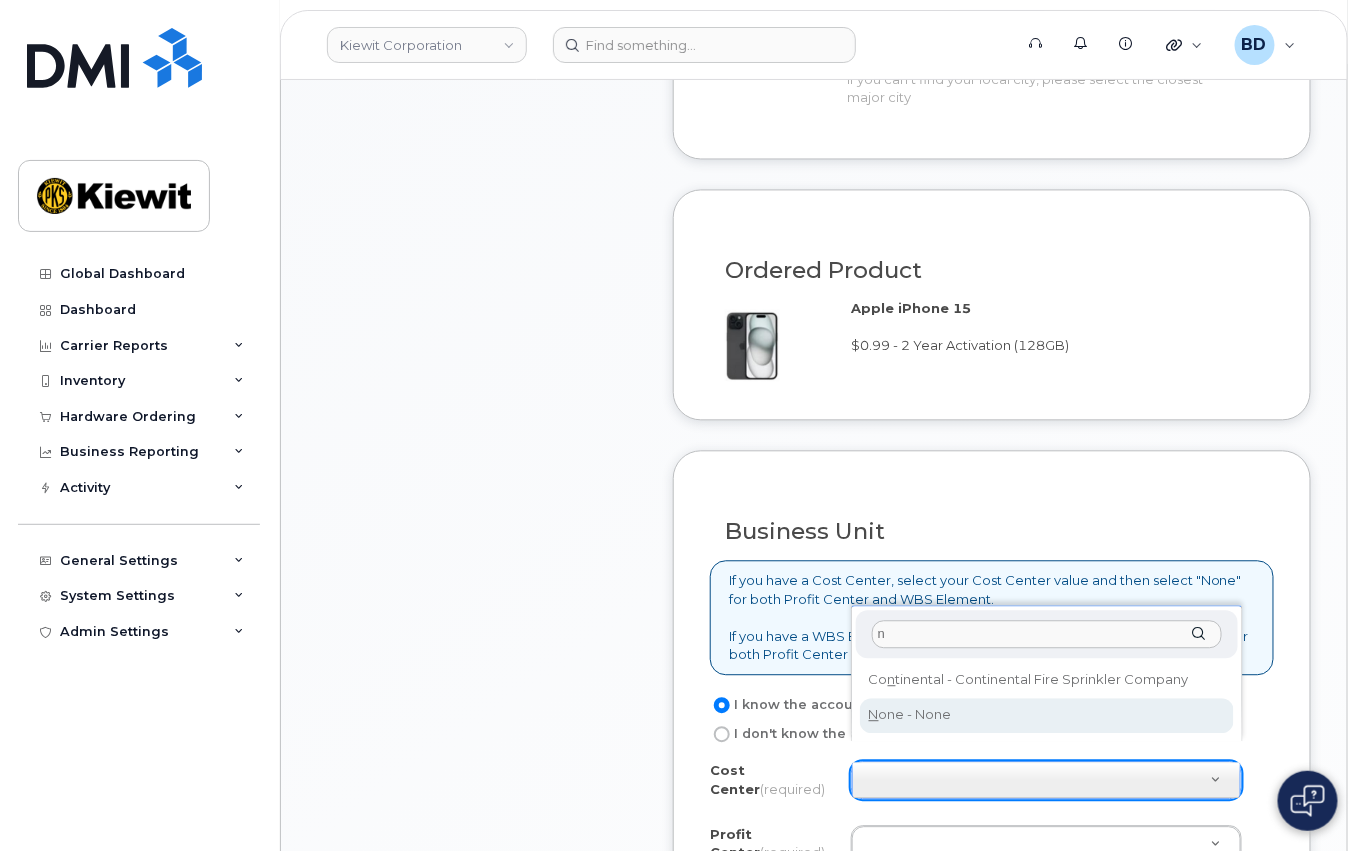 type on "n" 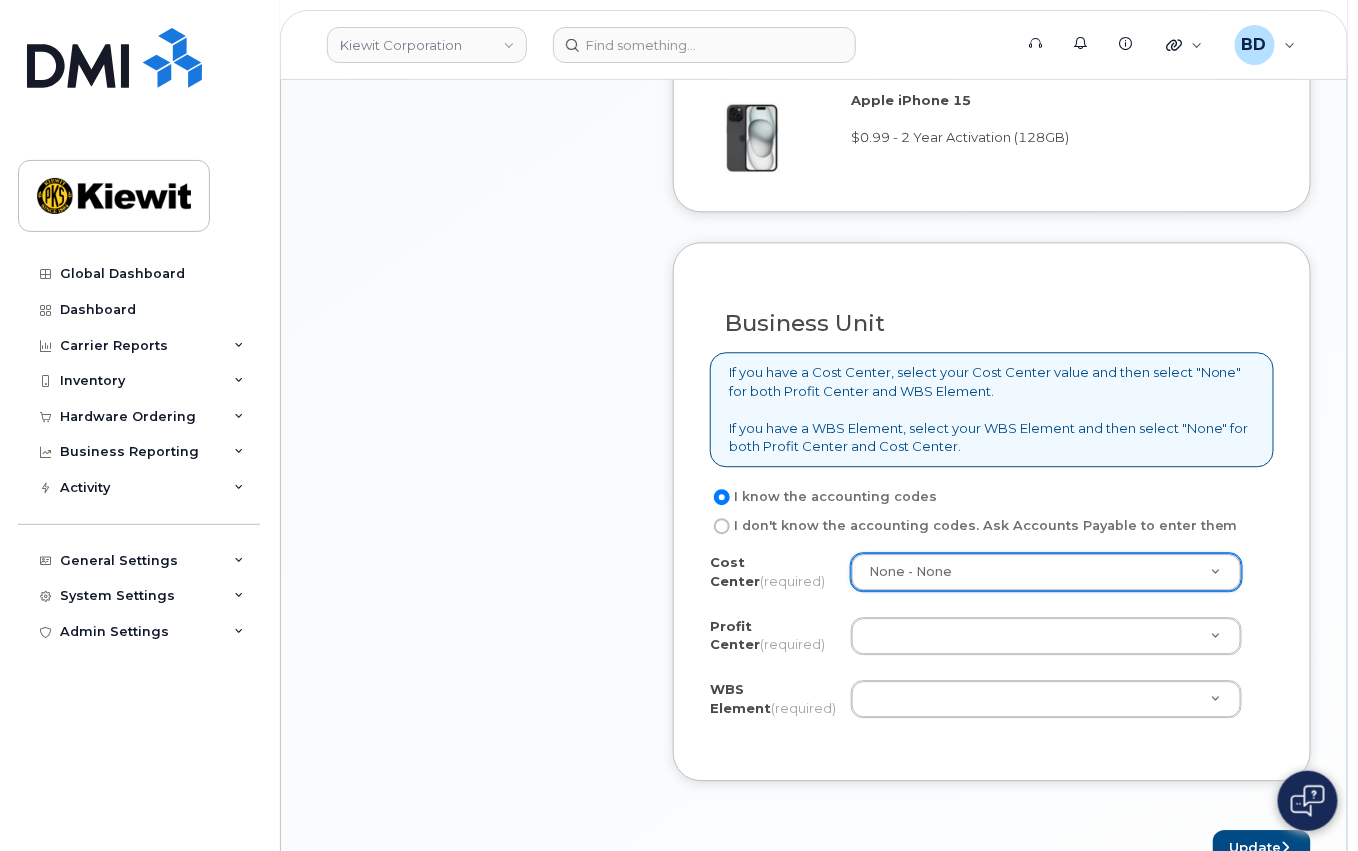 scroll, scrollTop: 1466, scrollLeft: 0, axis: vertical 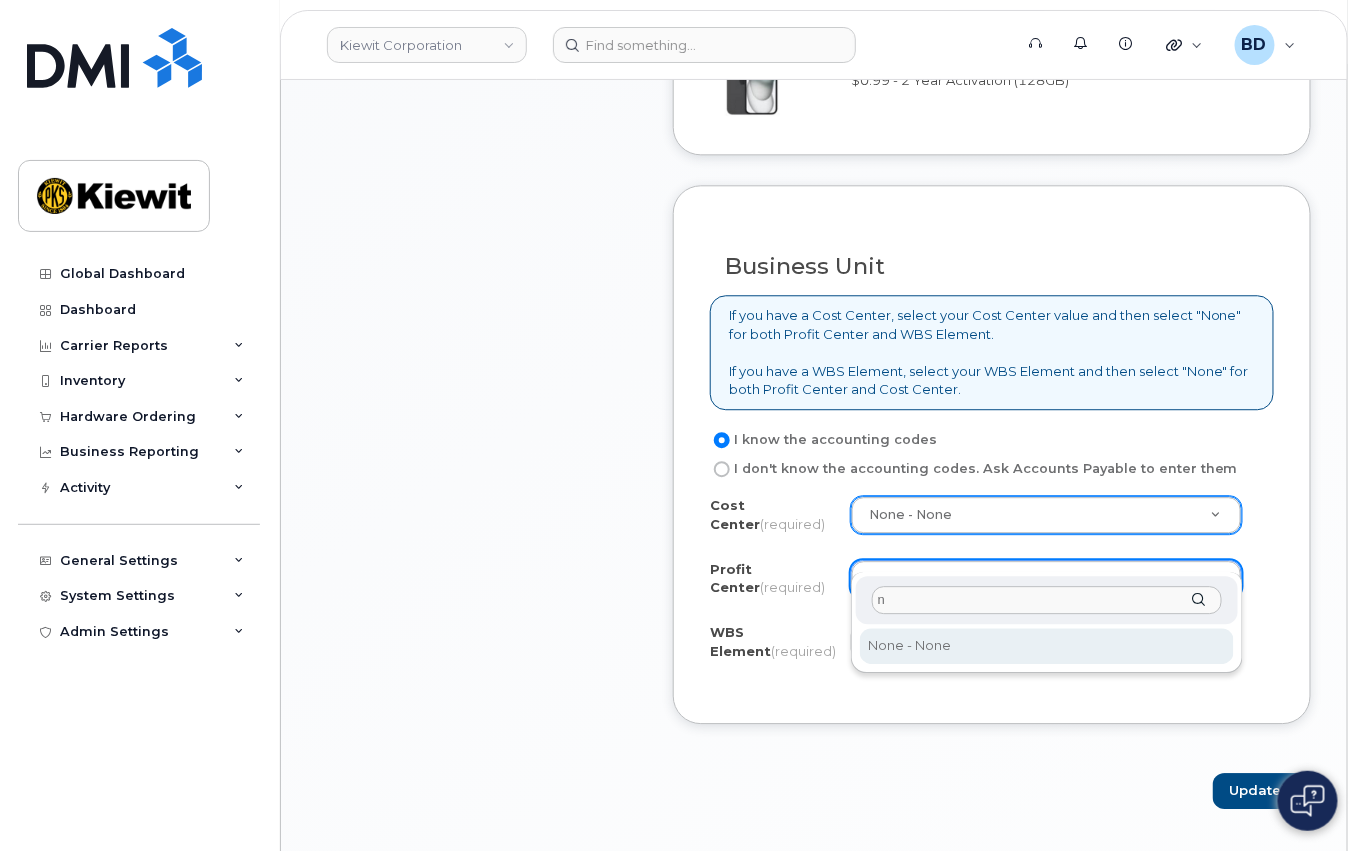 type on "n" 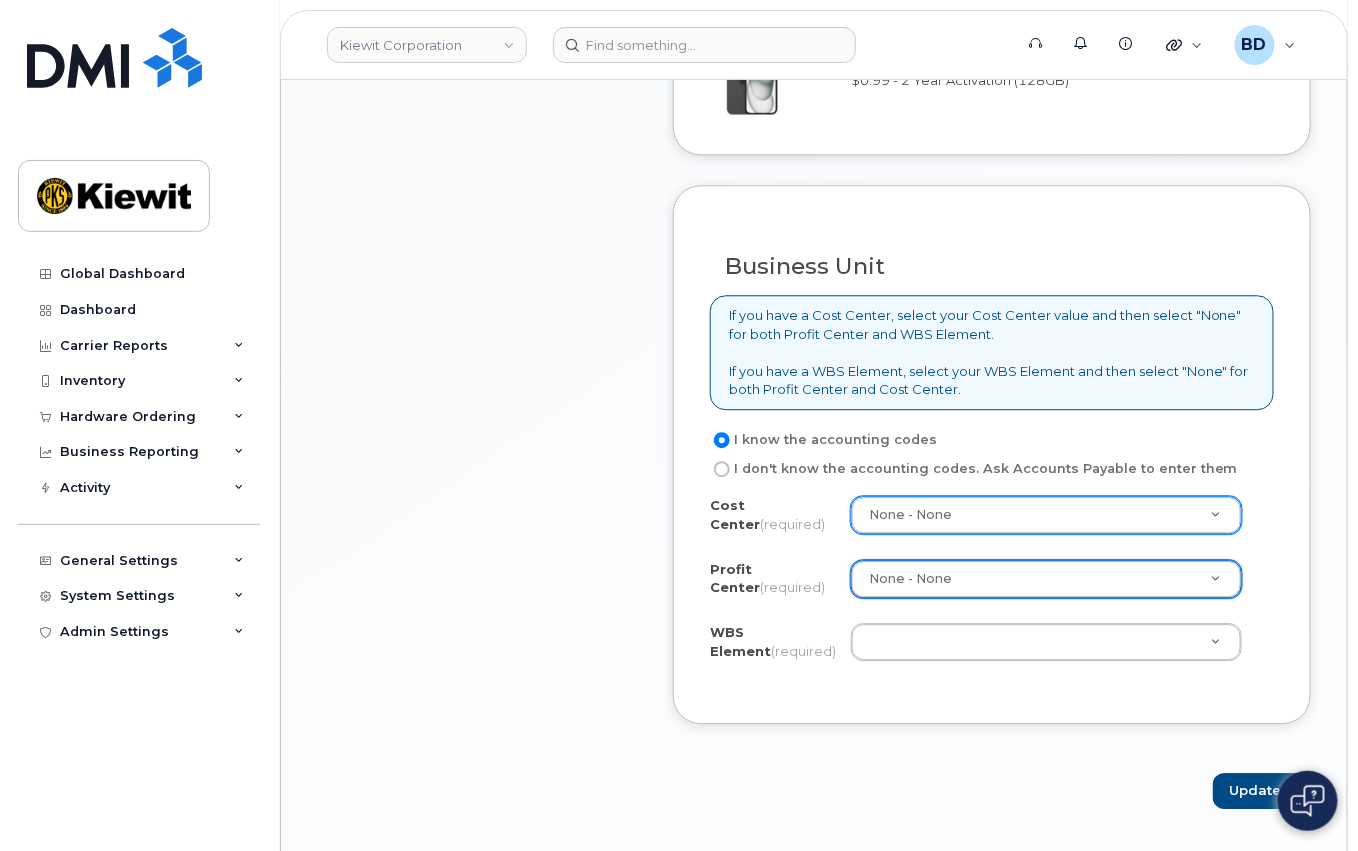 drag, startPoint x: 915, startPoint y: 614, endPoint x: 904, endPoint y: 606, distance: 13.601471 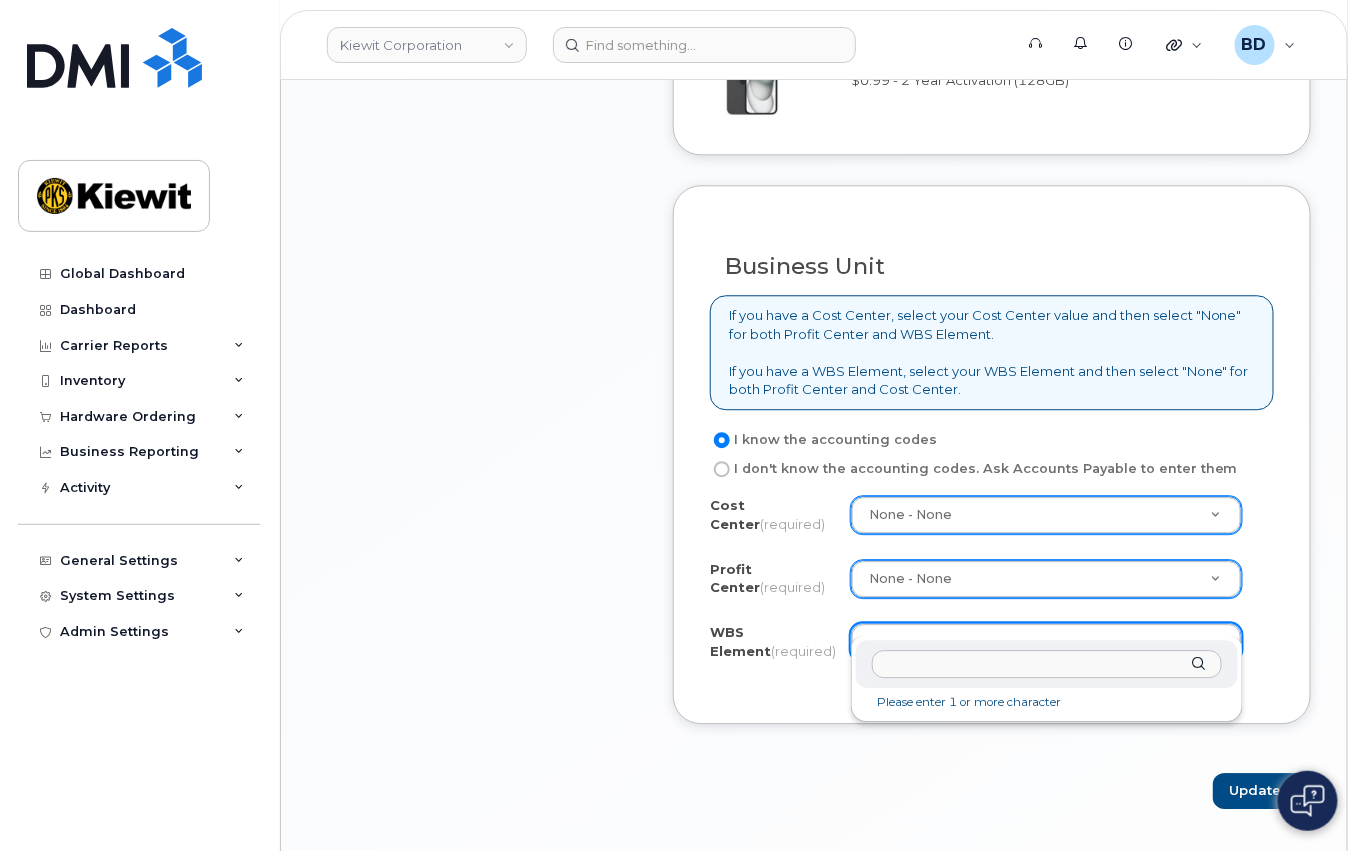 click 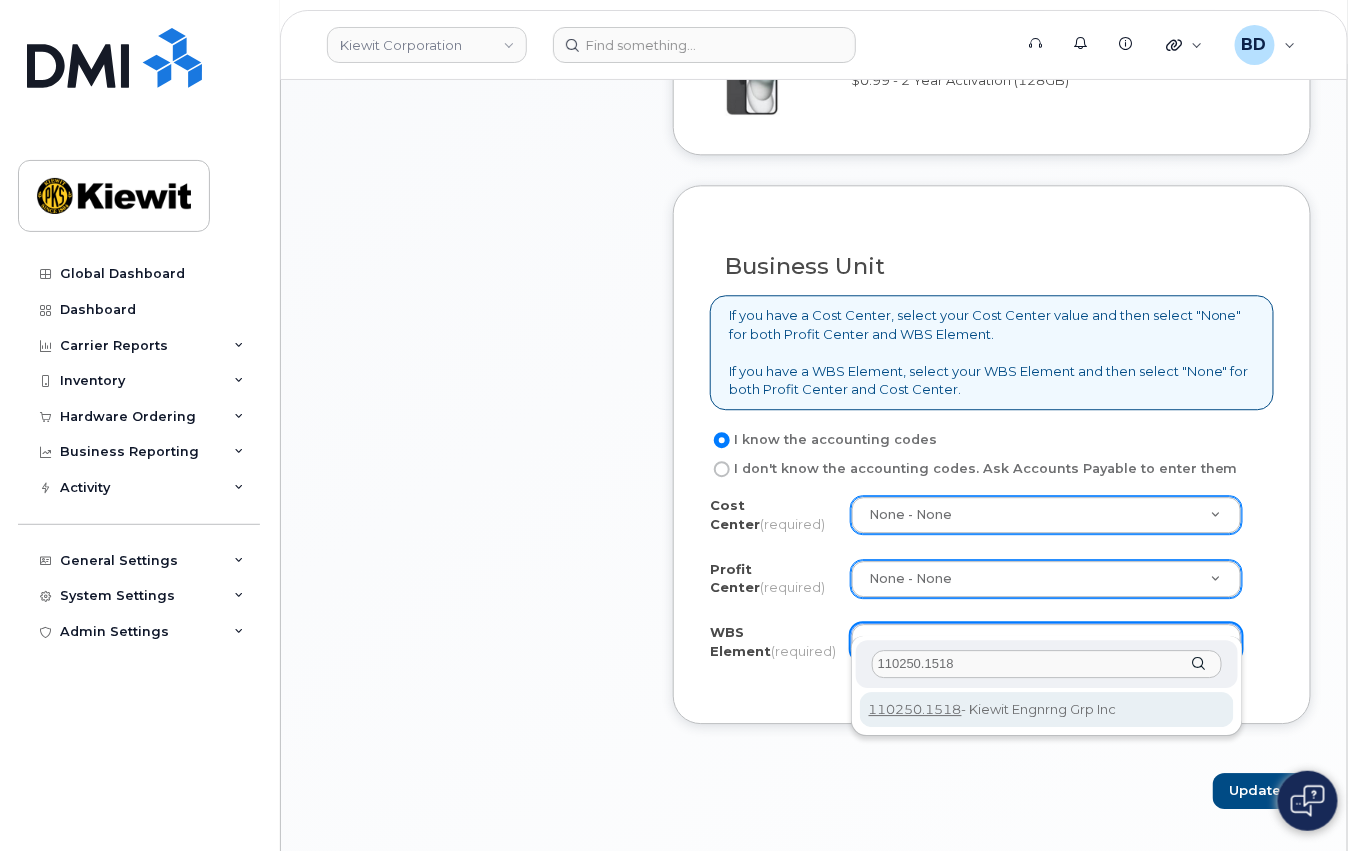 type on "110250.1518" 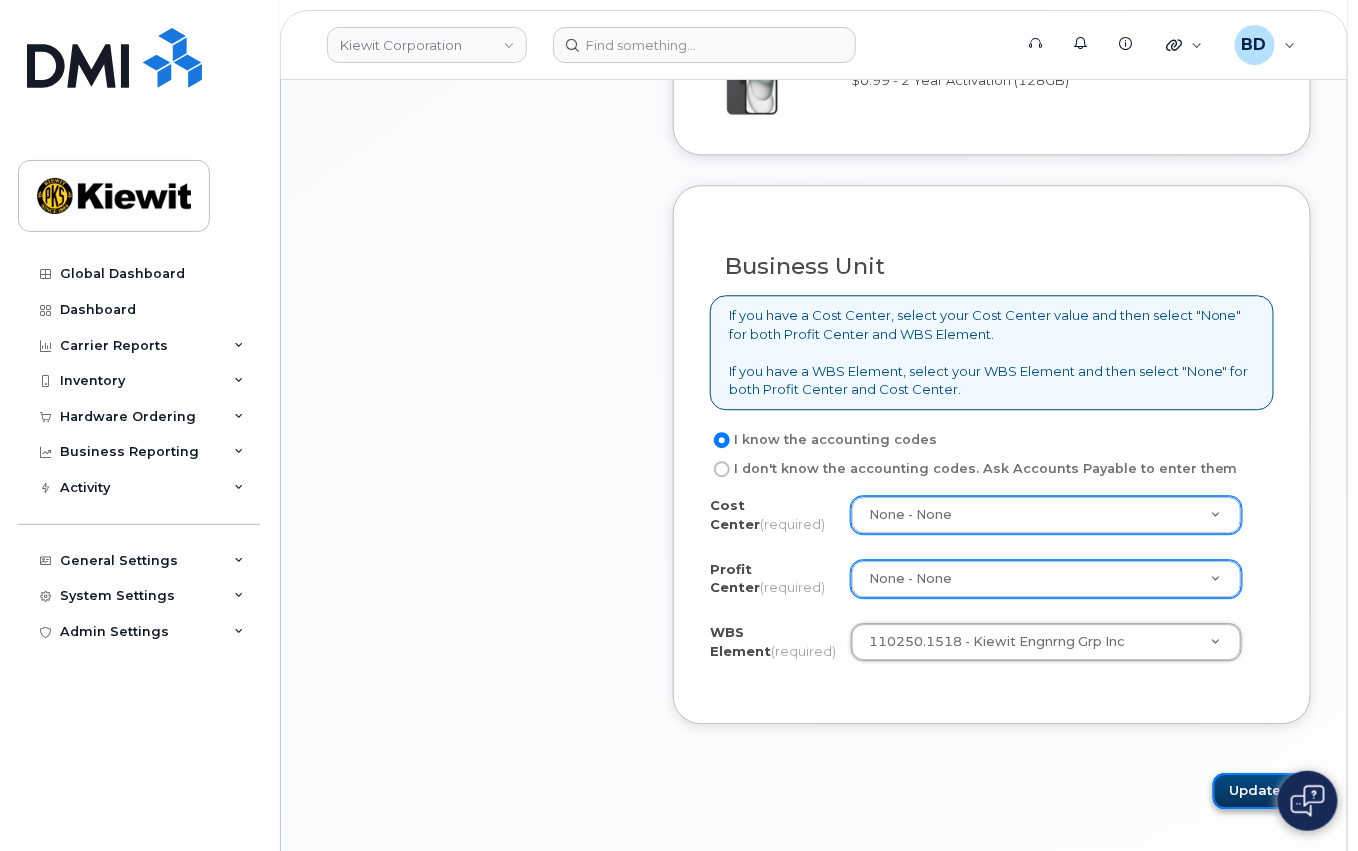 click on "Update" 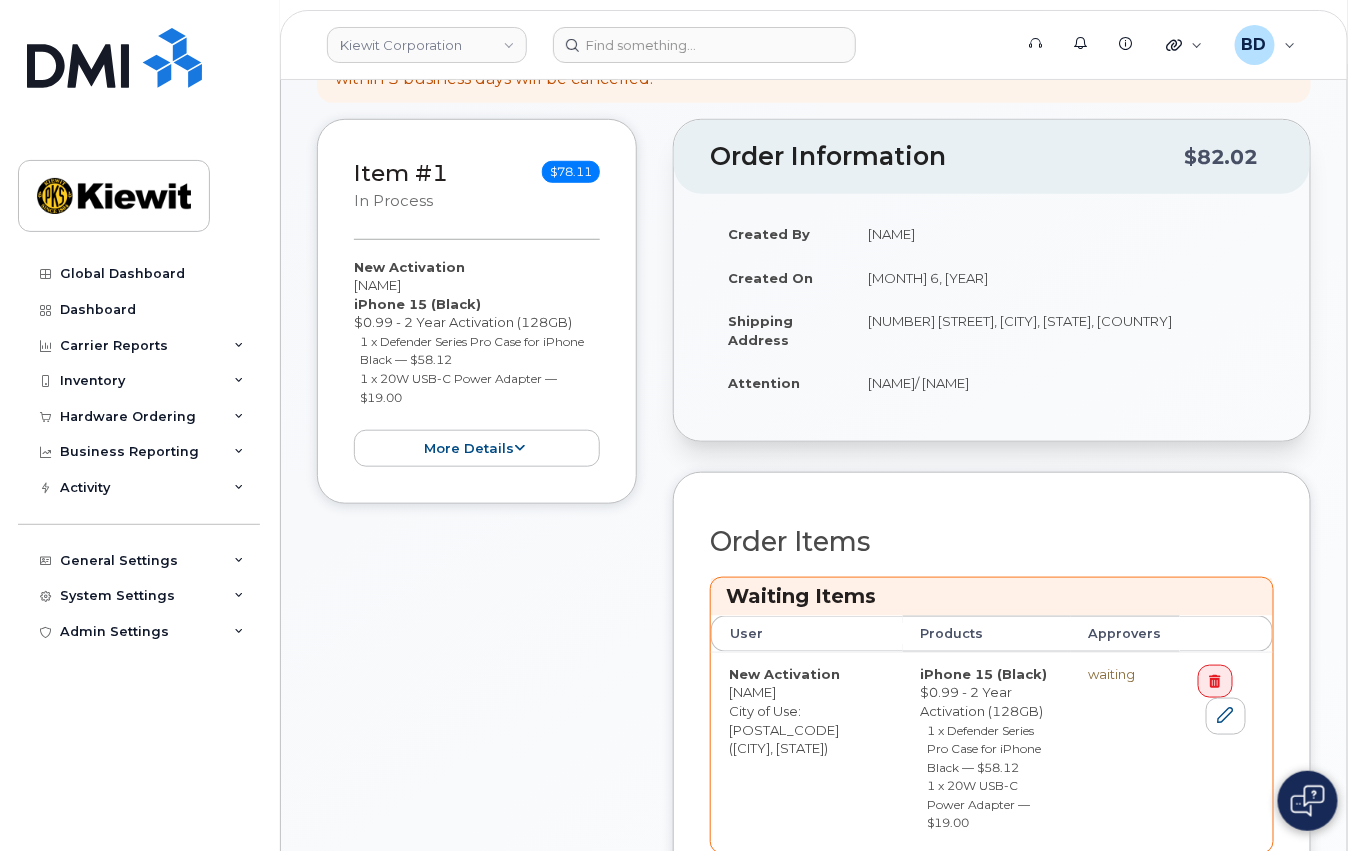 scroll, scrollTop: 400, scrollLeft: 0, axis: vertical 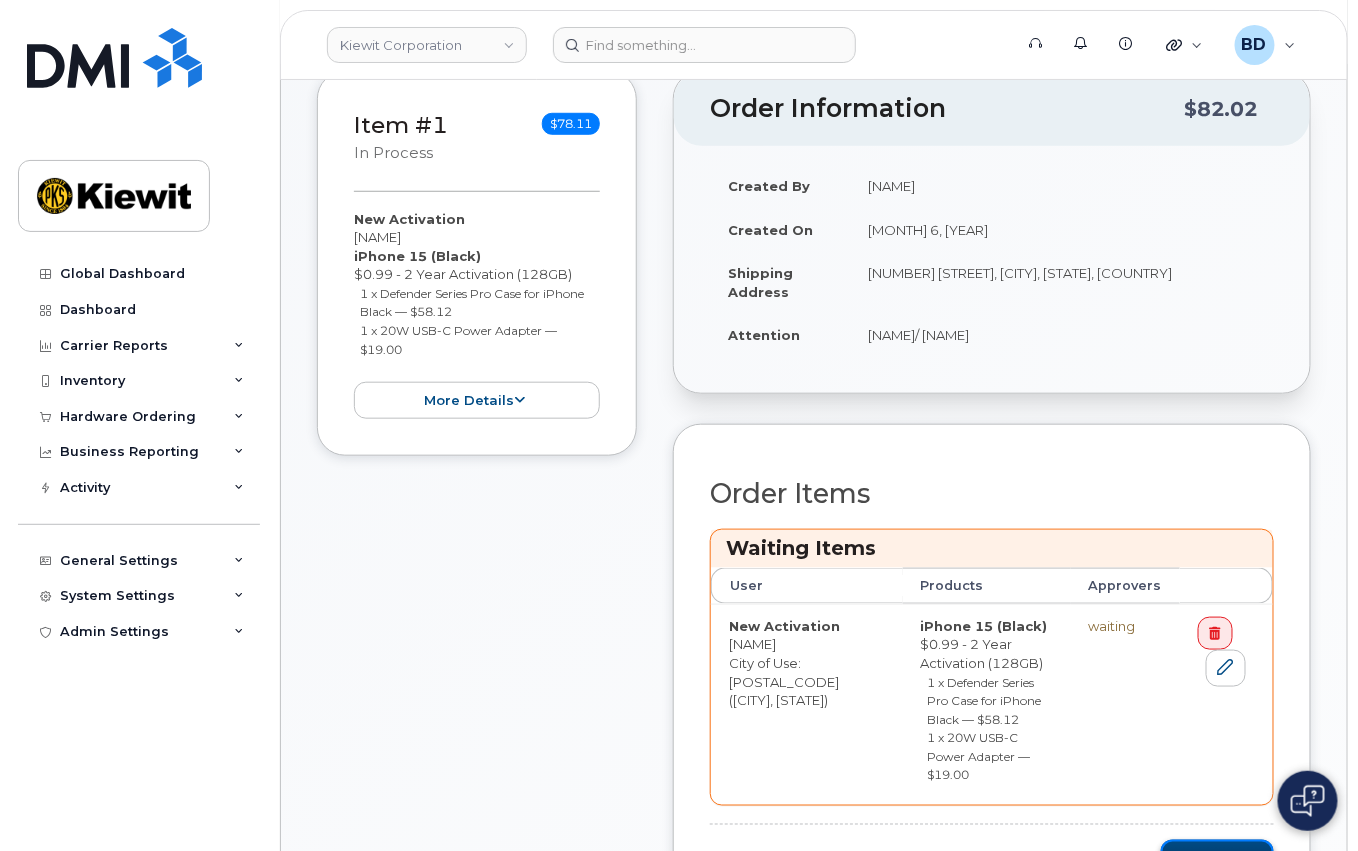 click on "Checkout" 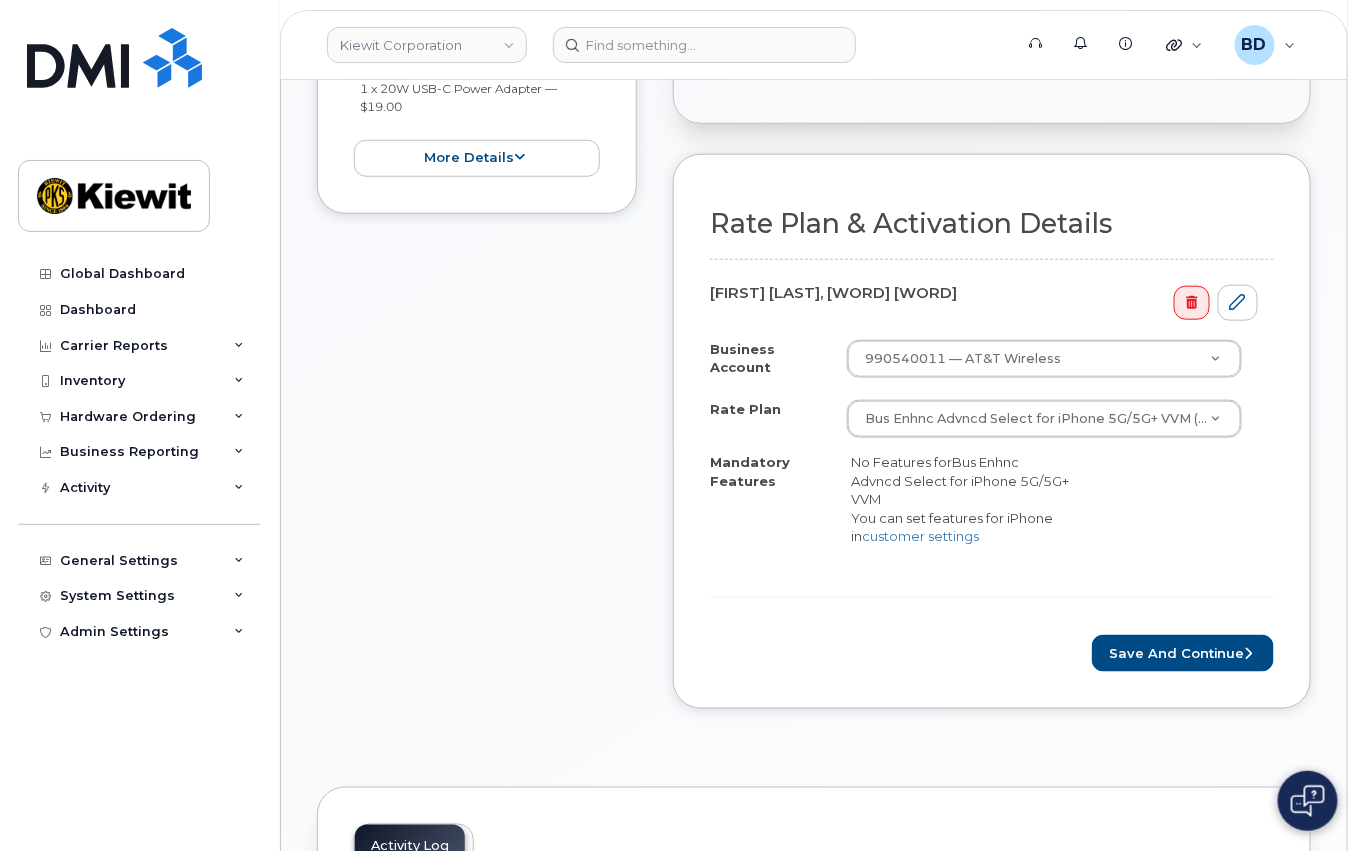 scroll, scrollTop: 533, scrollLeft: 0, axis: vertical 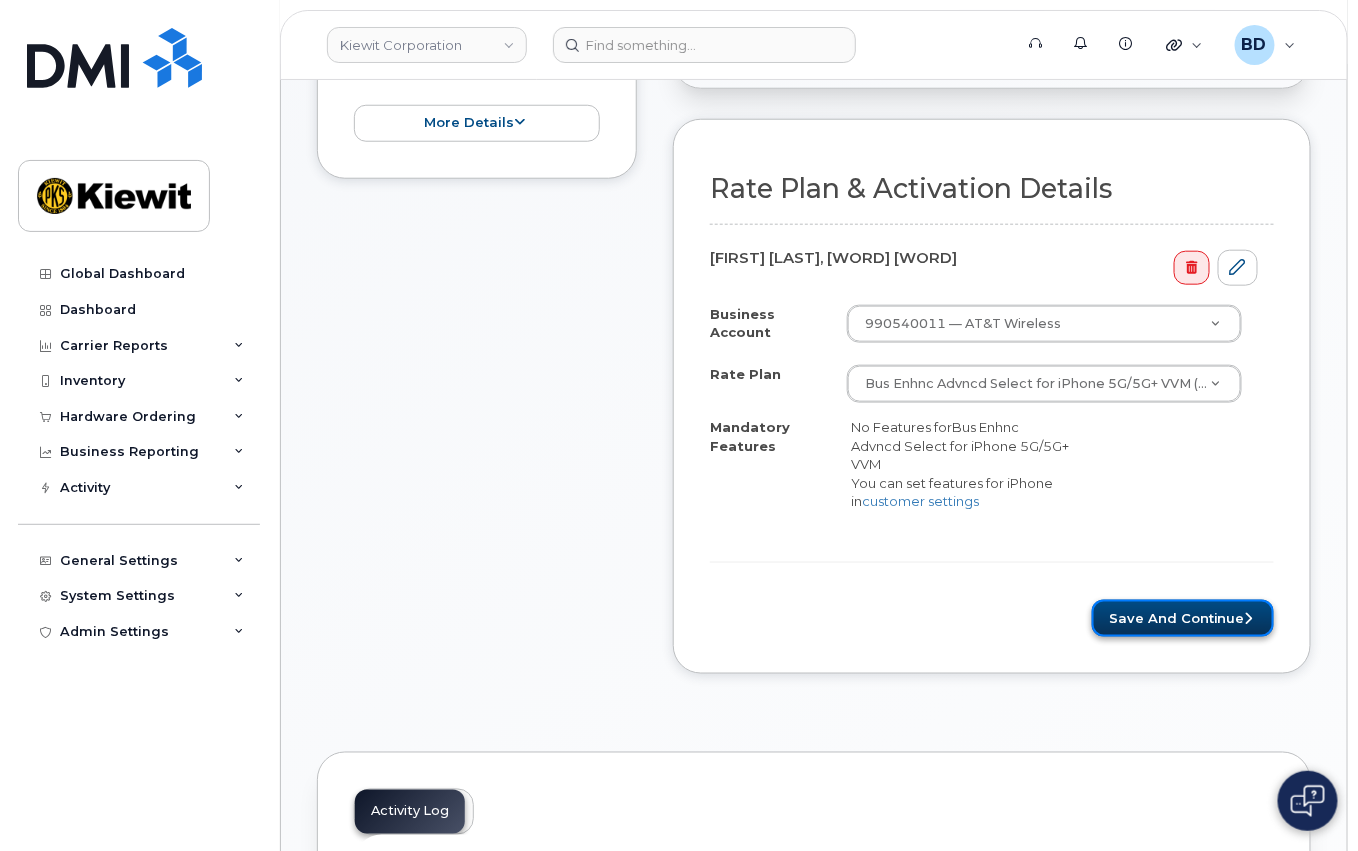click on "Save and Continue" 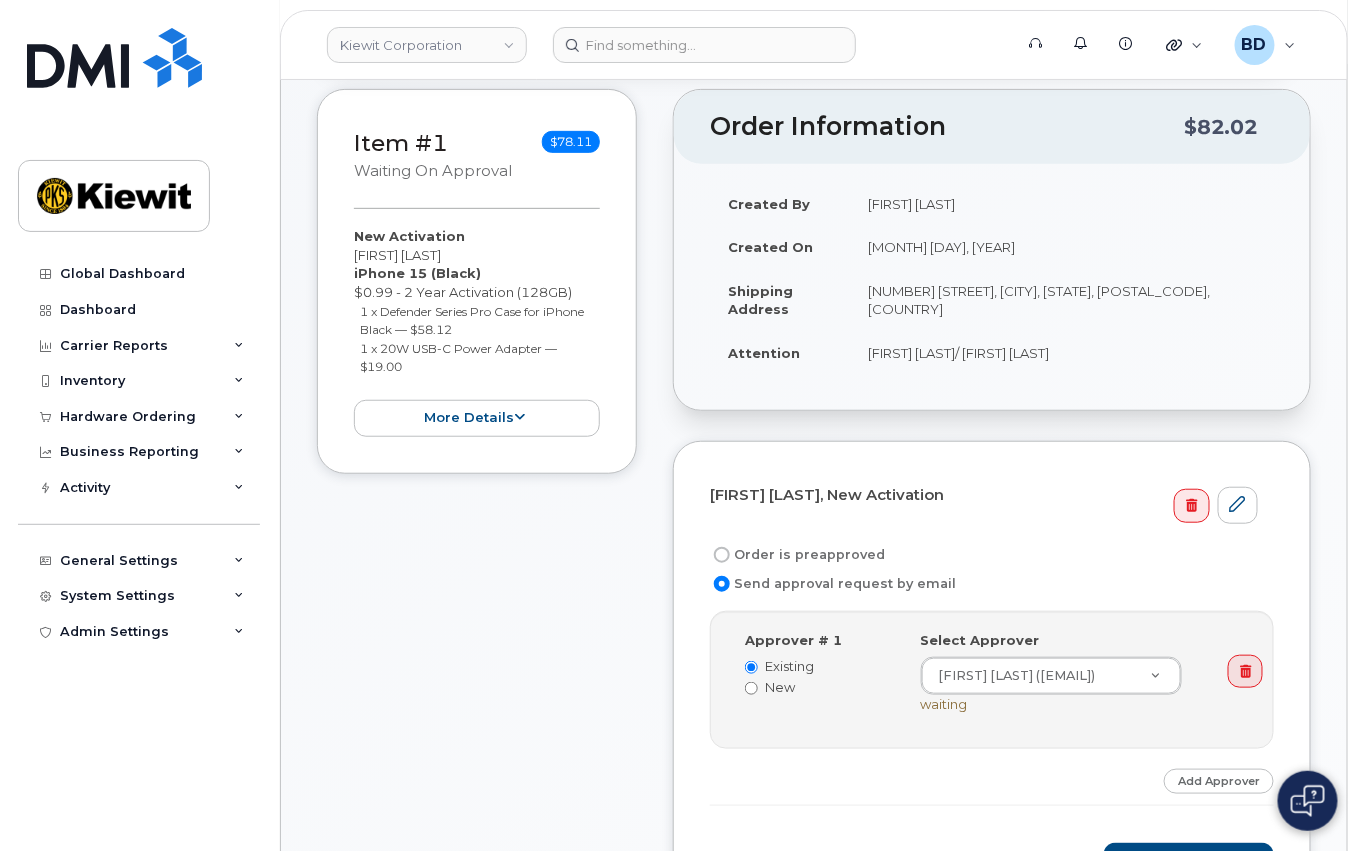 scroll, scrollTop: 266, scrollLeft: 0, axis: vertical 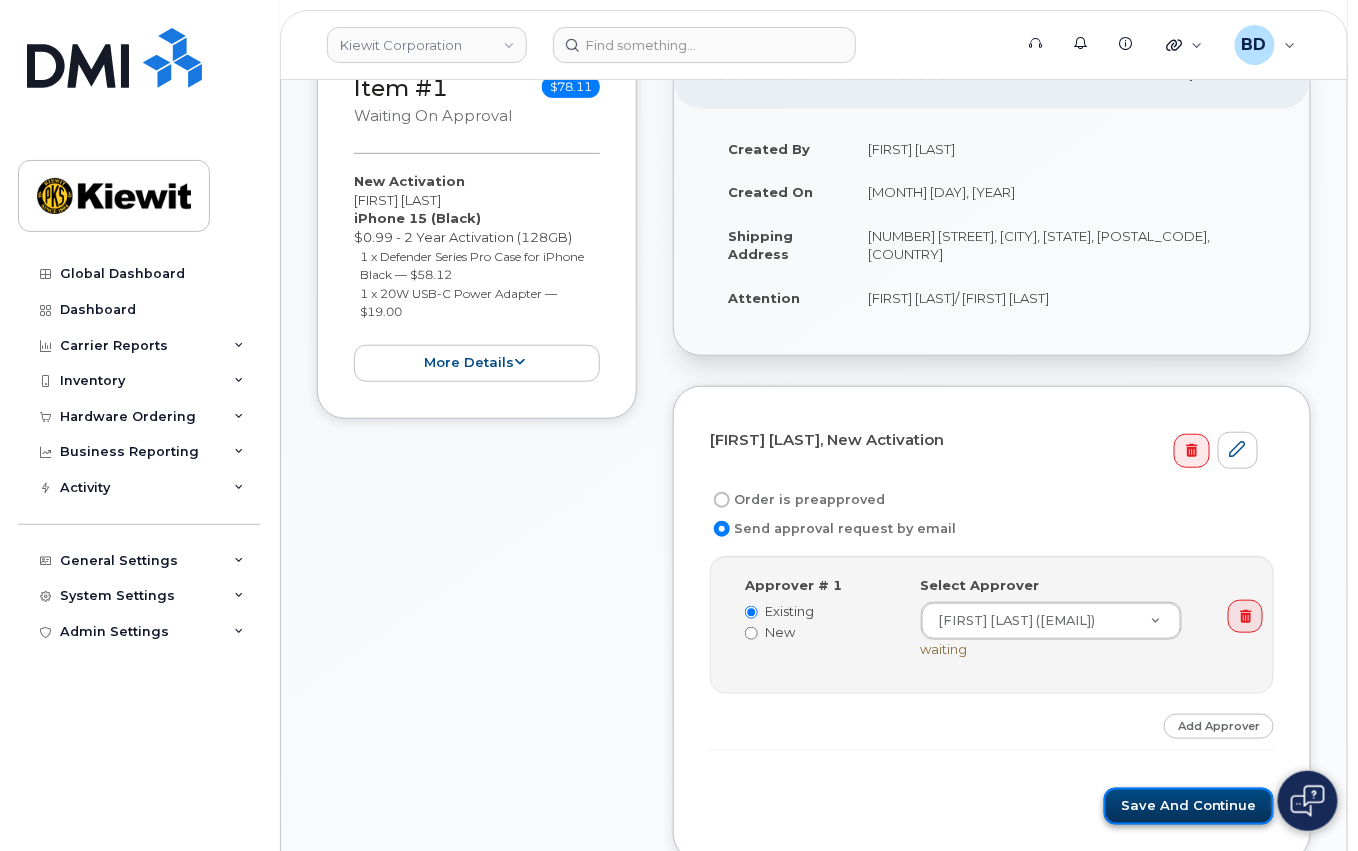 click on "Save and Continue" 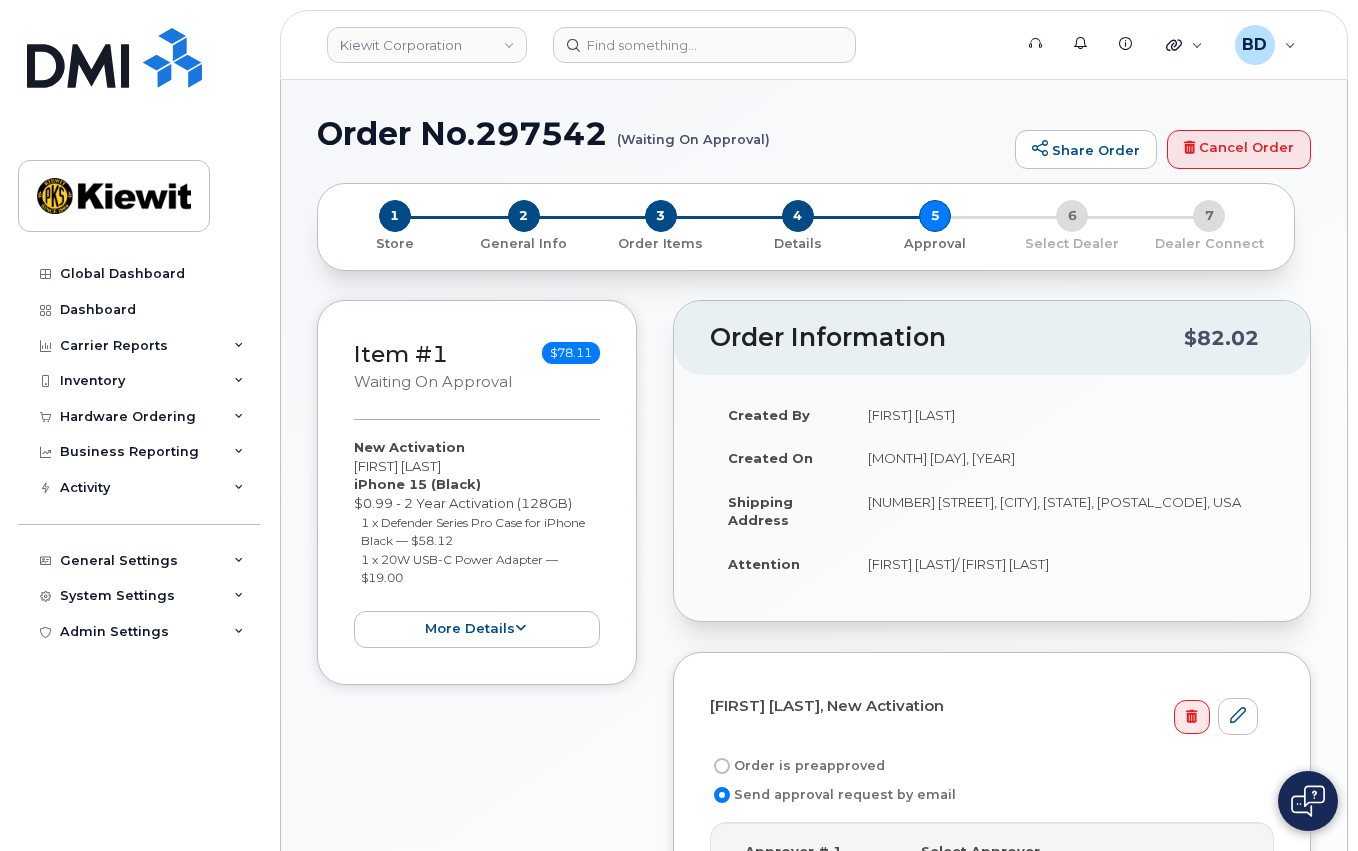 scroll, scrollTop: 0, scrollLeft: 0, axis: both 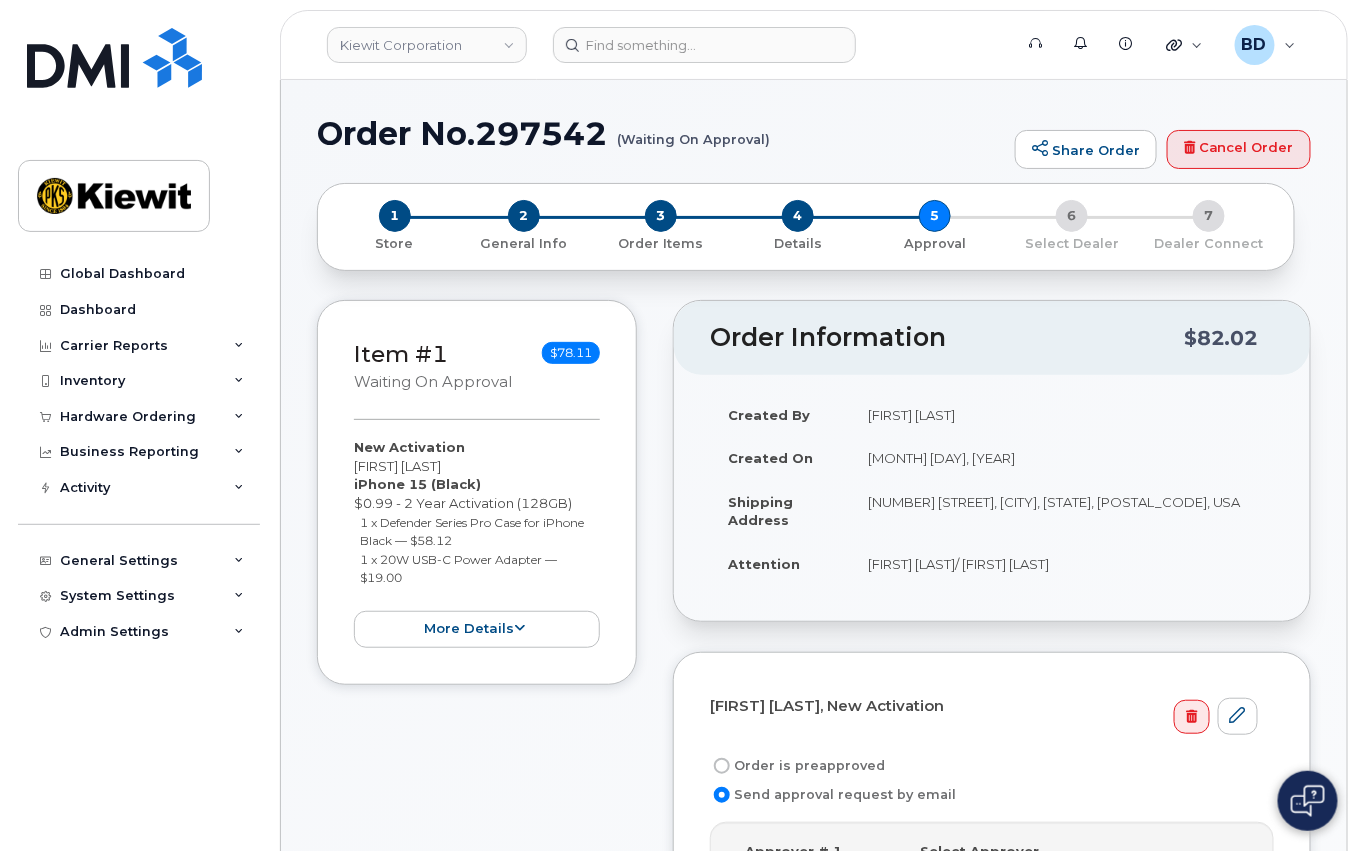 click on "Order No.297542
(Waiting On Approval)" 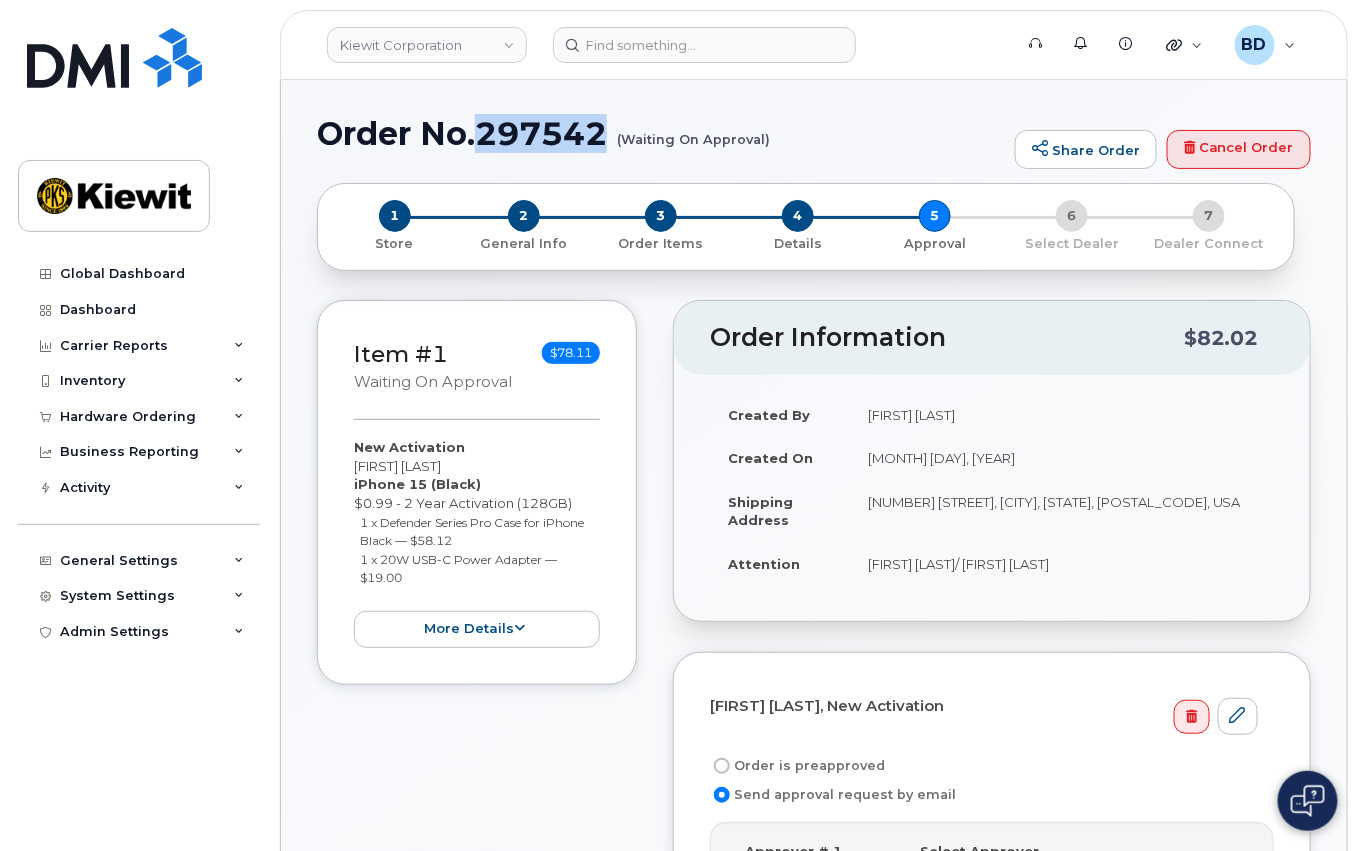 click on "Order No.297542
(Waiting On Approval)" 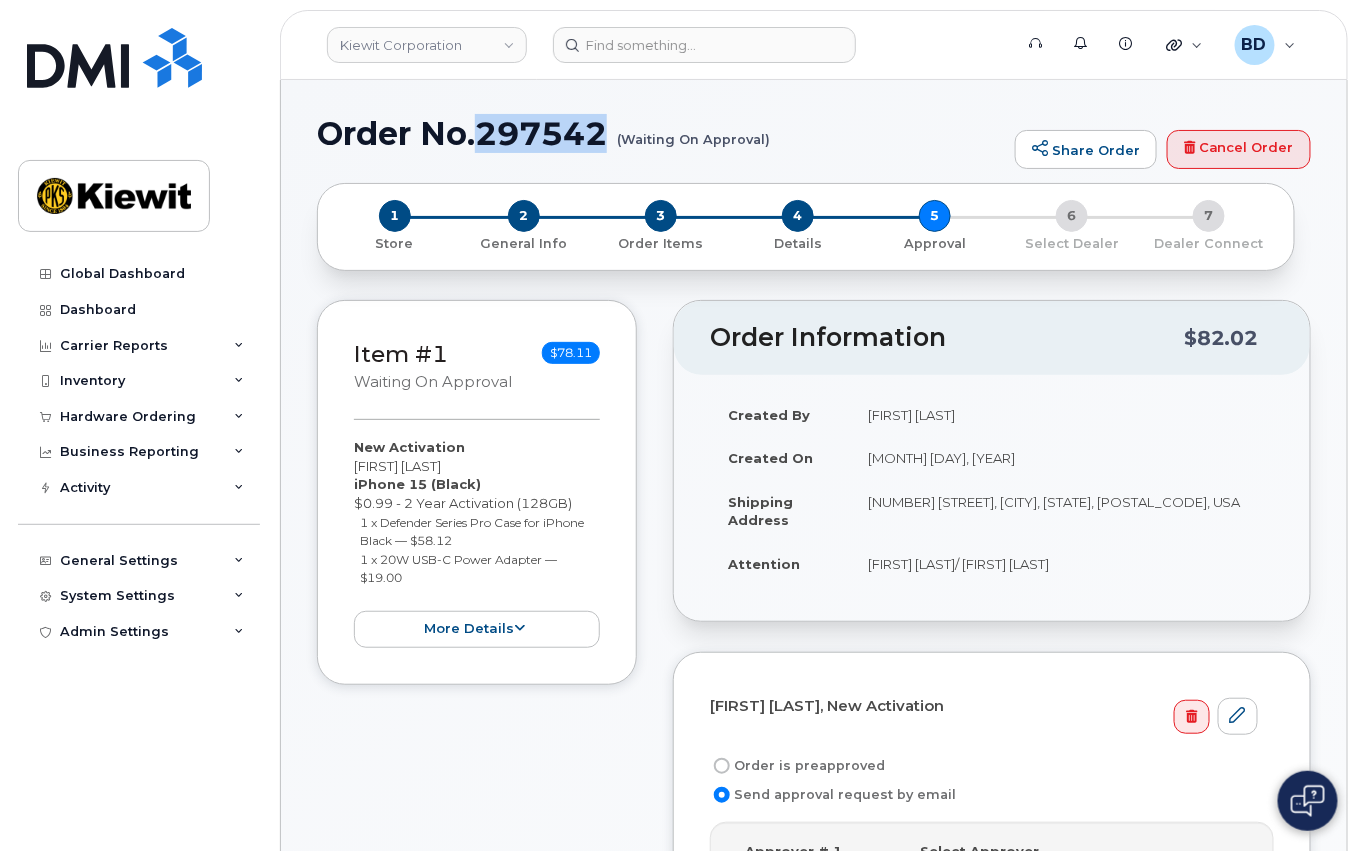 copy on "297542" 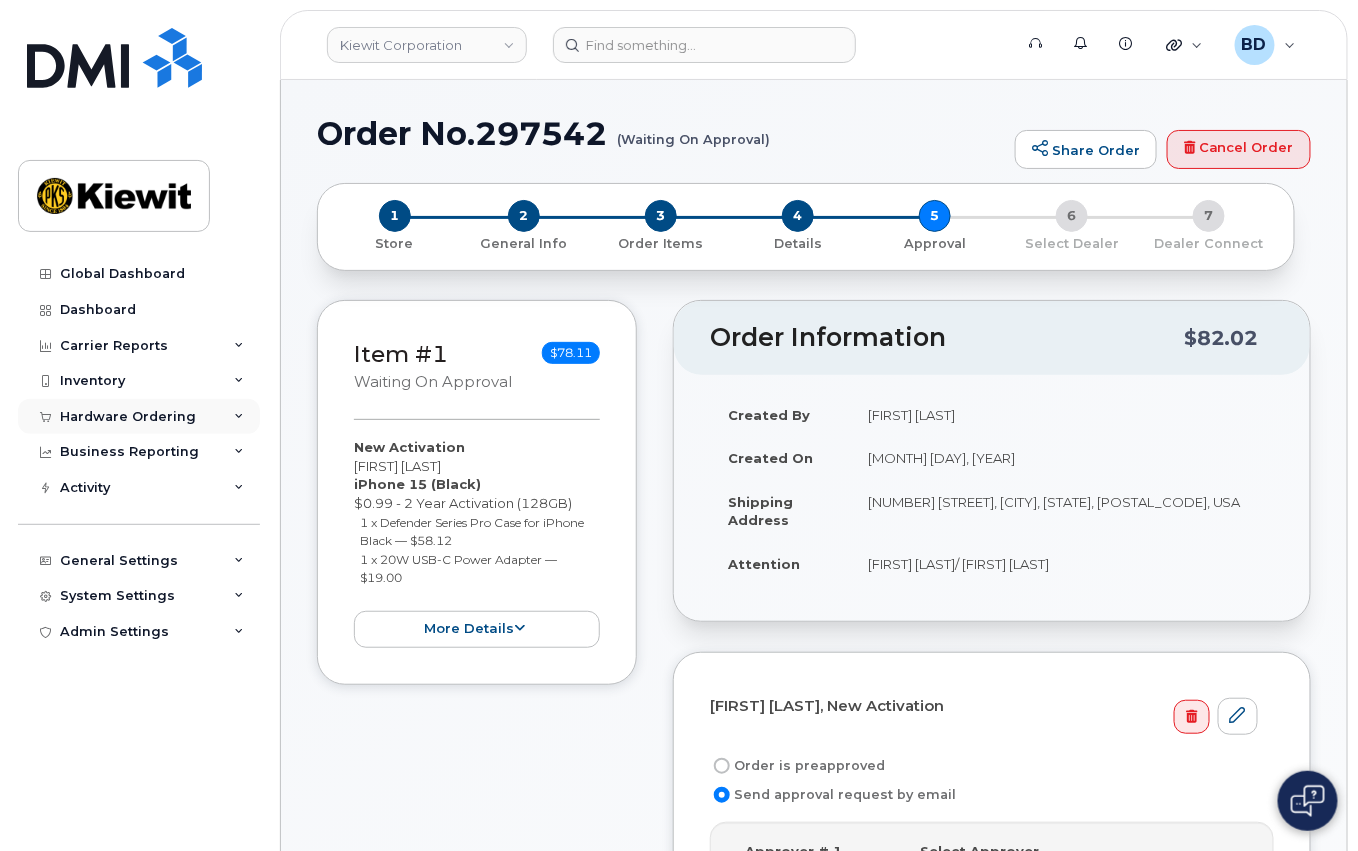 click 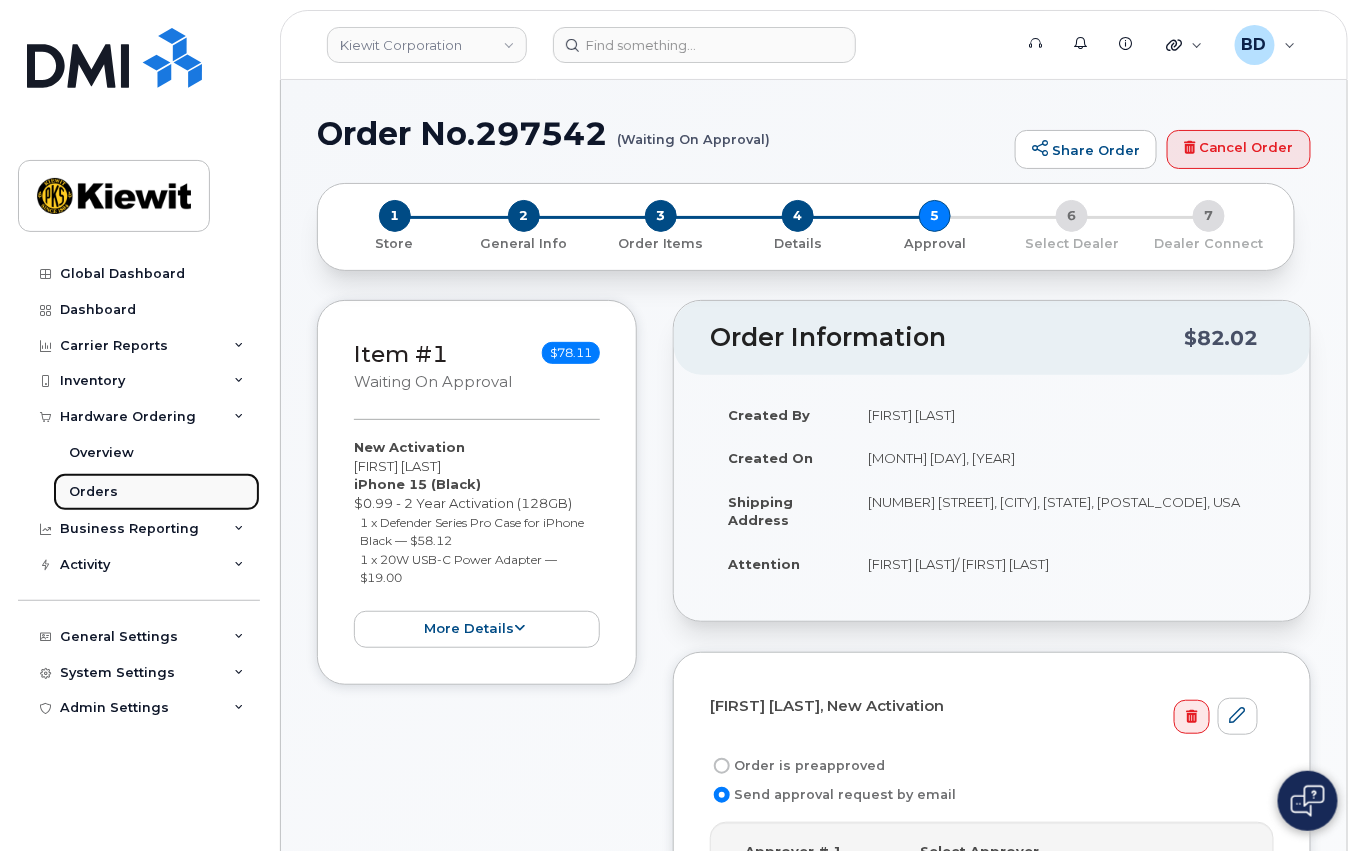 click on "Orders" 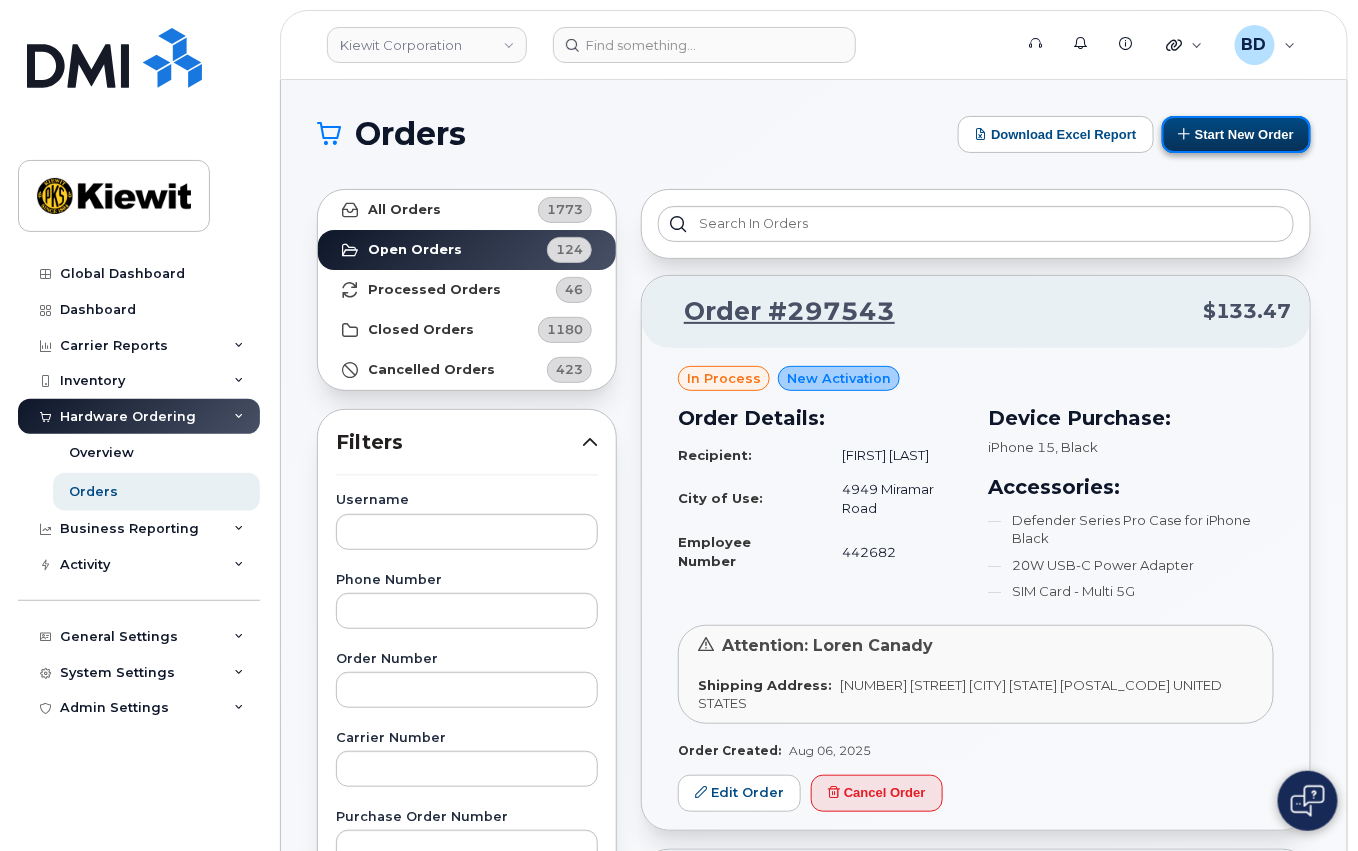 click on "Start New Order" 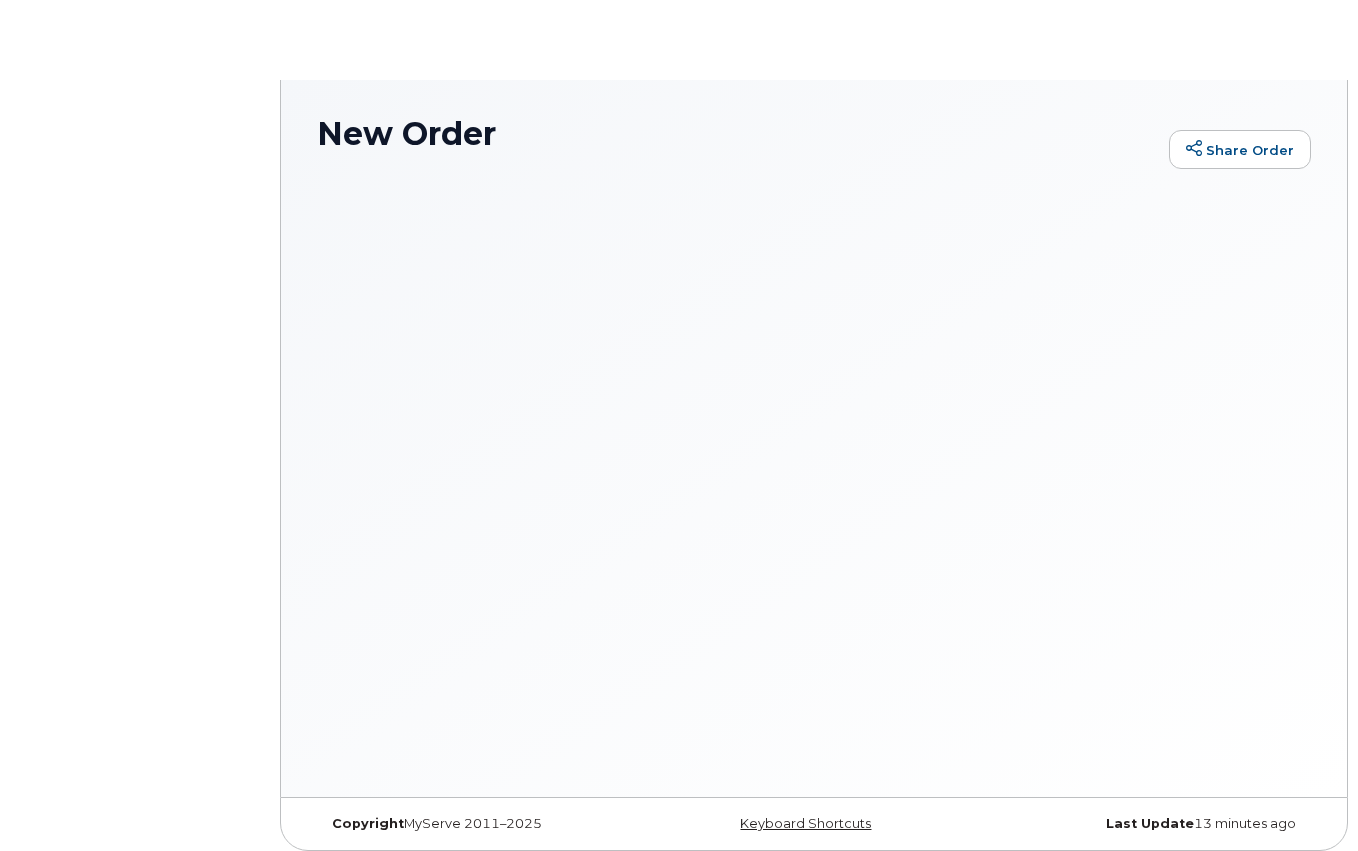 scroll, scrollTop: 0, scrollLeft: 0, axis: both 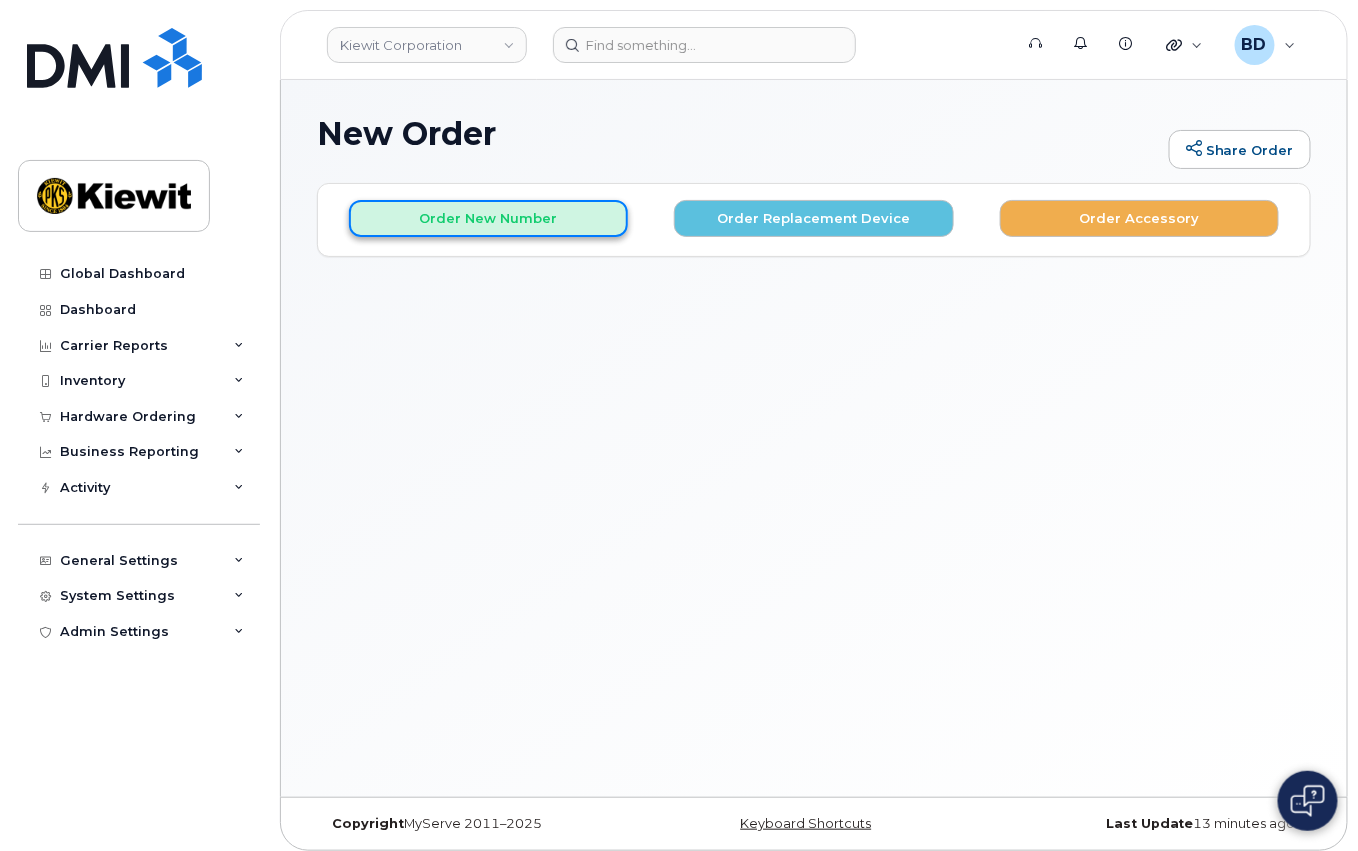 click on "Order New Number" 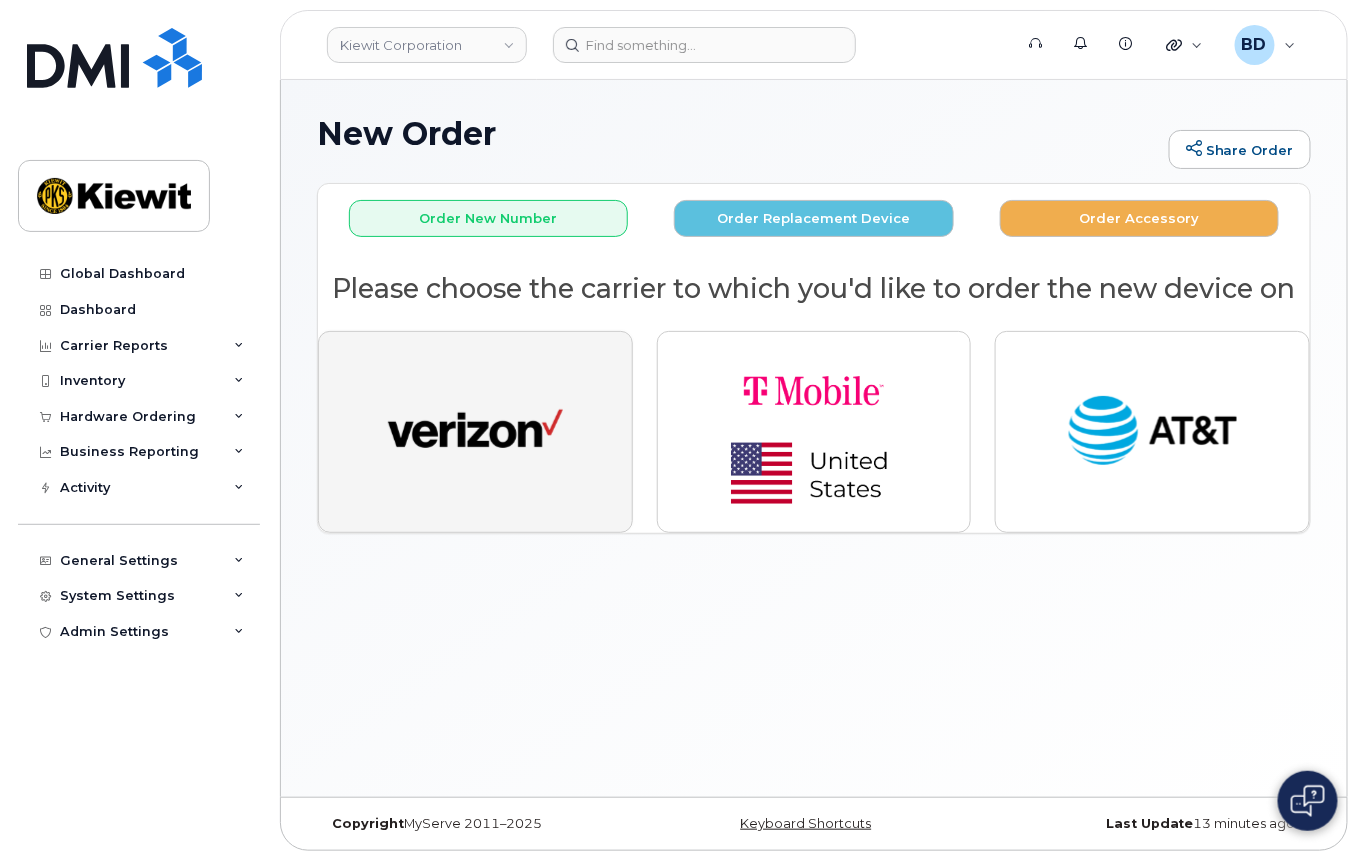 click 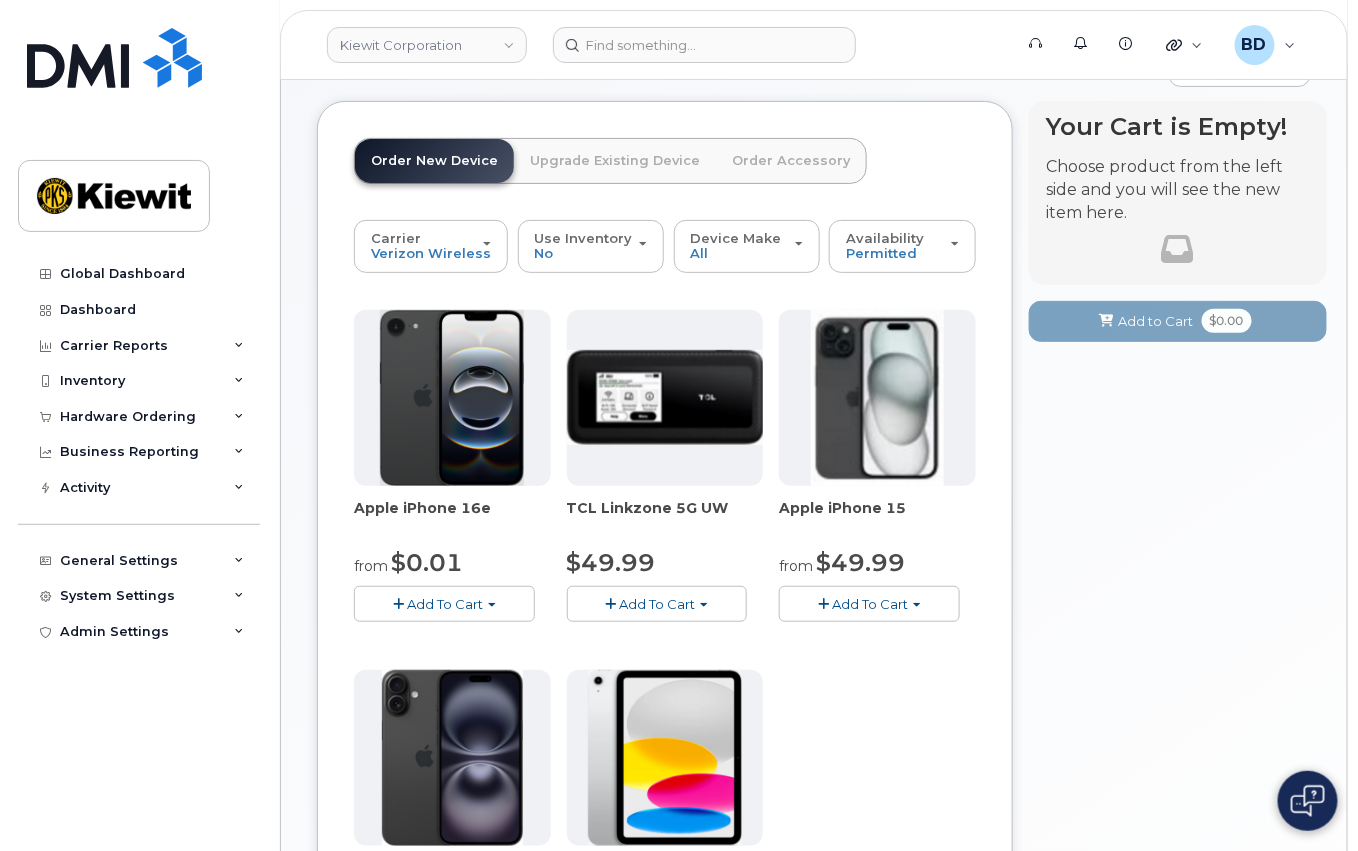 scroll, scrollTop: 133, scrollLeft: 0, axis: vertical 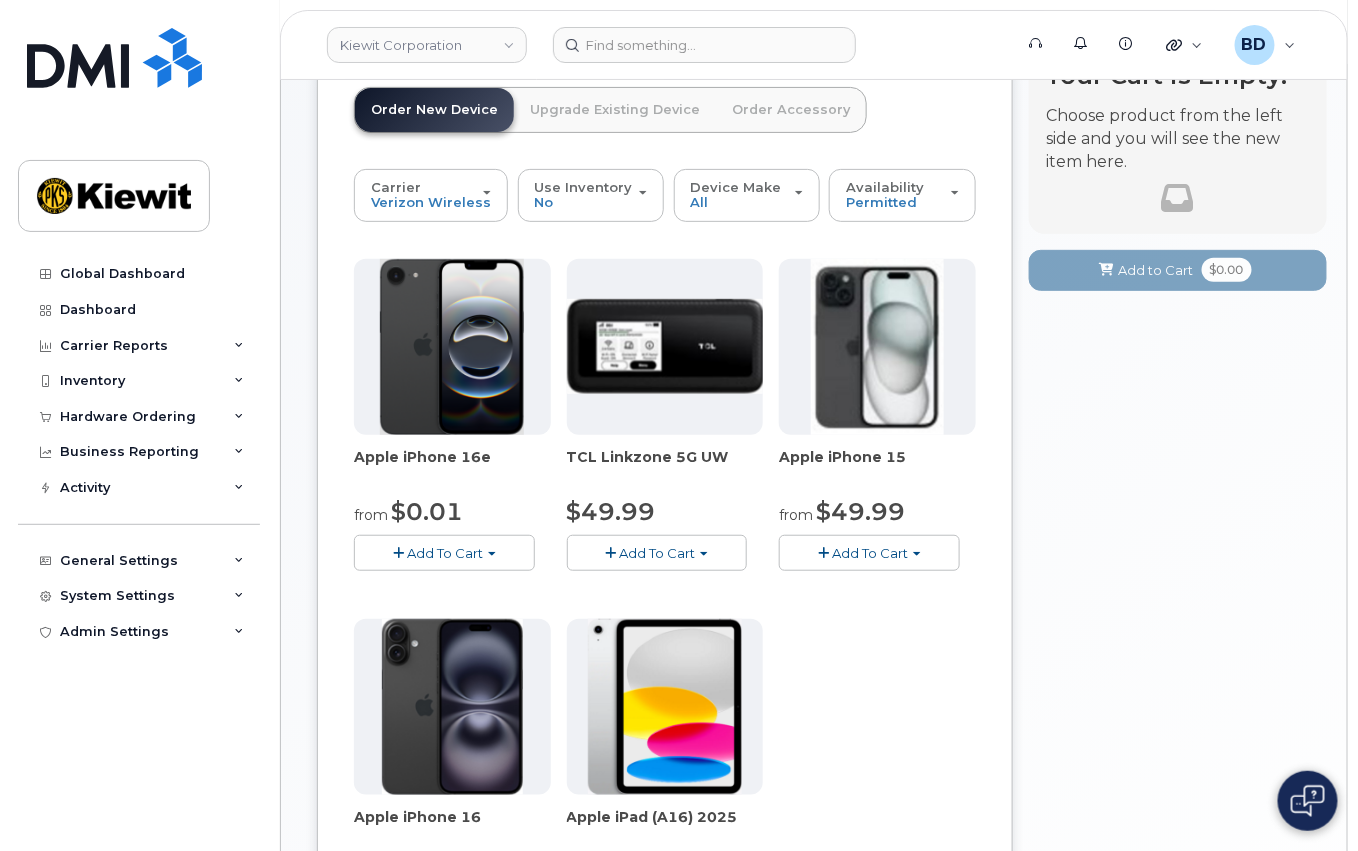click on "Add To Cart" 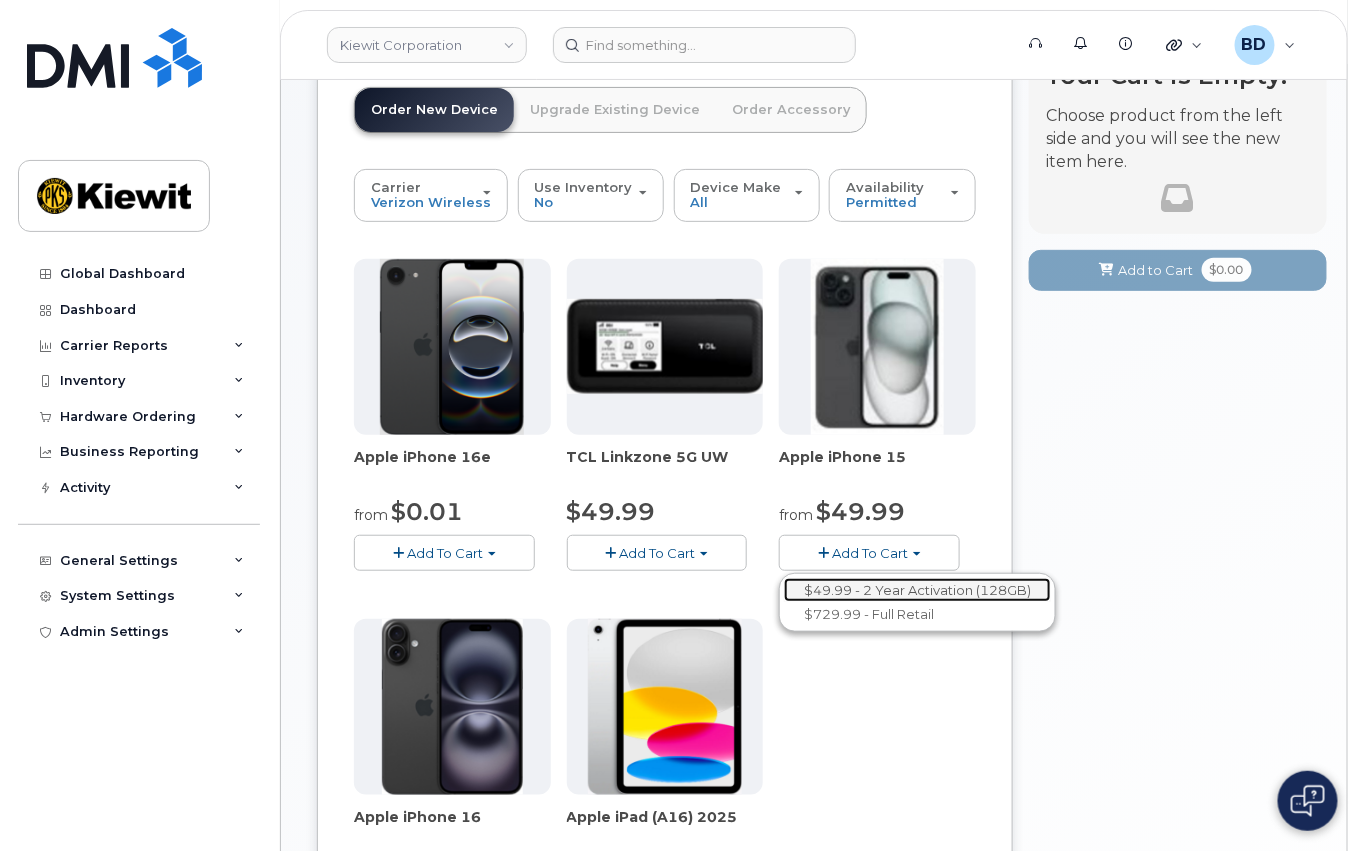 click on "$49.99 - 2 Year Activation (128GB)" 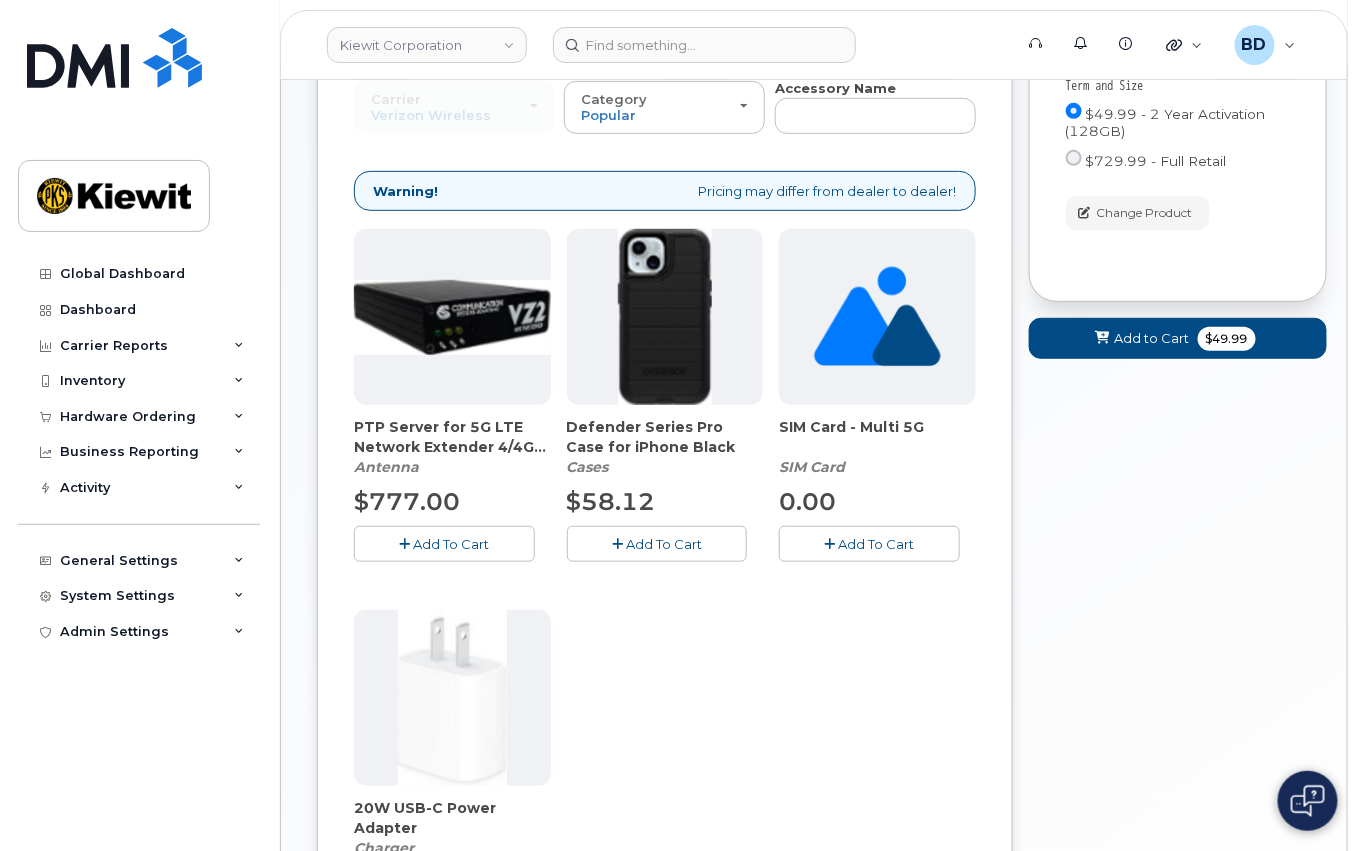 scroll, scrollTop: 356, scrollLeft: 0, axis: vertical 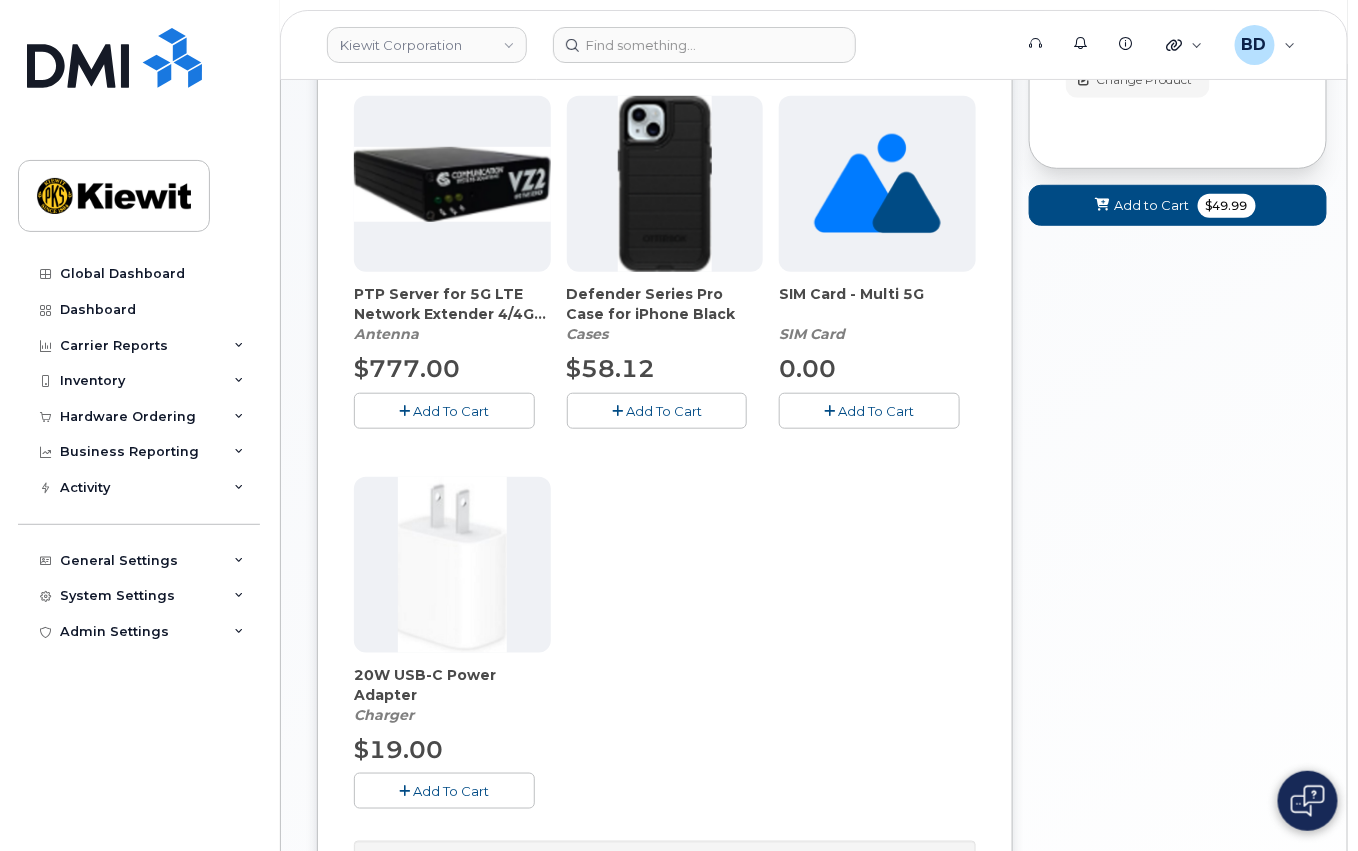 click on "Add To Cart" 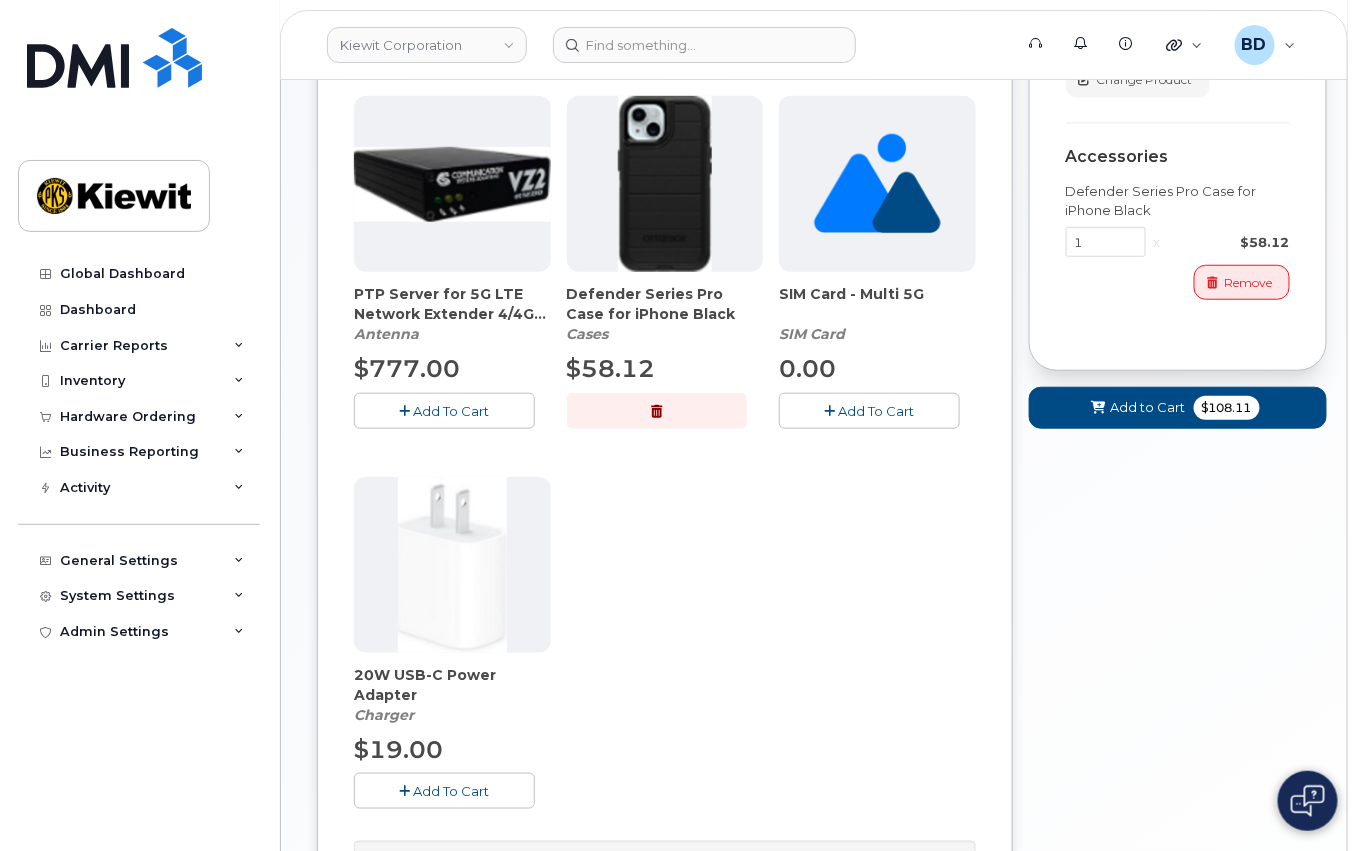 click on "Add To Cart" 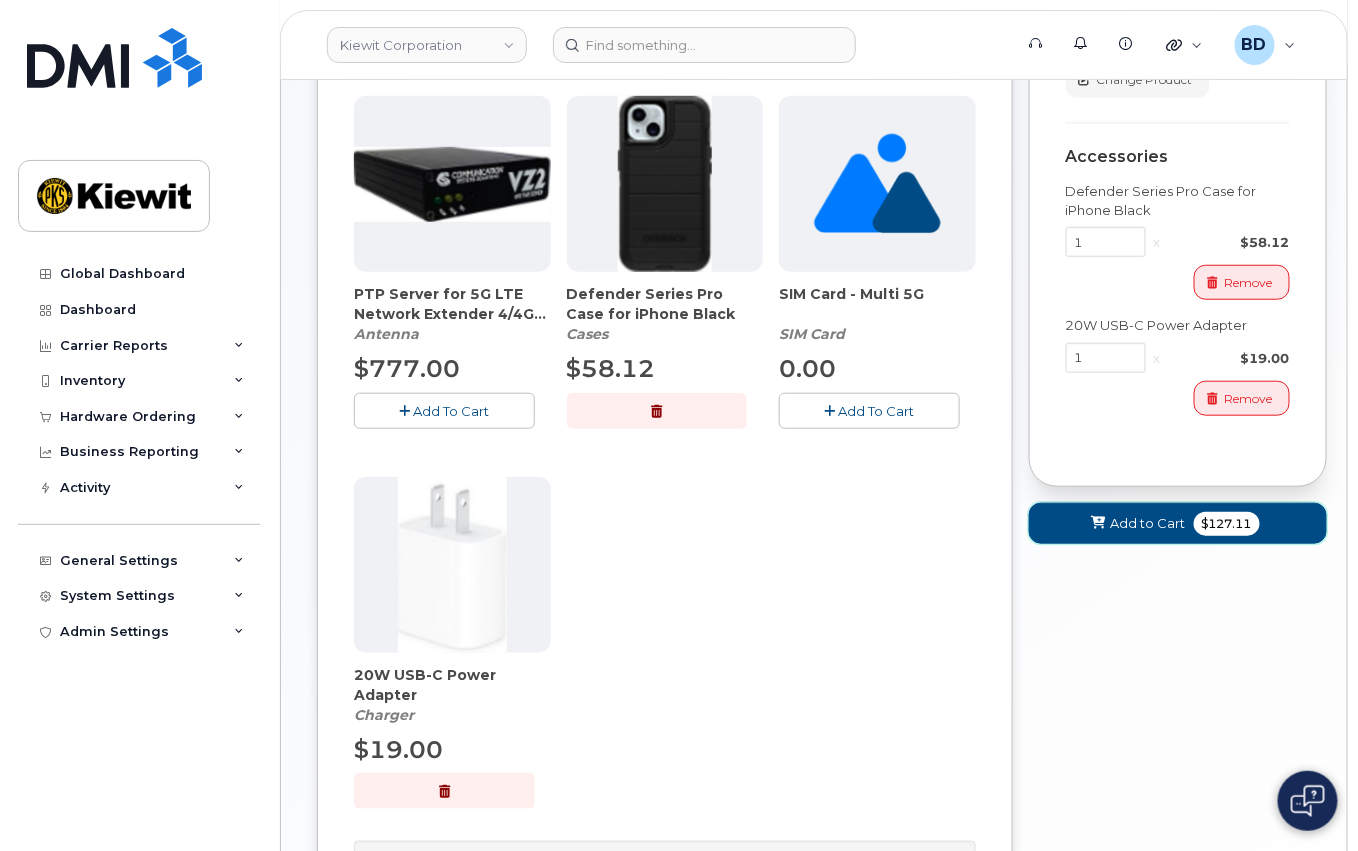 click on "Add to Cart" 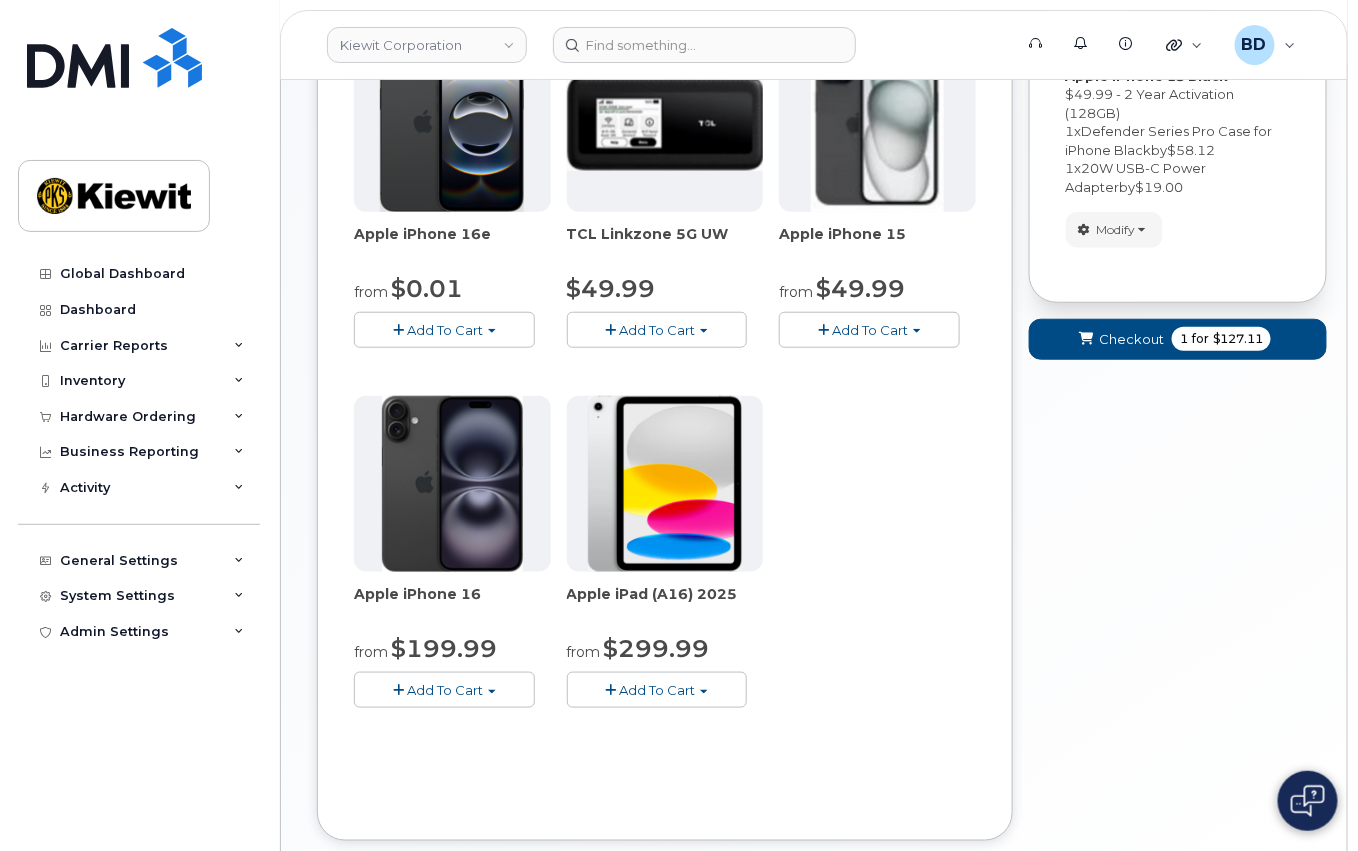 scroll, scrollTop: 472, scrollLeft: 0, axis: vertical 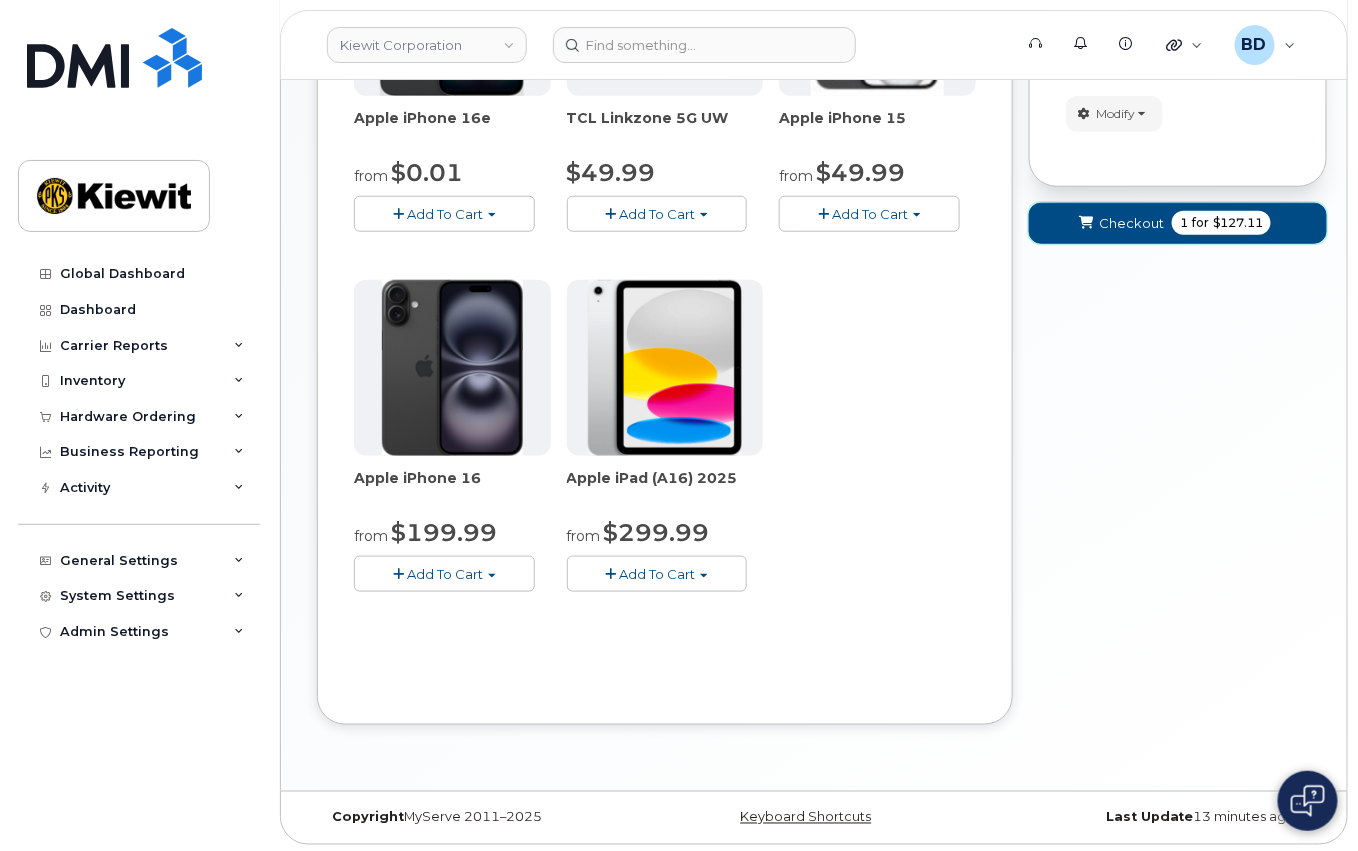 click on "Checkout" 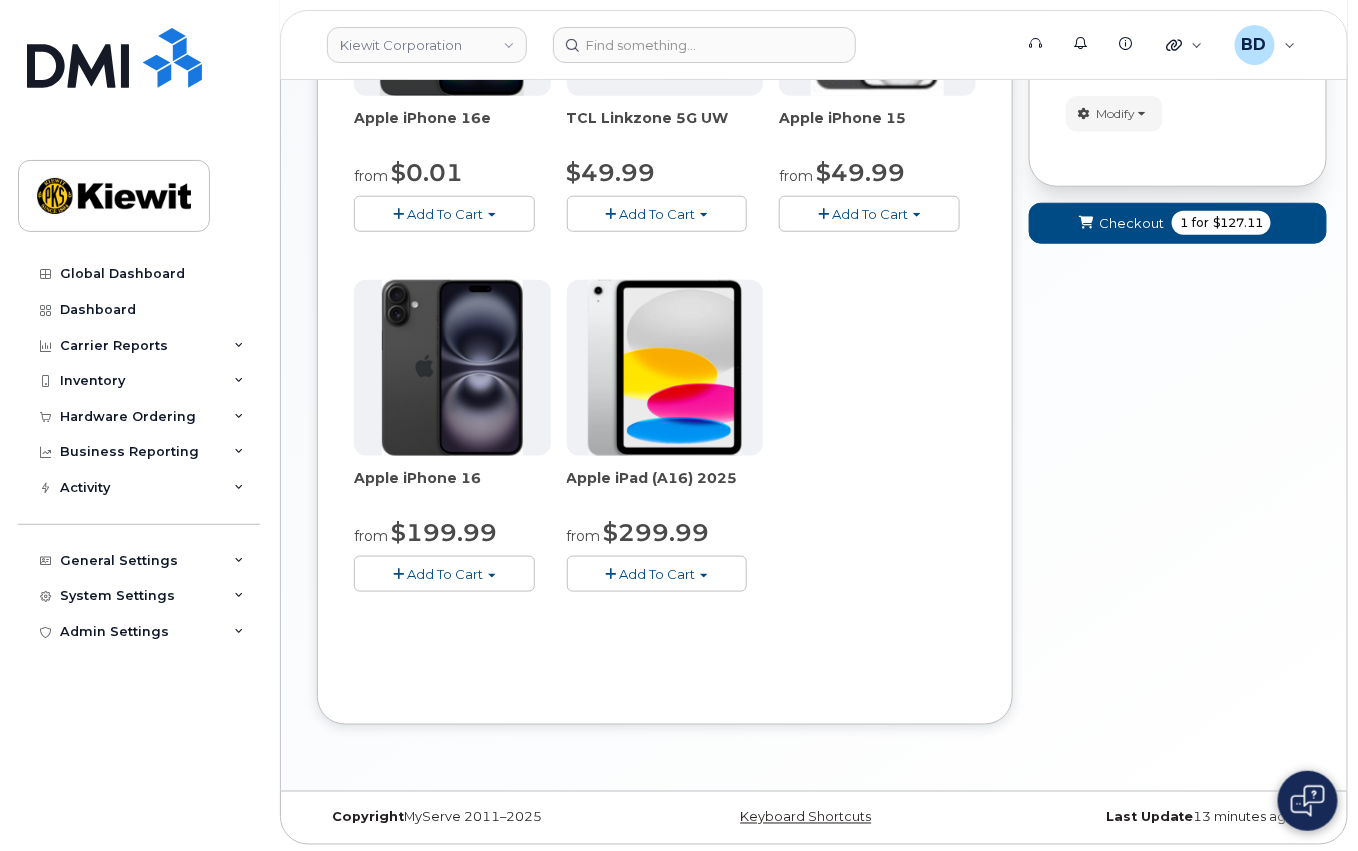 scroll, scrollTop: 9, scrollLeft: 0, axis: vertical 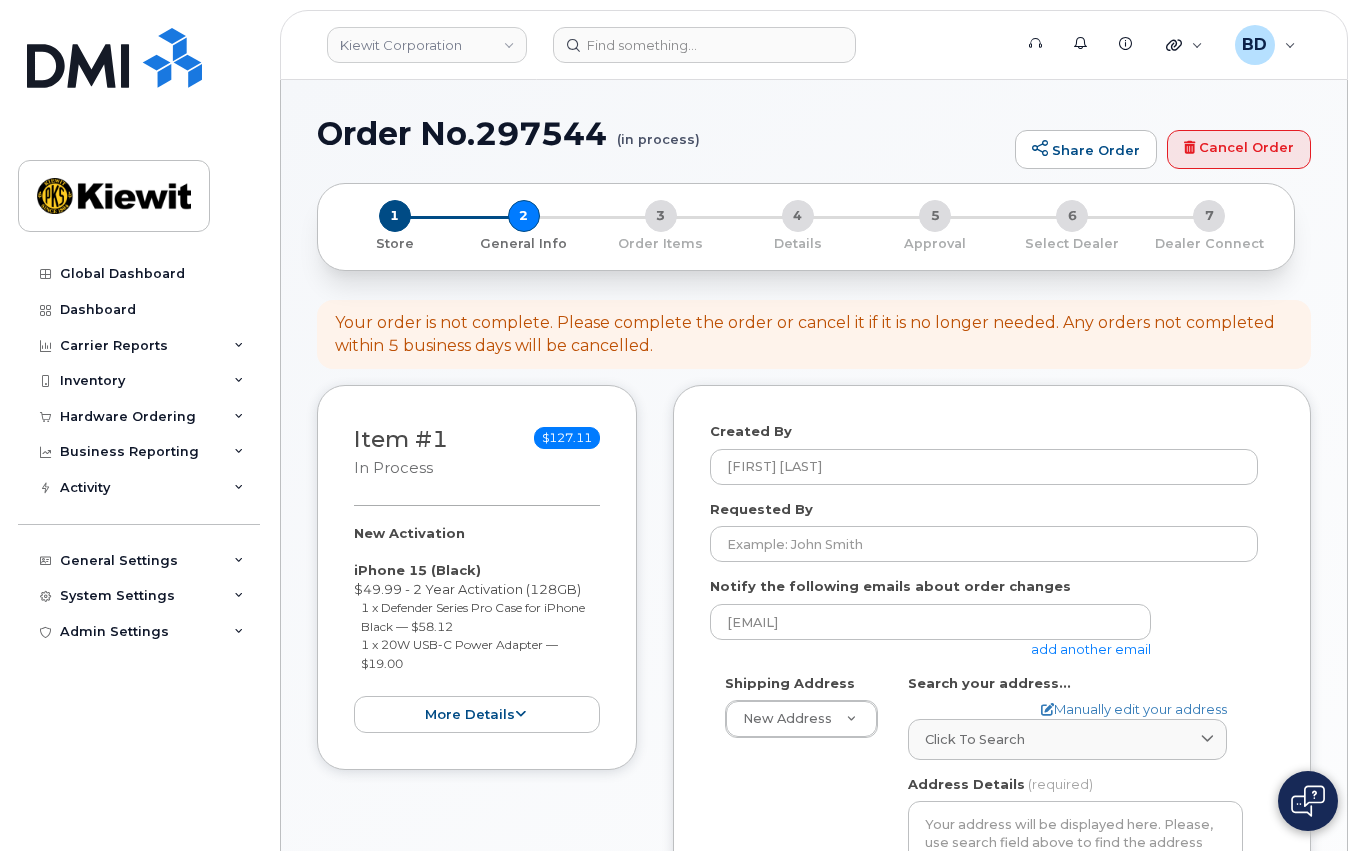 select 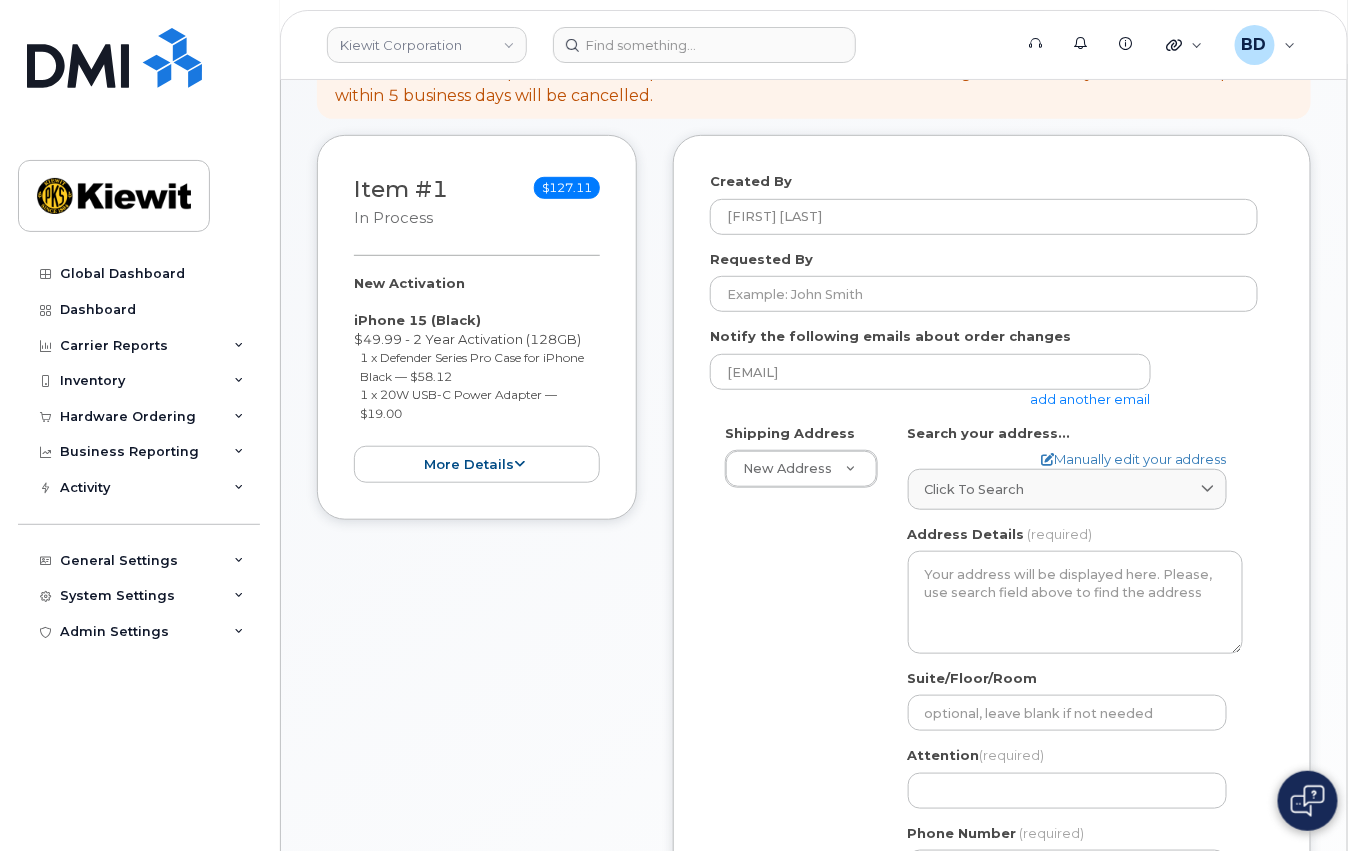 scroll, scrollTop: 266, scrollLeft: 0, axis: vertical 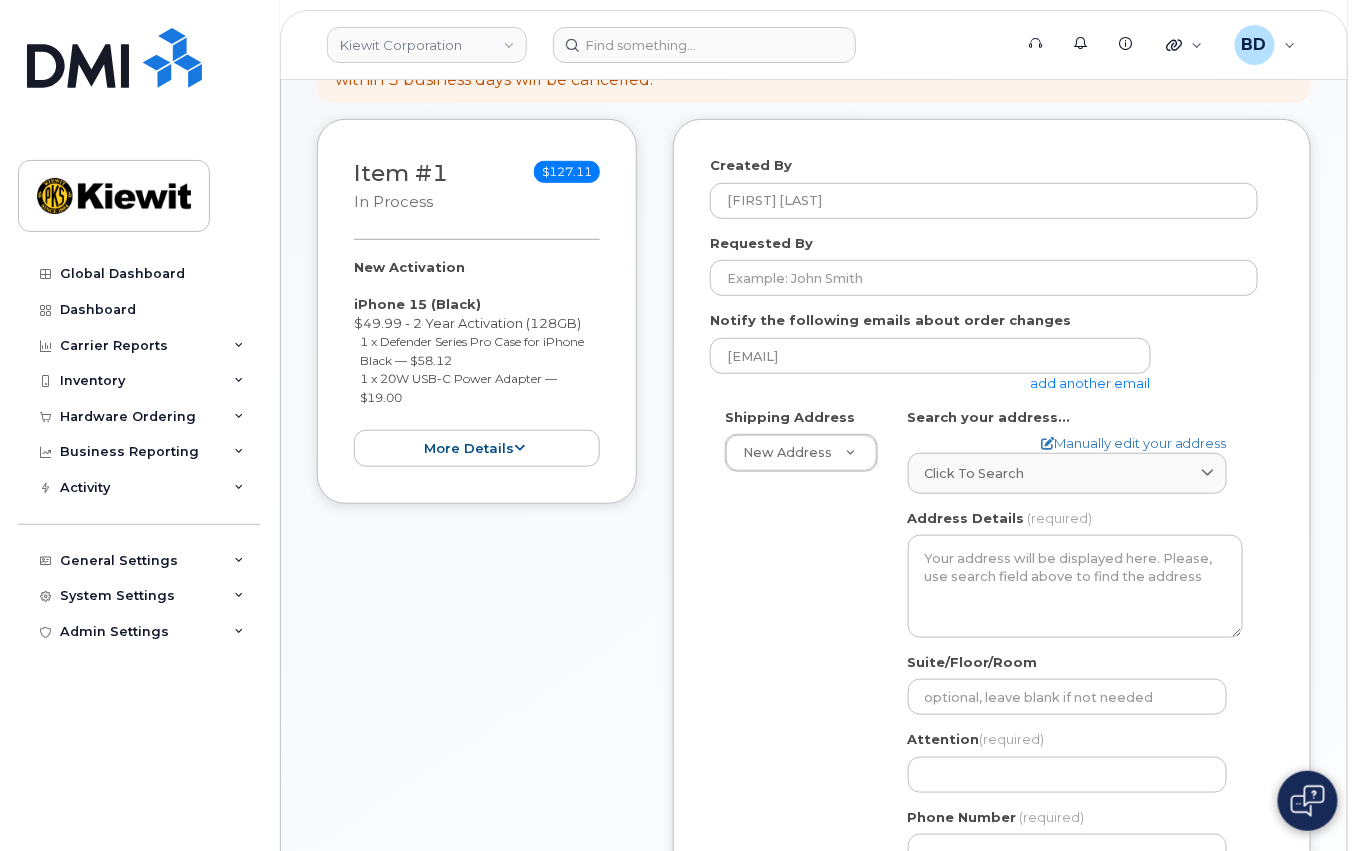 click on "add another email" 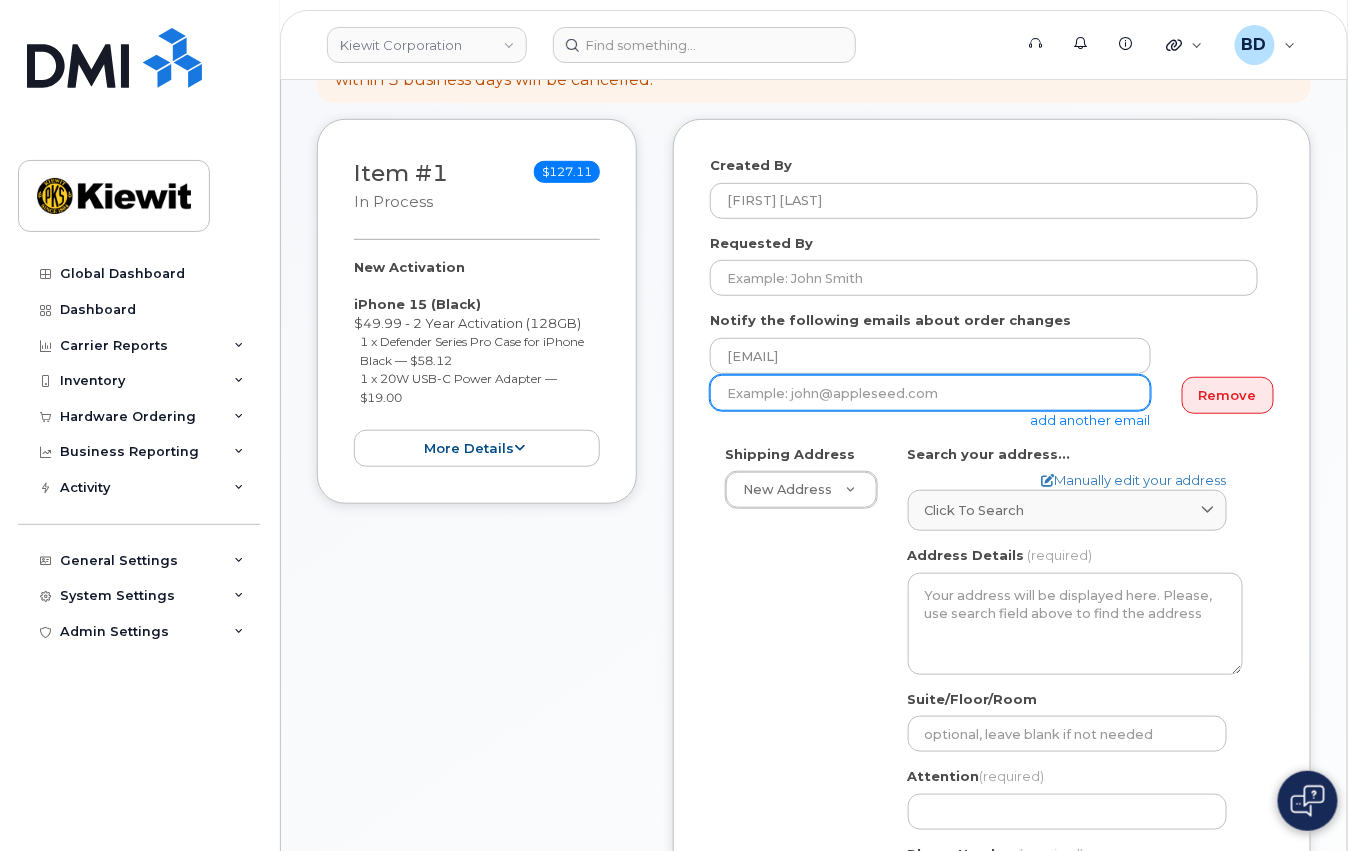 click 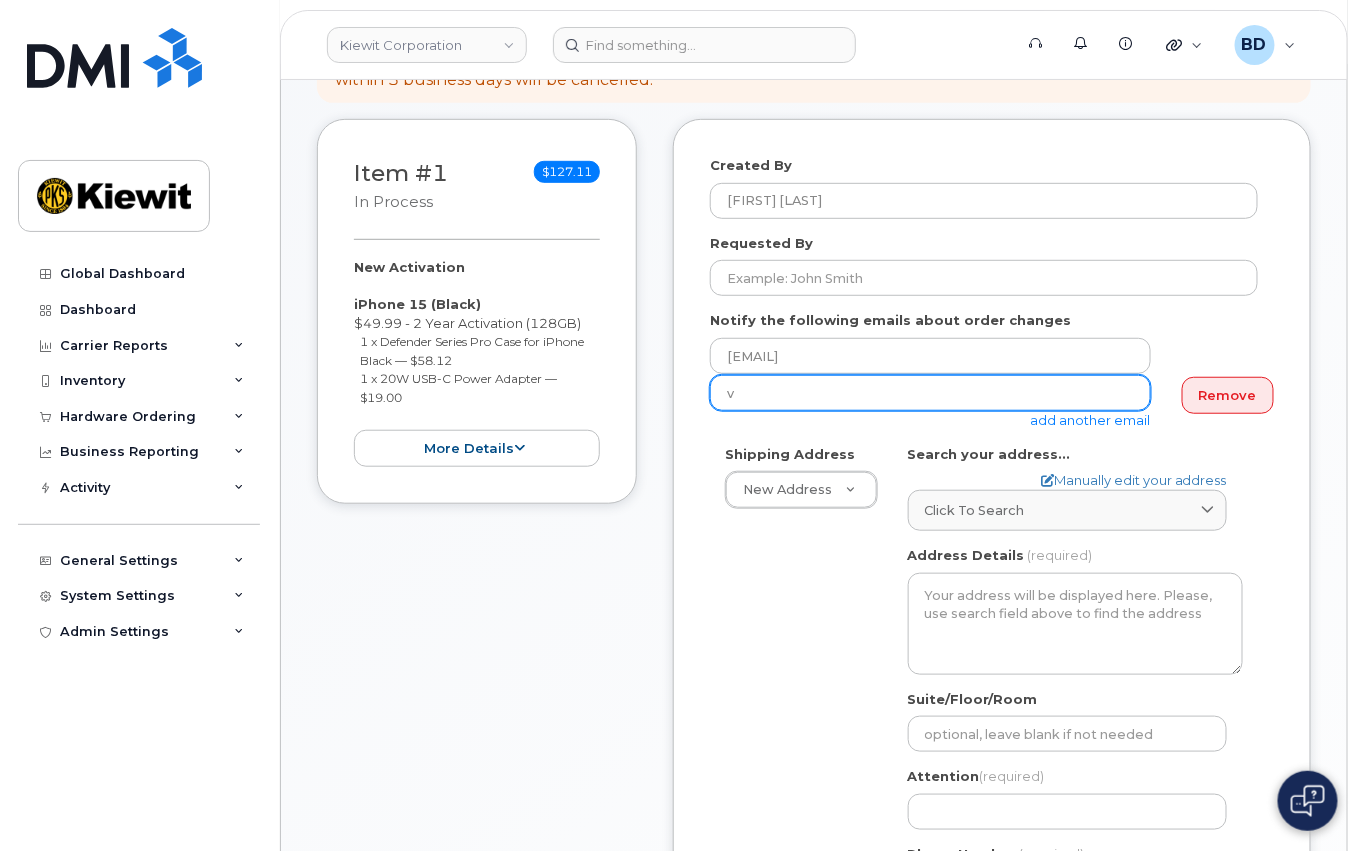 drag, startPoint x: 913, startPoint y: 393, endPoint x: 713, endPoint y: 412, distance: 200.90047 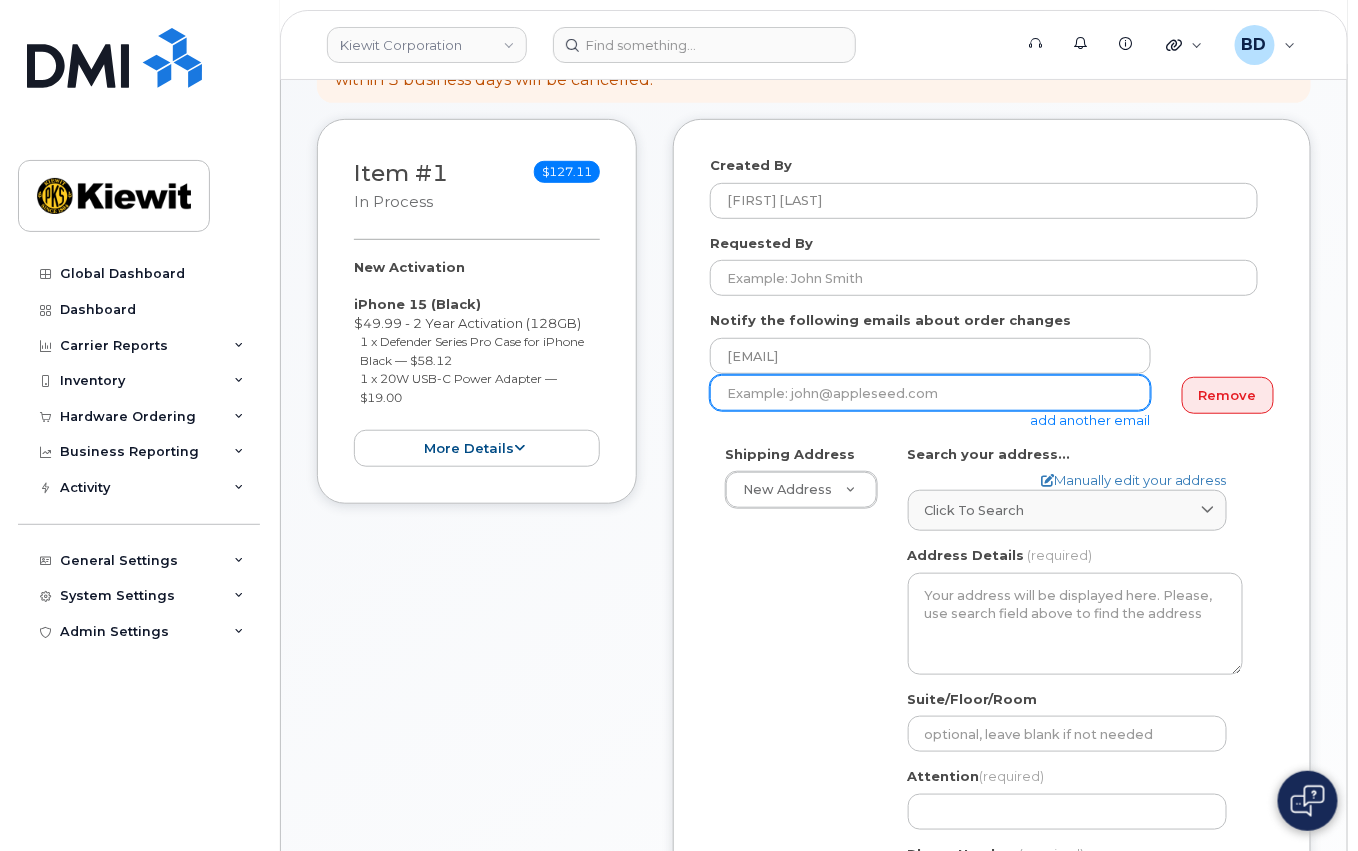 paste on "jennifer.davey@kiewit.com" 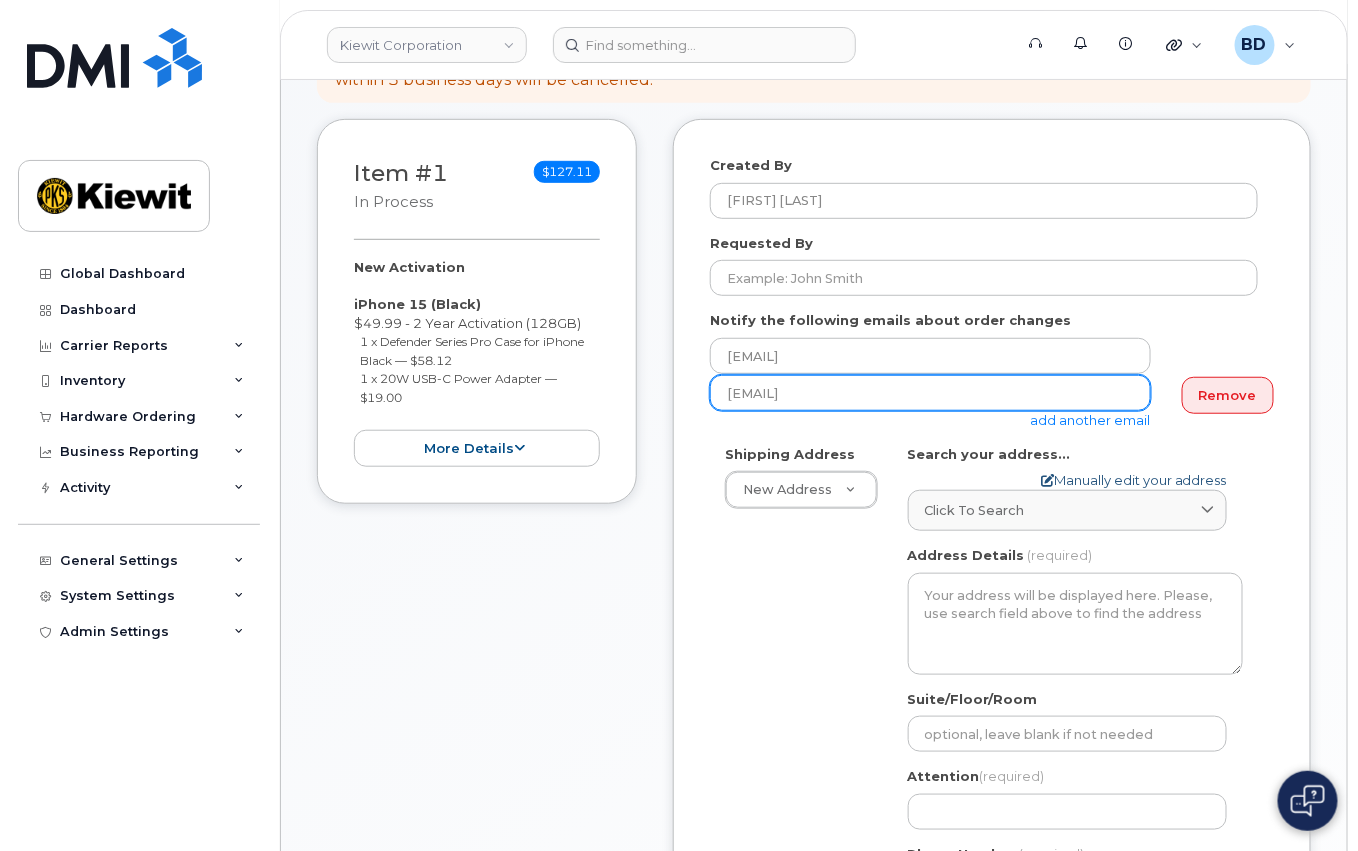 type on "jennifer.davey@kiewit.com" 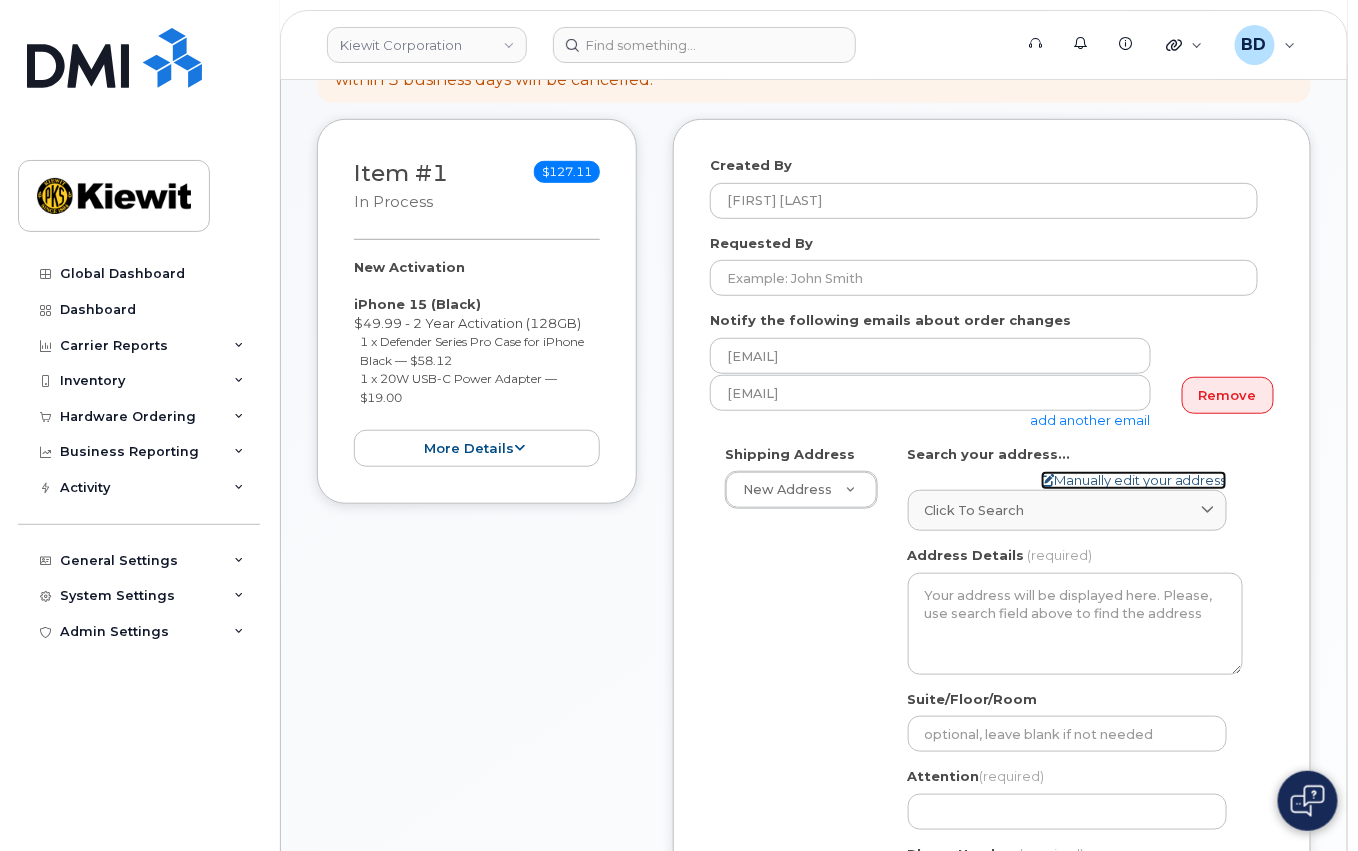 click on "Manually edit your address" 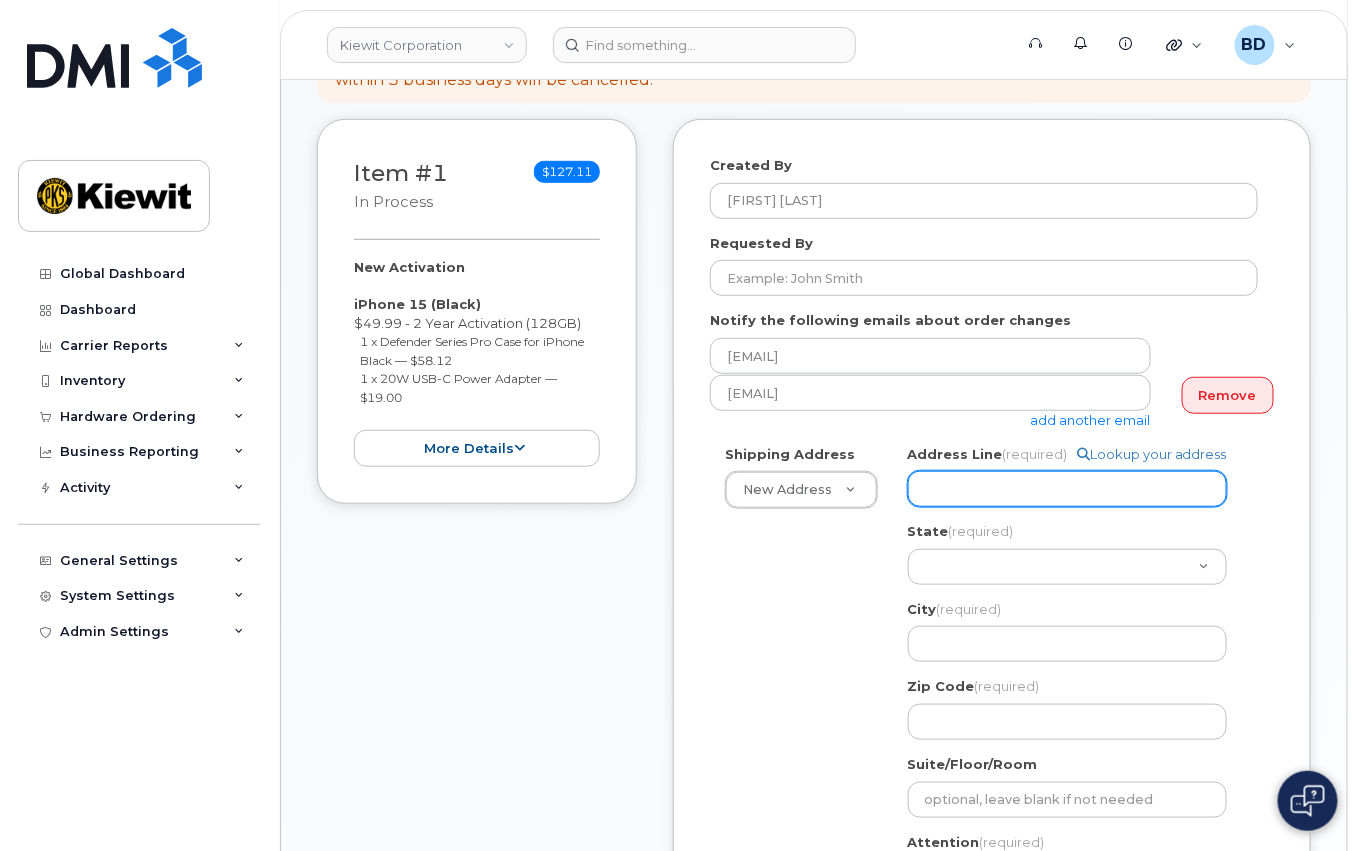 click on "Address Line
(required)" 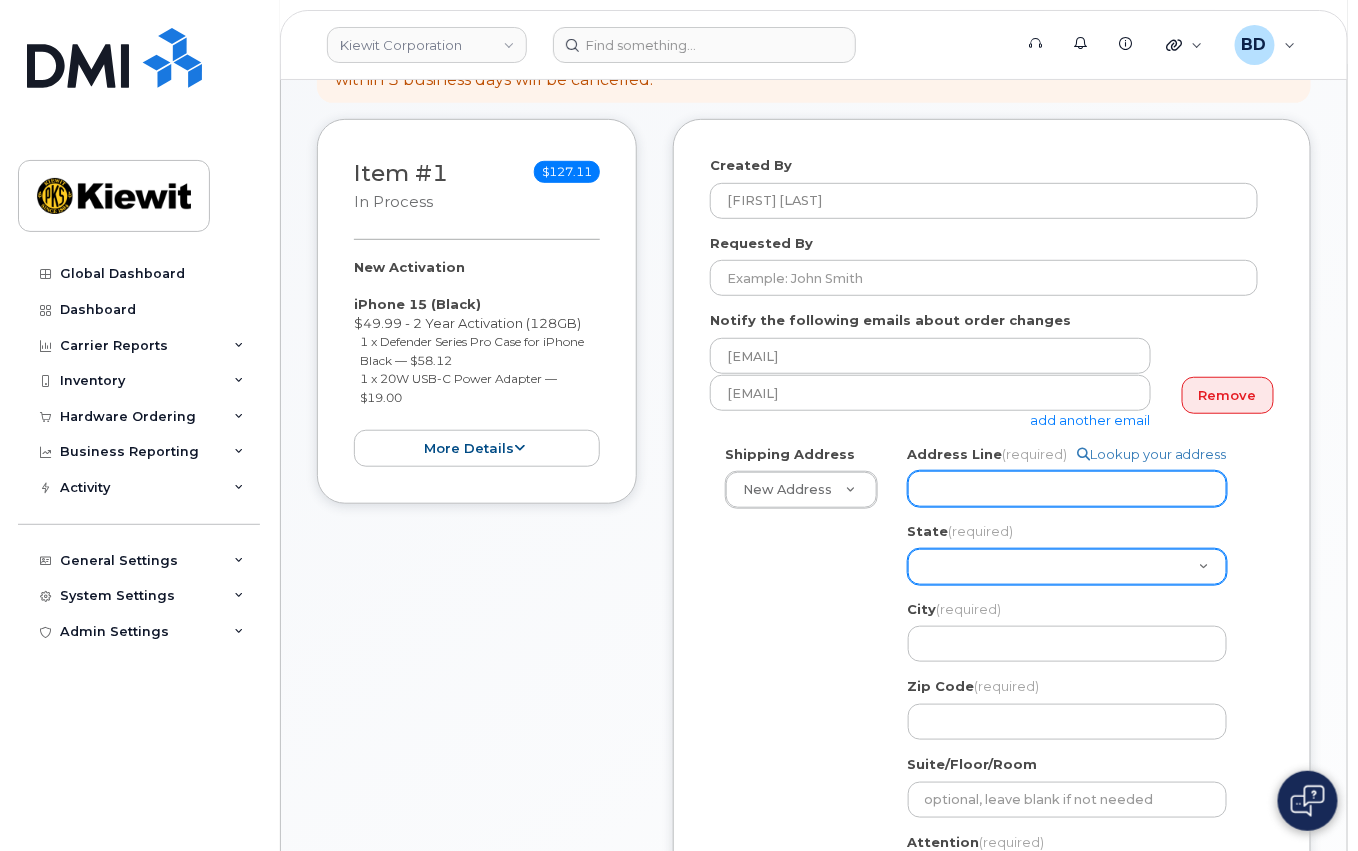 paste on "10051 Trainstation Circle" 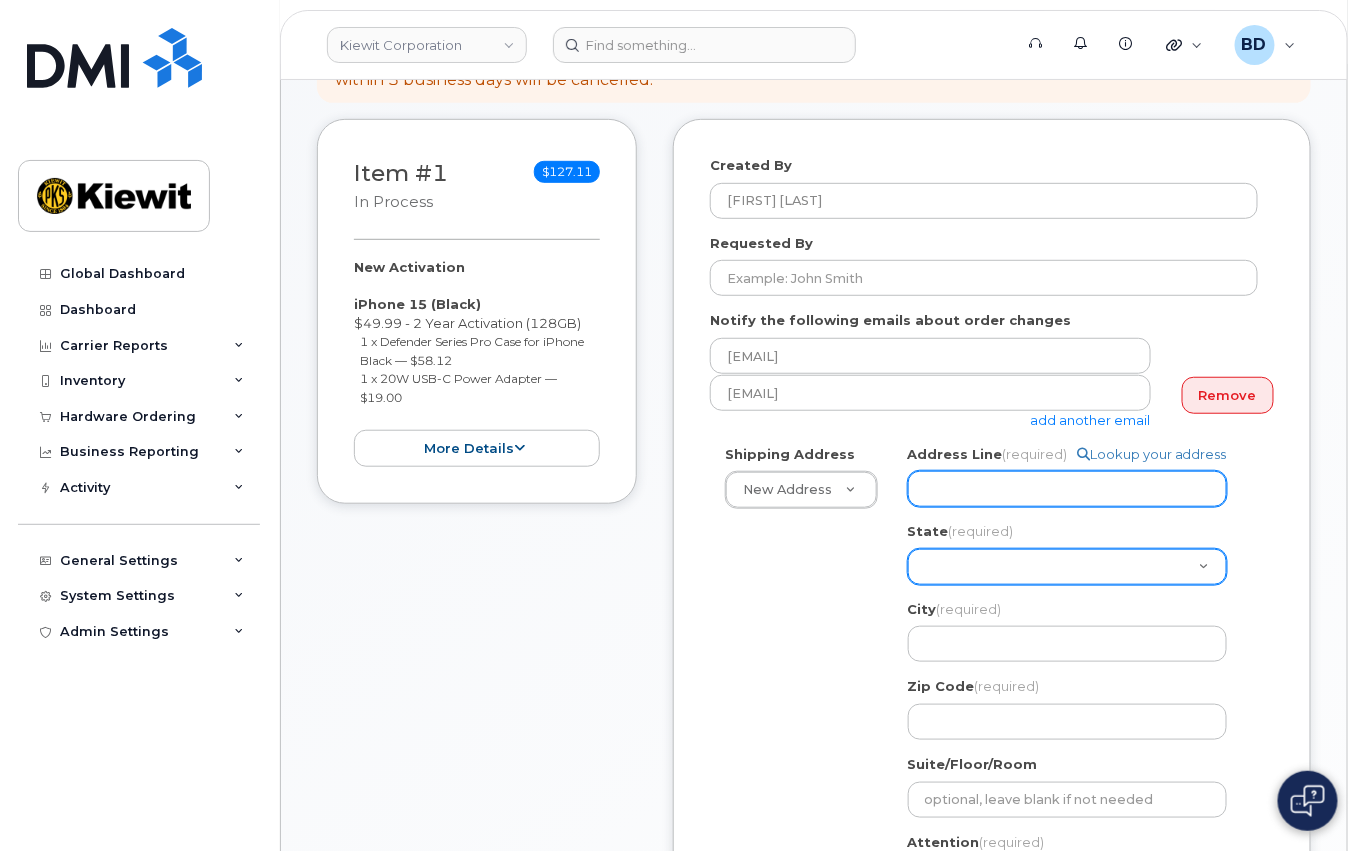 select 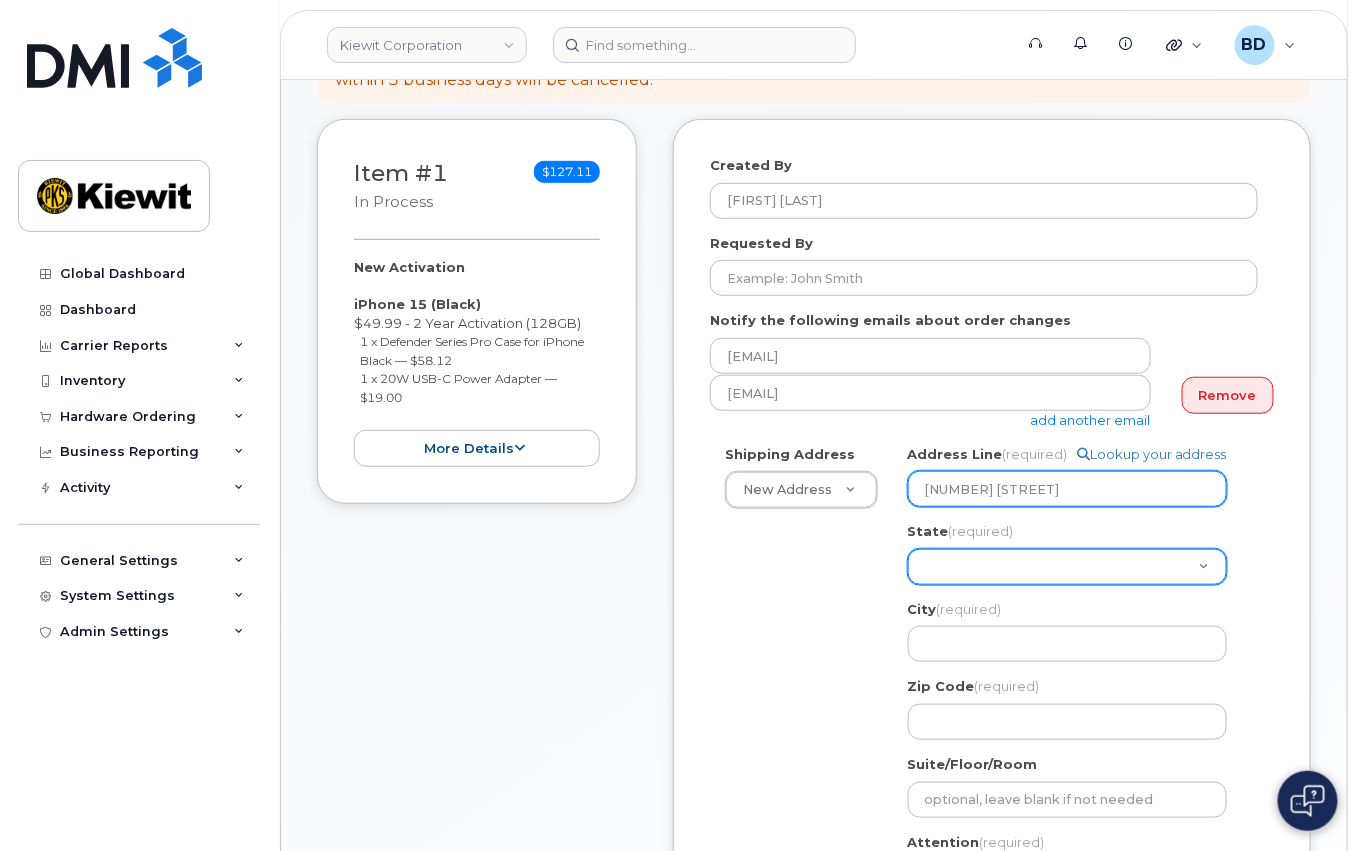 type on "10051 Trainstation Circle" 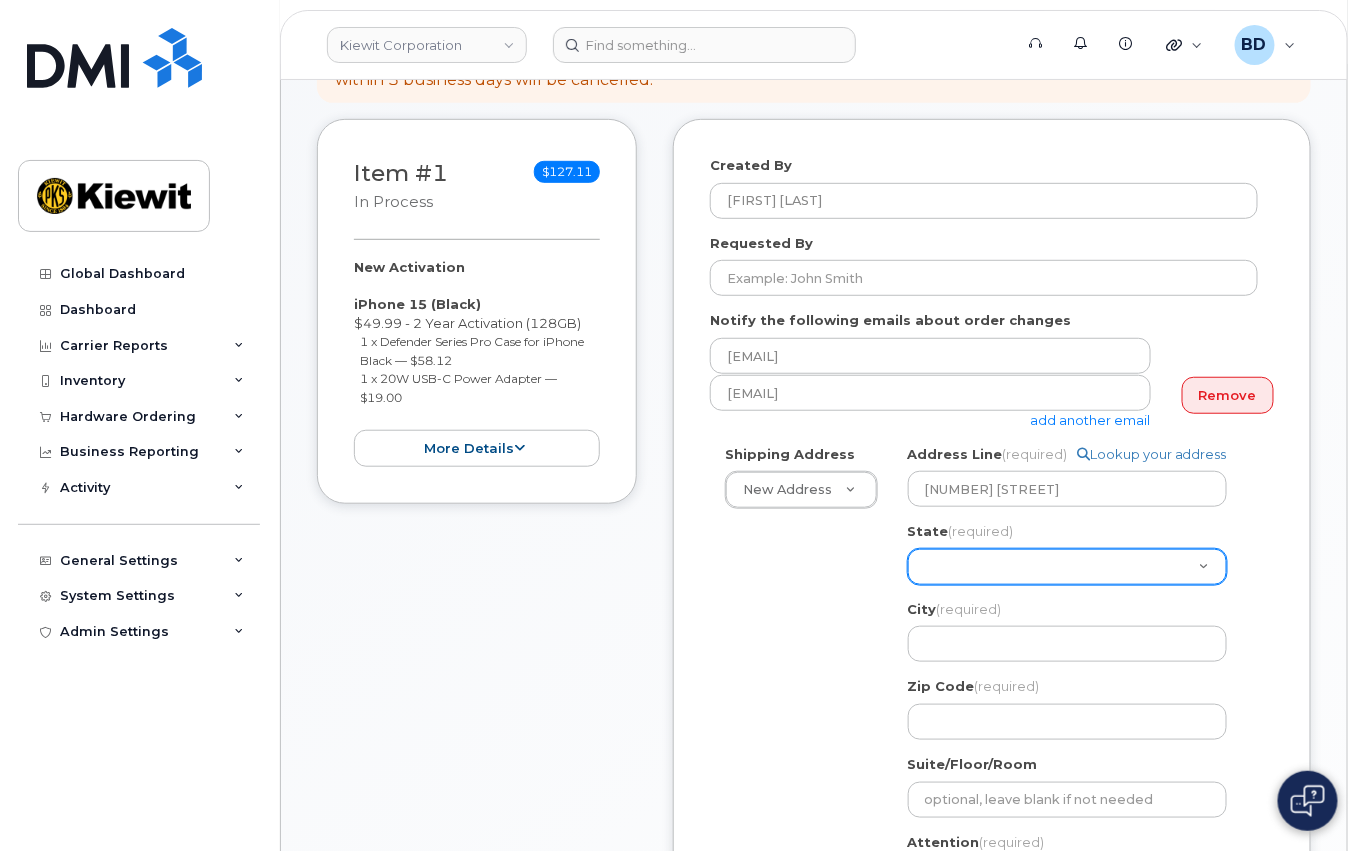 click on "Alabama
Alaska
American Samoa
Arizona
Arkansas
California
Colorado
Connecticut
Delaware
District of Columbia
Florida
Georgia
Guam
Hawaii
Idaho
Illinois
Indiana
Iowa
Kansas
Kentucky
Louisiana
Maine
Maryland
Massachusetts
Michigan
Minnesota
Mississippi
Missouri
Montana
Nebraska
Nevada
New Hampshire
New Jersey
New Mexico
New York
North Carolina
North Dakota
Ohio
Oklahoma
Oregon
Pennsylvania
Puerto Rico
Rhode Island
South Carolina
South Dakota
Tennessee
Texas
Utah
Vermont
Virginia
Virgin Islands
Washington
West Virginia
Wisconsin
Wyoming" 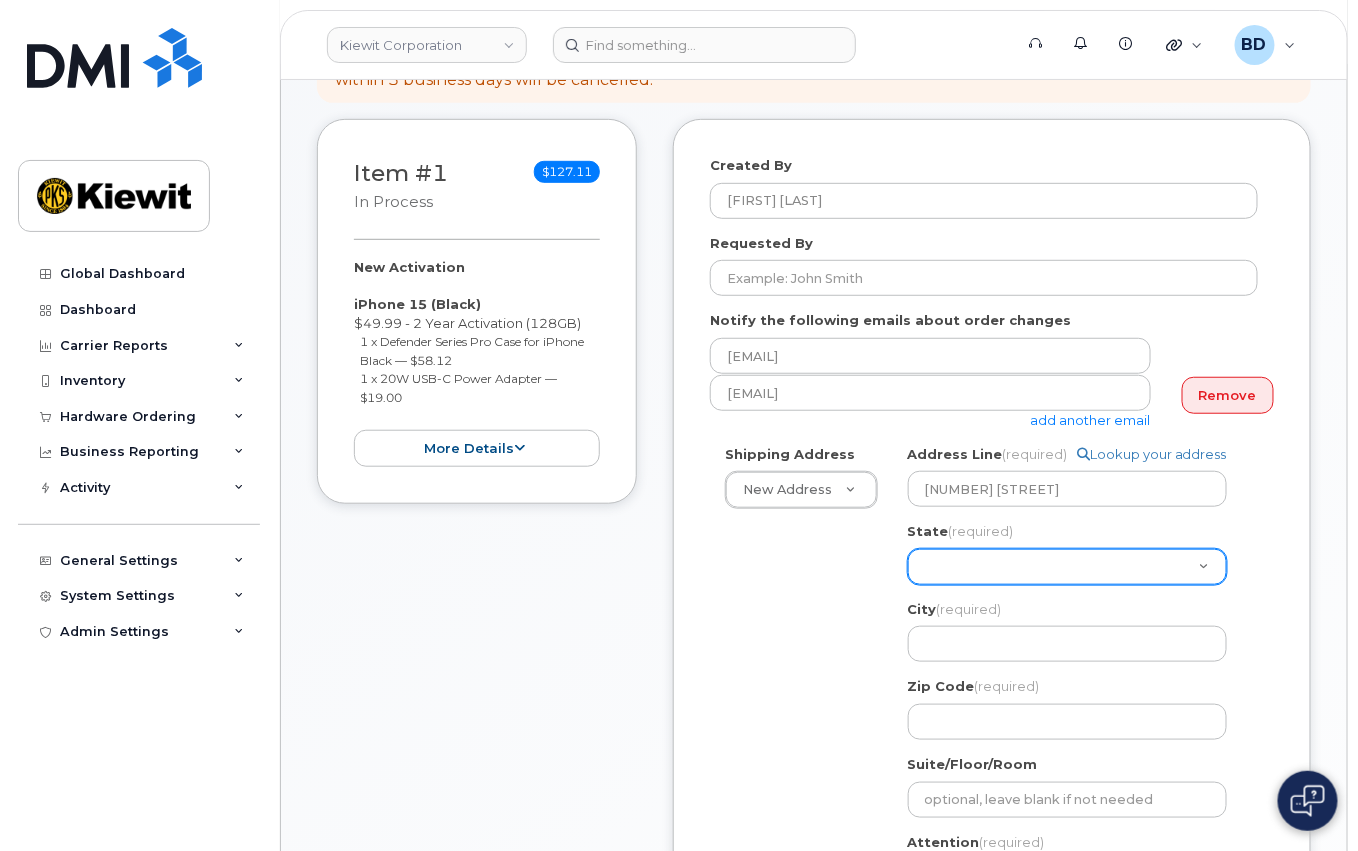 select on "CO" 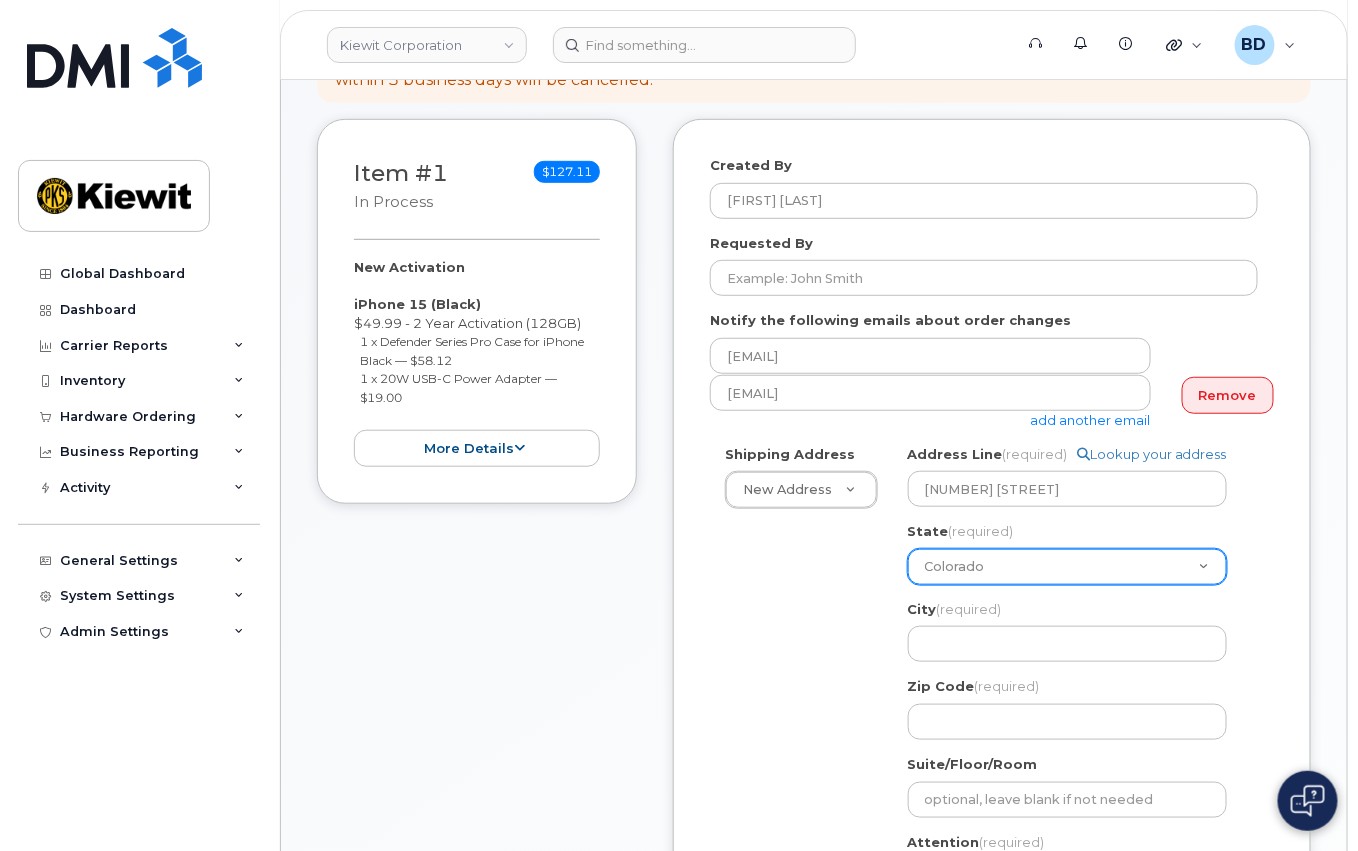 click on "Alabama
Alaska
American Samoa
Arizona
Arkansas
California
Colorado
Connecticut
Delaware
District of Columbia
Florida
Georgia
Guam
Hawaii
Idaho
Illinois
Indiana
Iowa
Kansas
Kentucky
Louisiana
Maine
Maryland
Massachusetts
Michigan
Minnesota
Mississippi
Missouri
Montana
Nebraska
Nevada
New Hampshire
New Jersey
New Mexico
New York
North Carolina
North Dakota
Ohio
Oklahoma
Oregon
Pennsylvania
Puerto Rico
Rhode Island
South Carolina
South Dakota
Tennessee
Texas
Utah
Vermont
Virginia
Virgin Islands
Washington
West Virginia
Wisconsin
Wyoming" 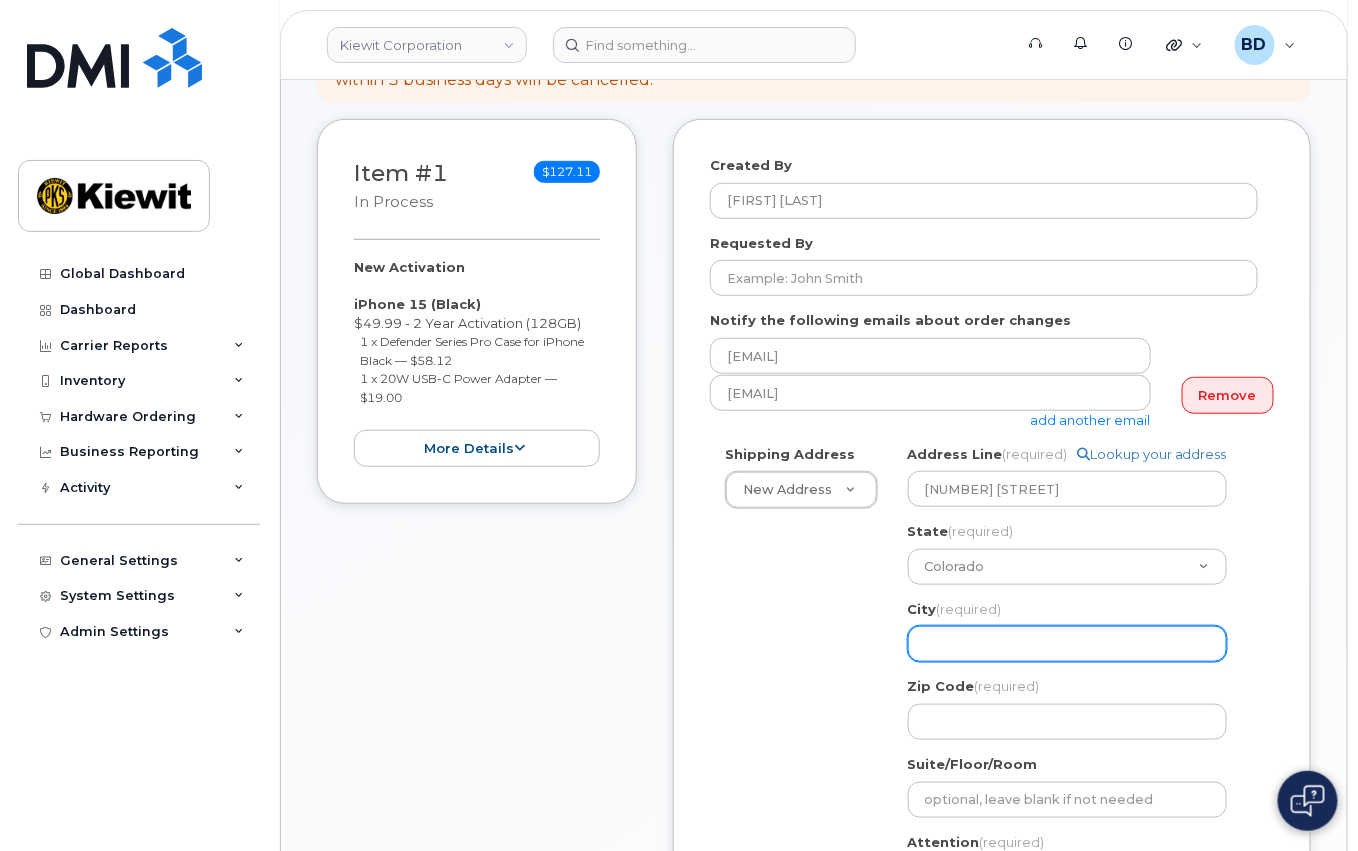 click on "City
(required)" 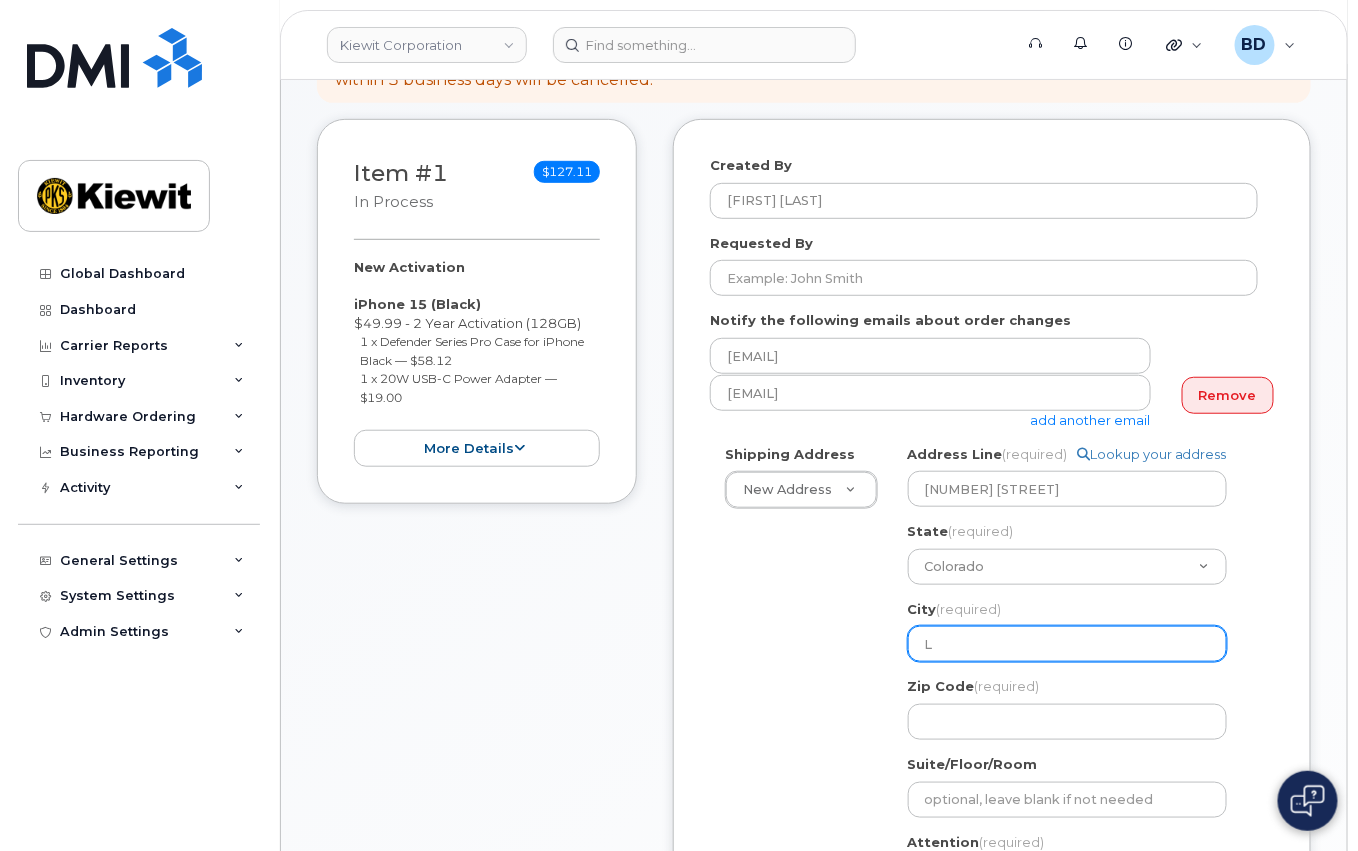 select 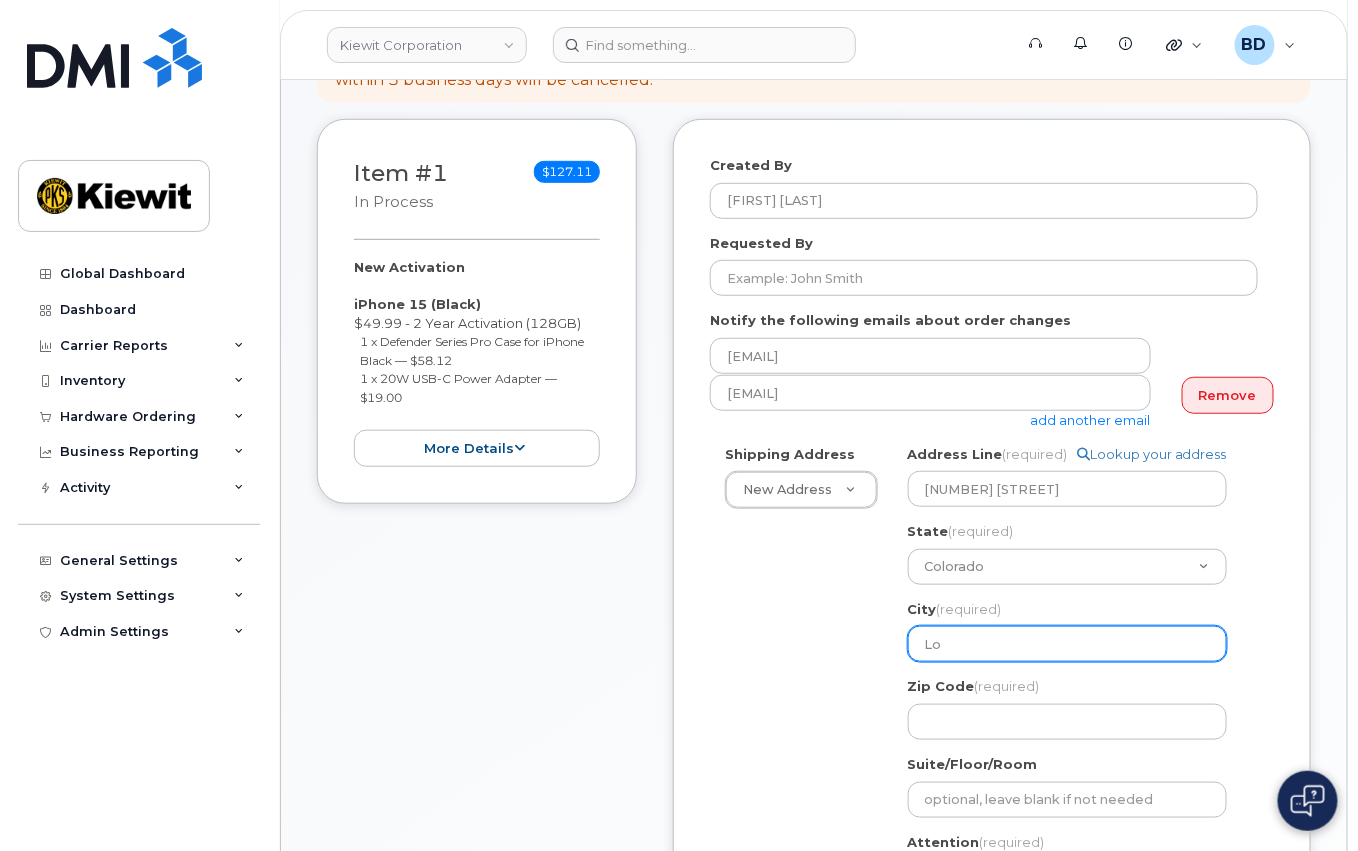 select 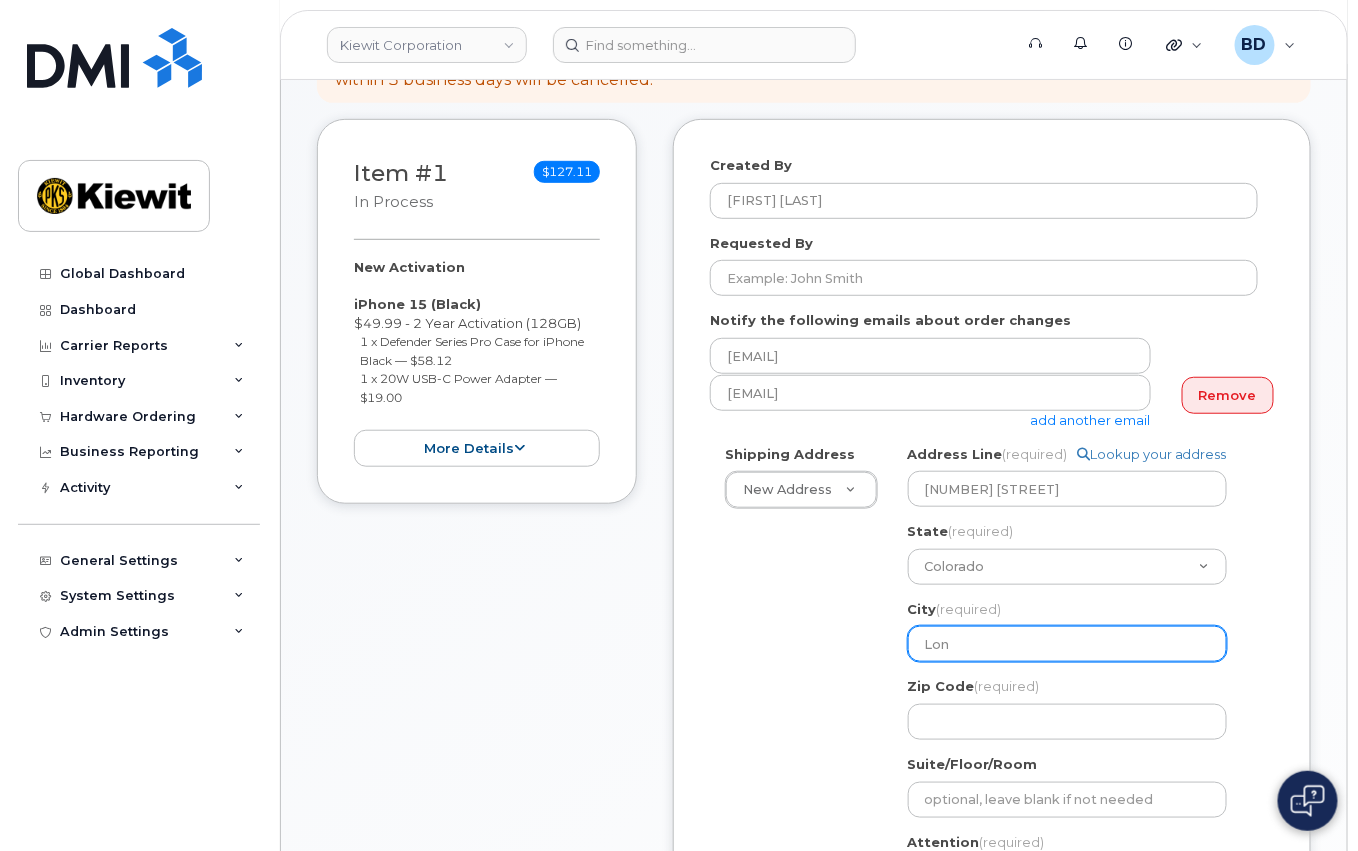 select 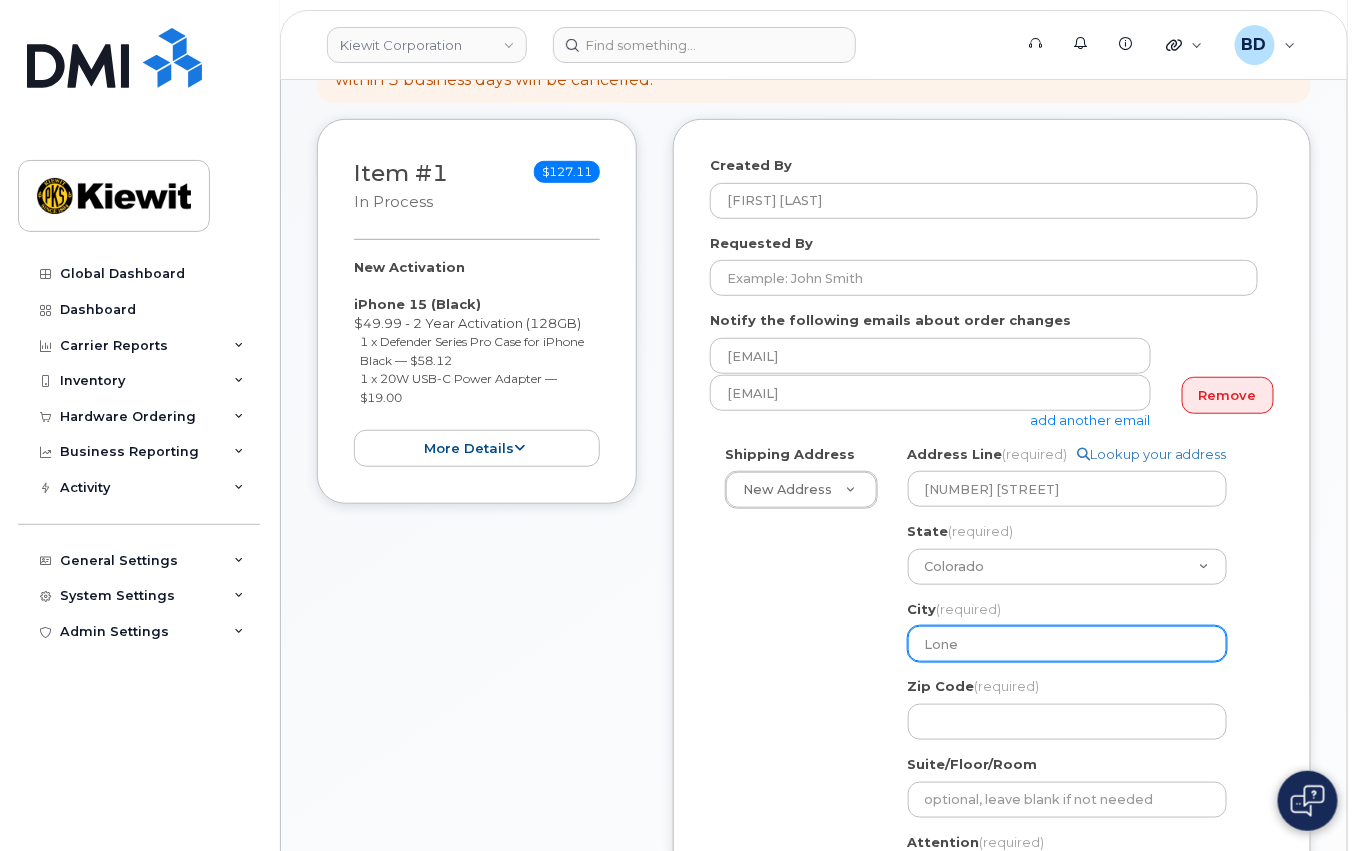 type on "Lone" 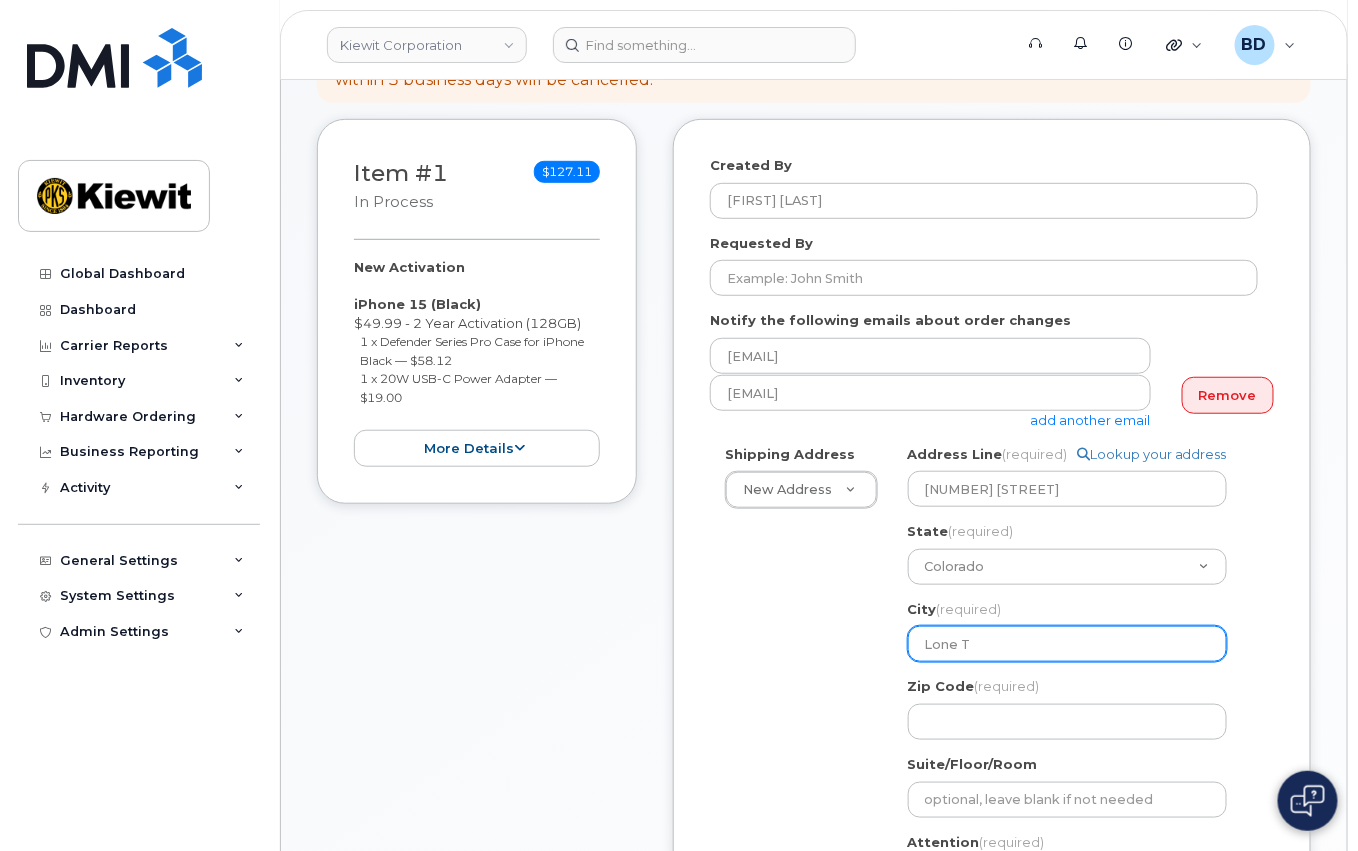 select 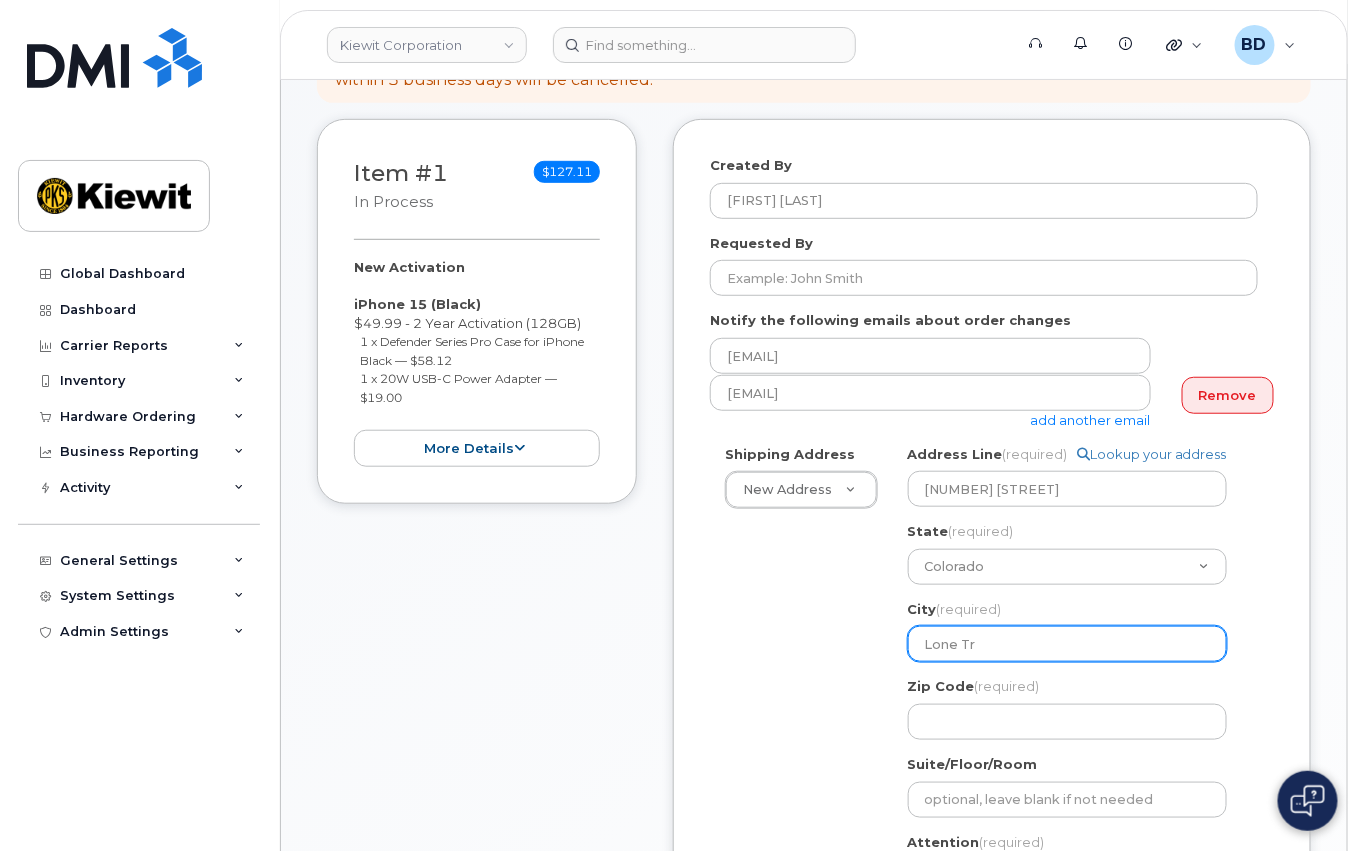 select 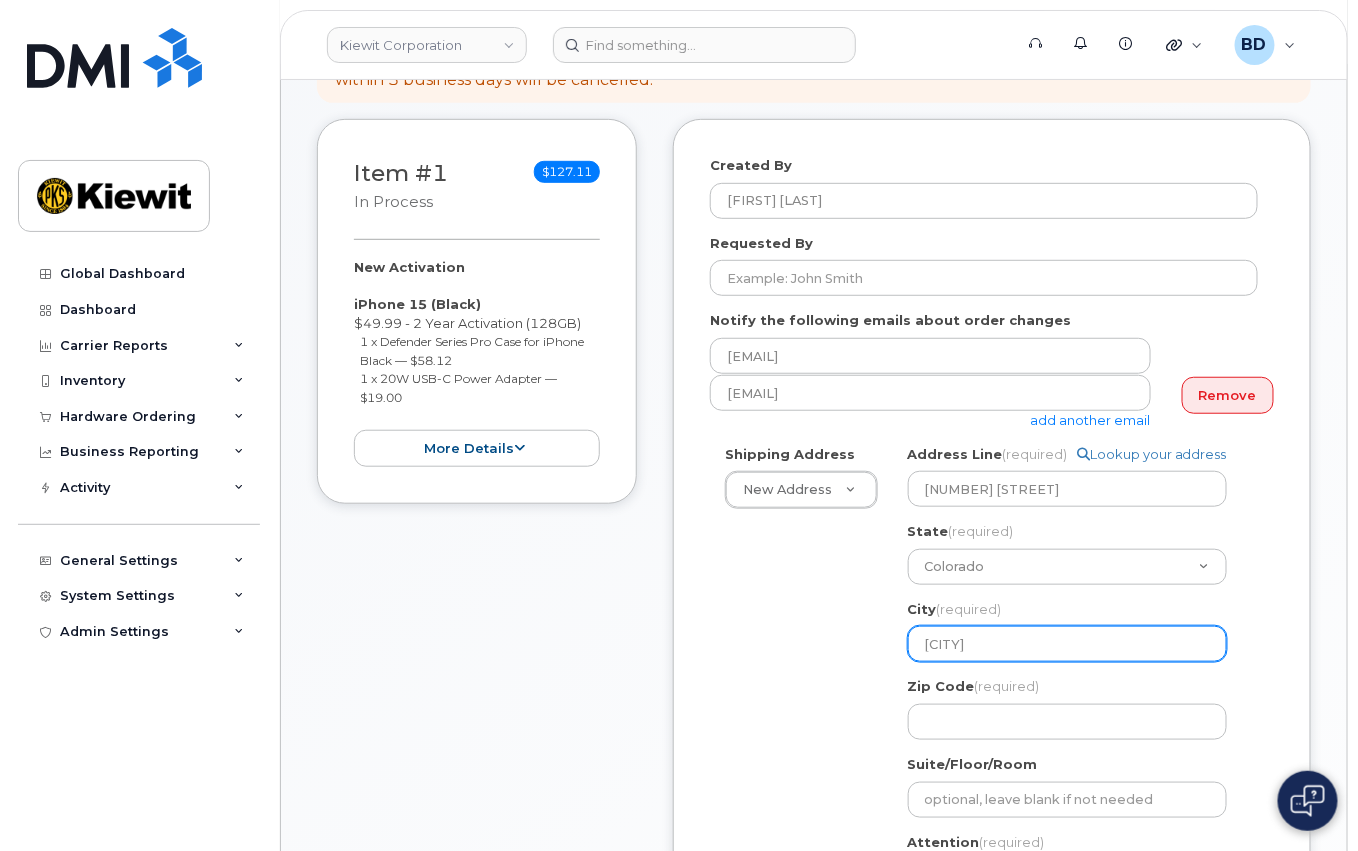 select 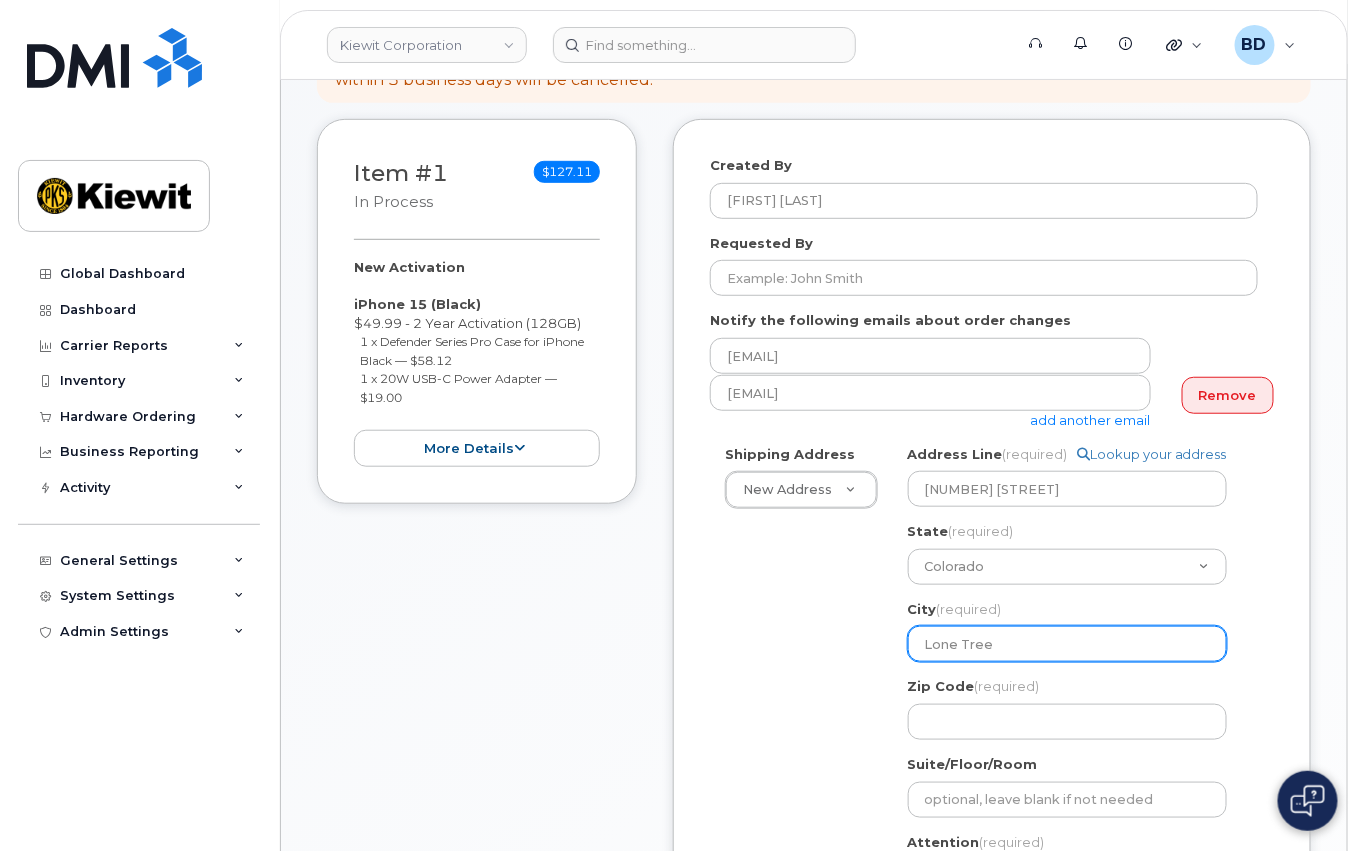 type on "Lone Tree" 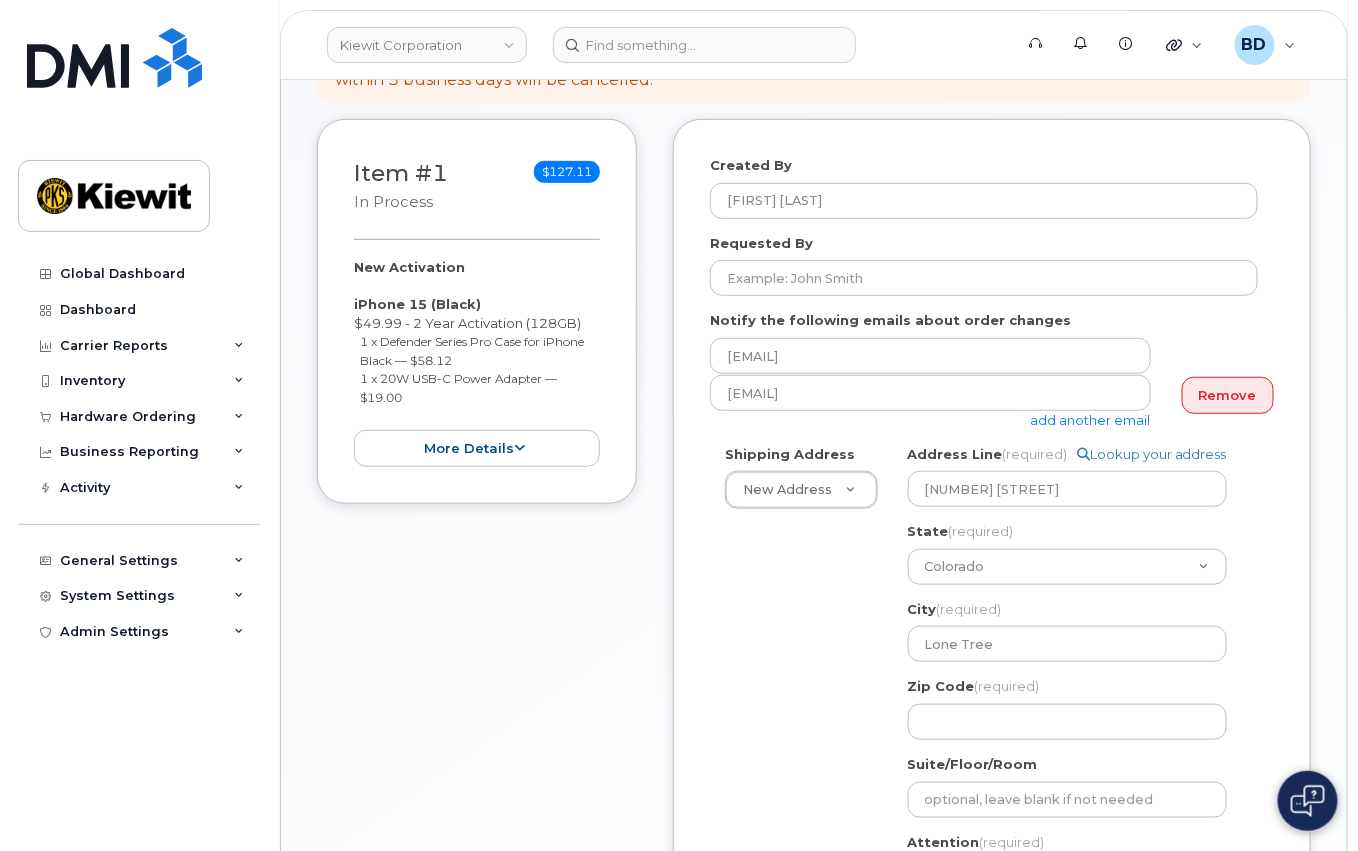 click on "CO
Lone Tree
Search your address...
Manually edit your address
Click to search No available options
Address Line
(required)
Lookup your address
10051 Trainstation Circle
State
(required)
Alabama
Alaska
American Samoa
Arizona
Arkansas
California
Colorado
Connecticut
Delaware
District of Columbia
Florida
Georgia
Guam
Hawaii
Idaho
Illinois
Indiana
Iowa
Kansas
Kentucky
Louisiana
Maine
Maryland
Massachusetts
Michigan
Minnesota
Mississippi
Missouri
Montana
Nebraska
Nevada
New Hampshire
New Jersey
New Mexico
New York
North Carolina
North Dakota
Ohio
Oklahoma
Oregon
Pennsylvania
Puerto Rico
Rhode Island
South Carolina
South Dakota
Tennessee
Texas
Utah
Vermont
Virginia
Virgin Islands
Washington
West Virginia
Wisconsin
Wyoming
City
(required)
Lone Tree
10051 Trainstation Circle, Lone Tree, CO, USA
Zip Code
(required)" 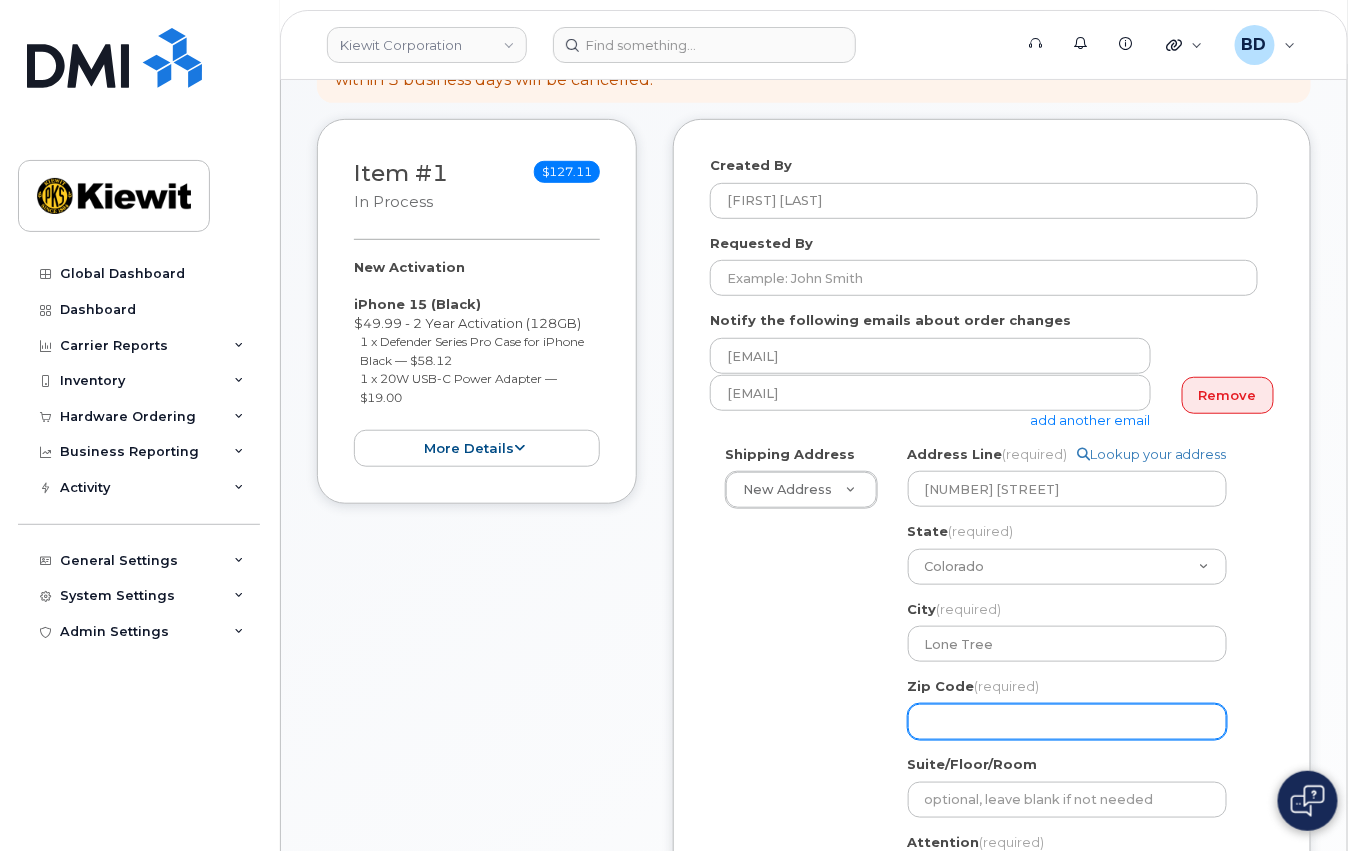 click on "Zip Code
(required)" 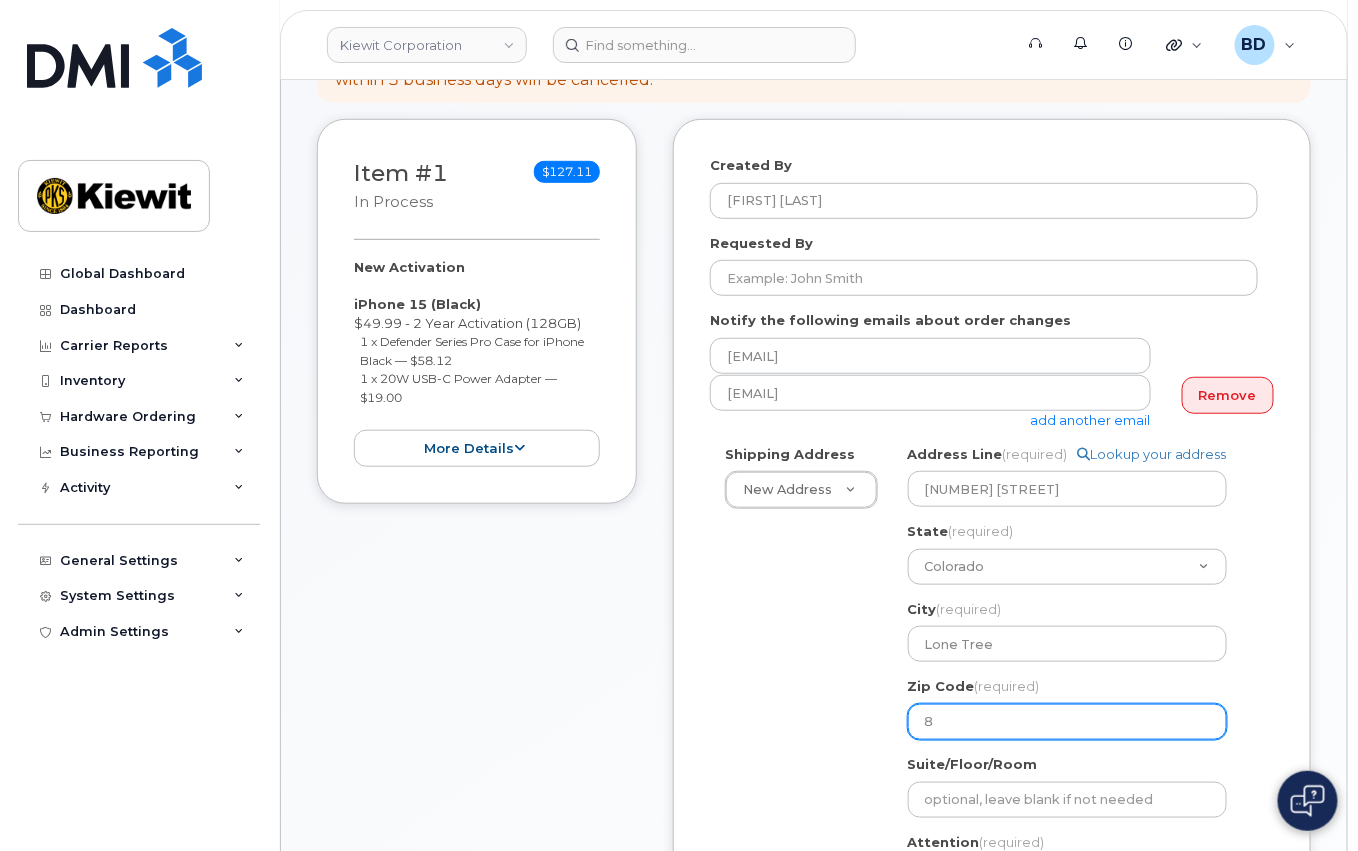 select 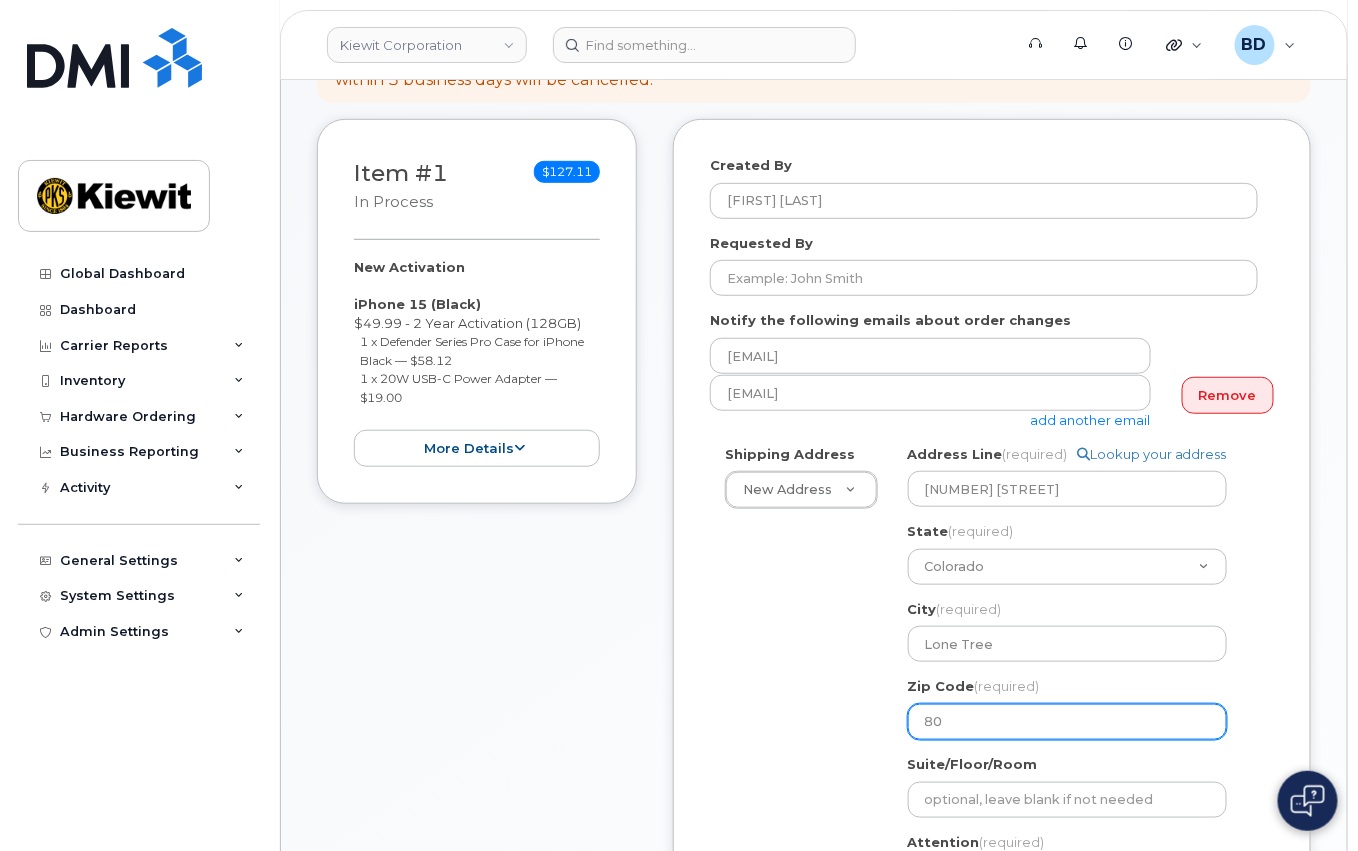 select 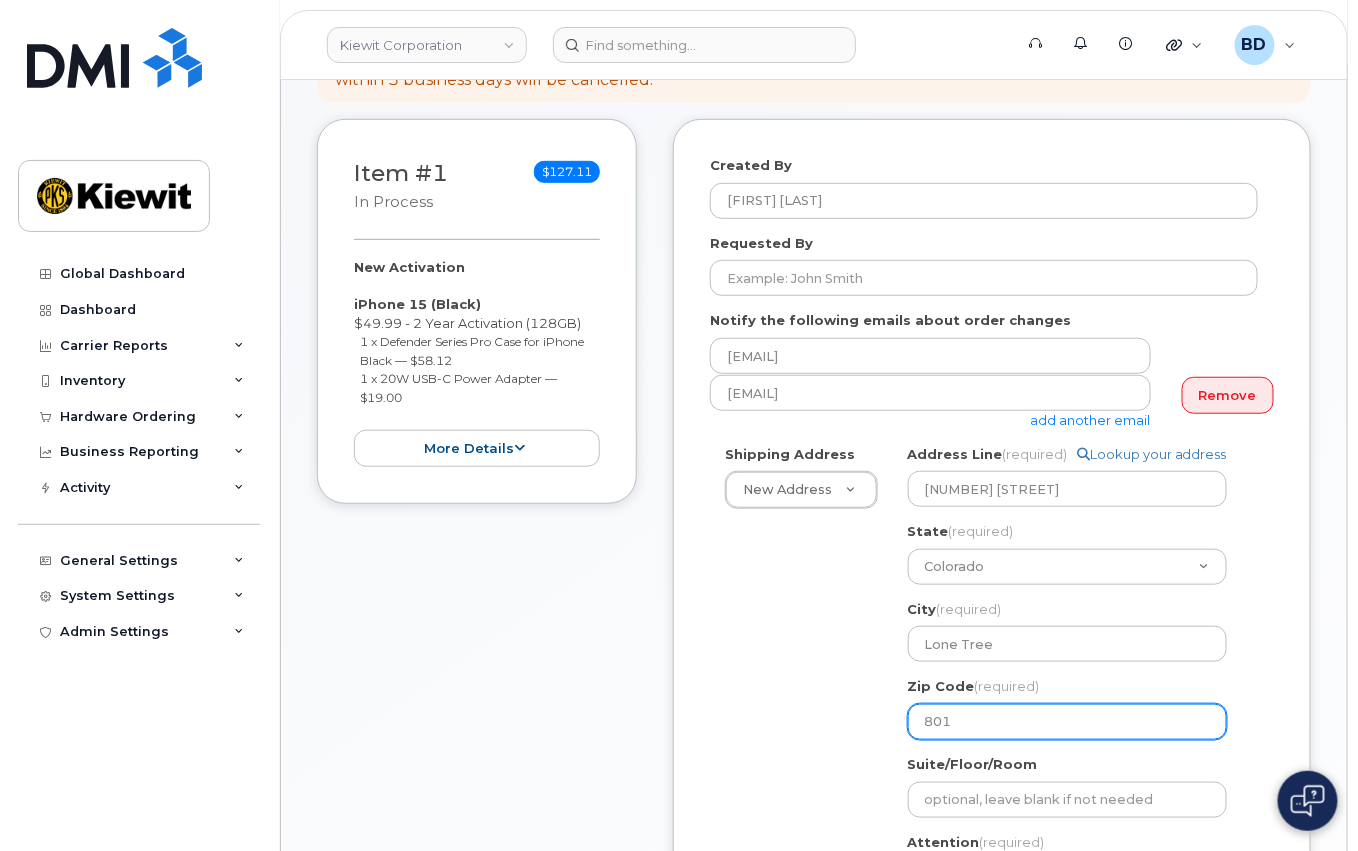 select 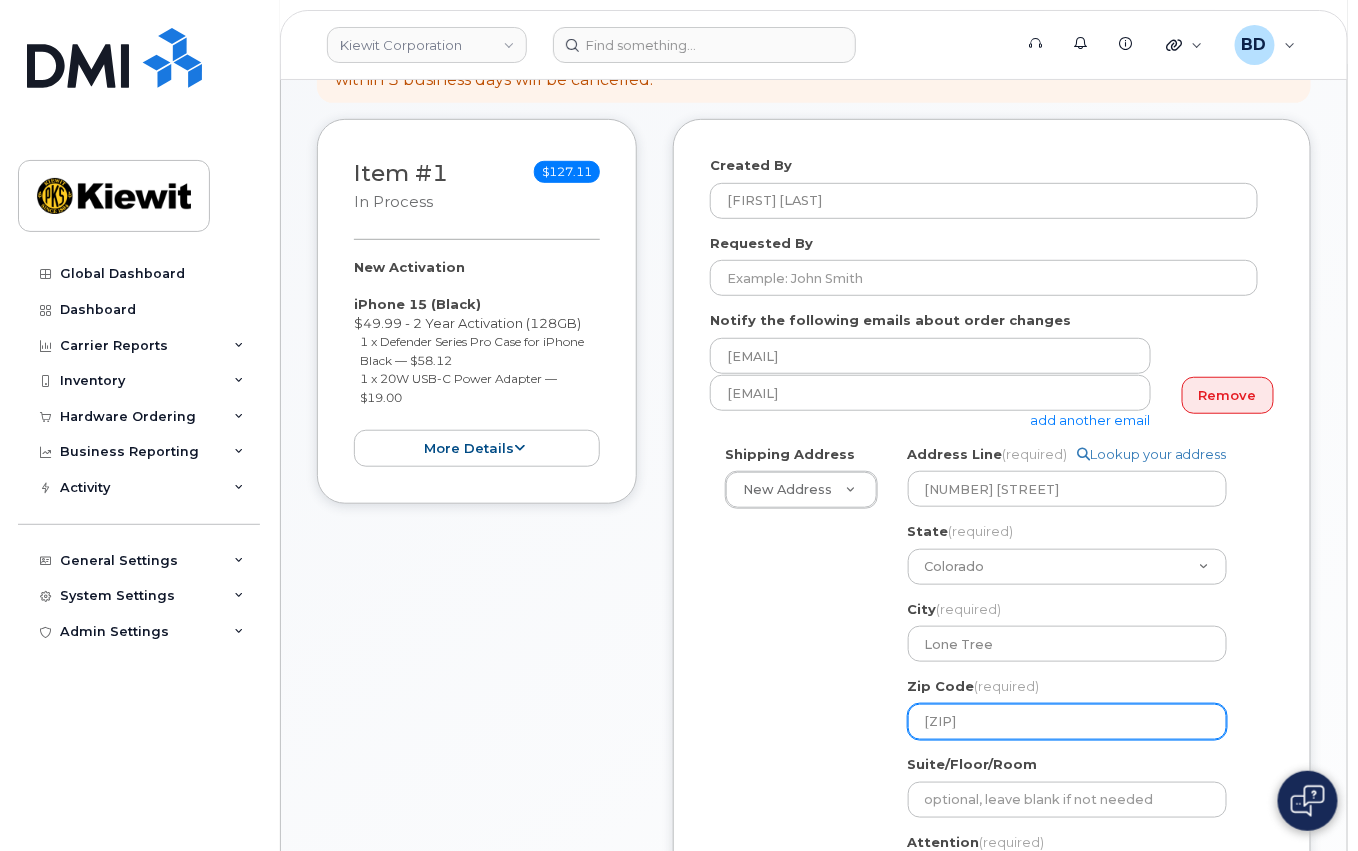 select 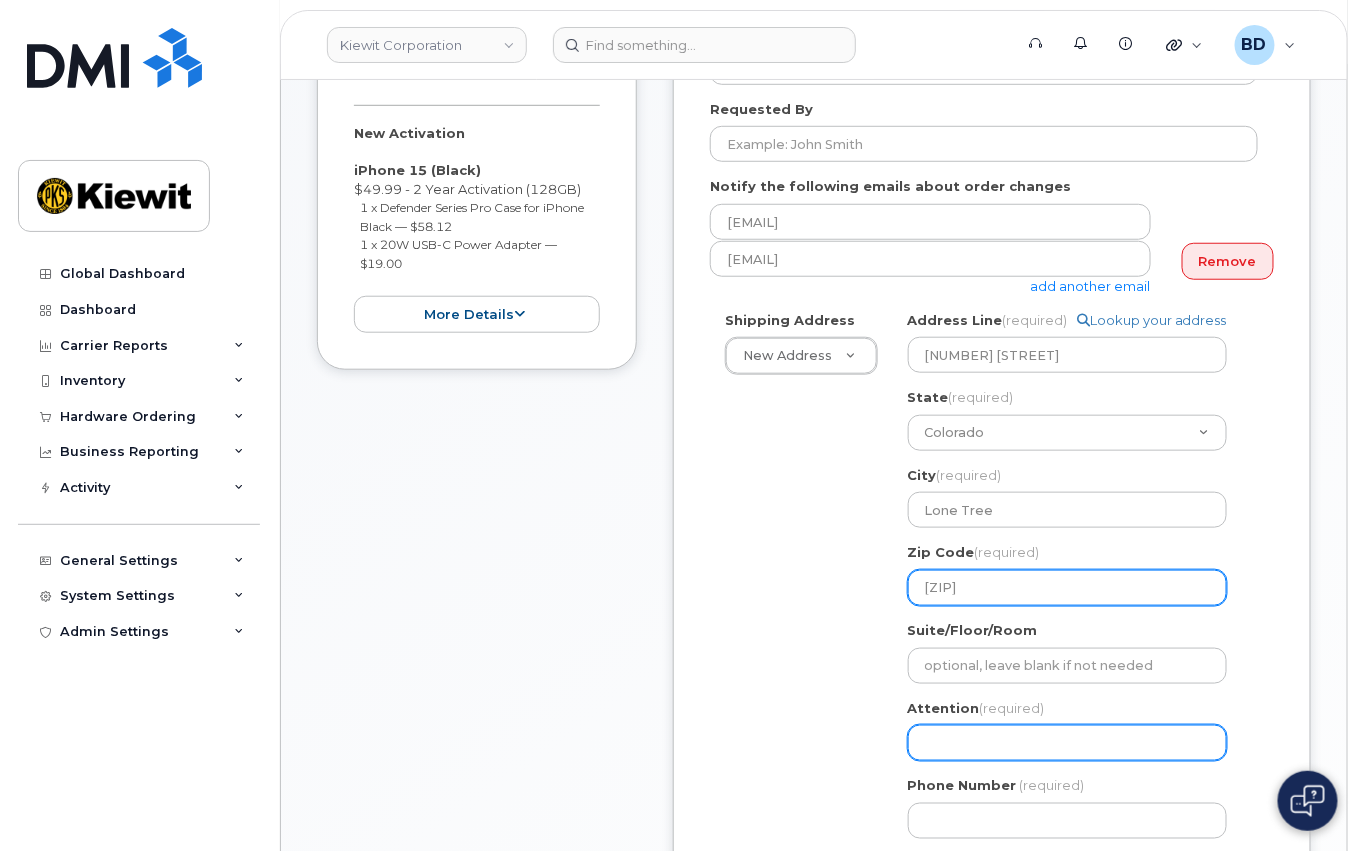 type on "80124" 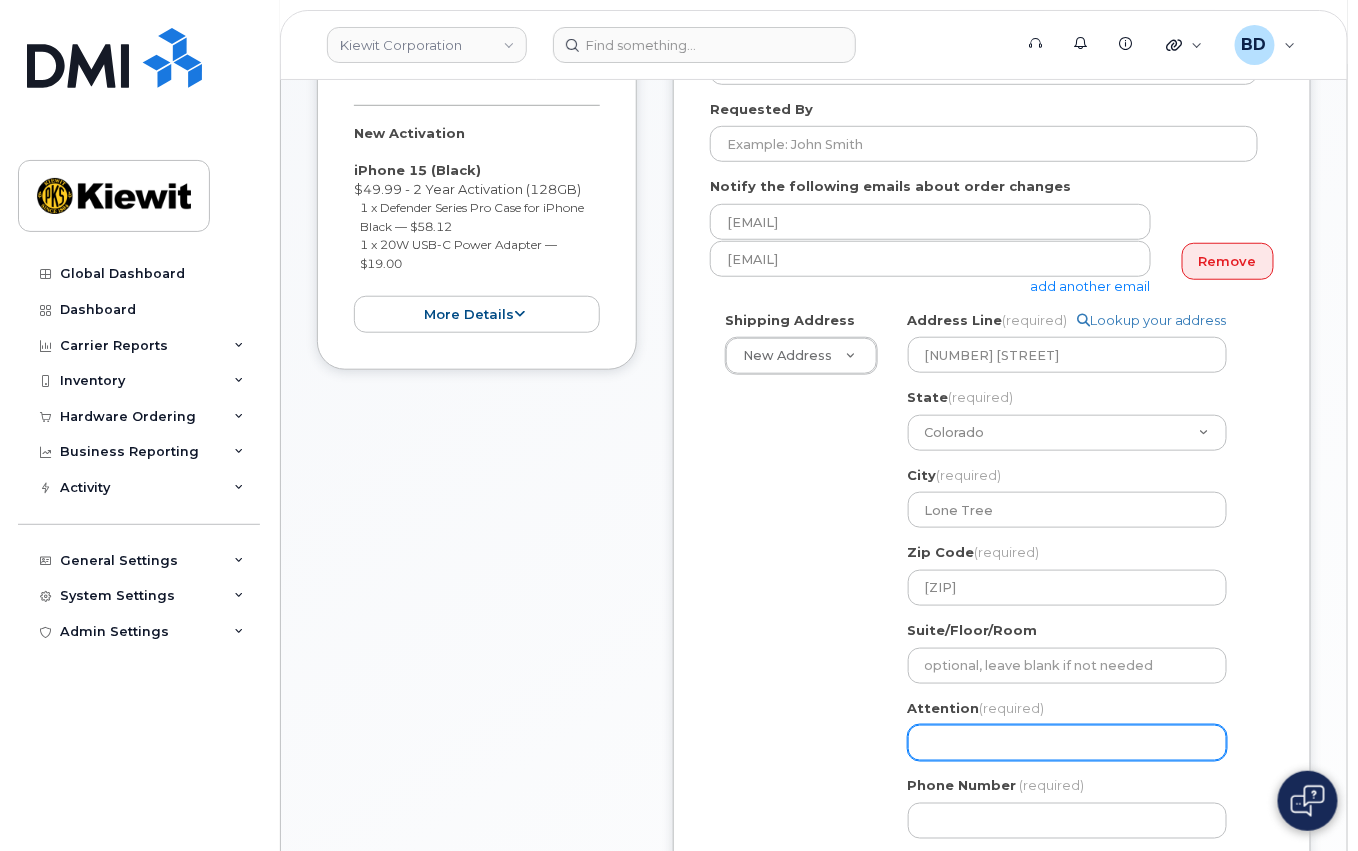 click on "Attention
(required)" 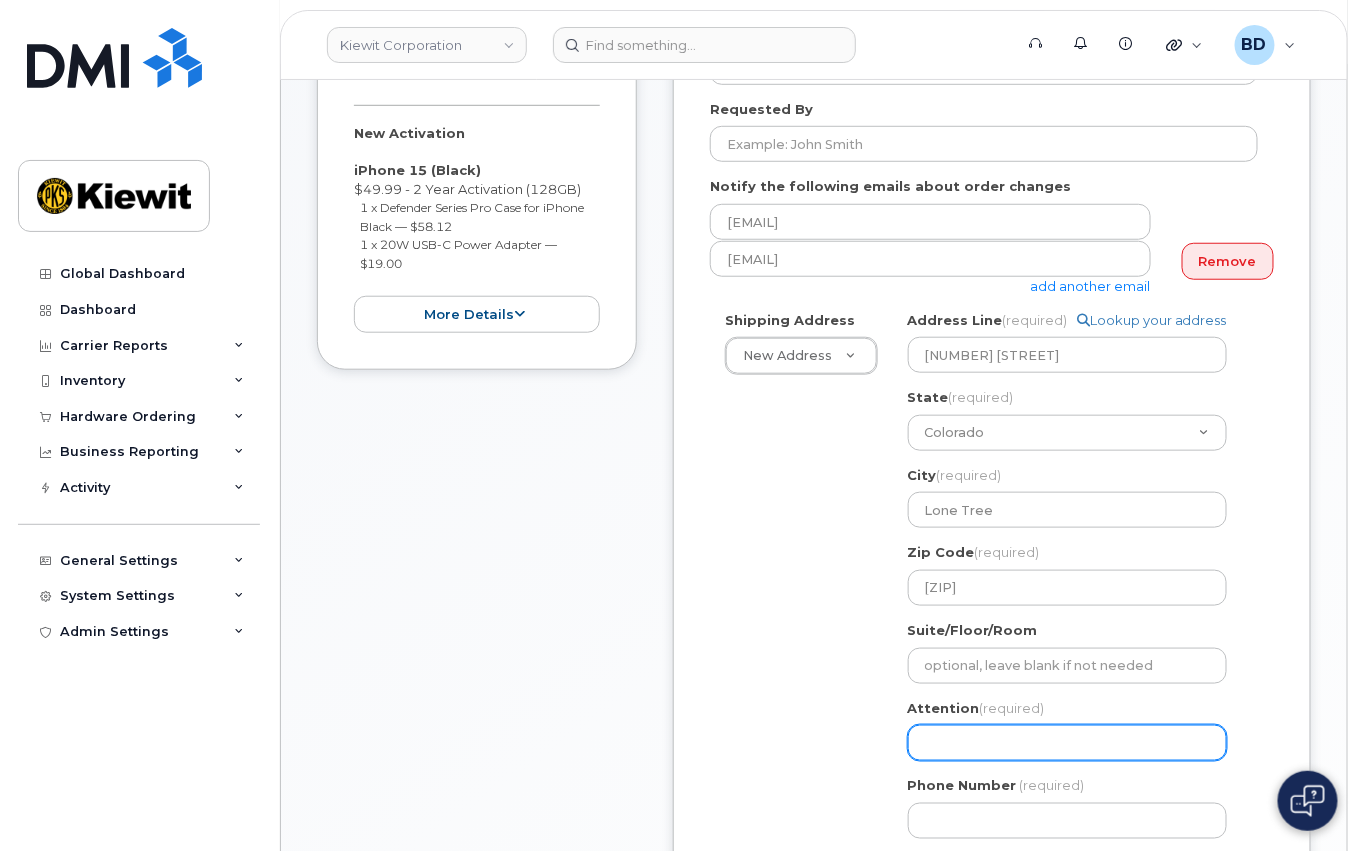 select 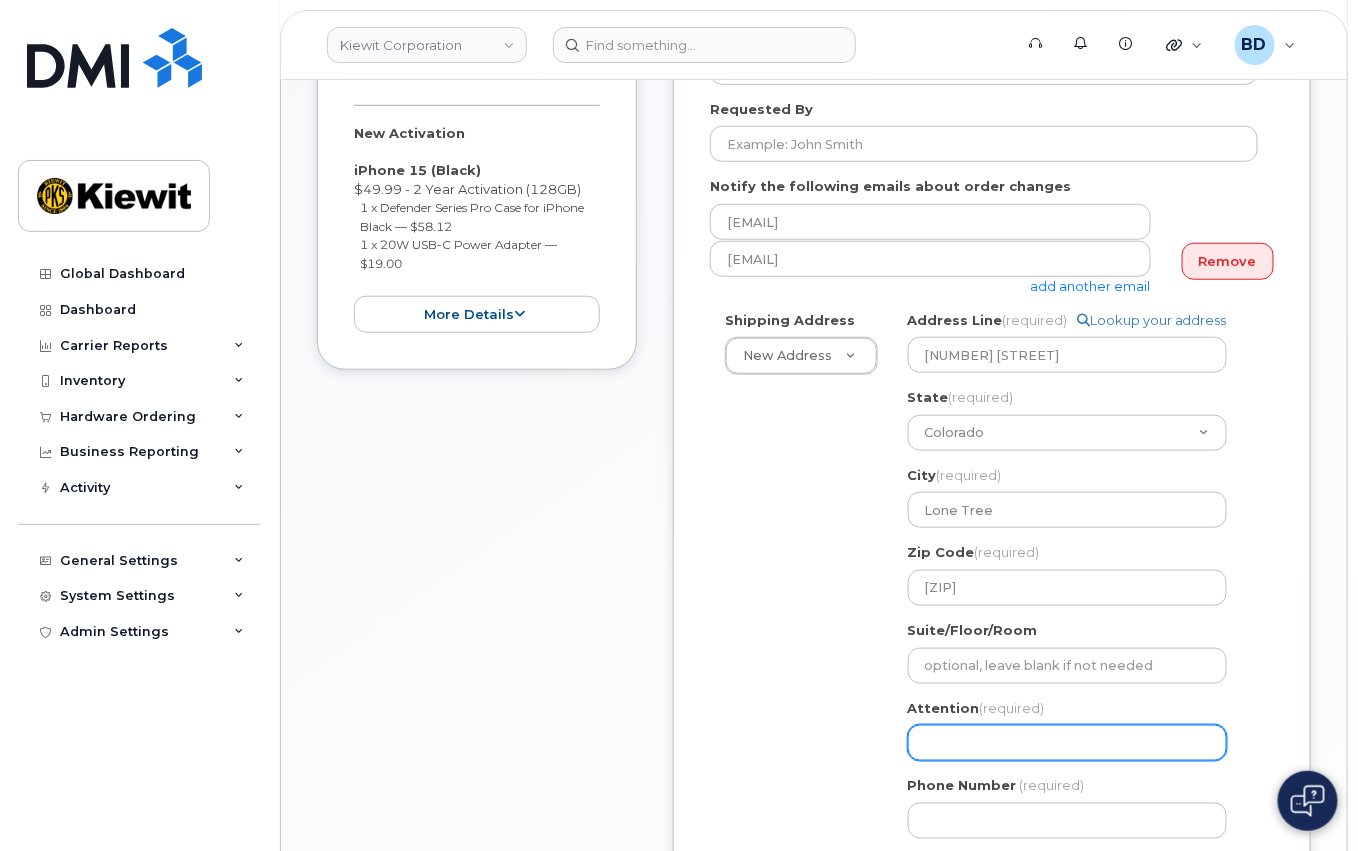 type on "M" 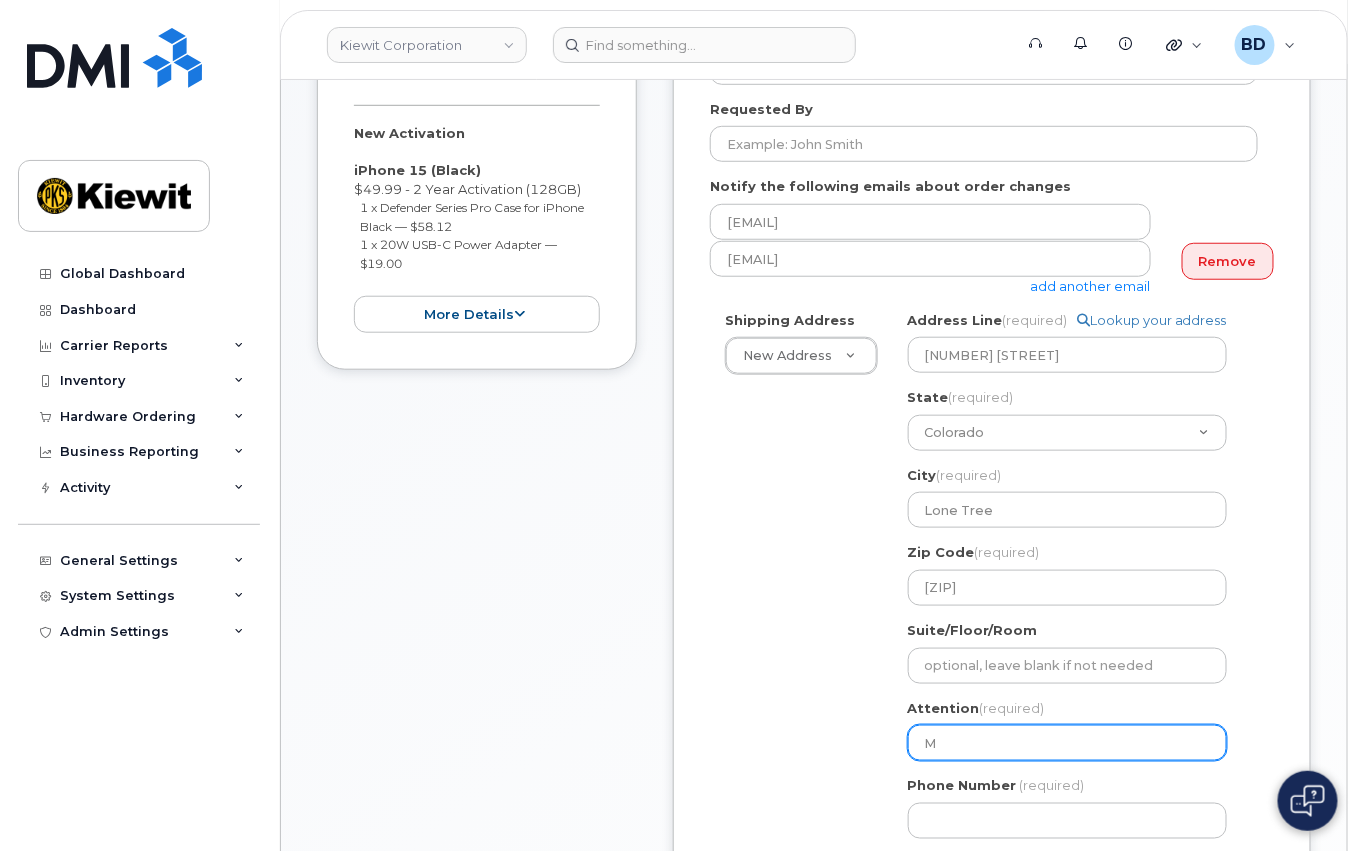 select 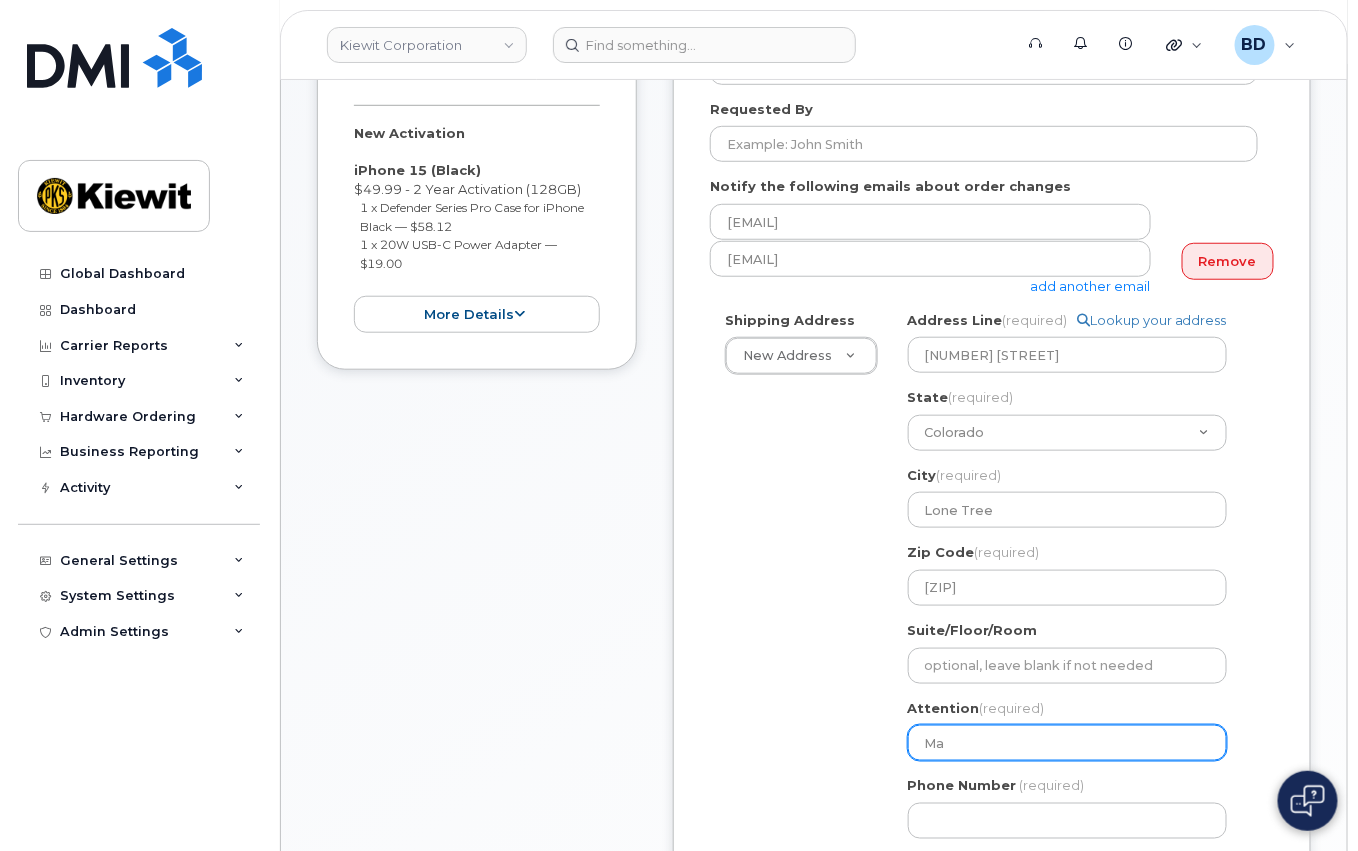 select 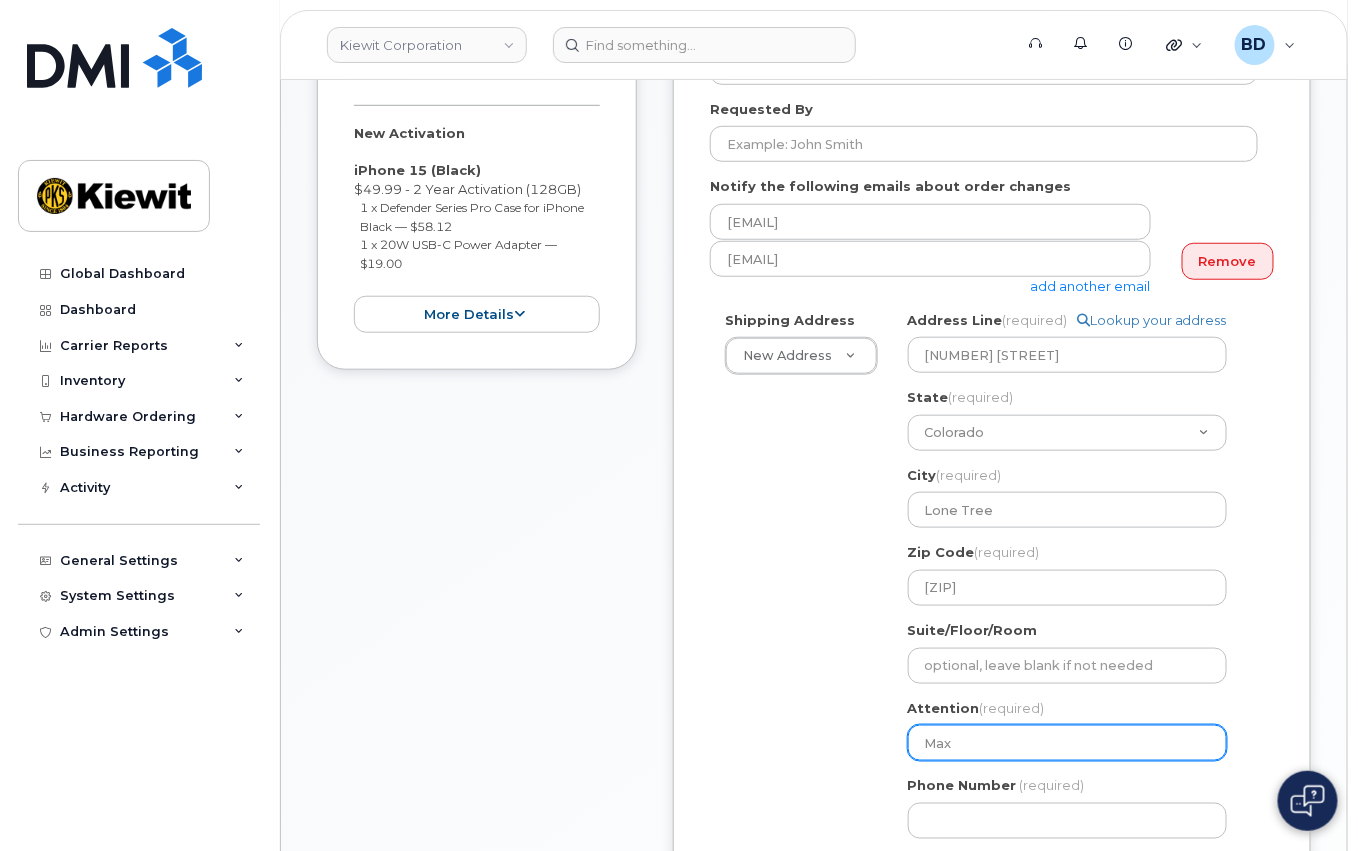 type on "Max" 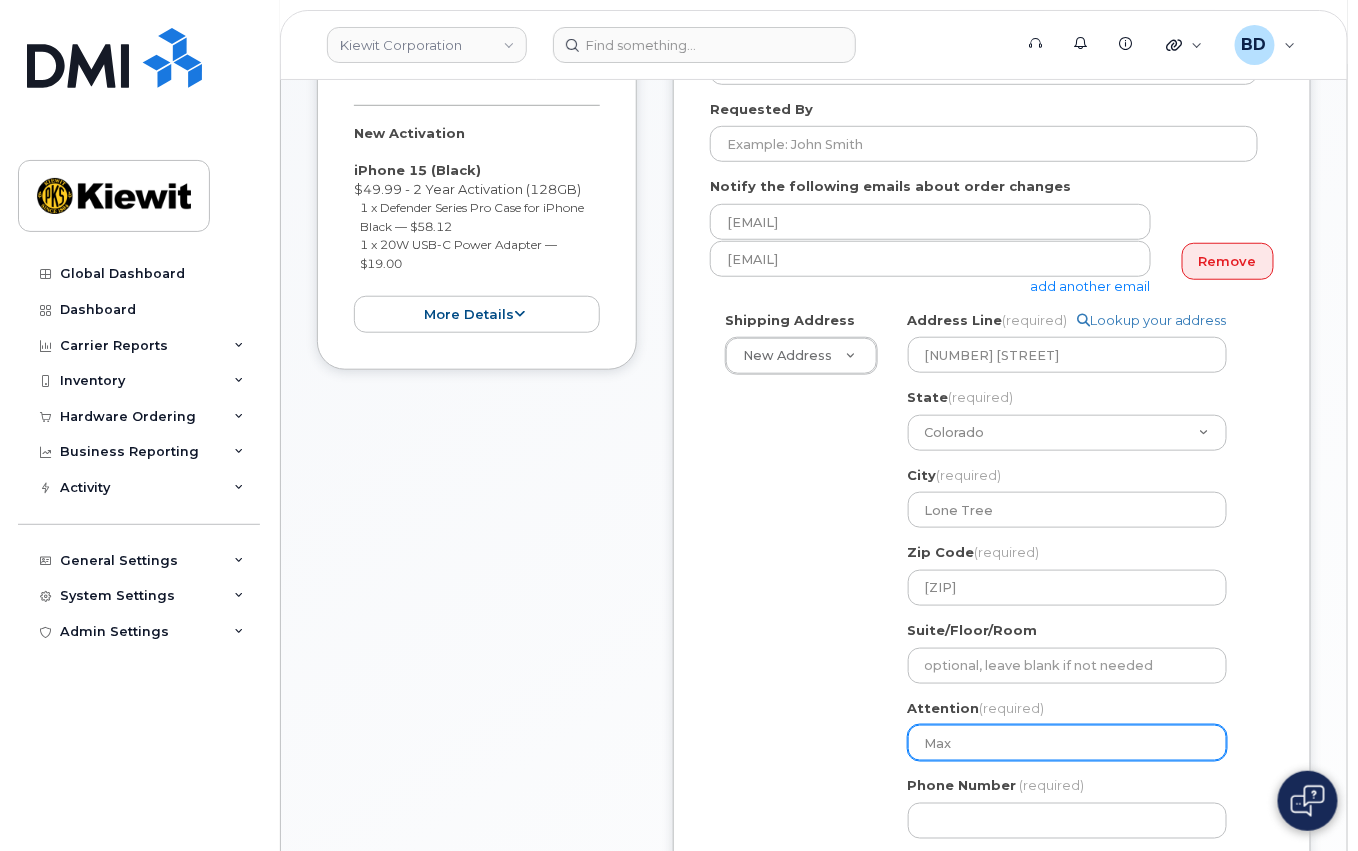 select 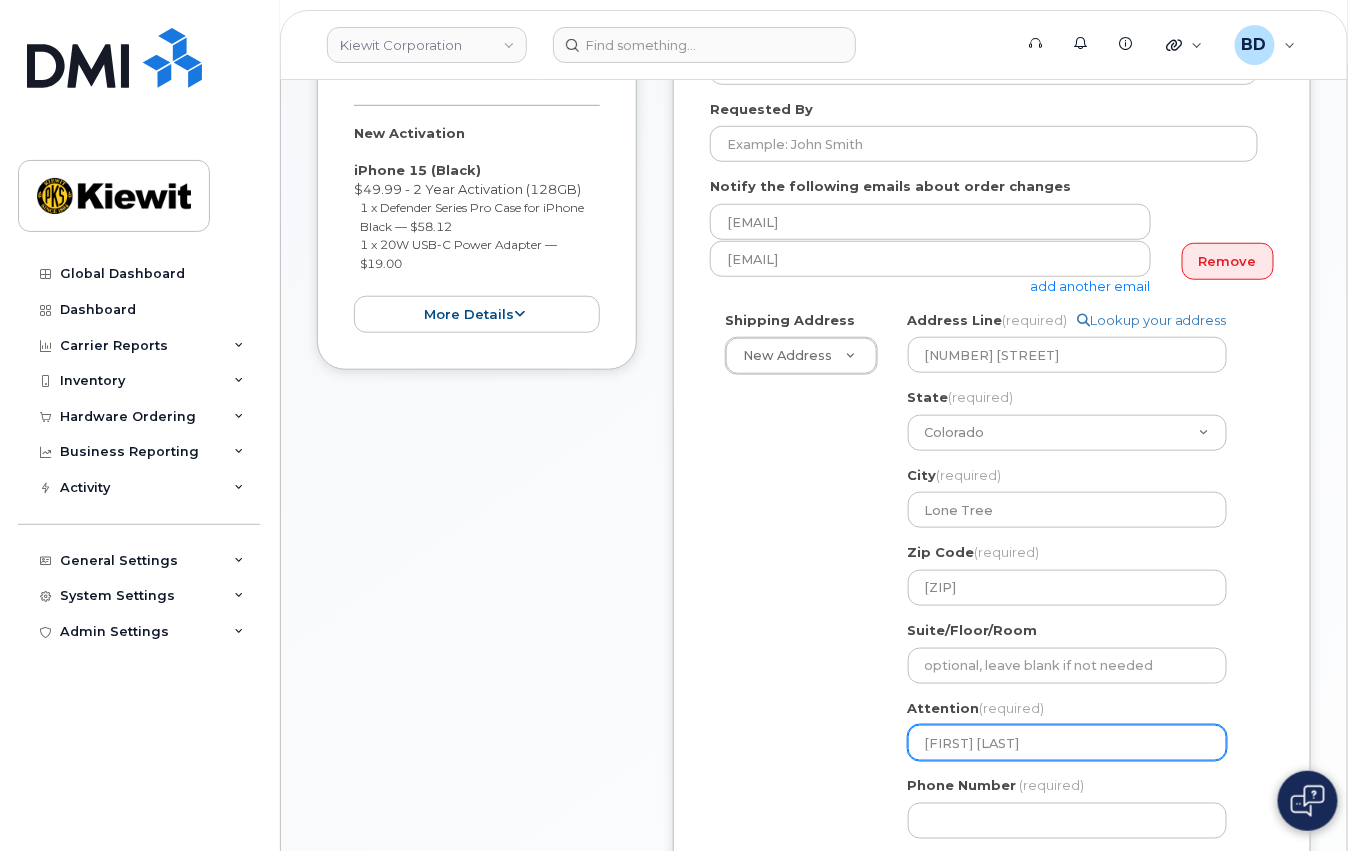 select 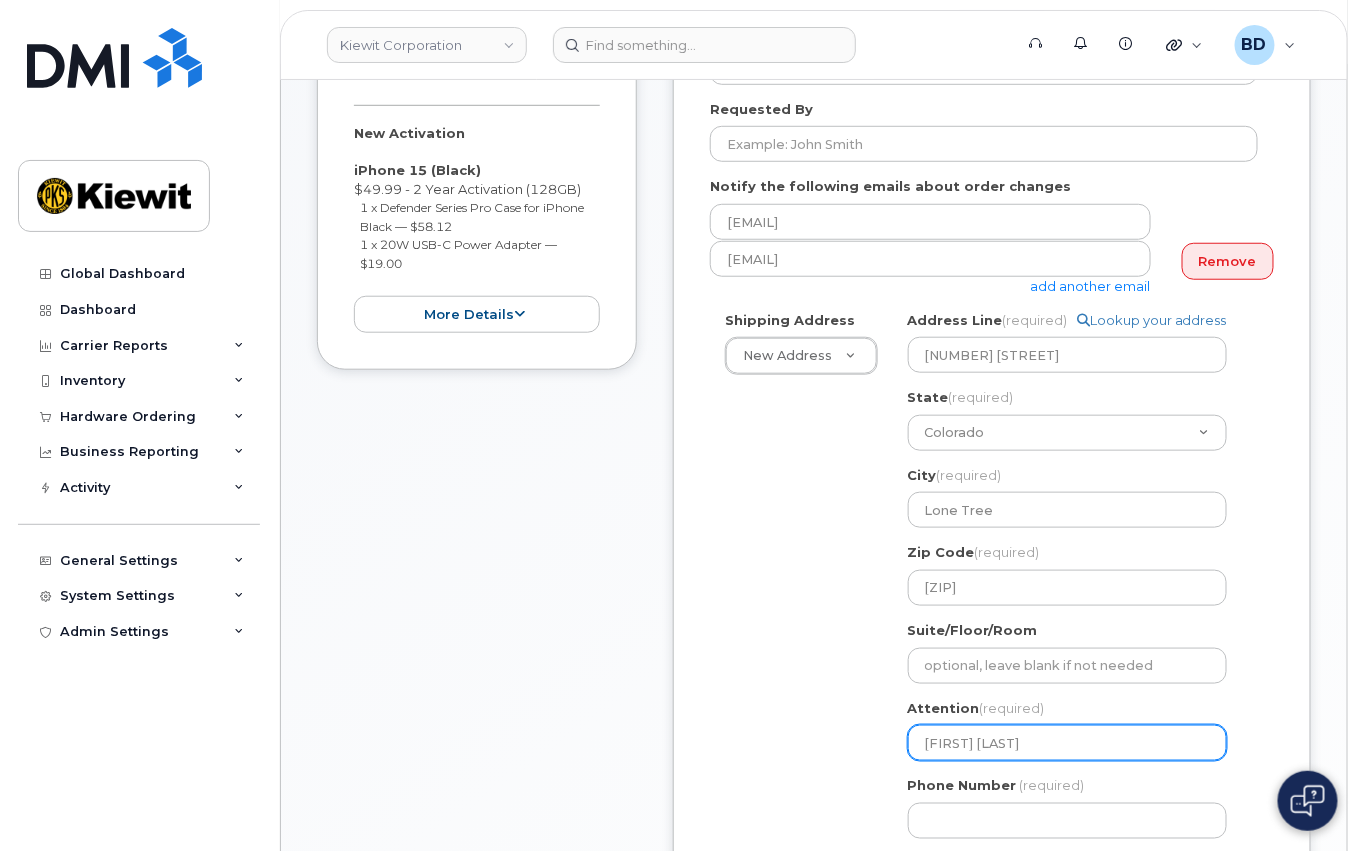 select 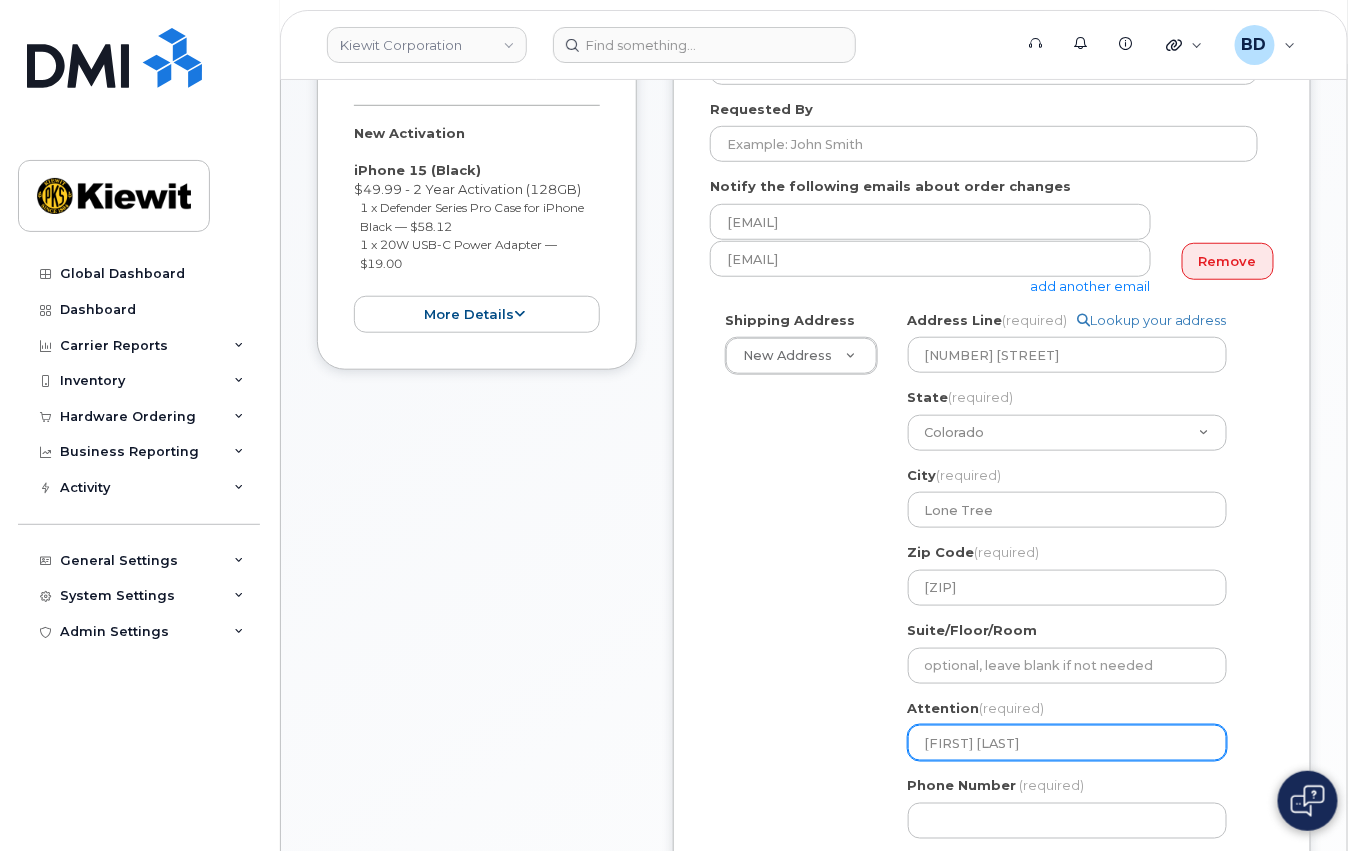 type on "Max McC" 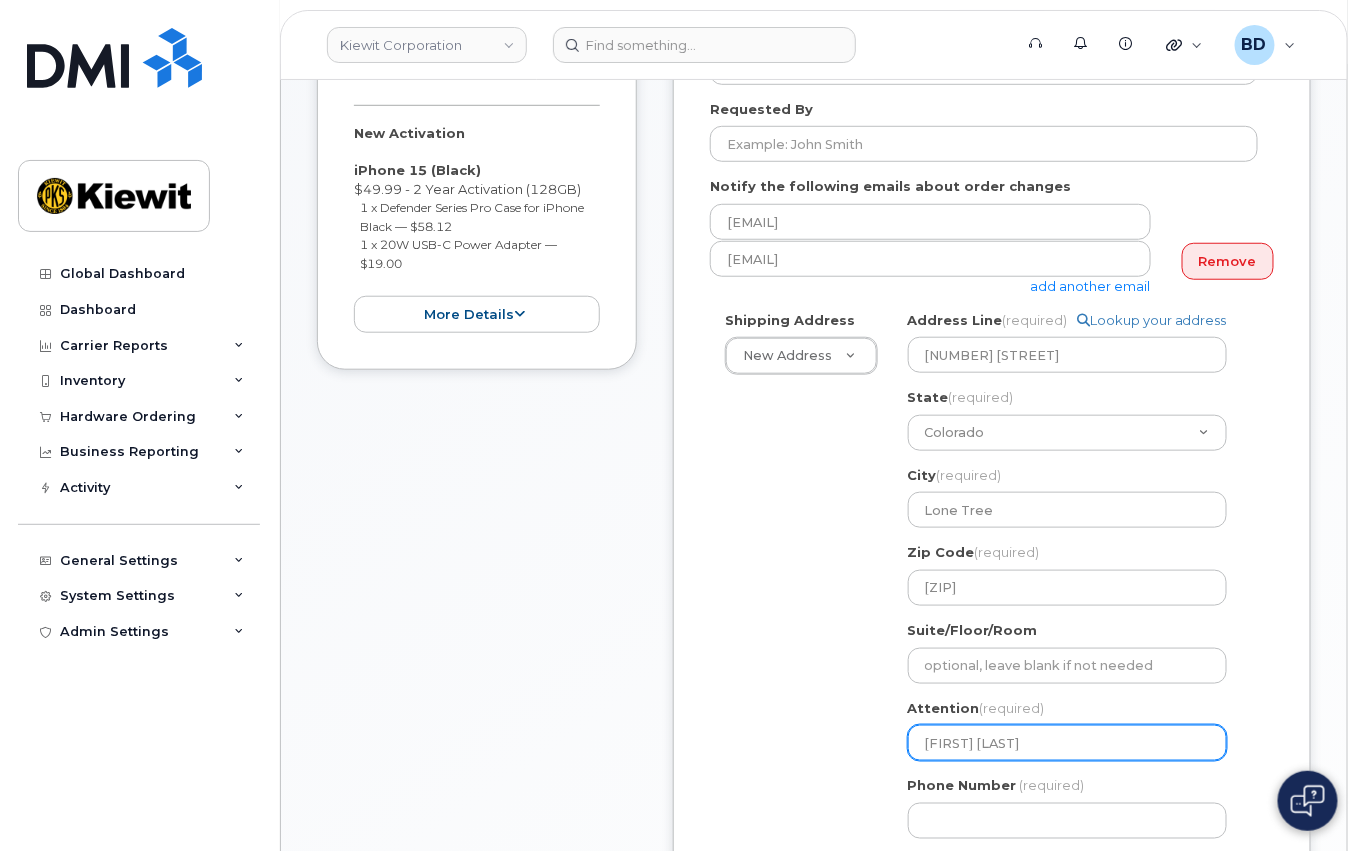 select 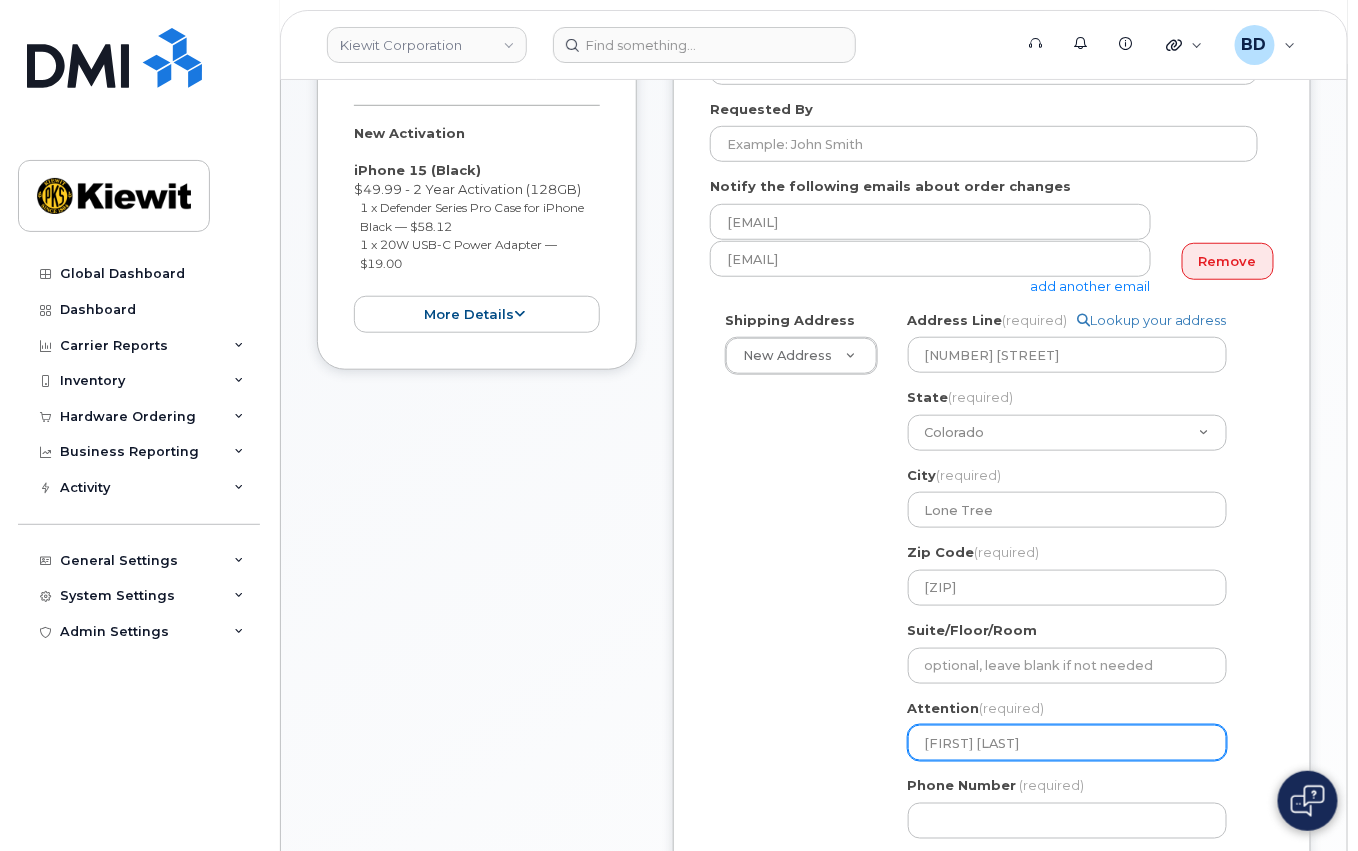 select 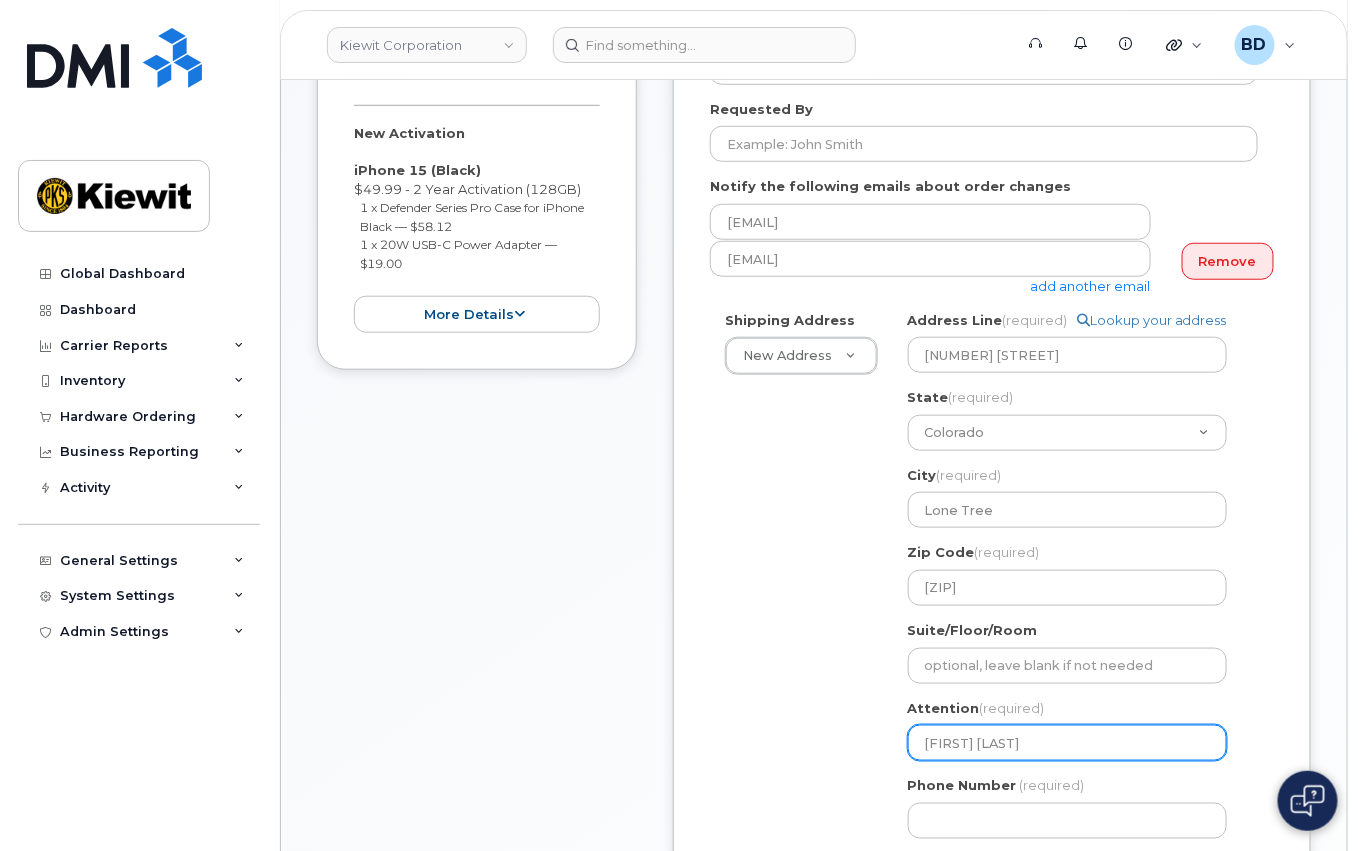 type on "Max McClean/" 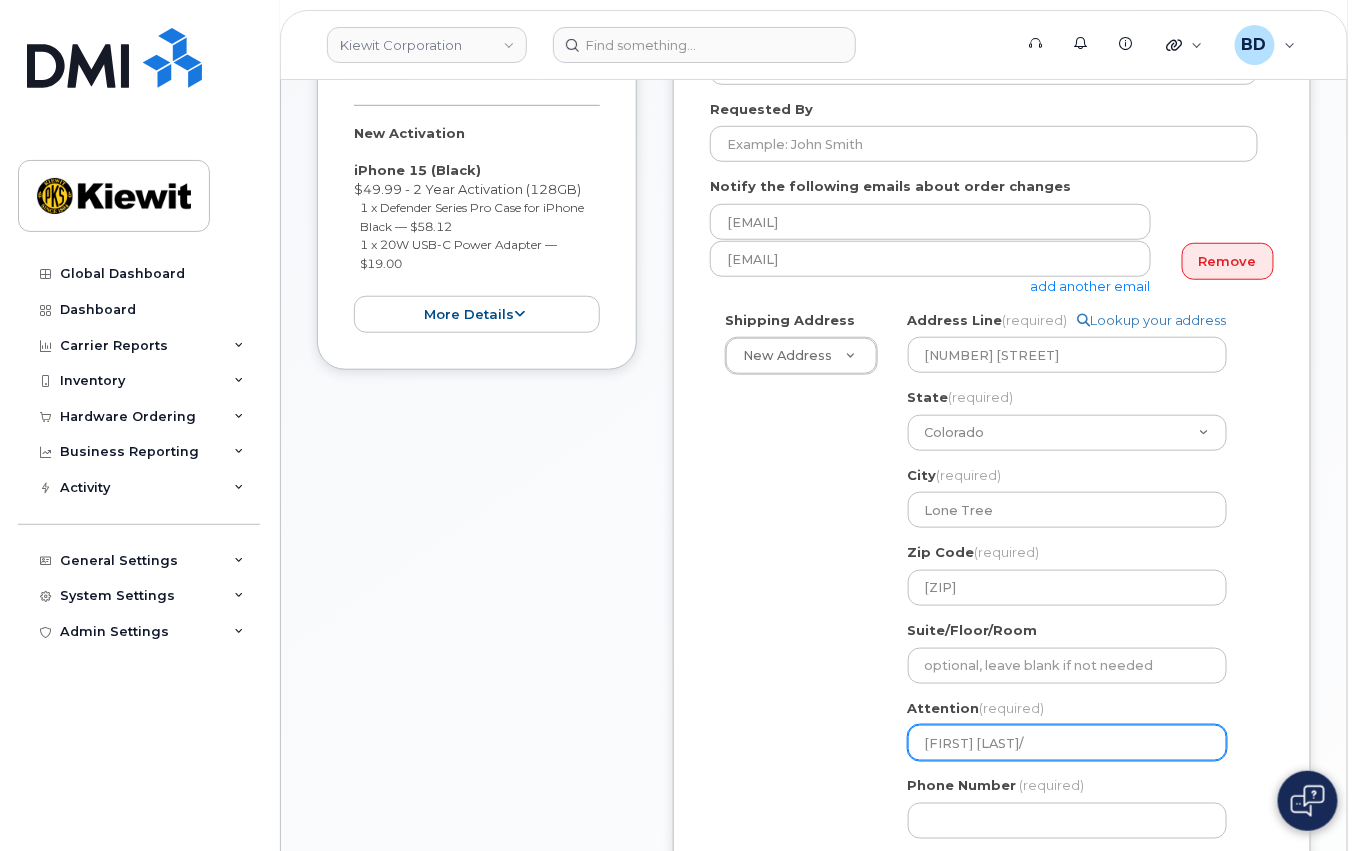 select 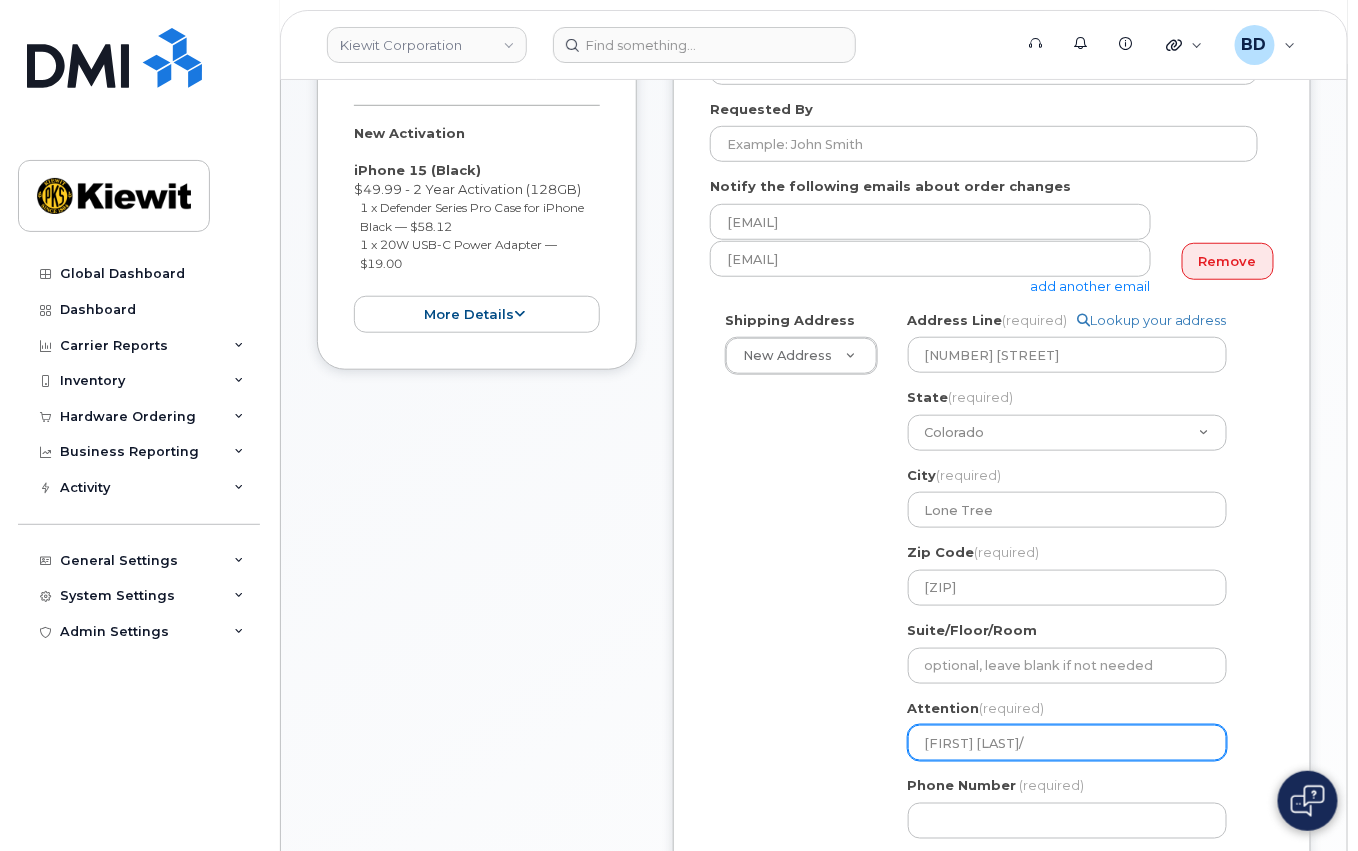 type on "Max McClean/P" 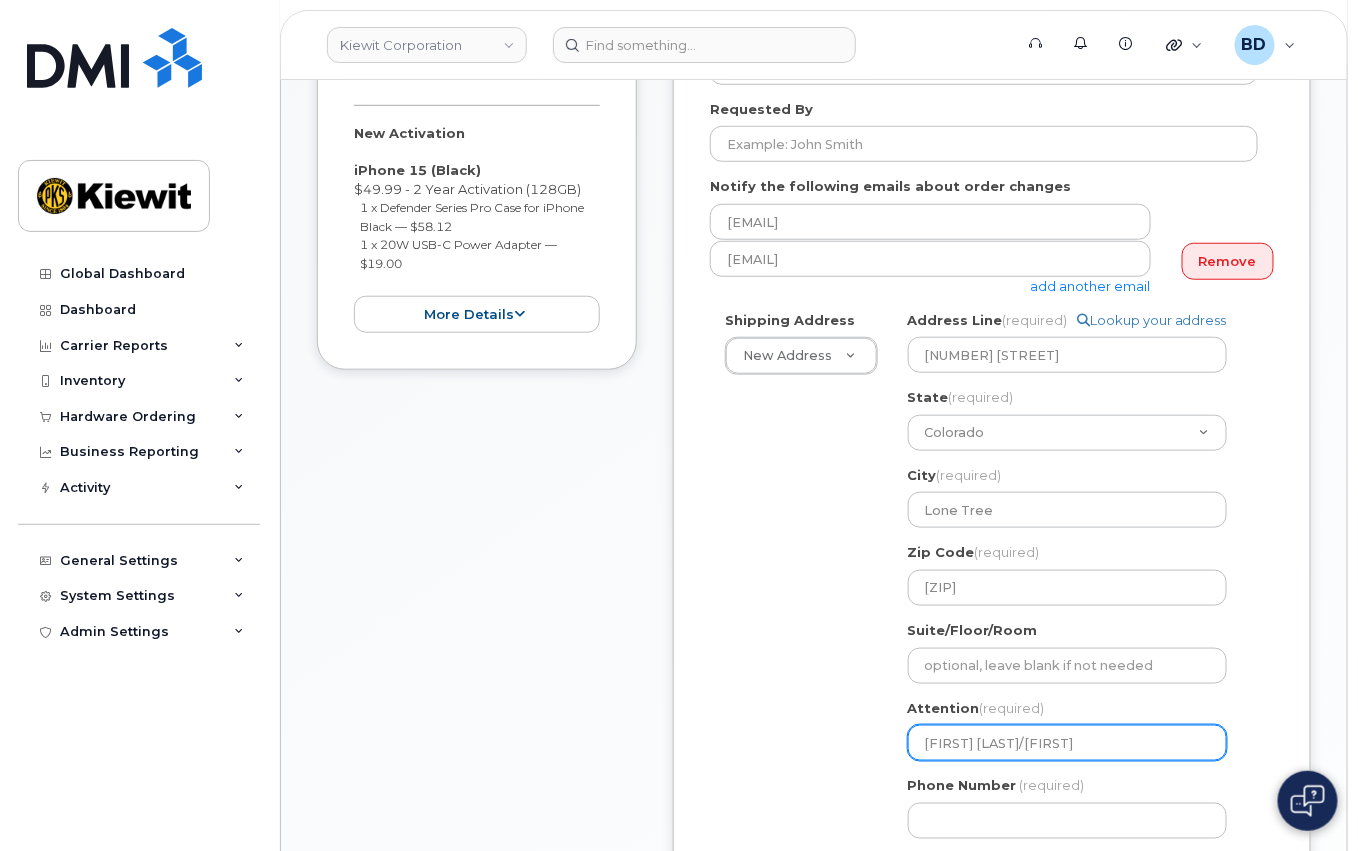 select 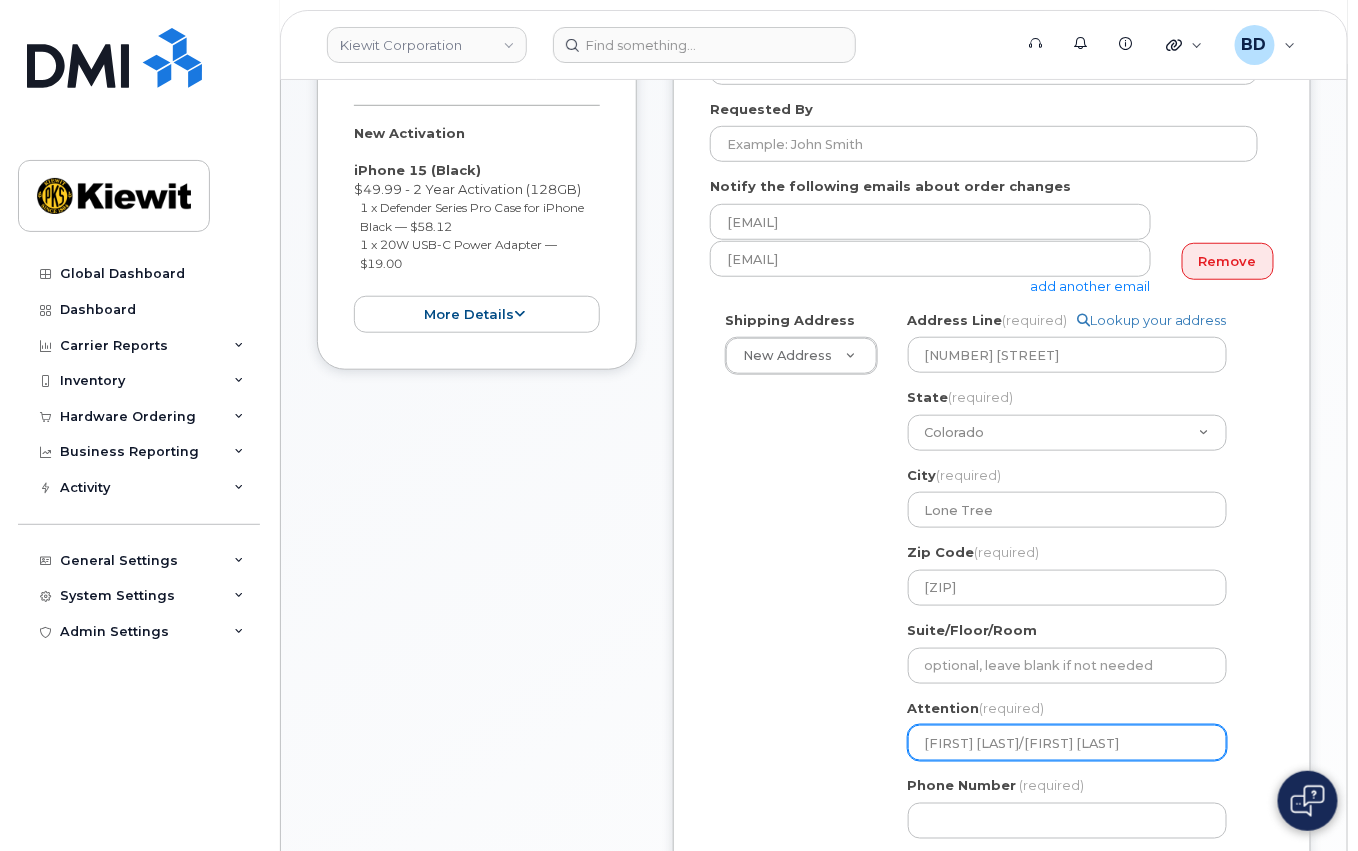 select 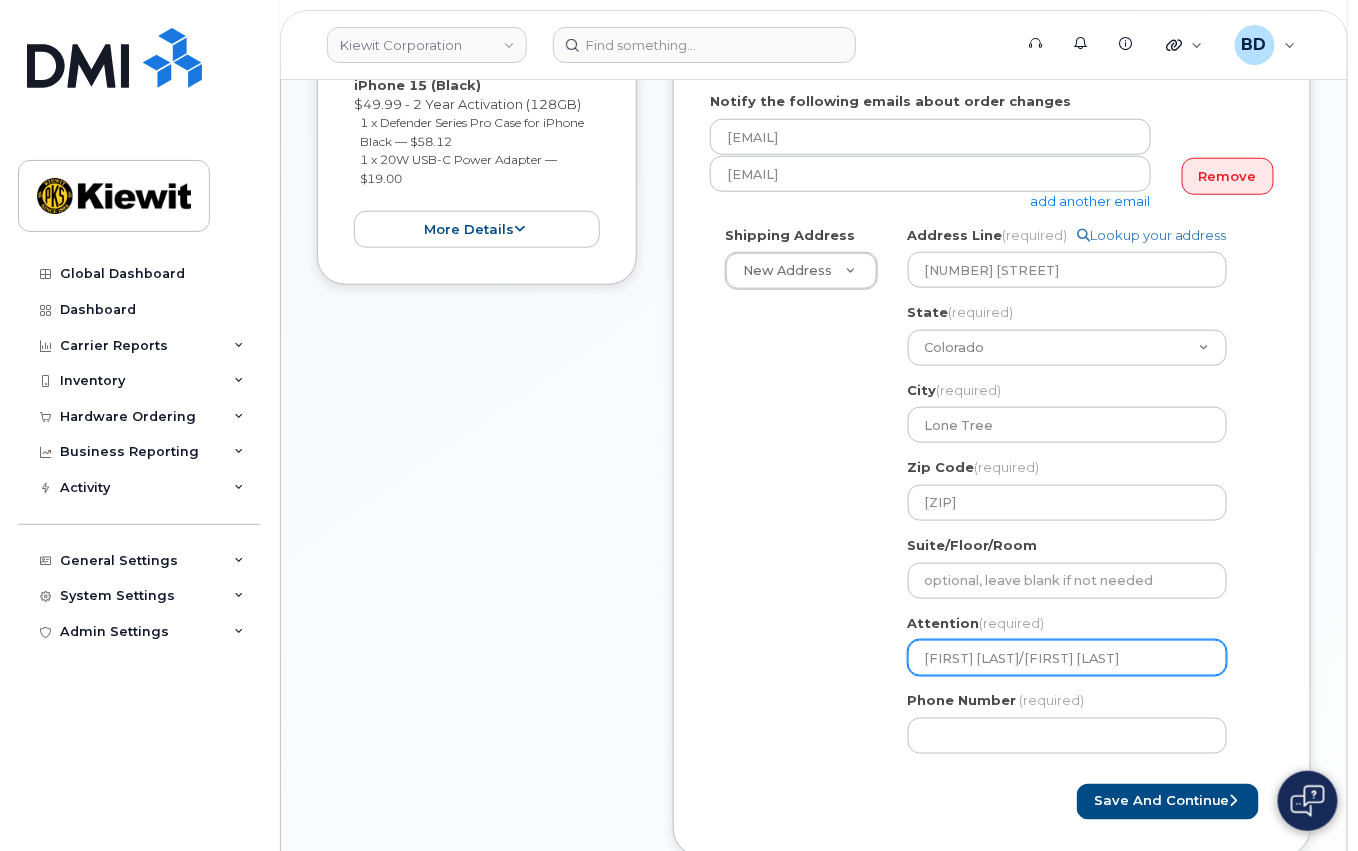 scroll, scrollTop: 533, scrollLeft: 0, axis: vertical 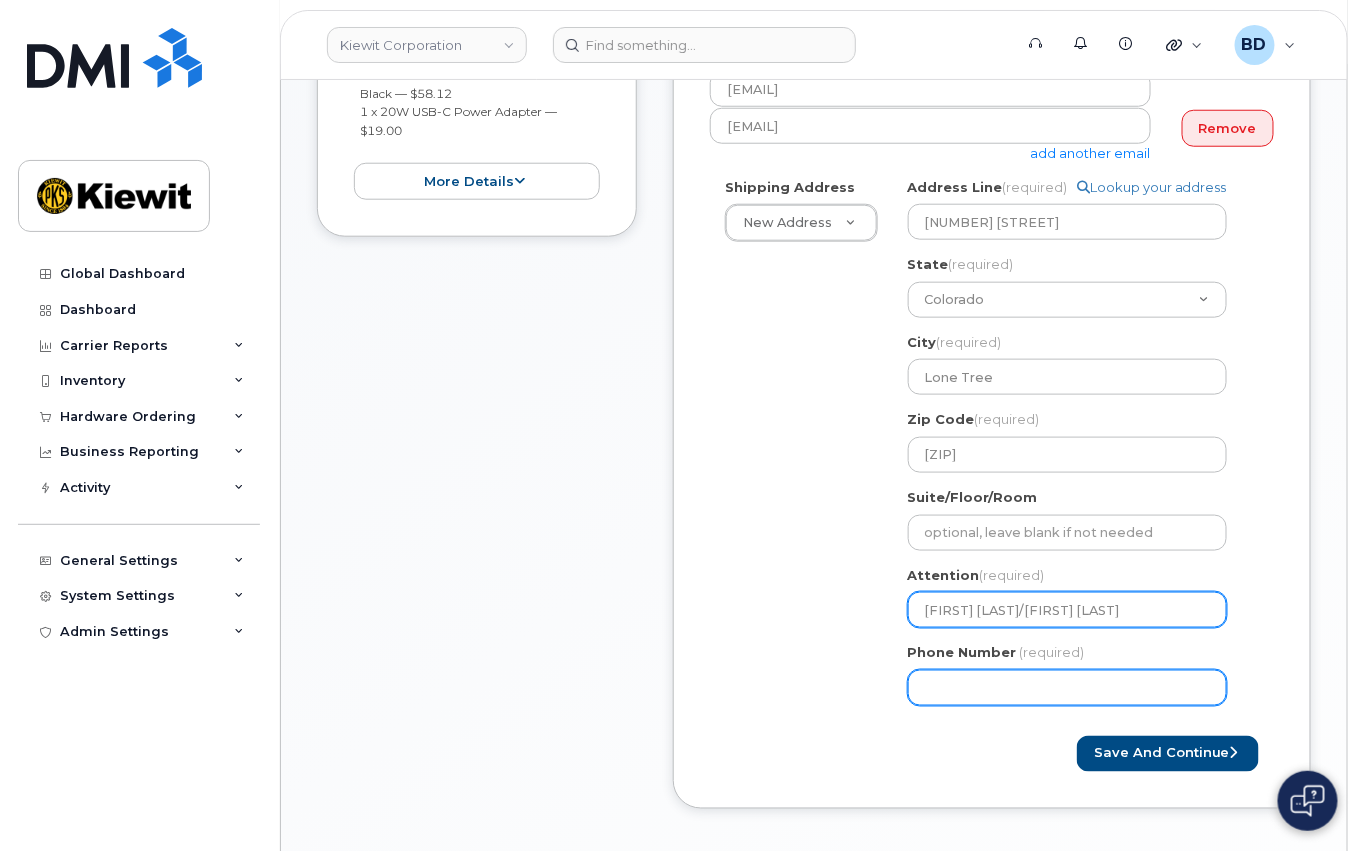type on "[FIRST] [LAST]/[FIRST] [LAST]" 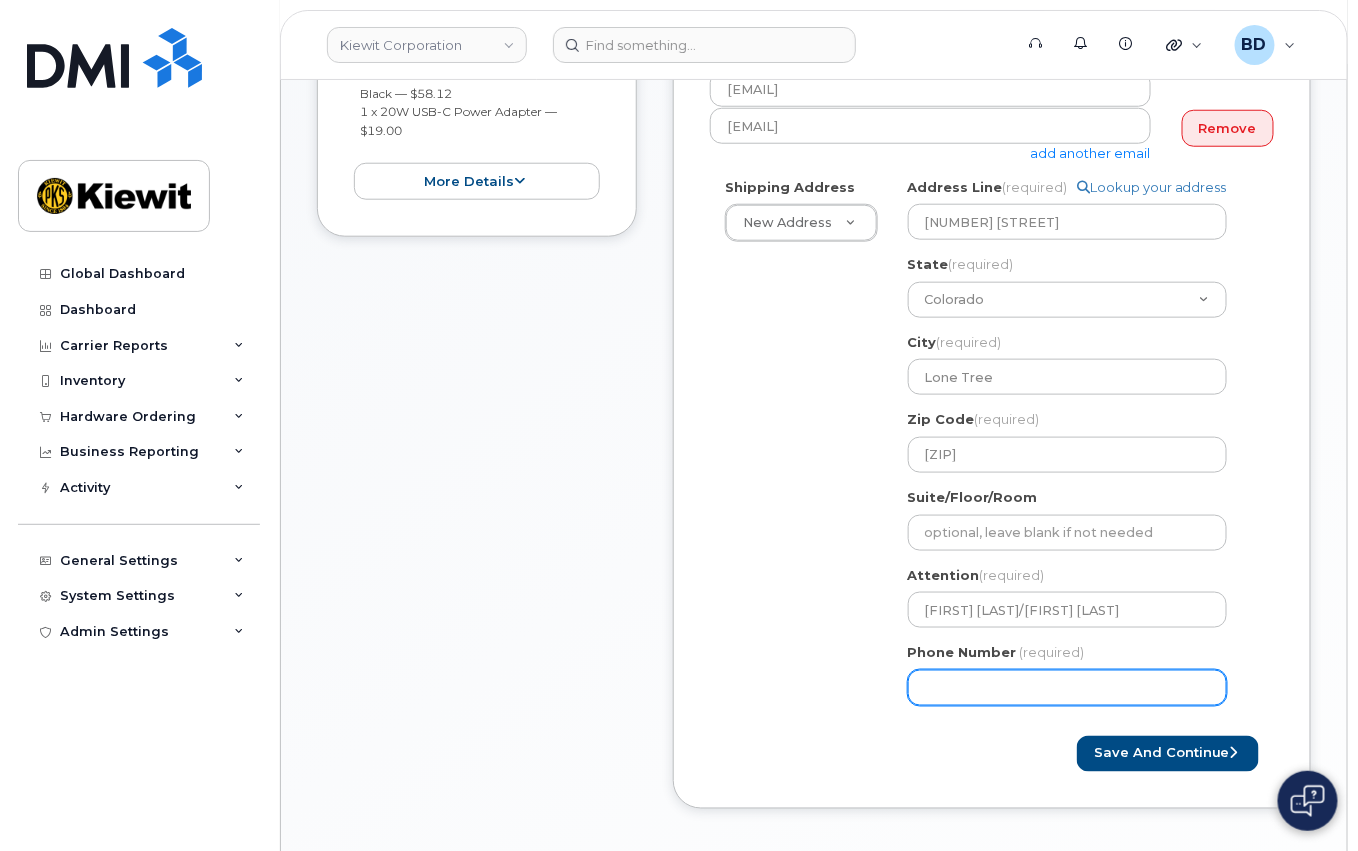 click on "Phone Number" 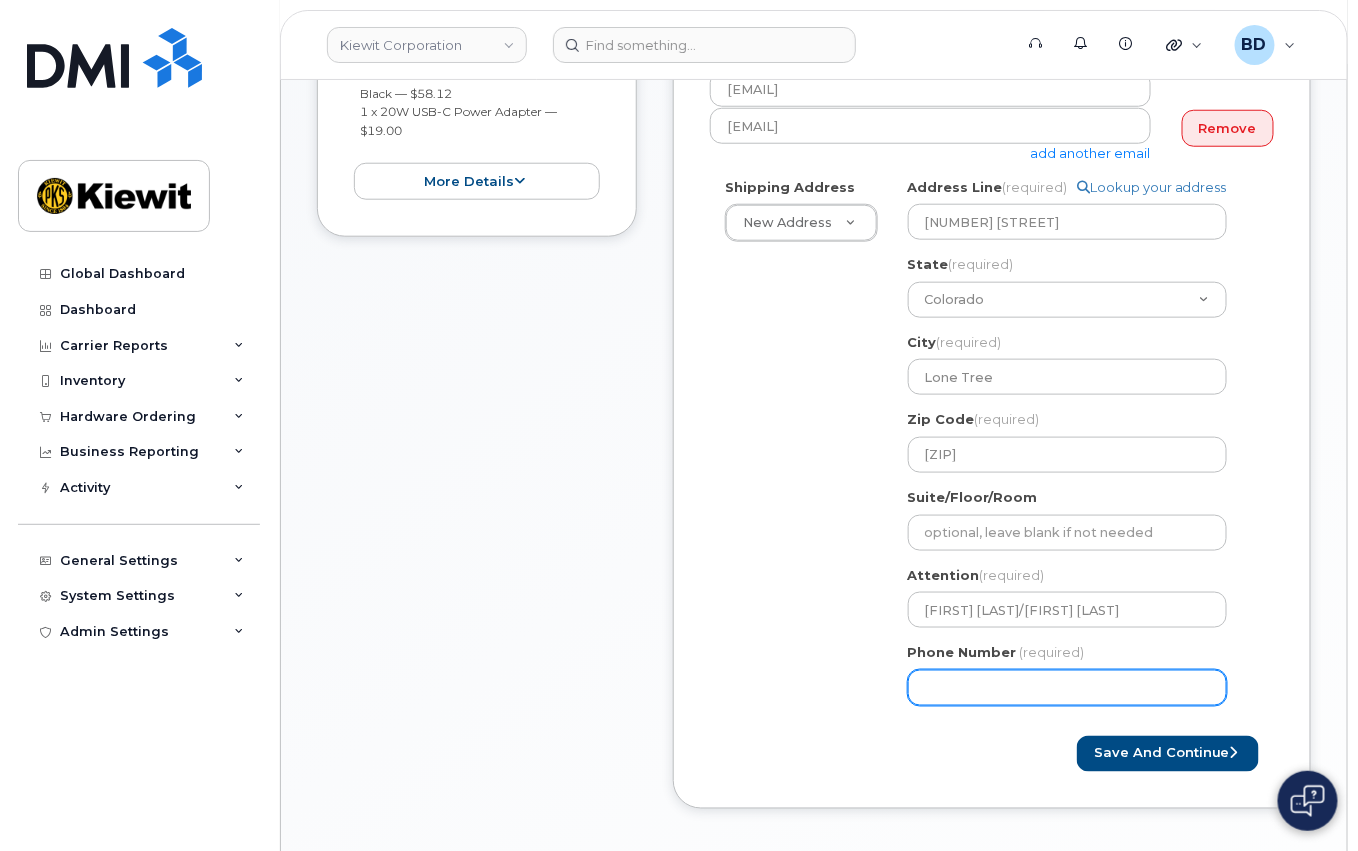 type on "8777727707" 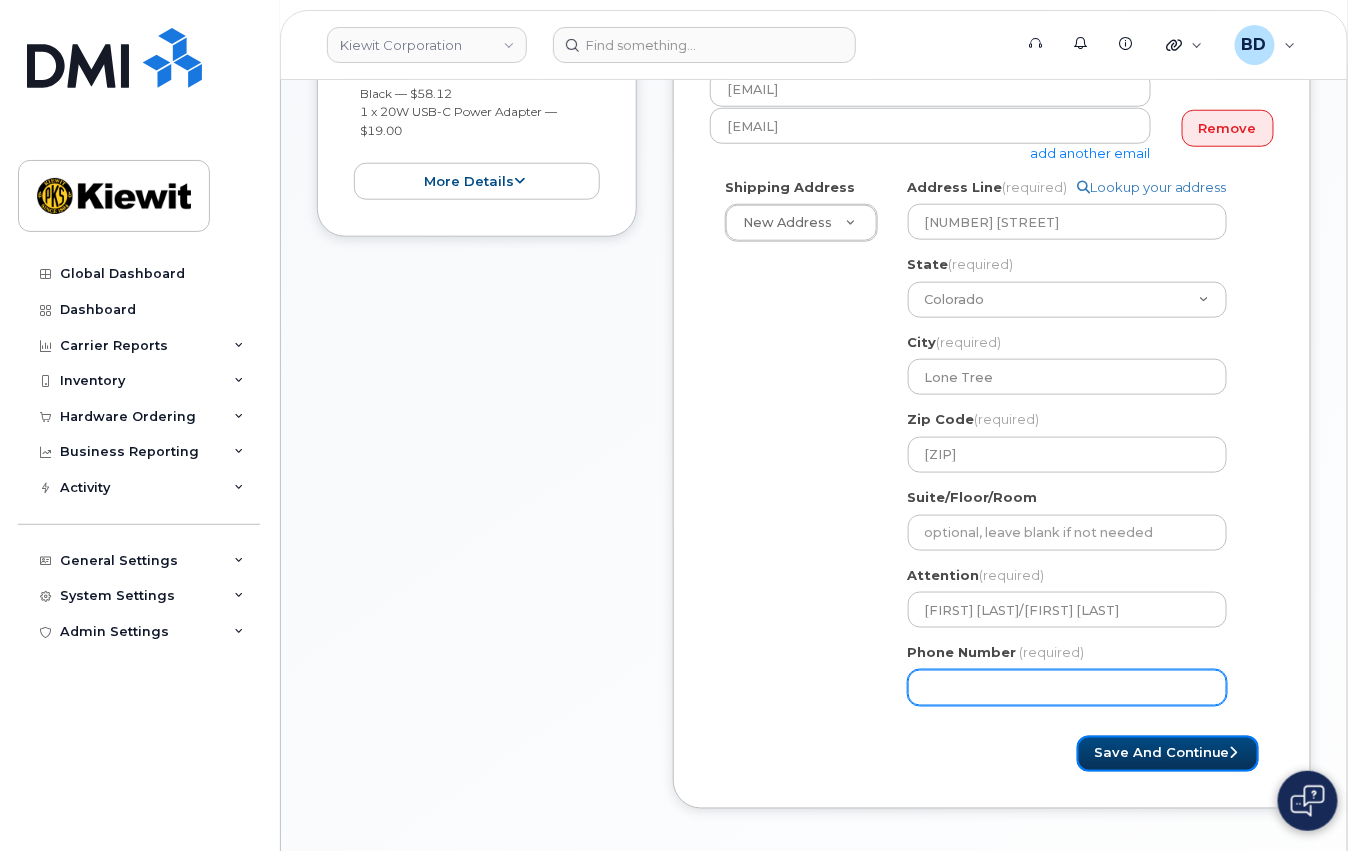 select 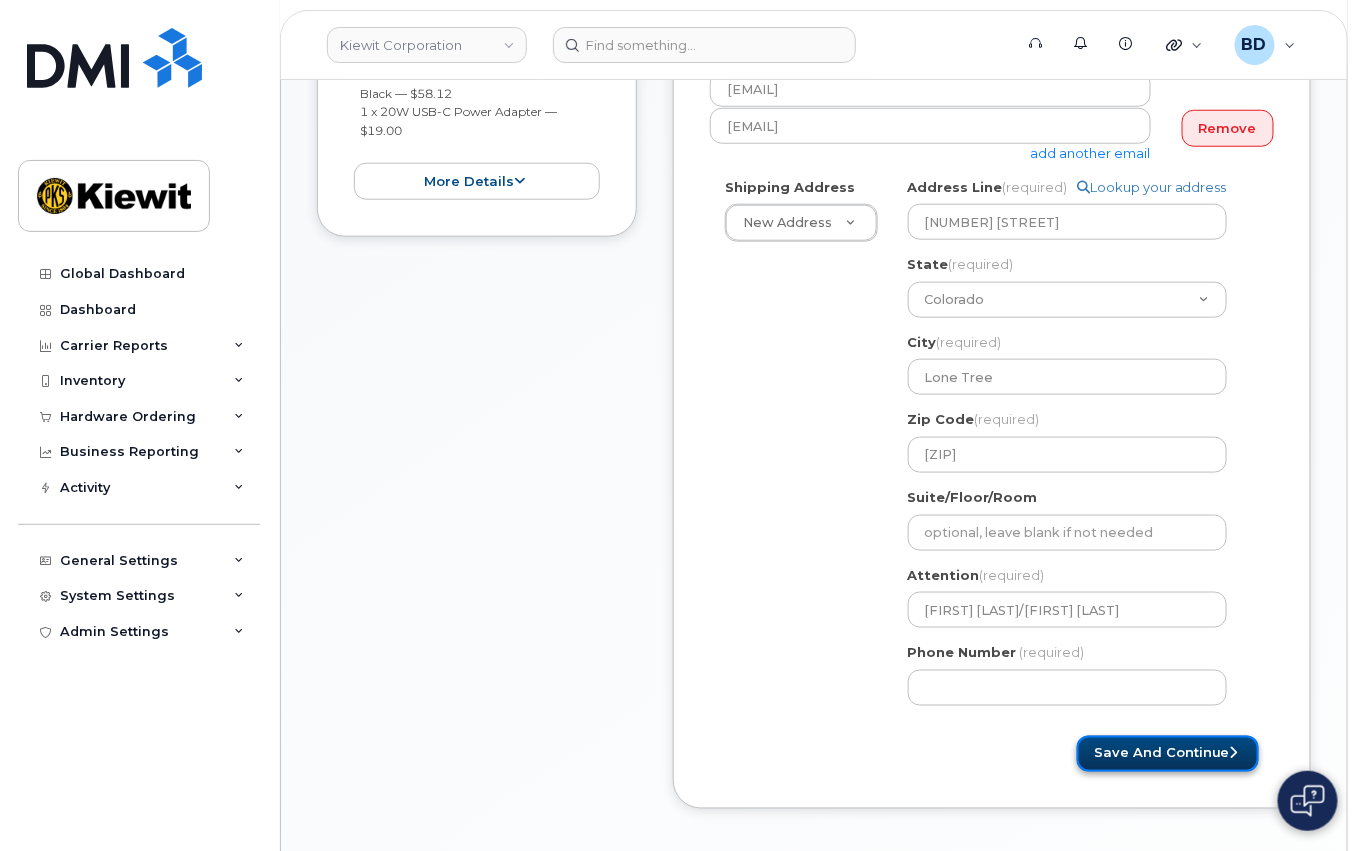 click on "Save and Continue" 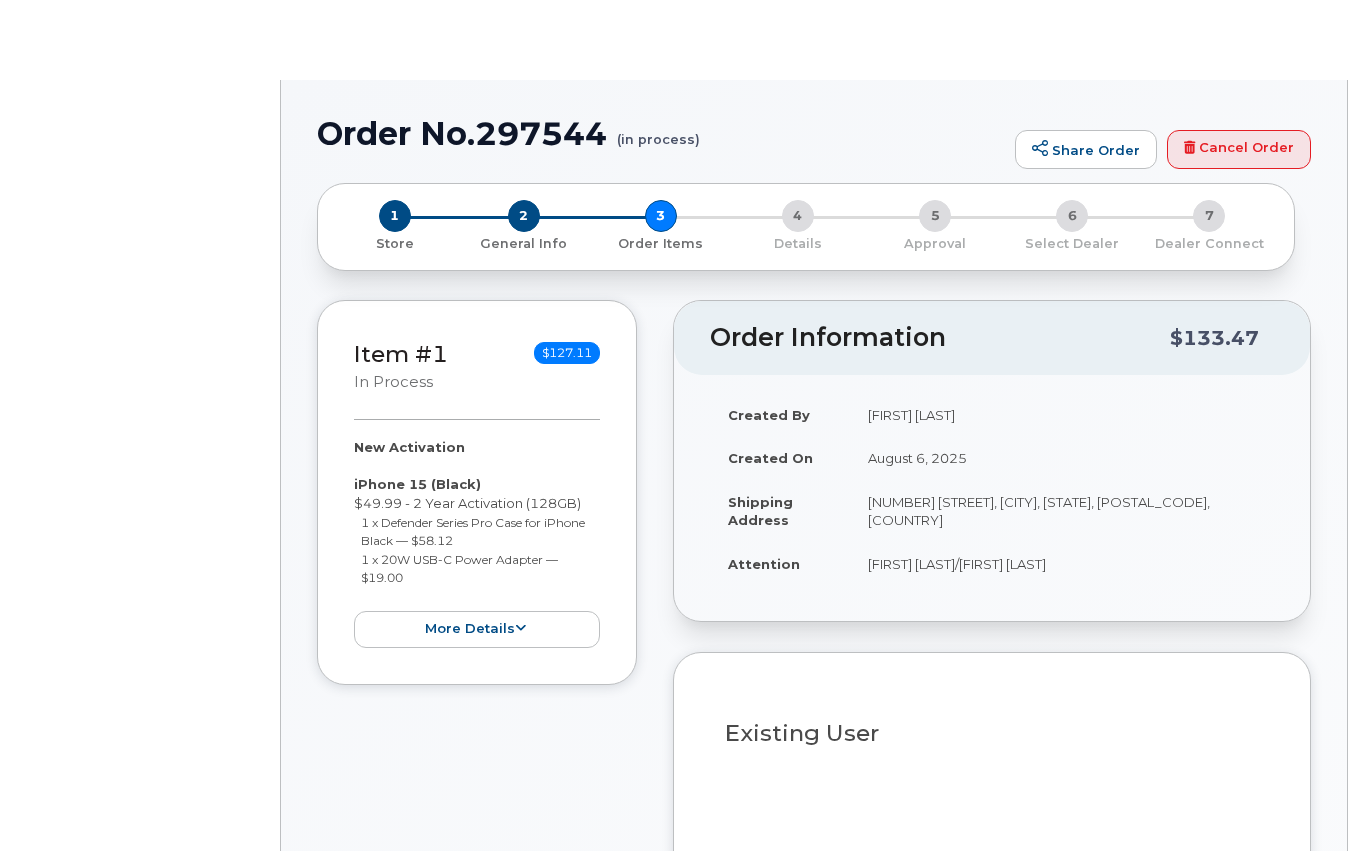 select 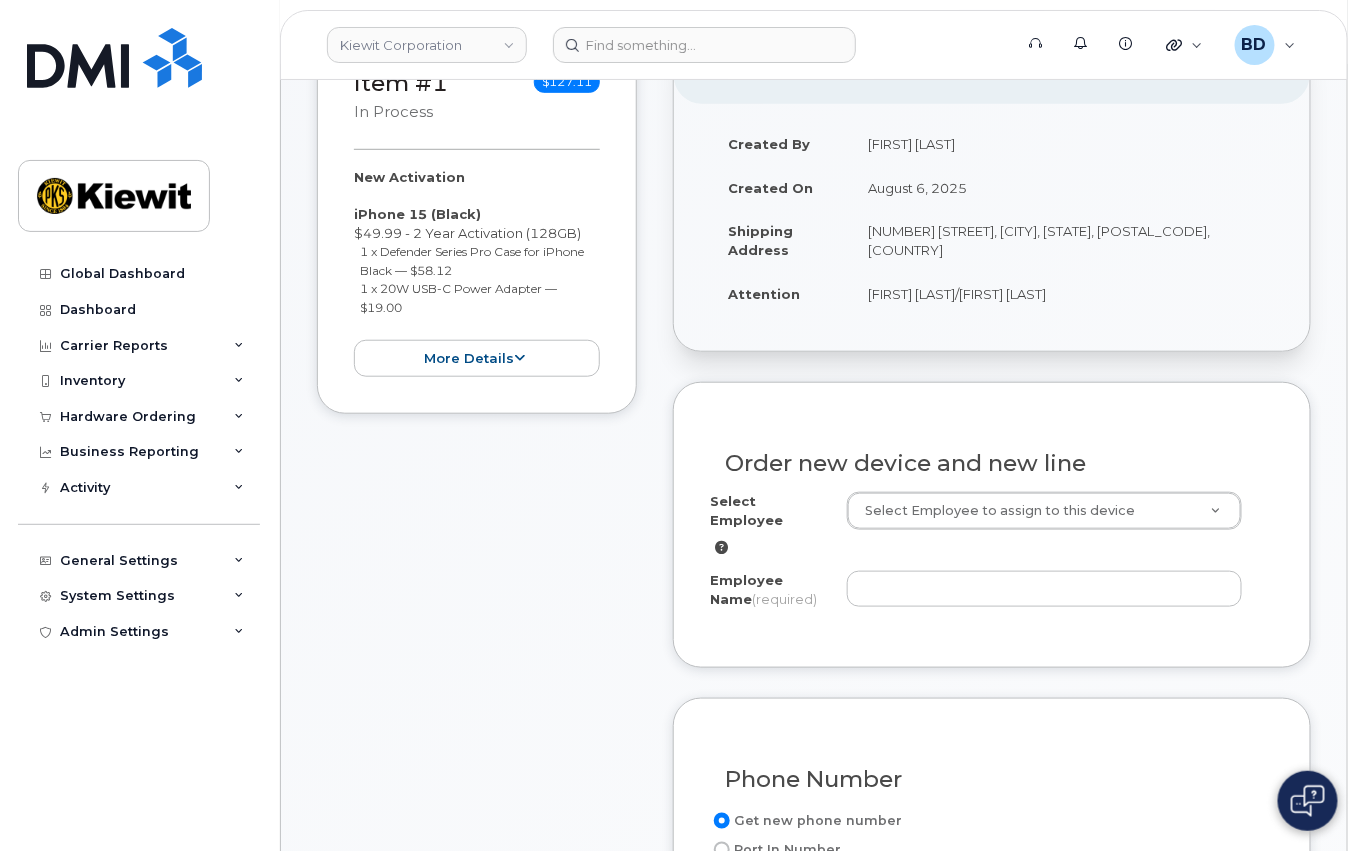 scroll, scrollTop: 400, scrollLeft: 0, axis: vertical 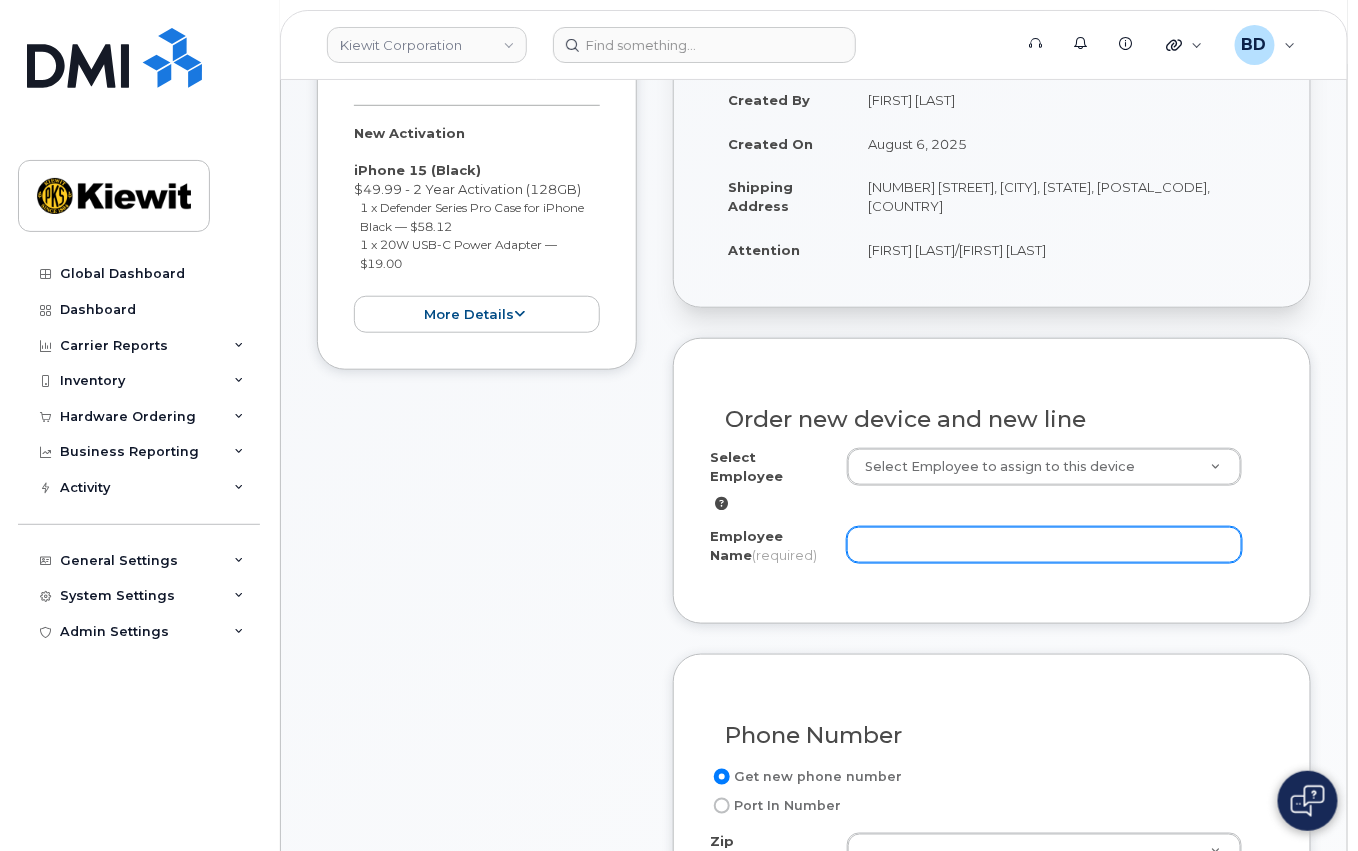 click on "Employee Name
(required)" 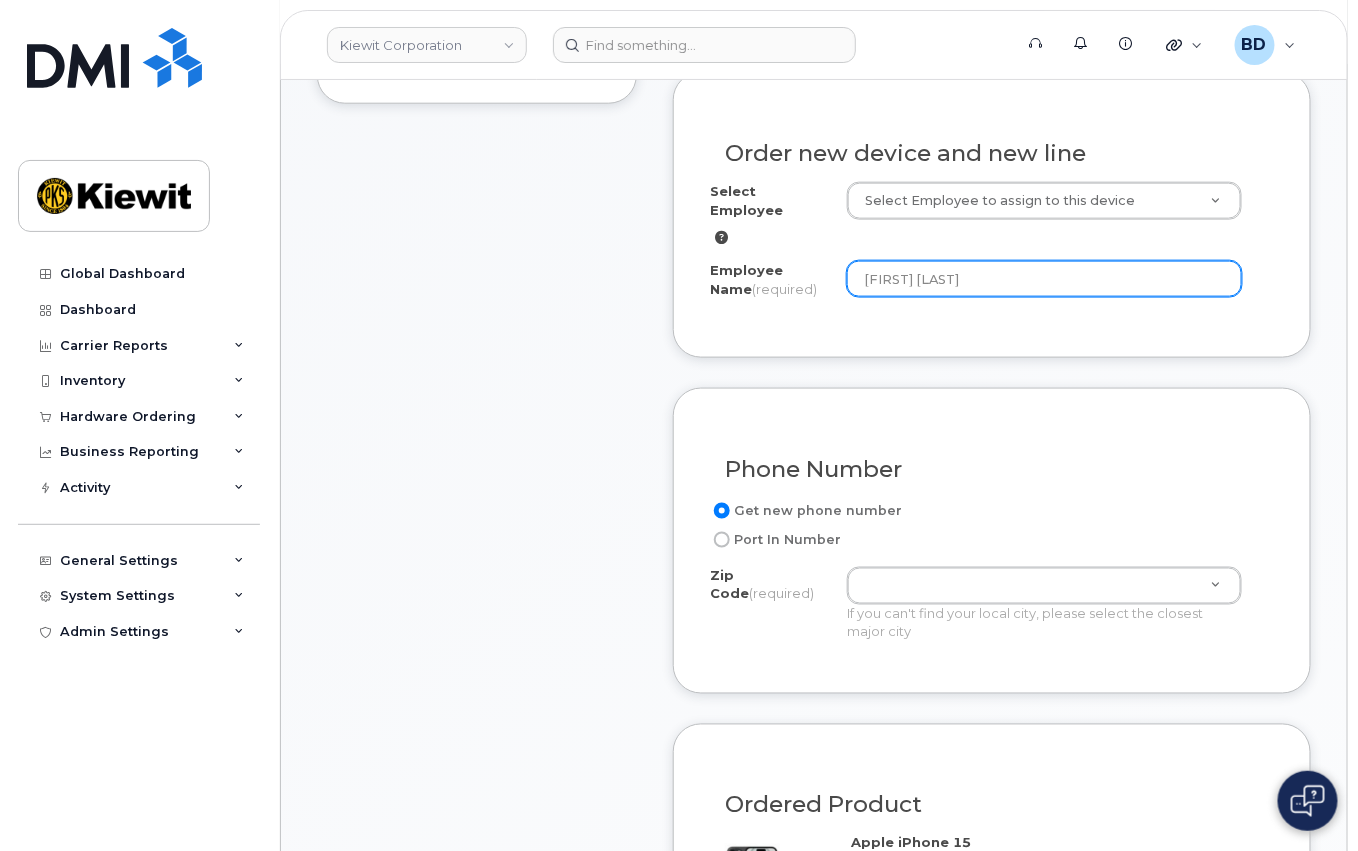 scroll, scrollTop: 800, scrollLeft: 0, axis: vertical 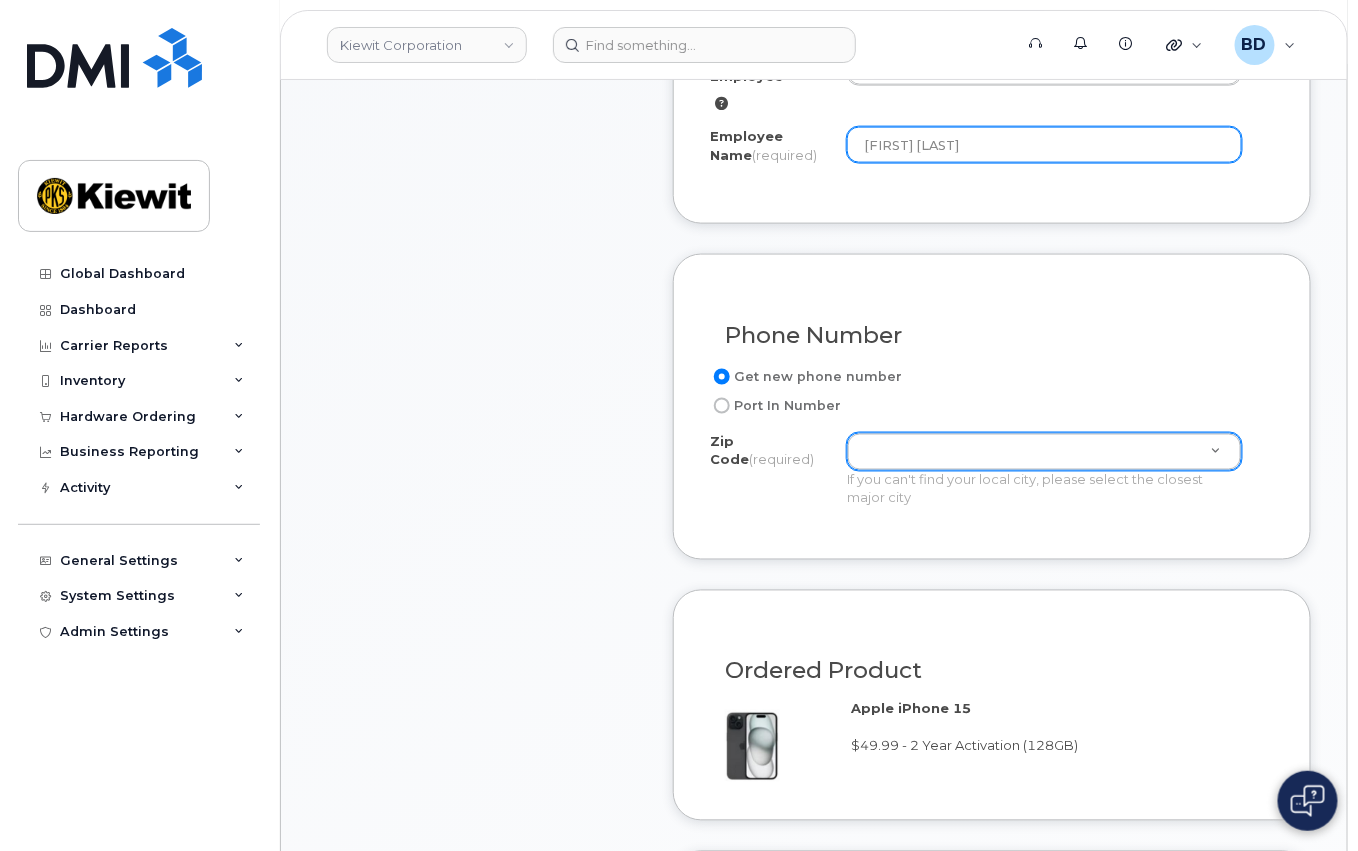 type on "[FIRST] [LAST]" 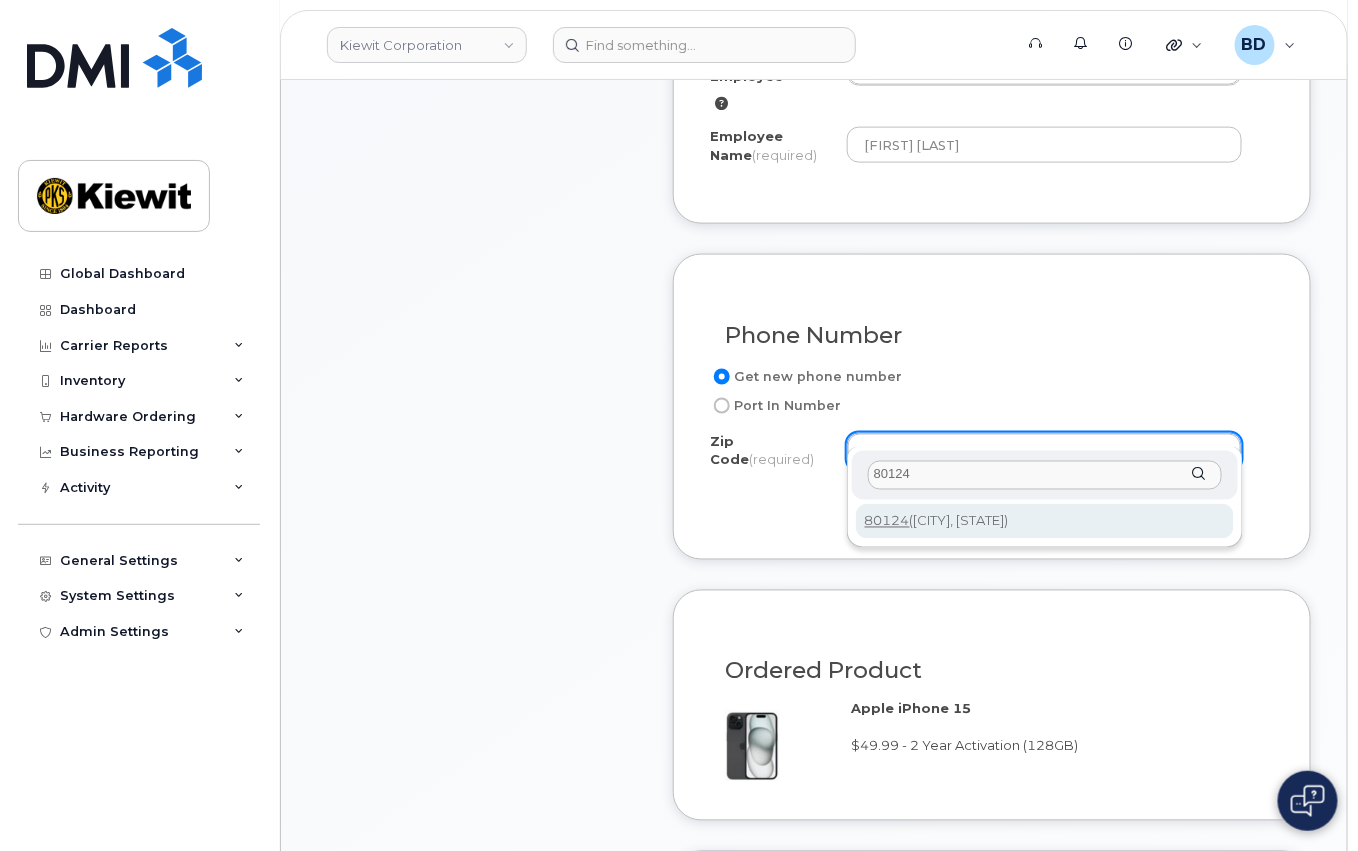 type on "80124" 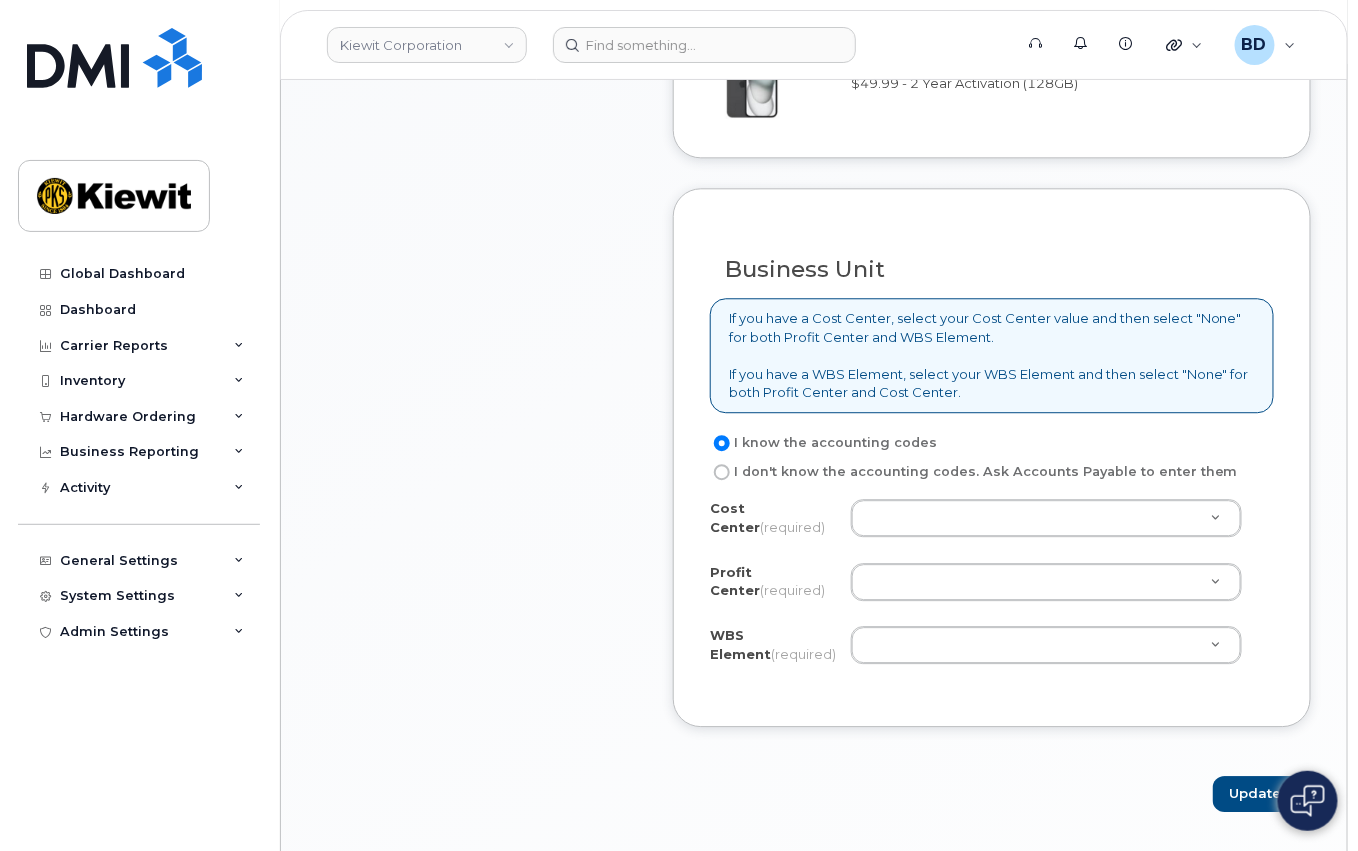 scroll, scrollTop: 1466, scrollLeft: 0, axis: vertical 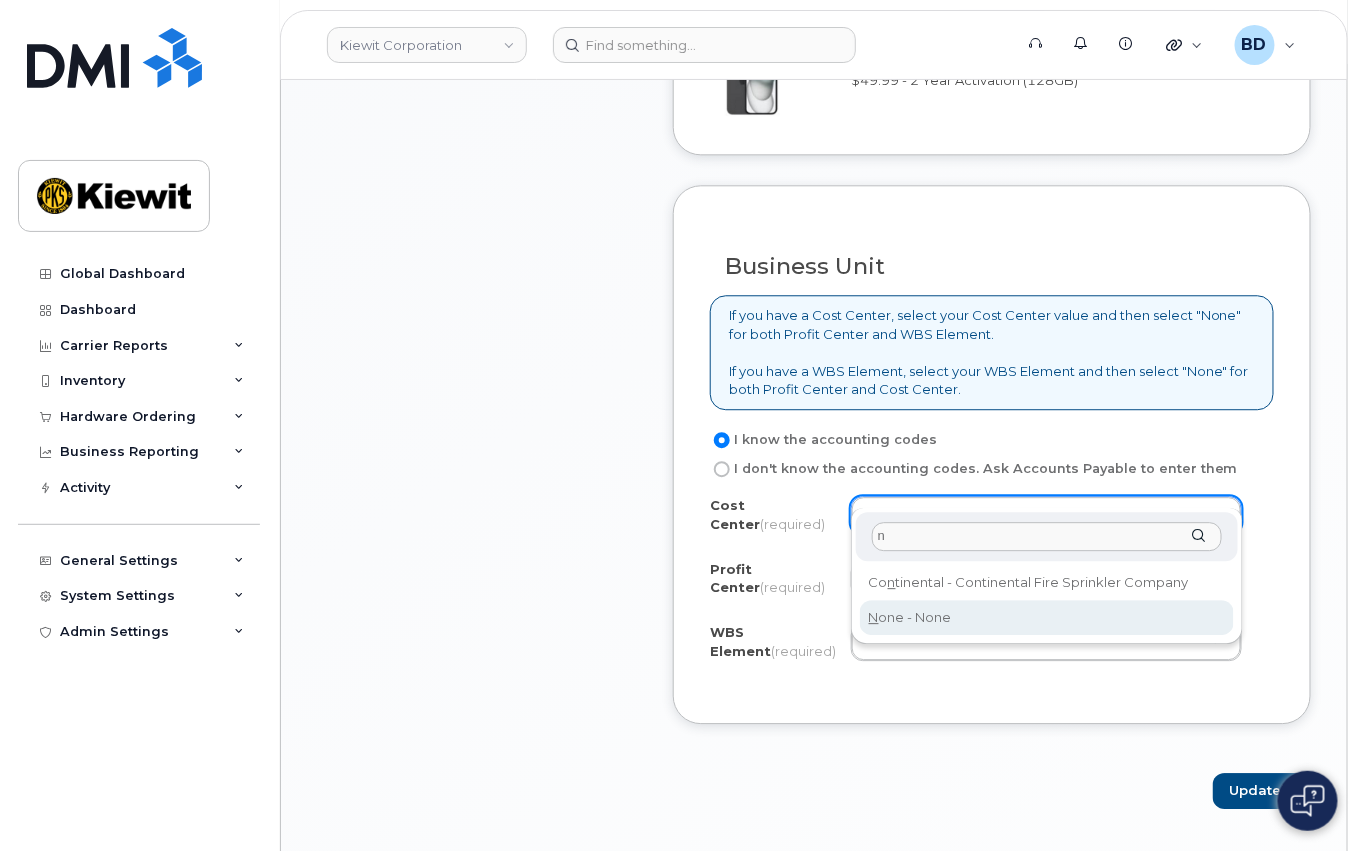 type on "n" 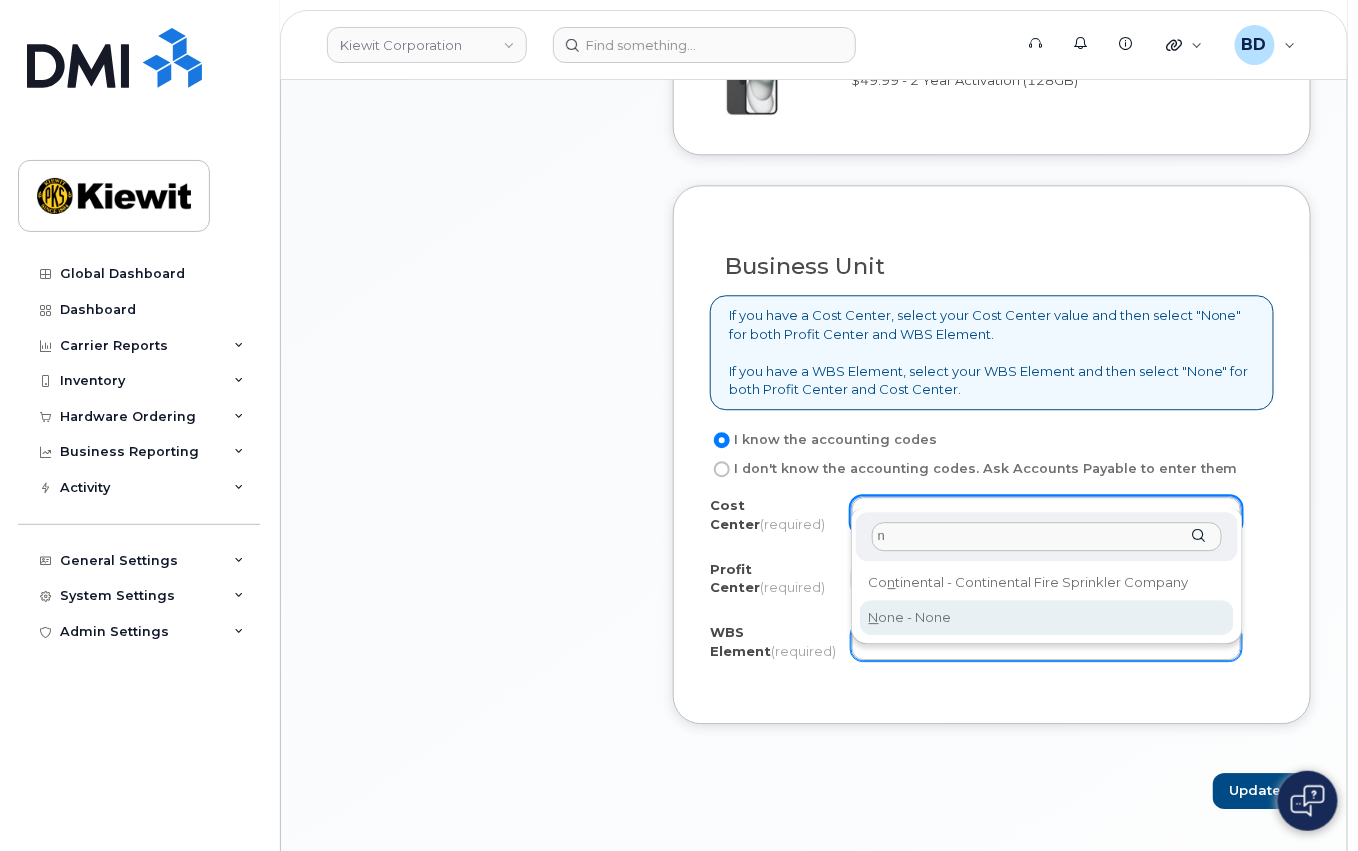type on "None" 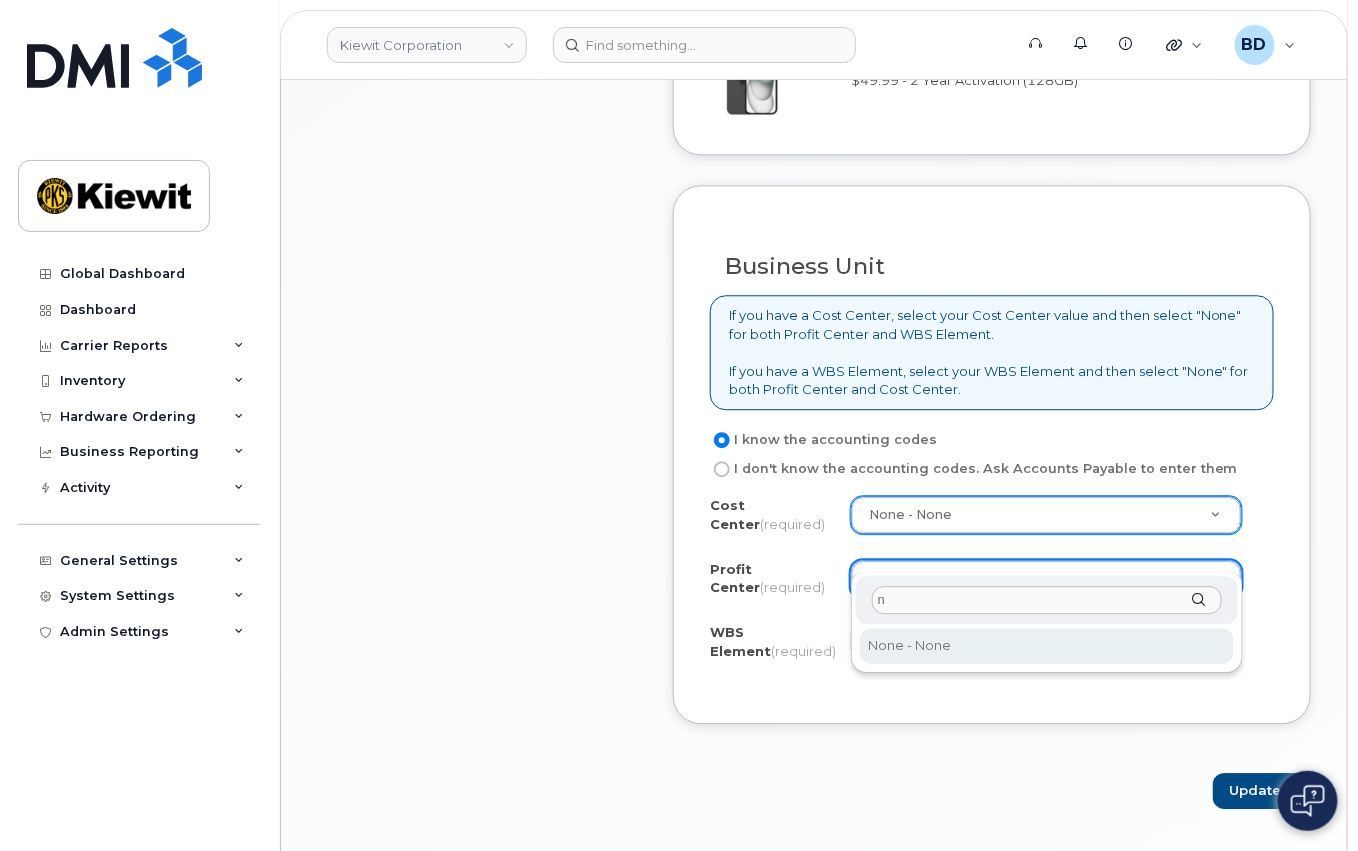 type on "n" 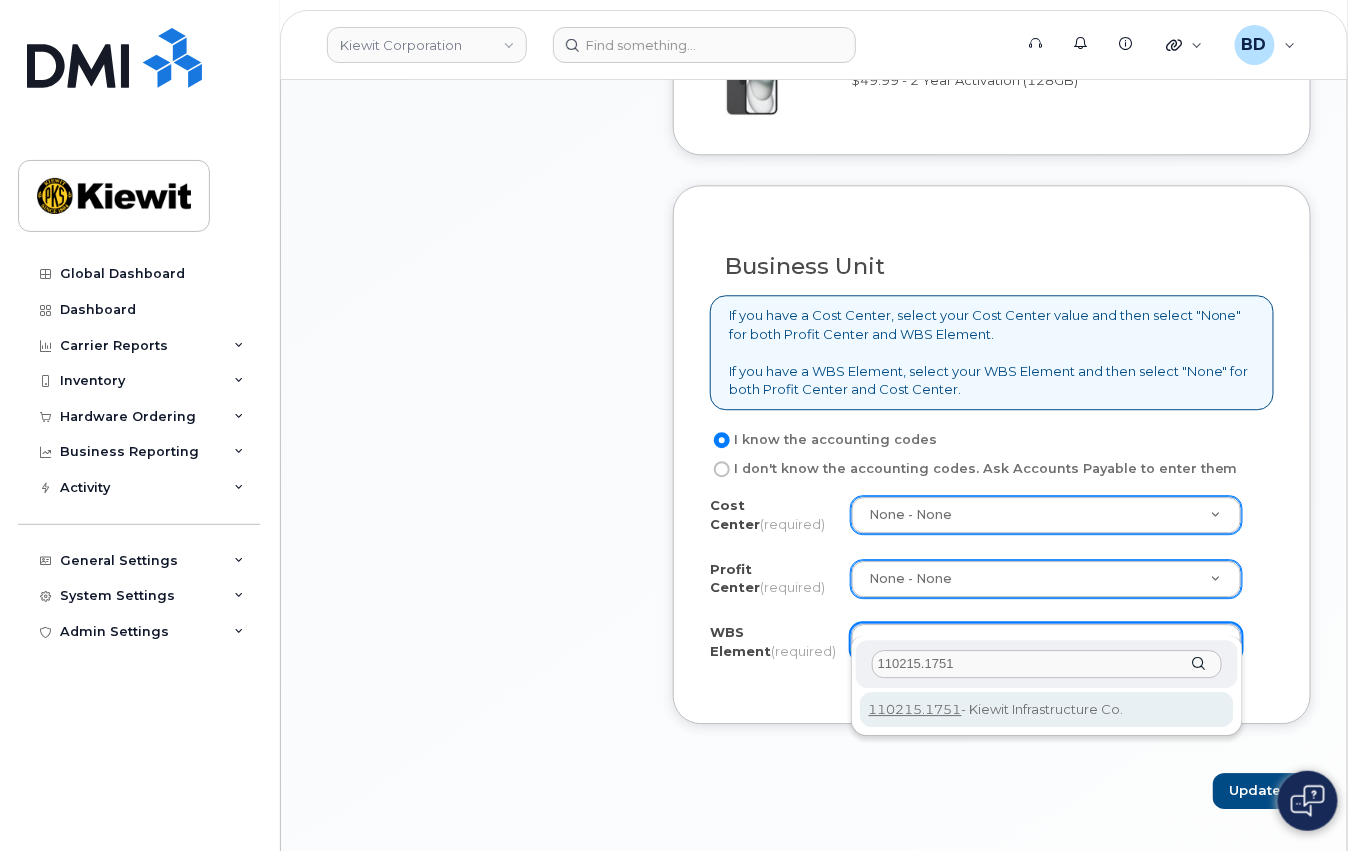 type on "110215.1751" 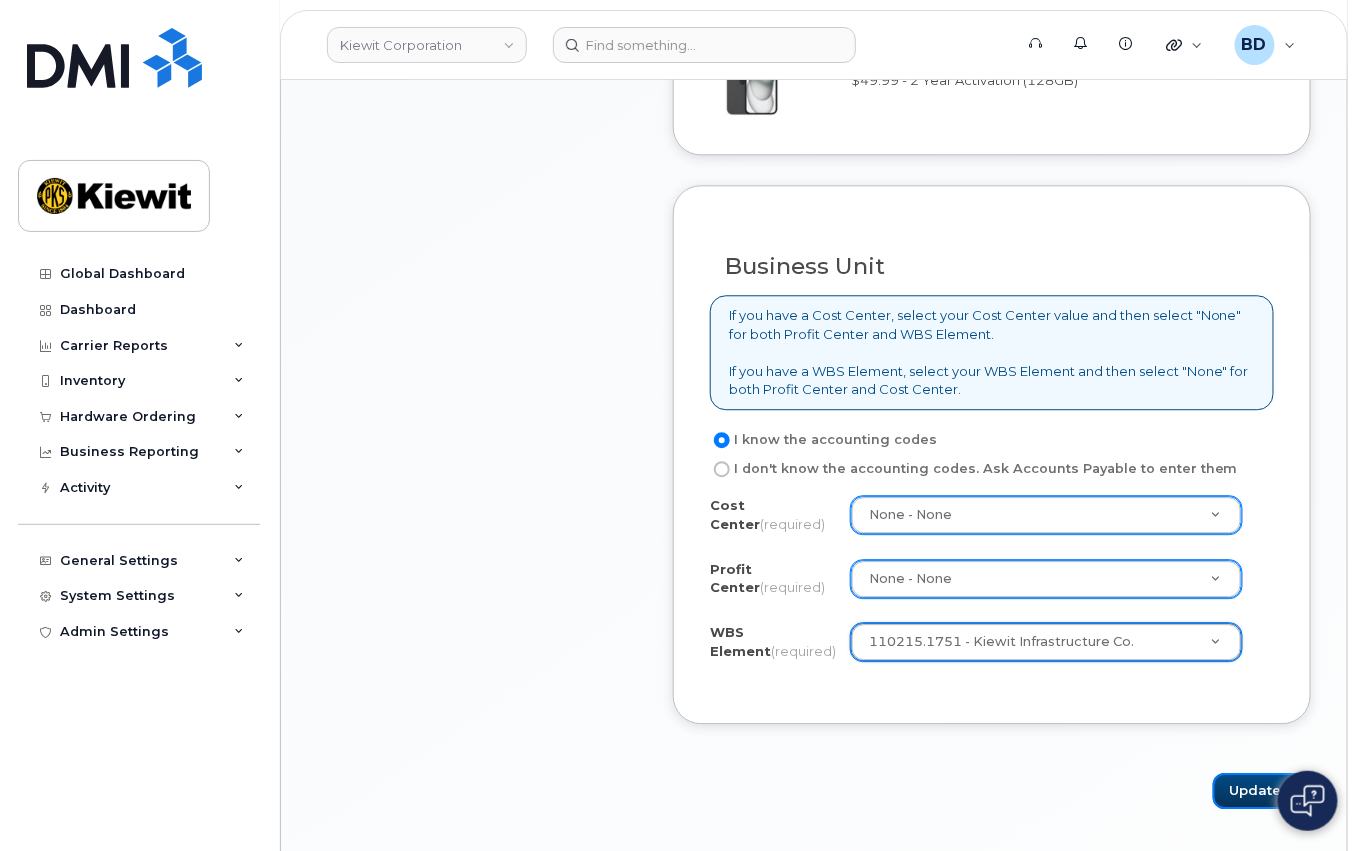 drag, startPoint x: 1255, startPoint y: 760, endPoint x: 1099, endPoint y: 720, distance: 161.04657 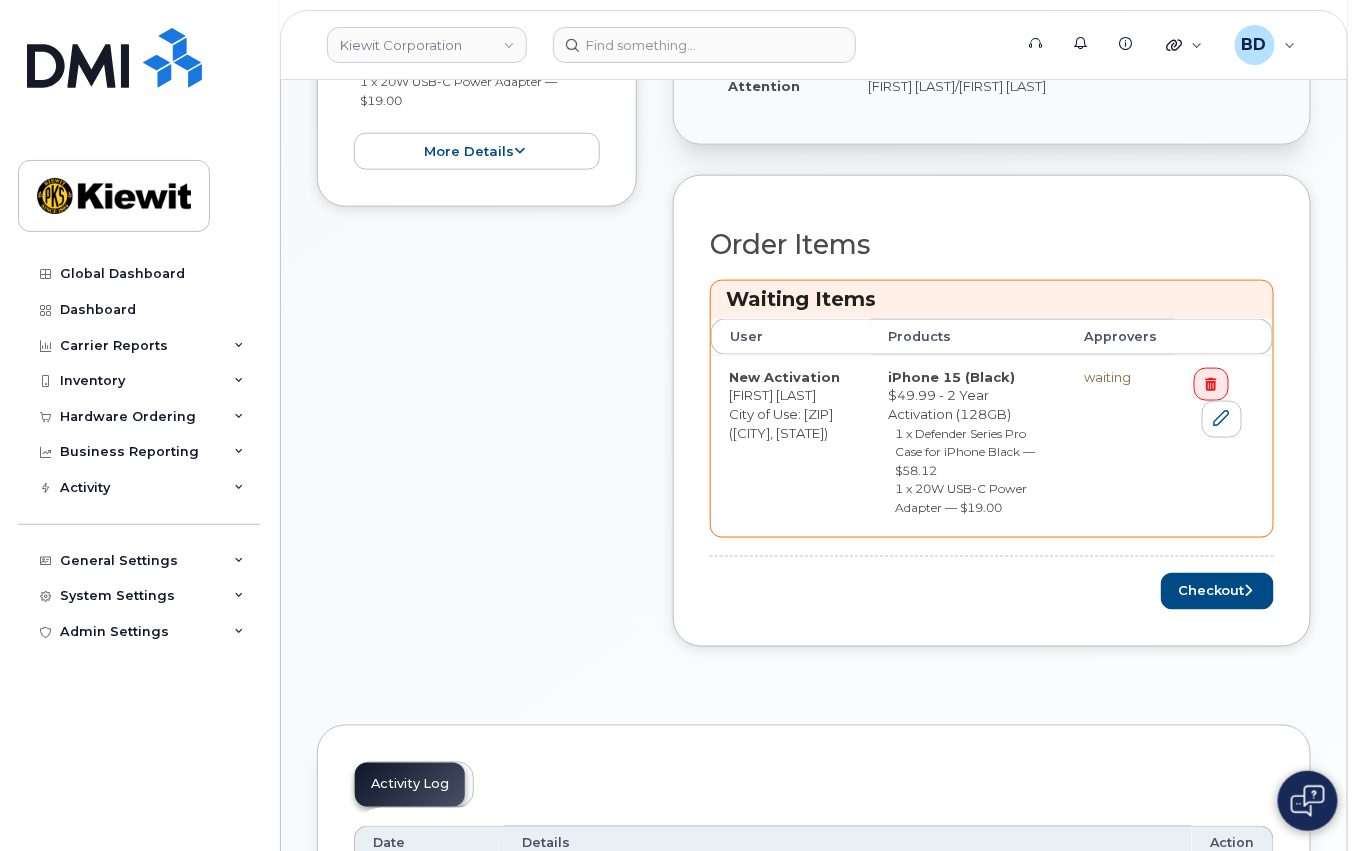 scroll, scrollTop: 666, scrollLeft: 0, axis: vertical 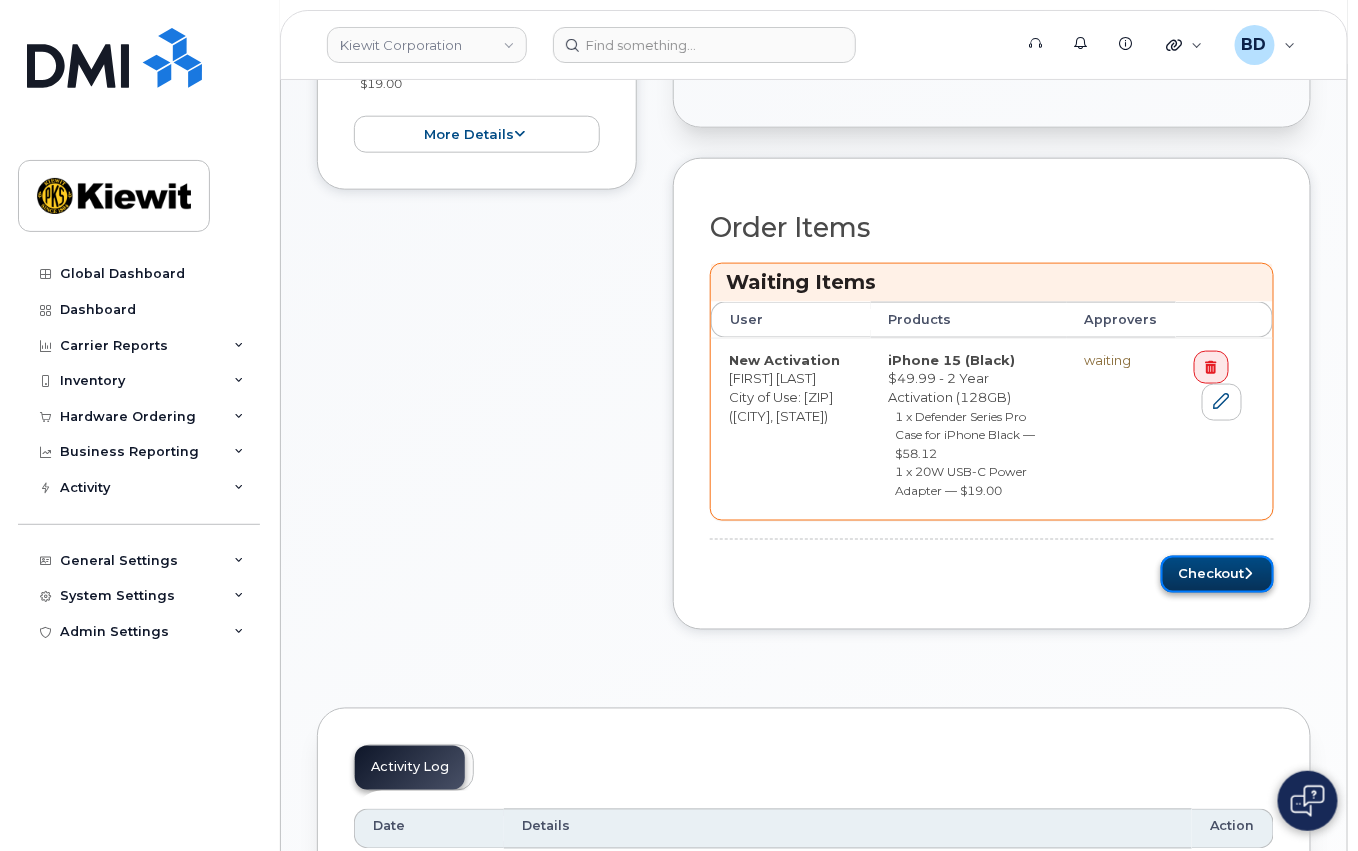 click on "Checkout" 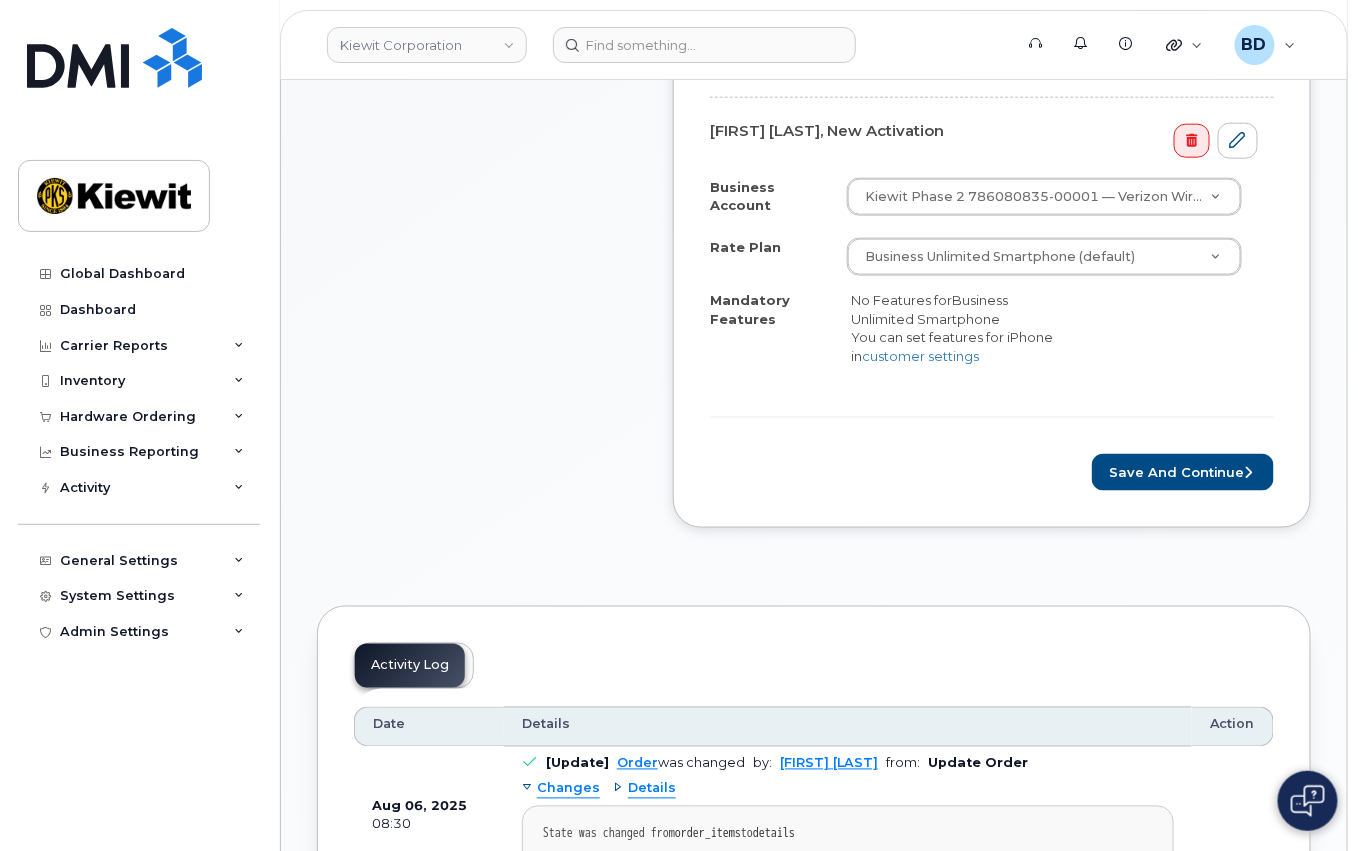 scroll, scrollTop: 666, scrollLeft: 0, axis: vertical 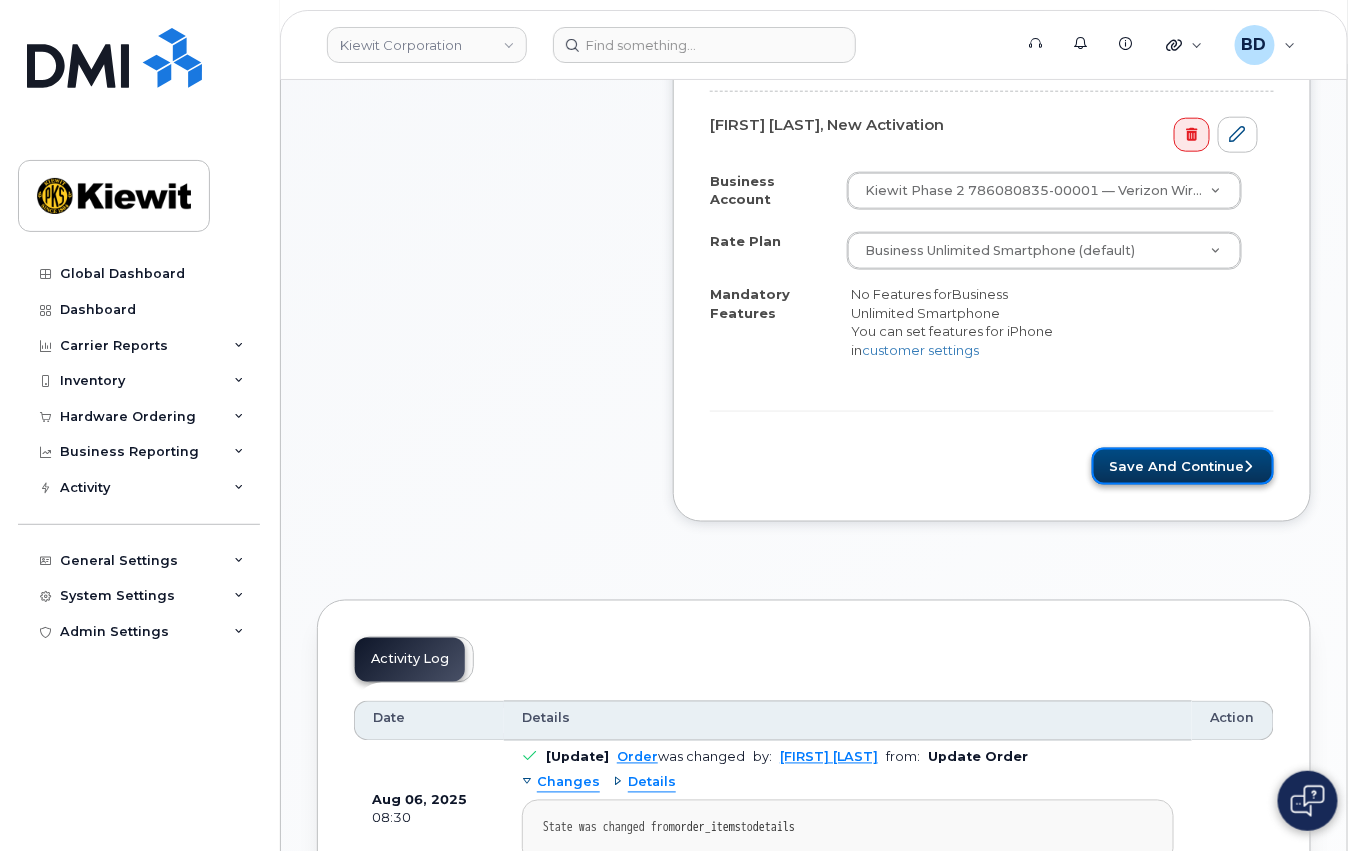 click on "Save and Continue" 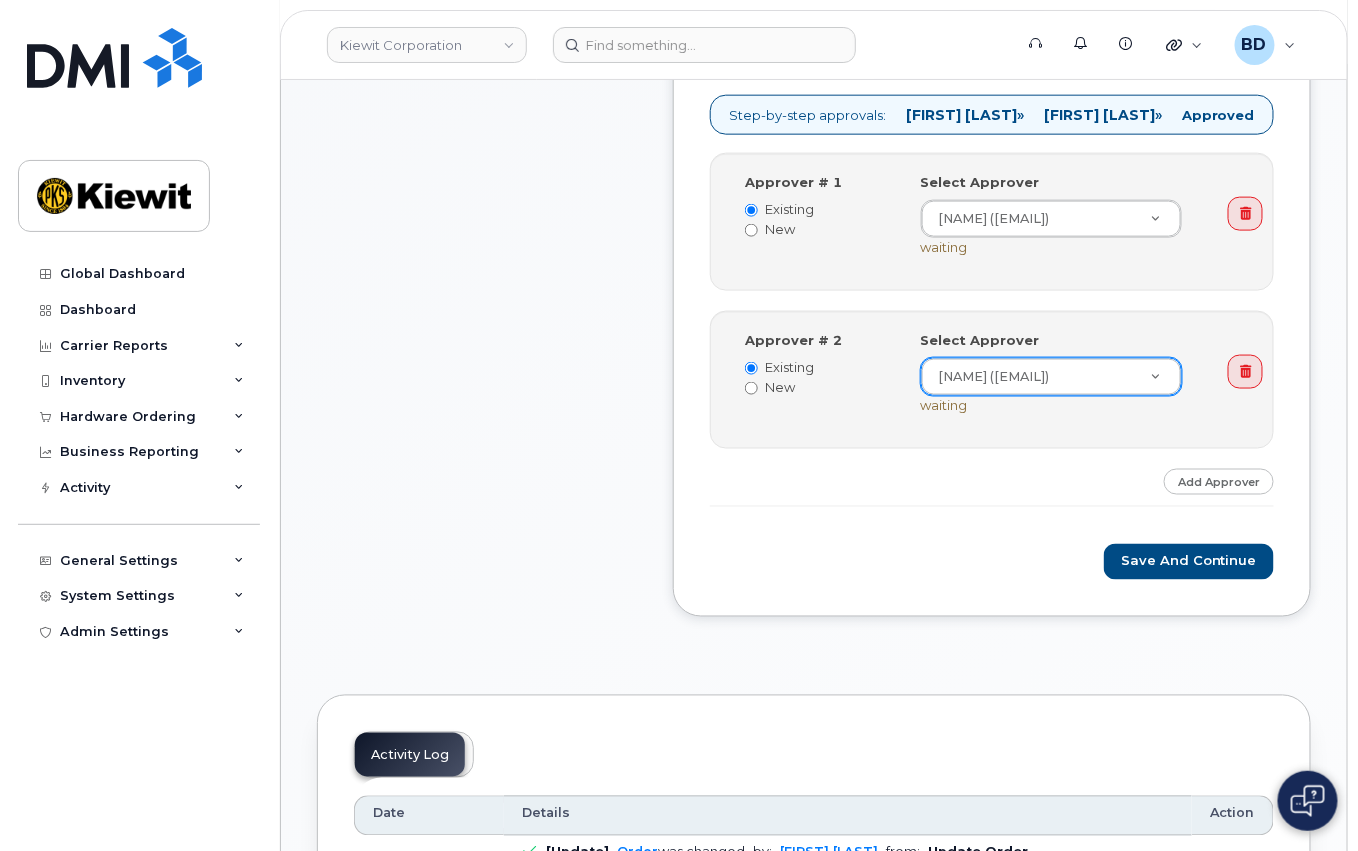scroll, scrollTop: 800, scrollLeft: 0, axis: vertical 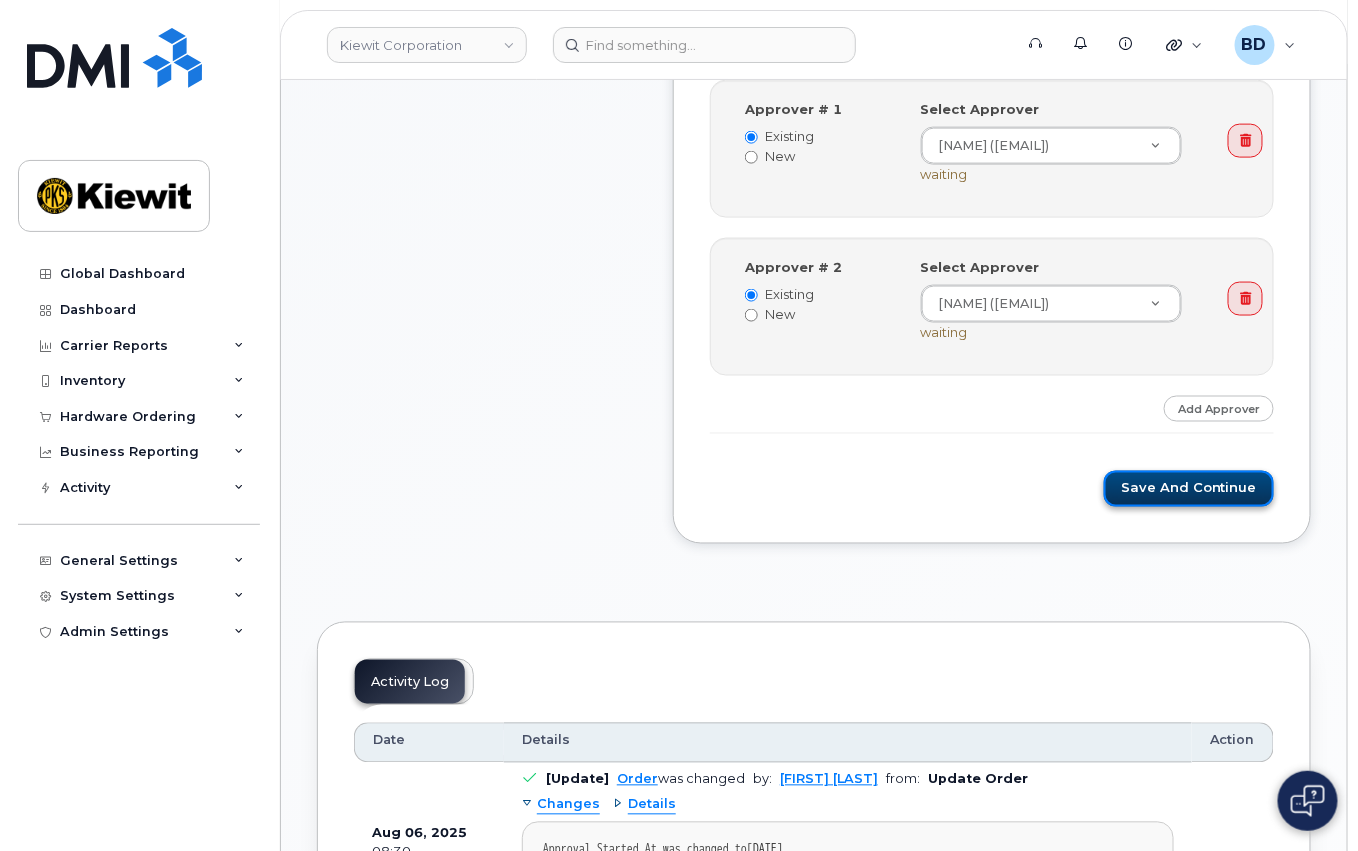 click on "Save and Continue" 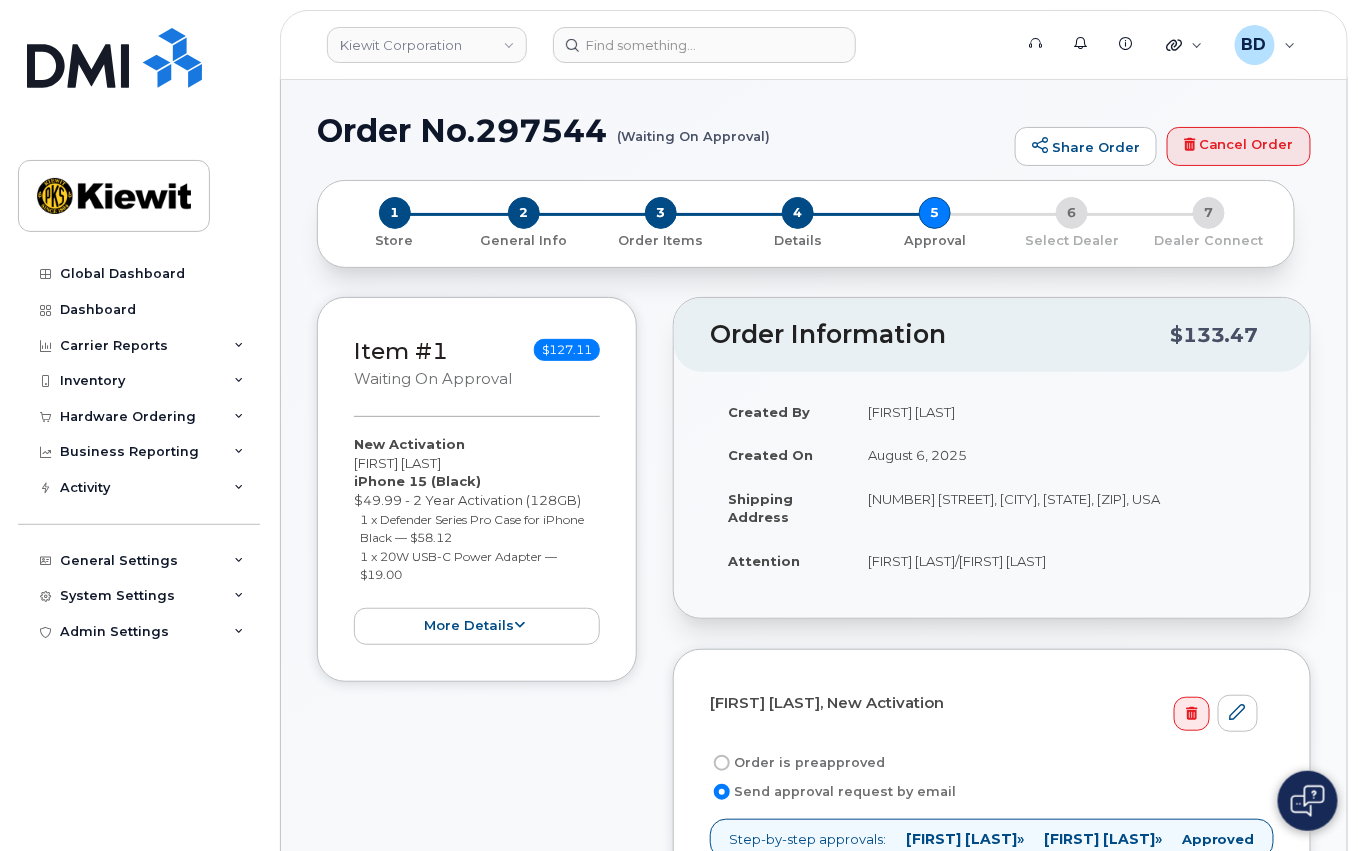 scroll, scrollTop: 0, scrollLeft: 0, axis: both 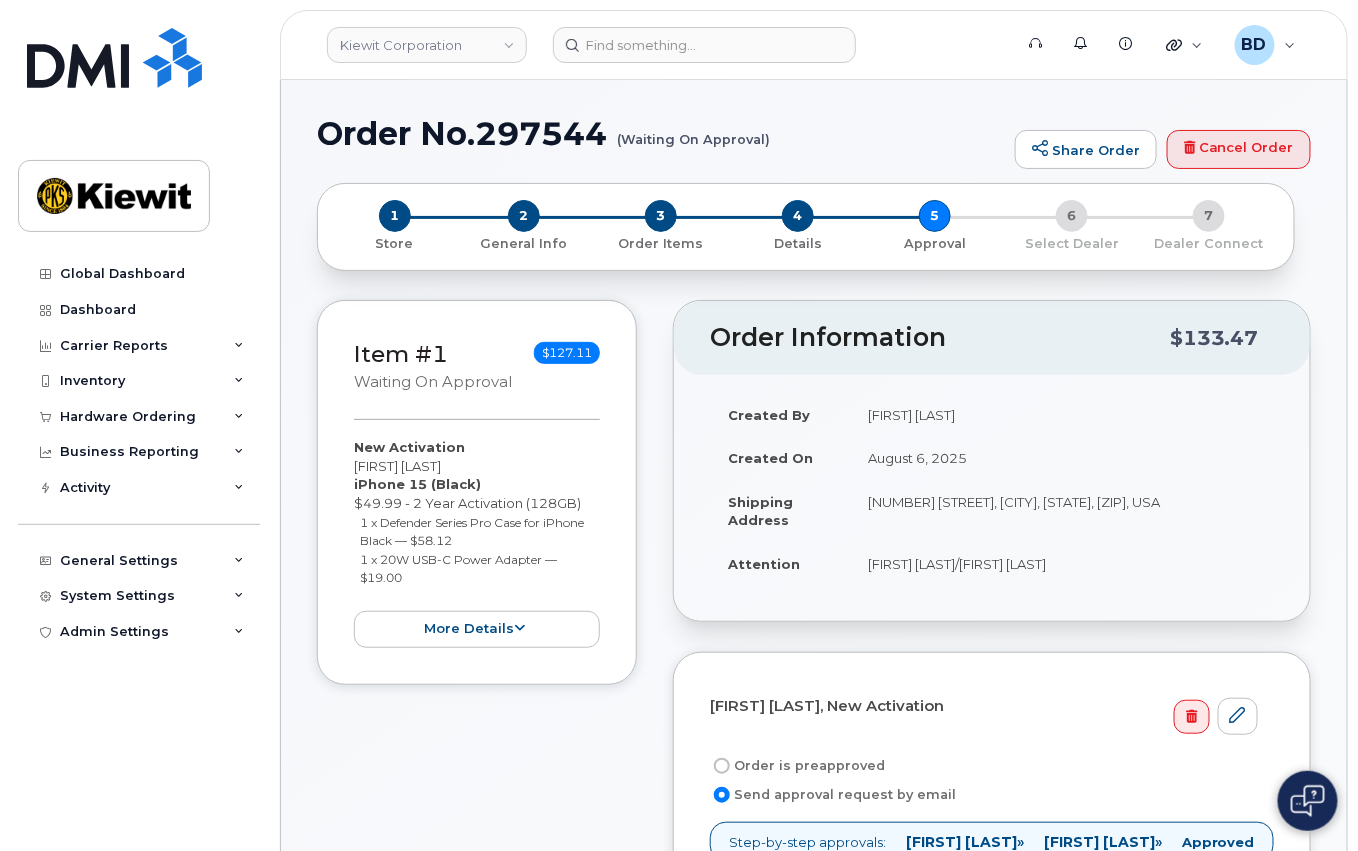 click on "Order No.297544
(Waiting On Approval)" 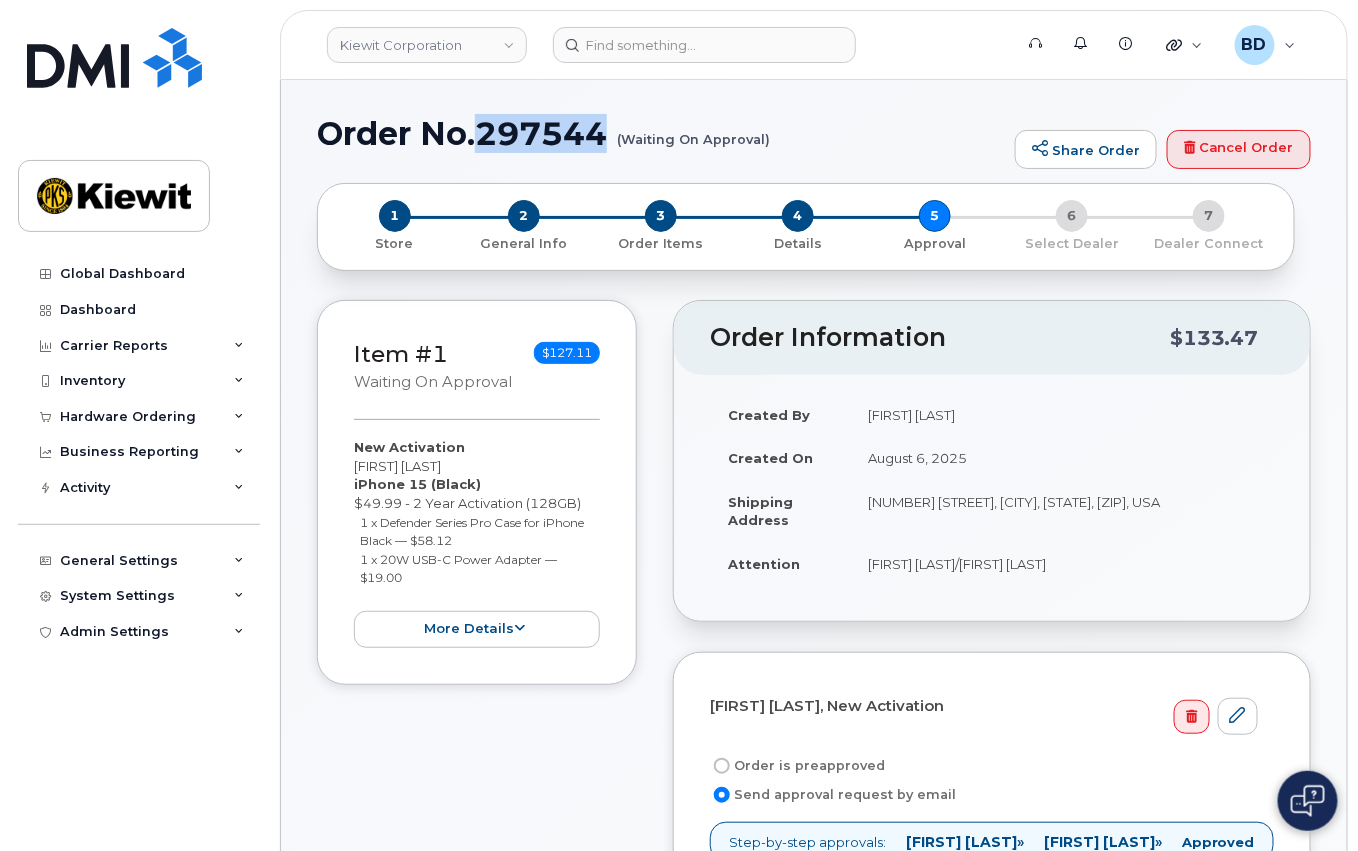 click on "Order No.297544
(Waiting On Approval)" 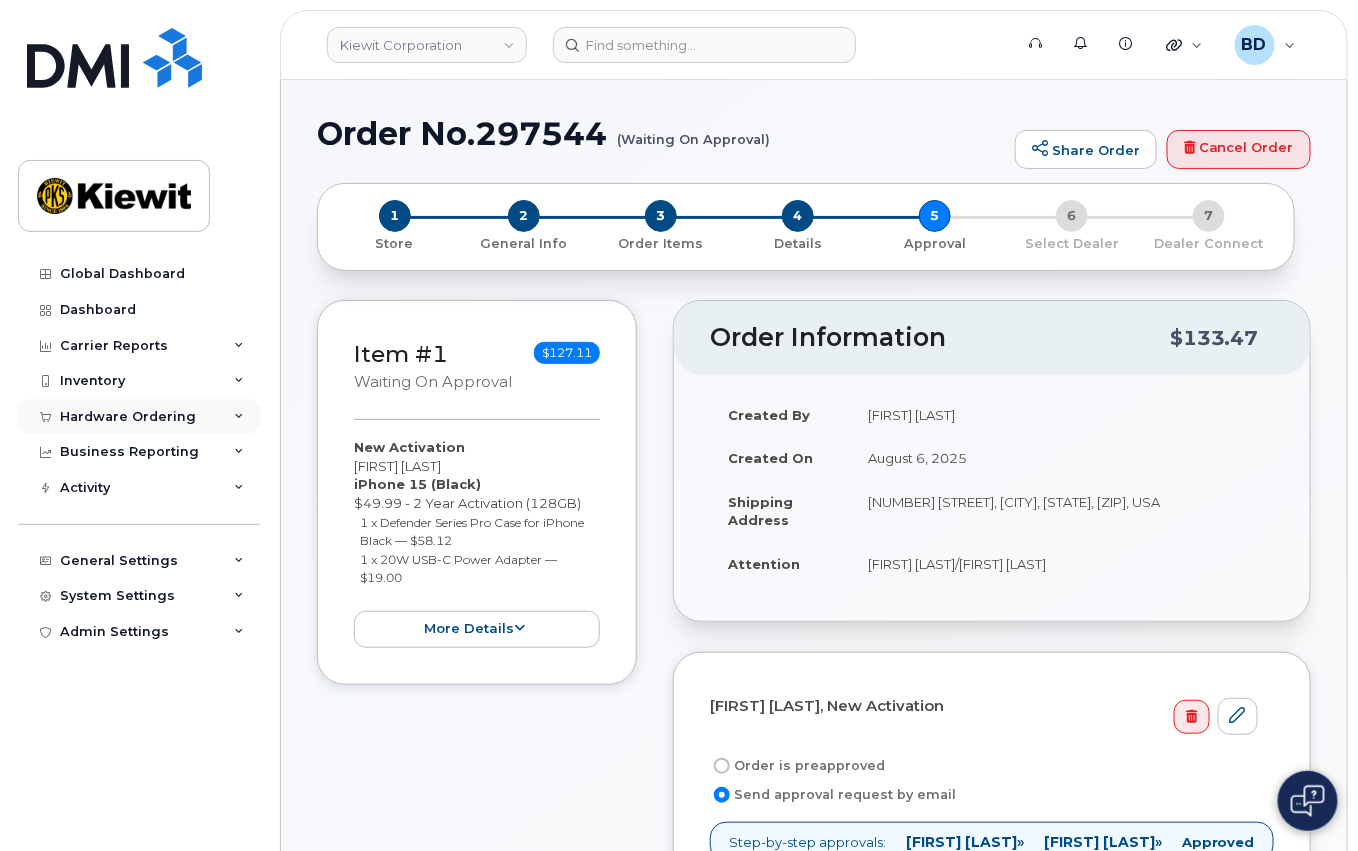 click 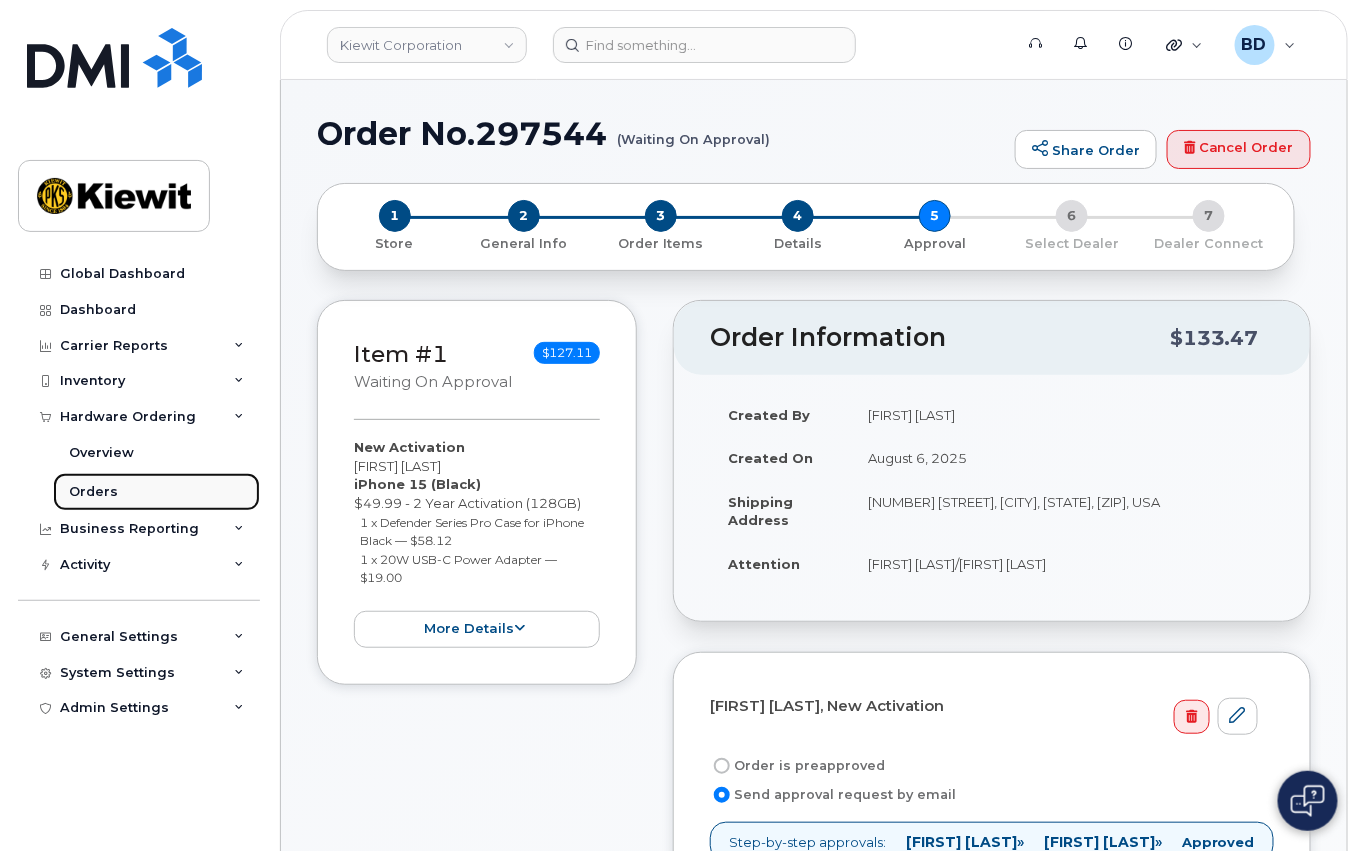 click on "Orders" 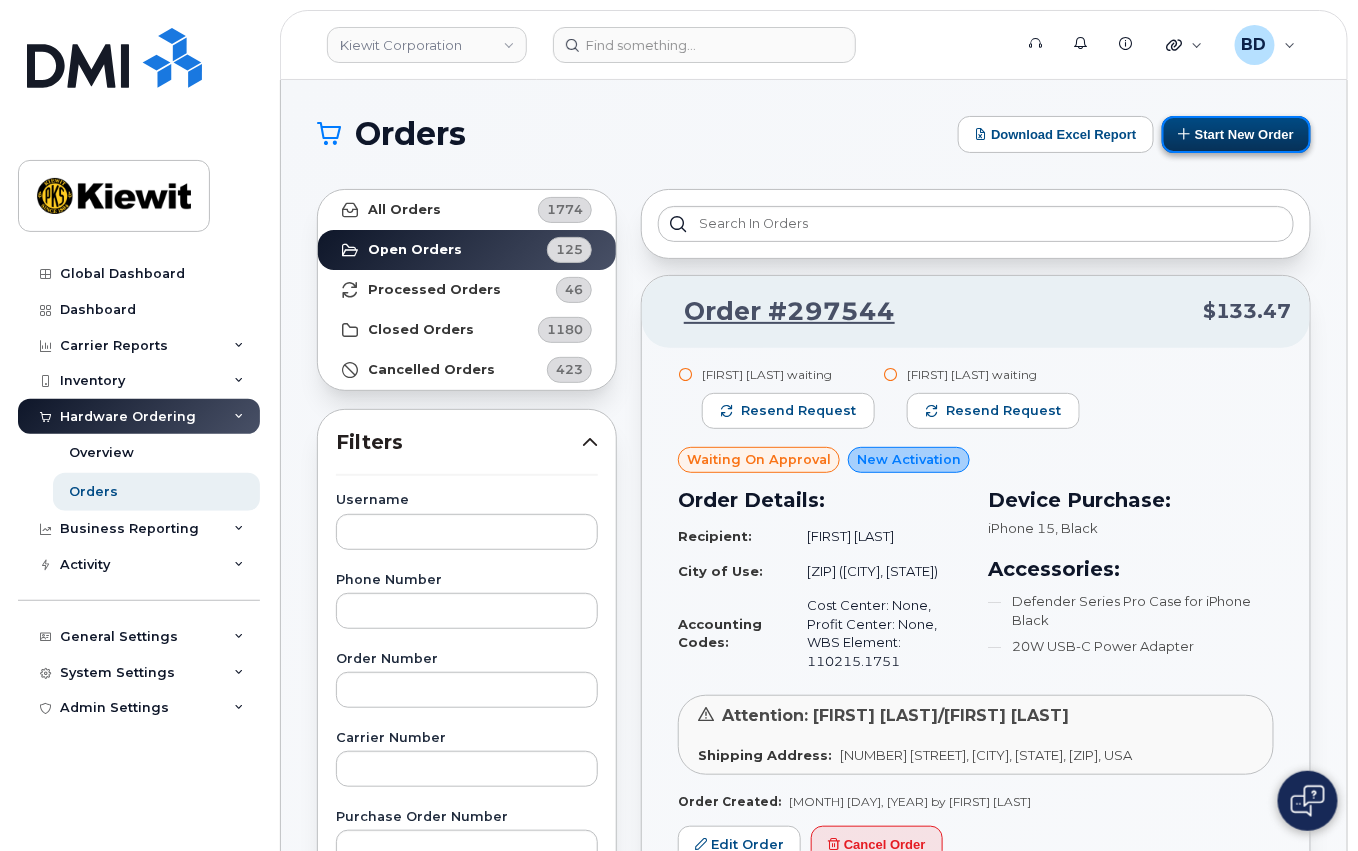 click on "Start New Order" 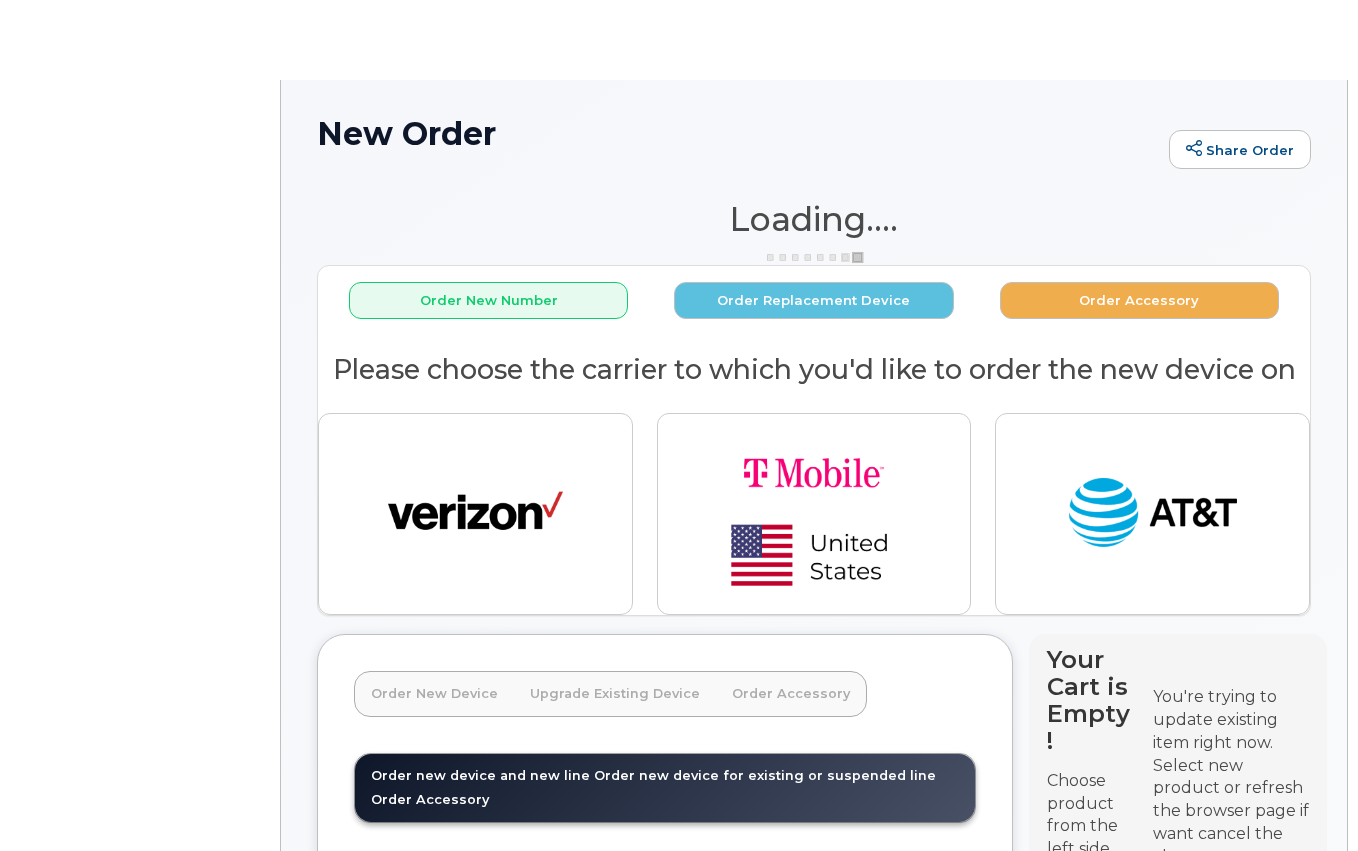 scroll, scrollTop: 0, scrollLeft: 0, axis: both 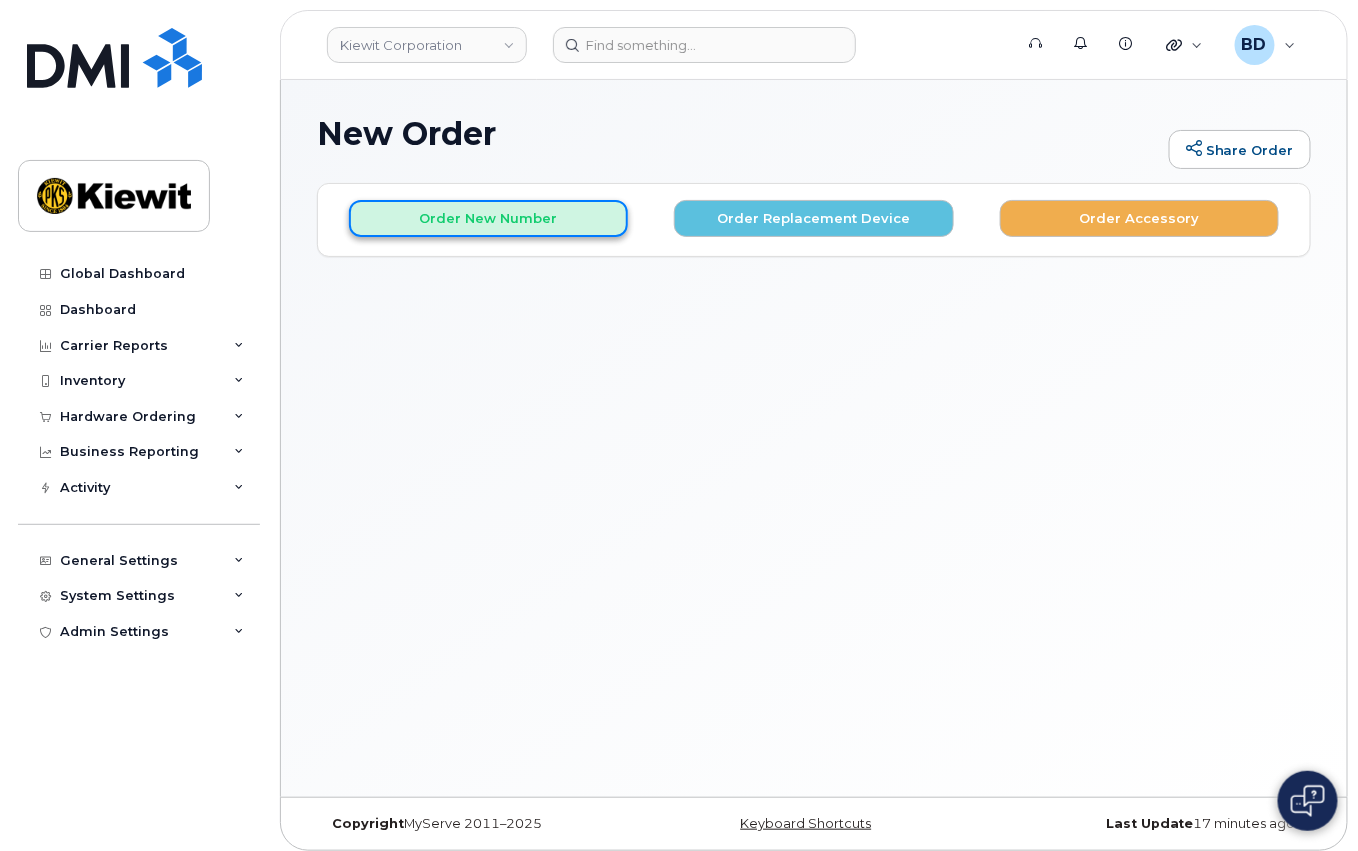 click on "Order New Number" 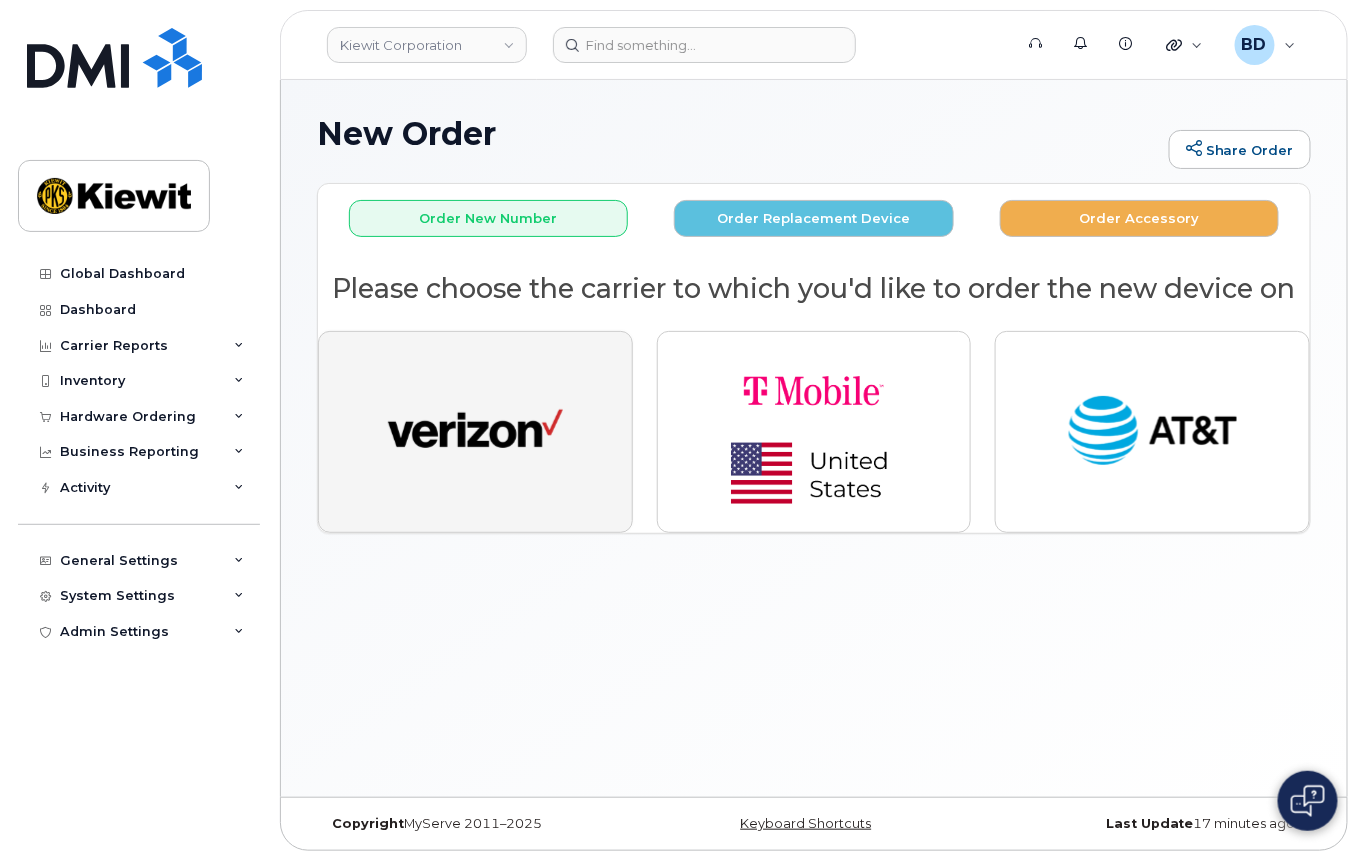 click 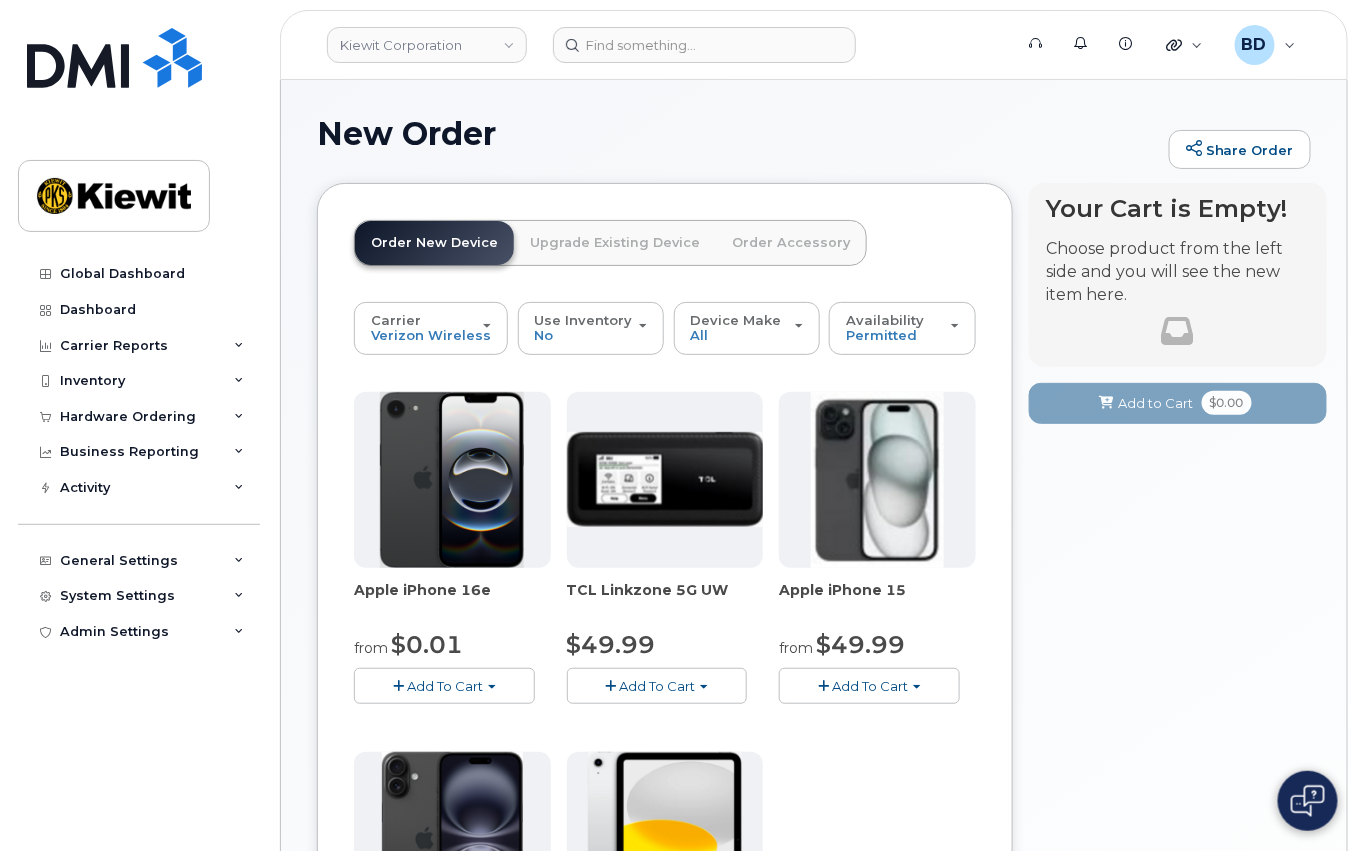 click on "Add To Cart" 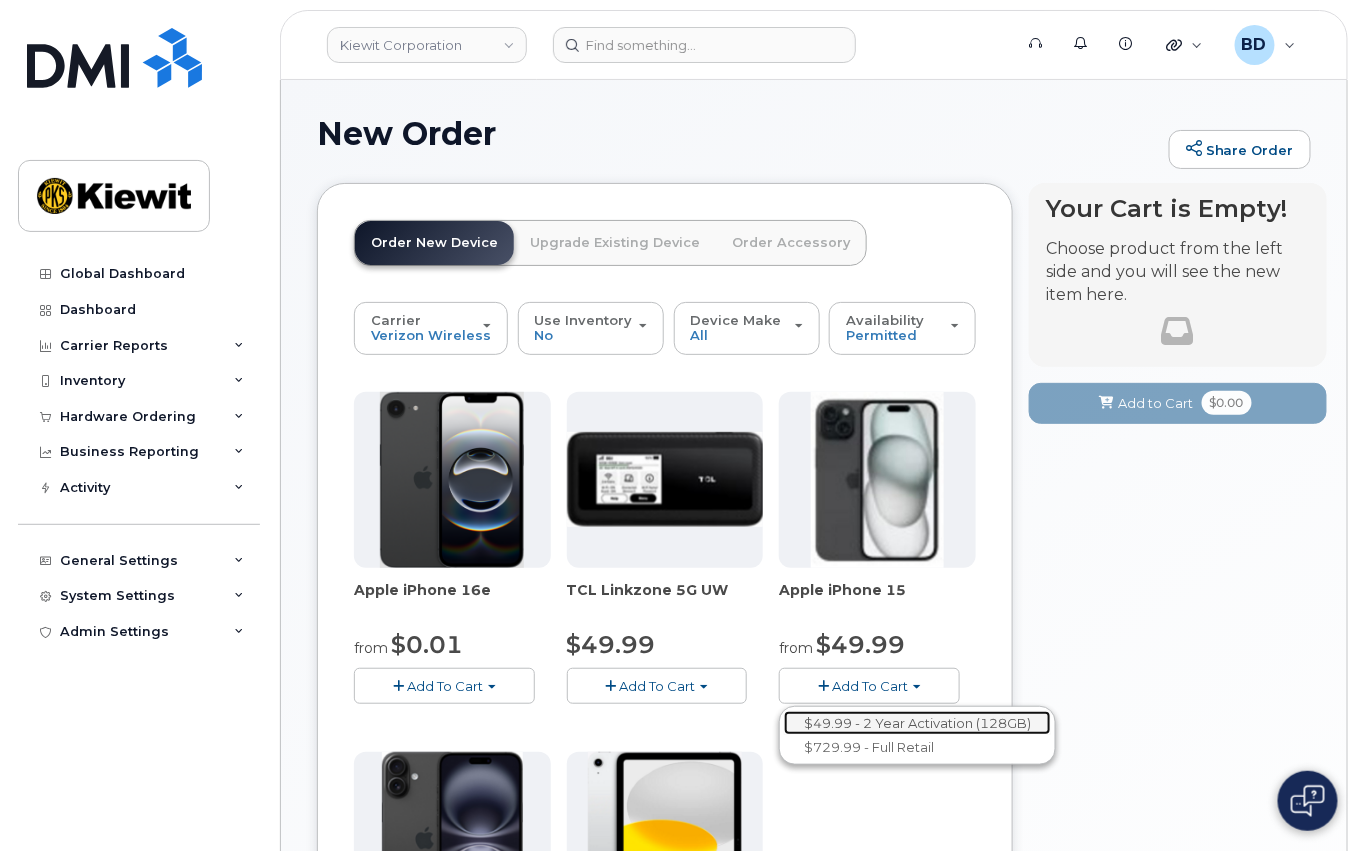 click on "$49.99 - 2 Year Activation (128GB)" 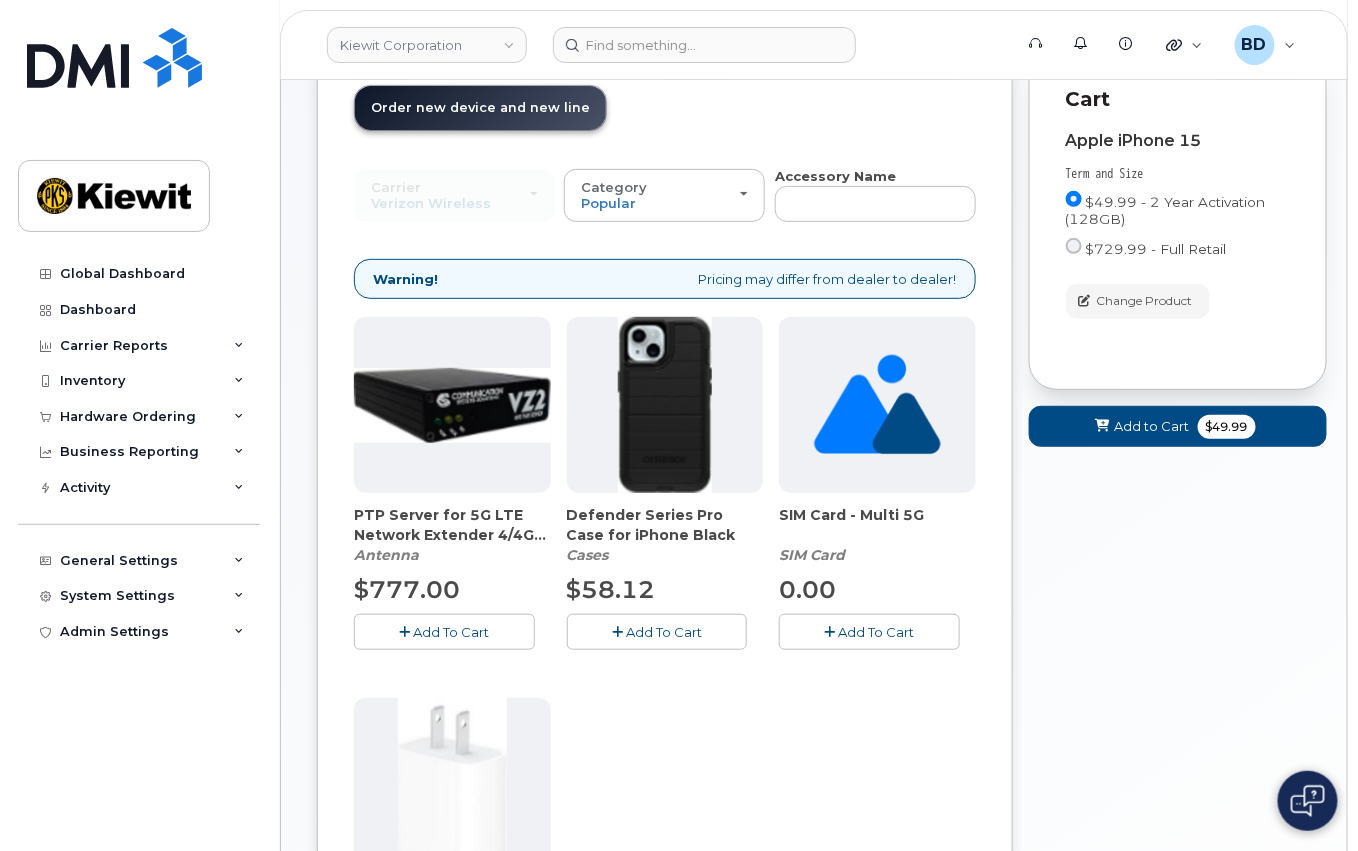 scroll, scrollTop: 266, scrollLeft: 0, axis: vertical 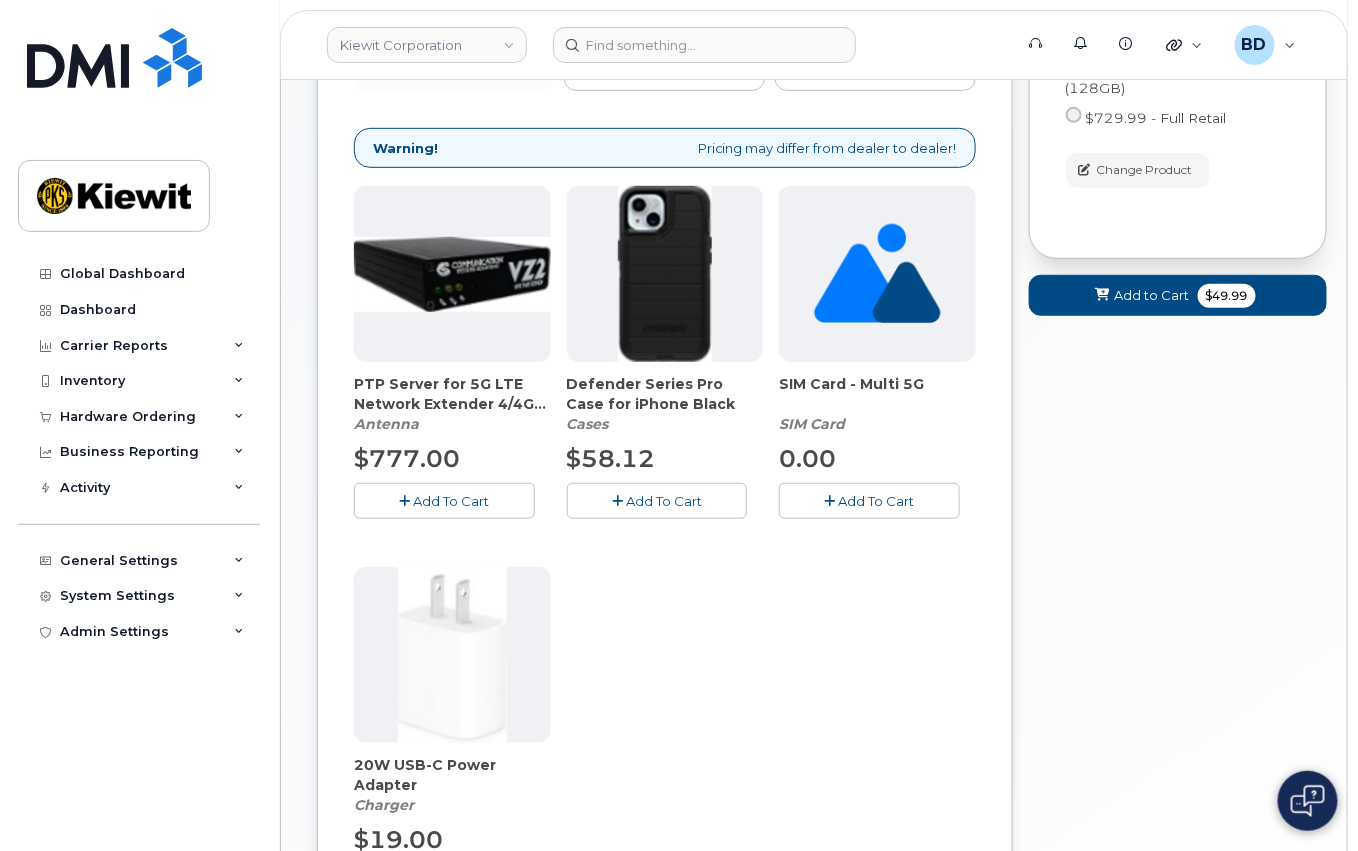 click on "Add To Cart" 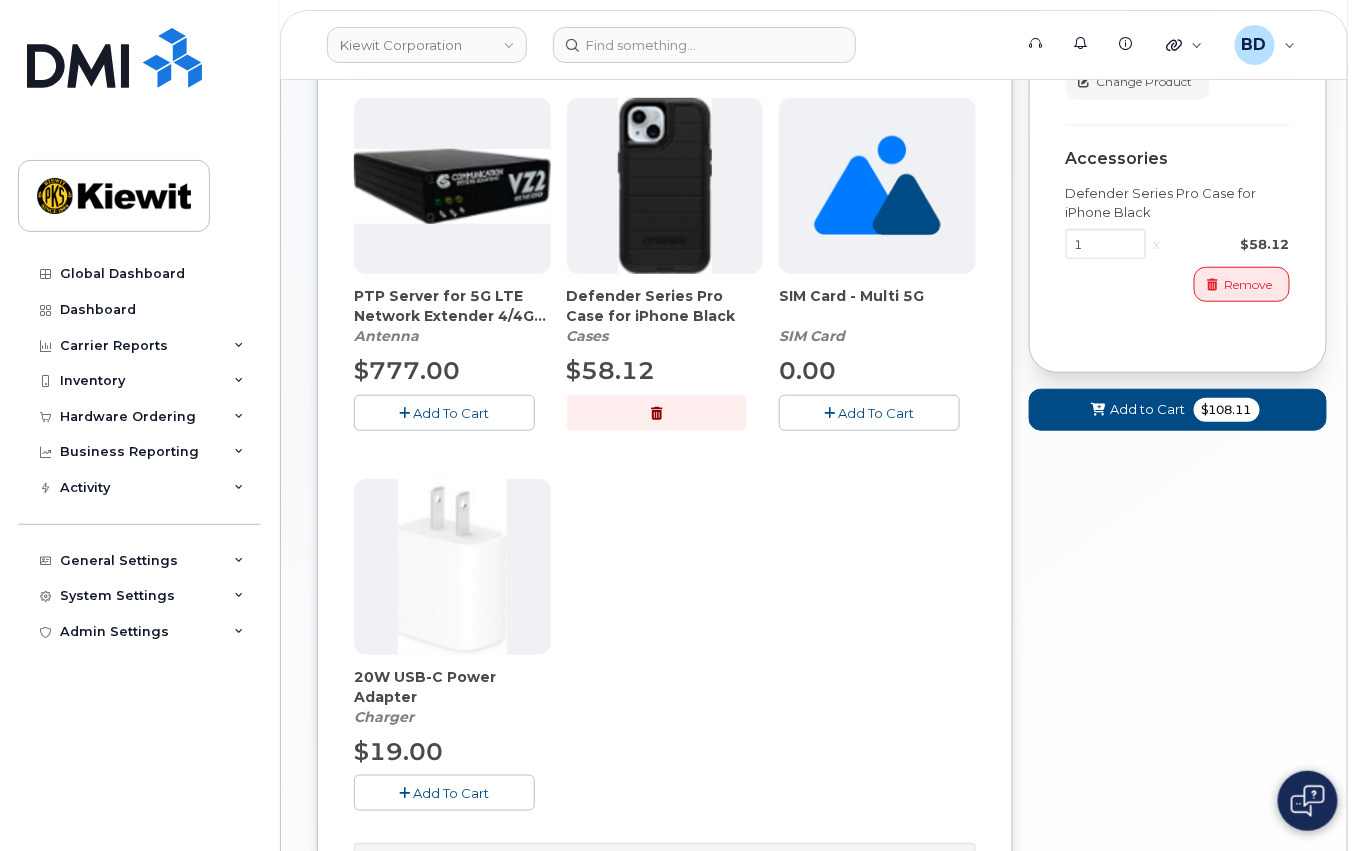 scroll, scrollTop: 400, scrollLeft: 0, axis: vertical 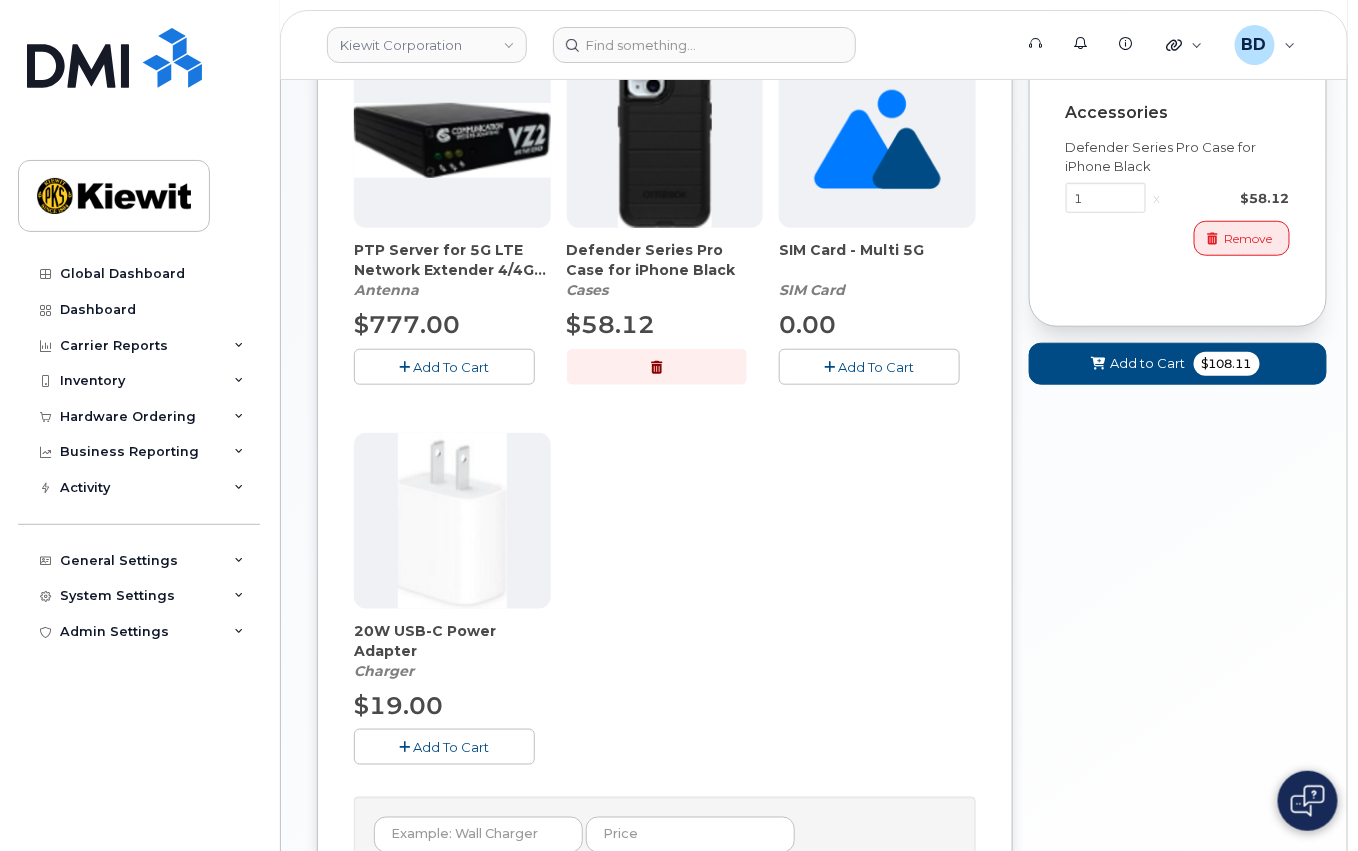 click on "Add To Cart" 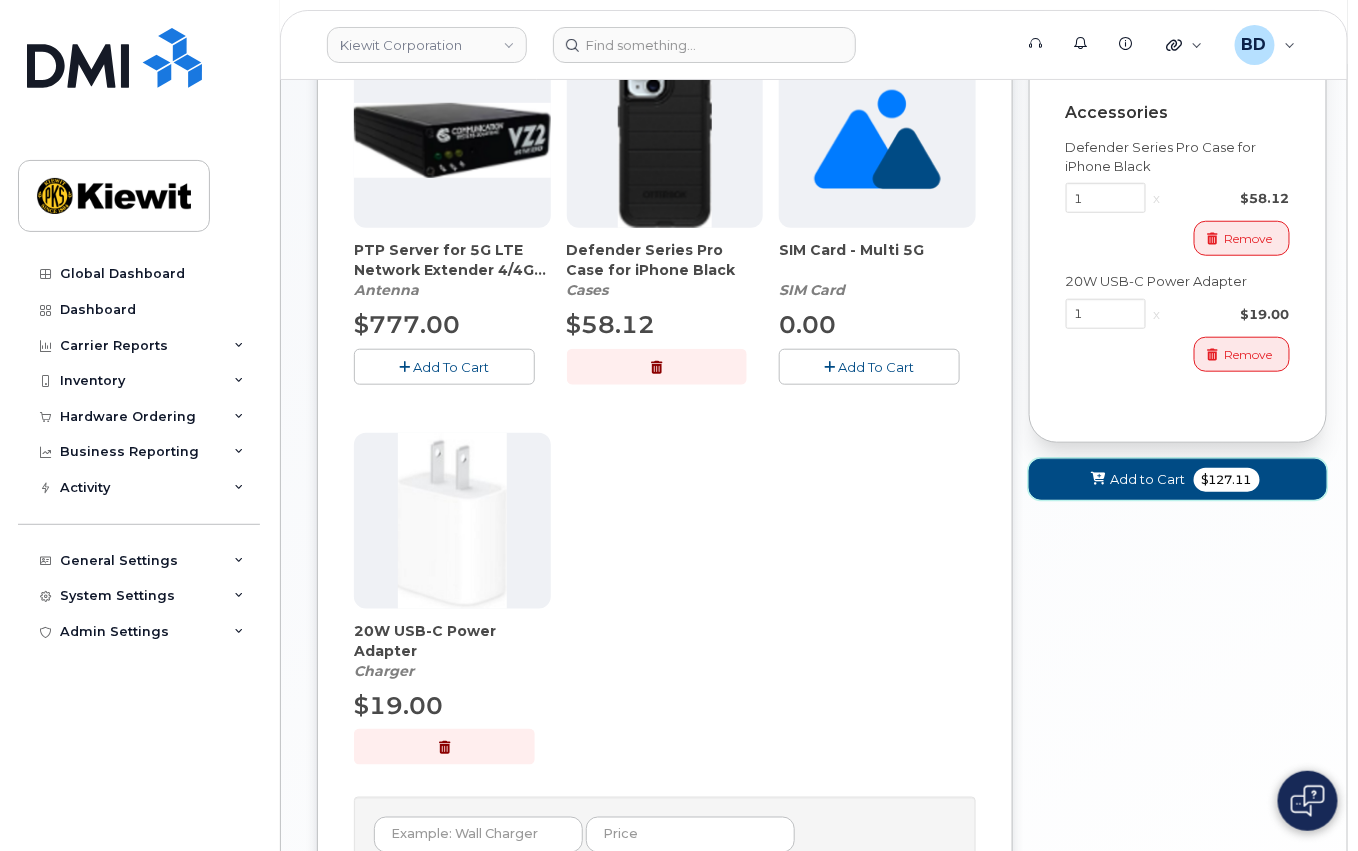 click on "Add to Cart" 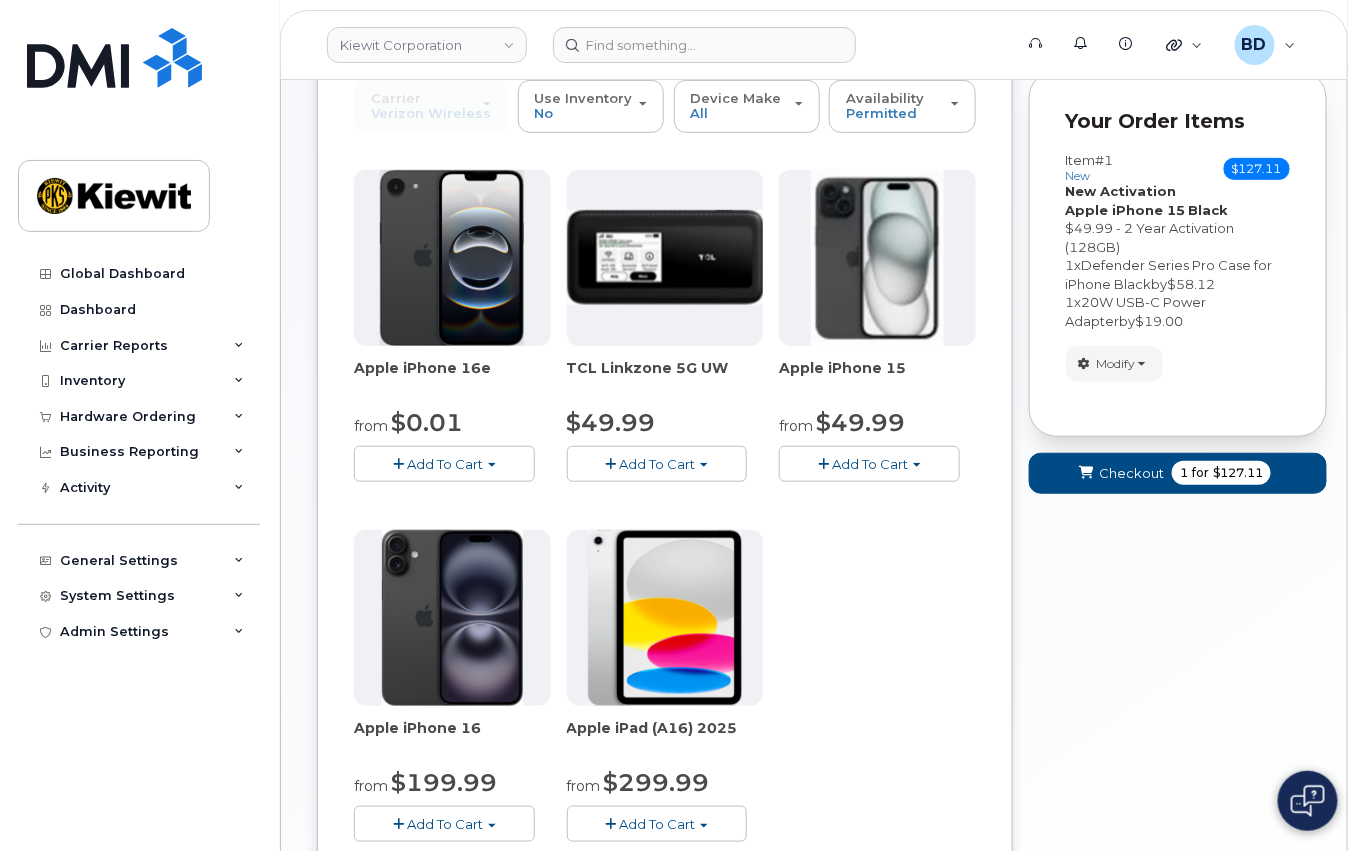scroll, scrollTop: 205, scrollLeft: 0, axis: vertical 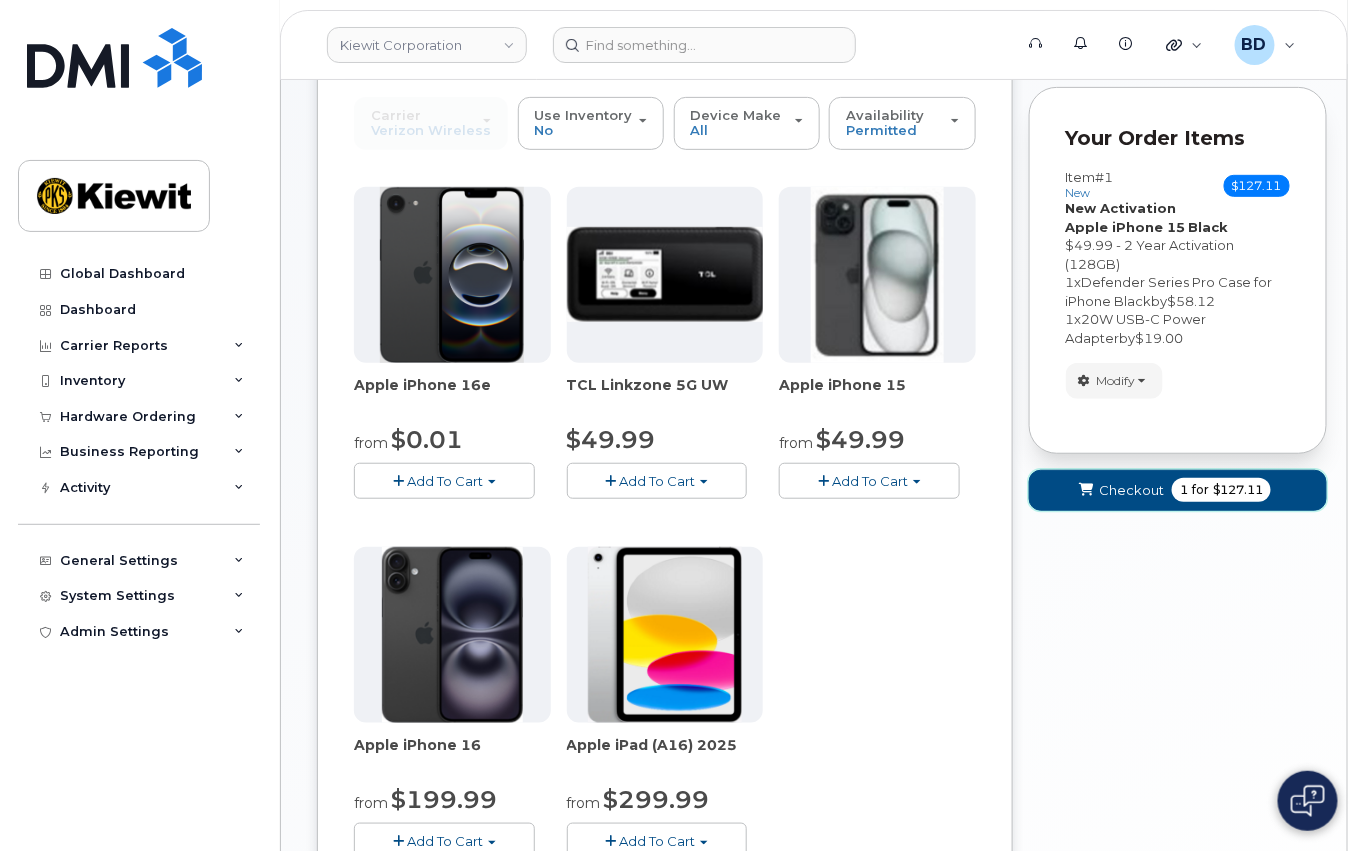 click on "Checkout" 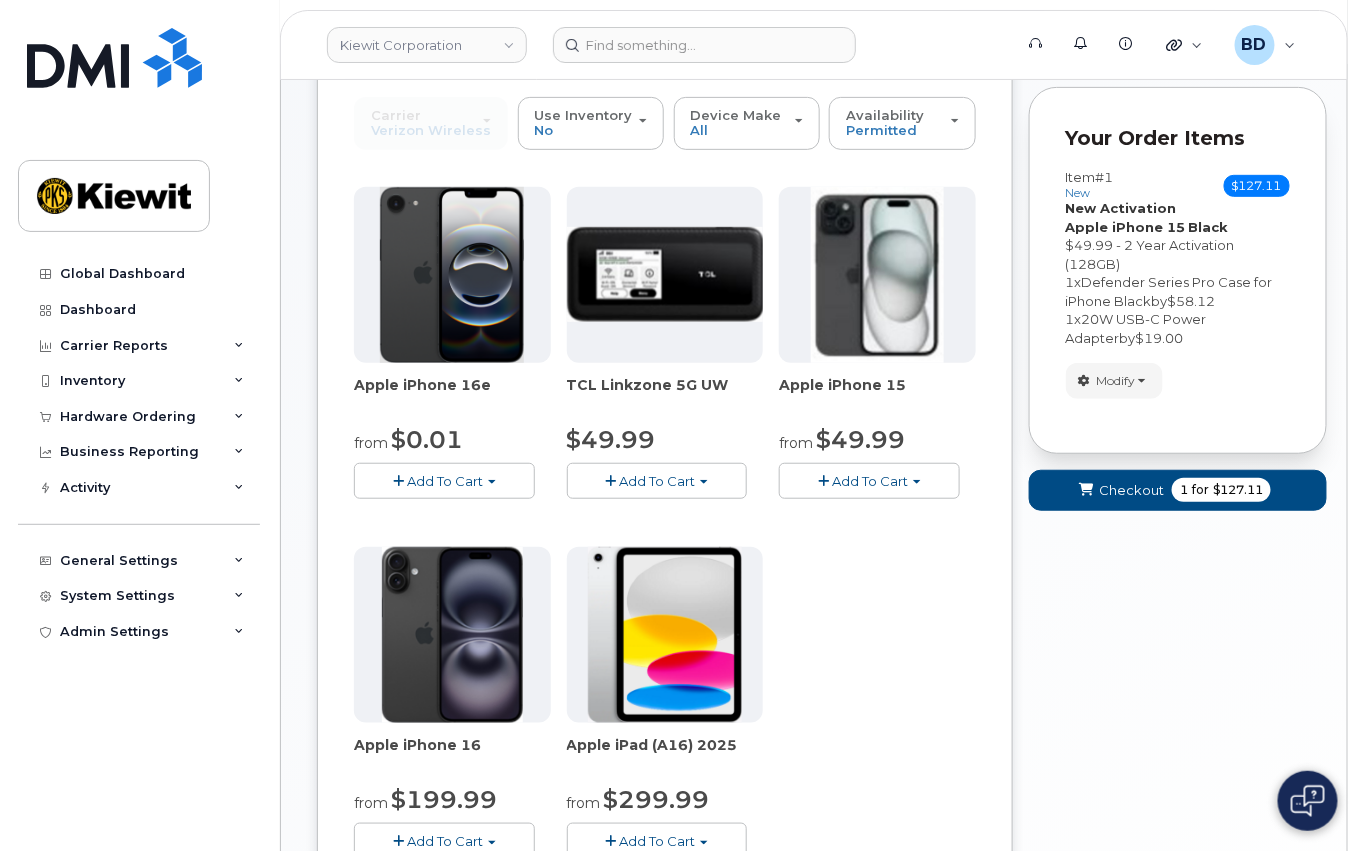scroll, scrollTop: 9, scrollLeft: 0, axis: vertical 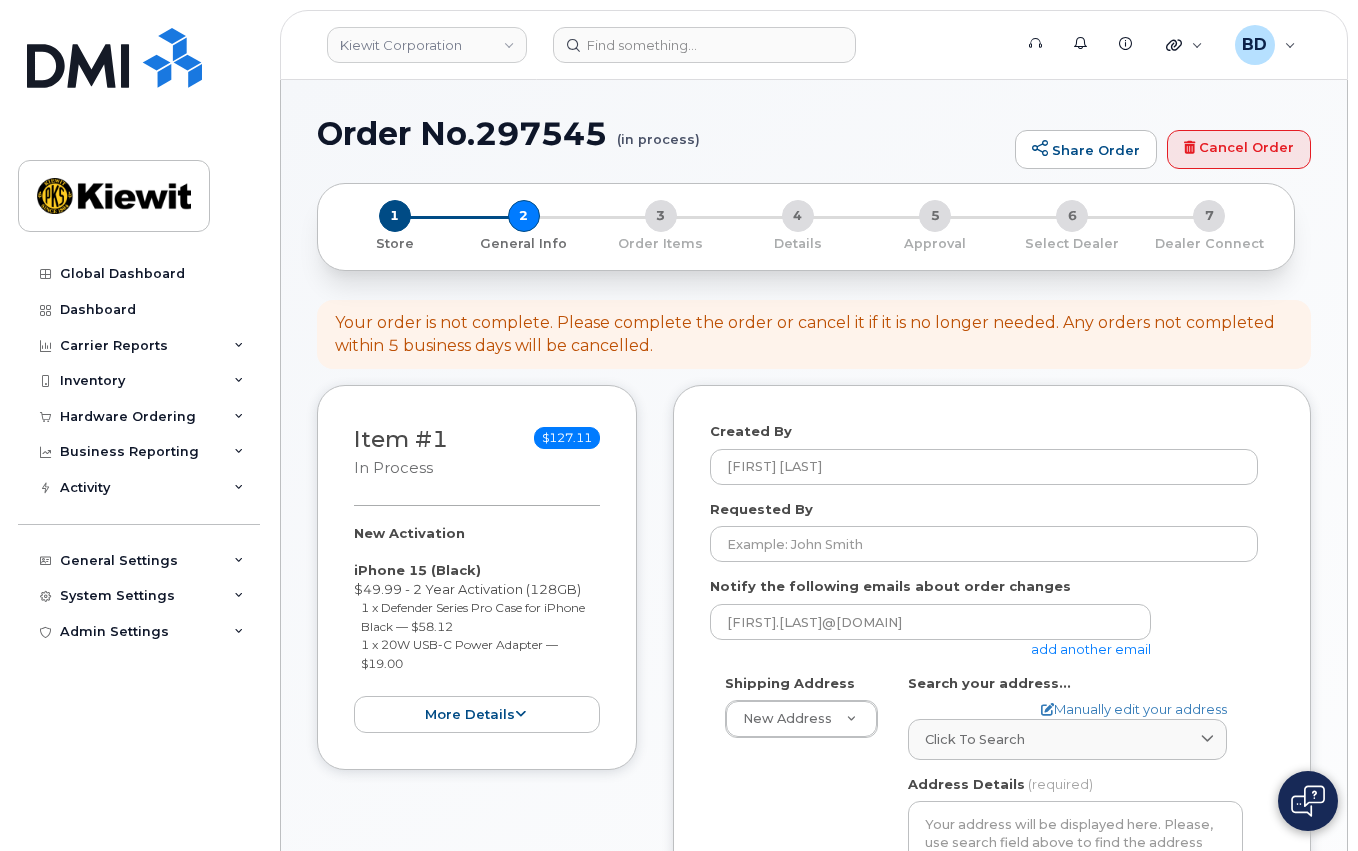 select 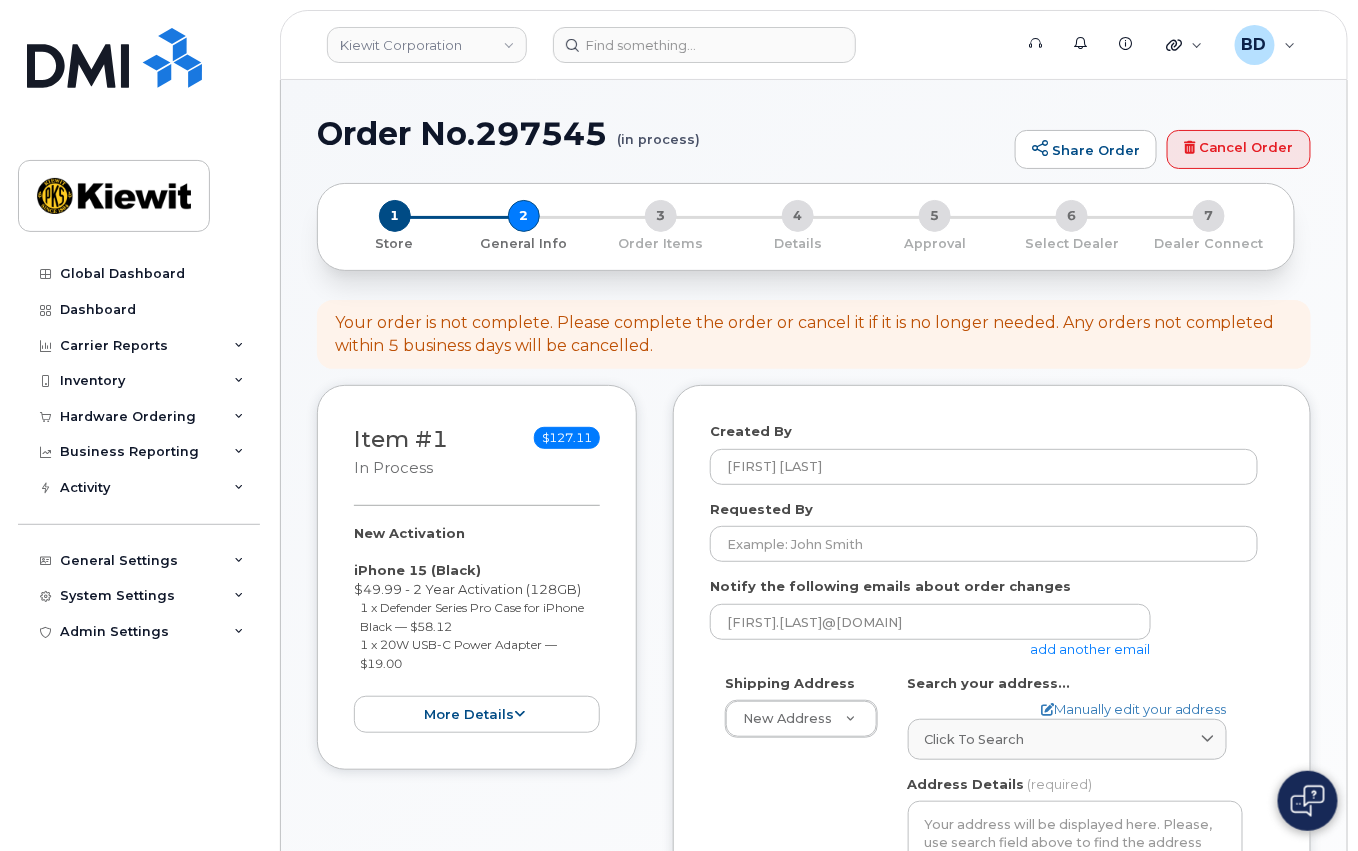 click on "add another email" 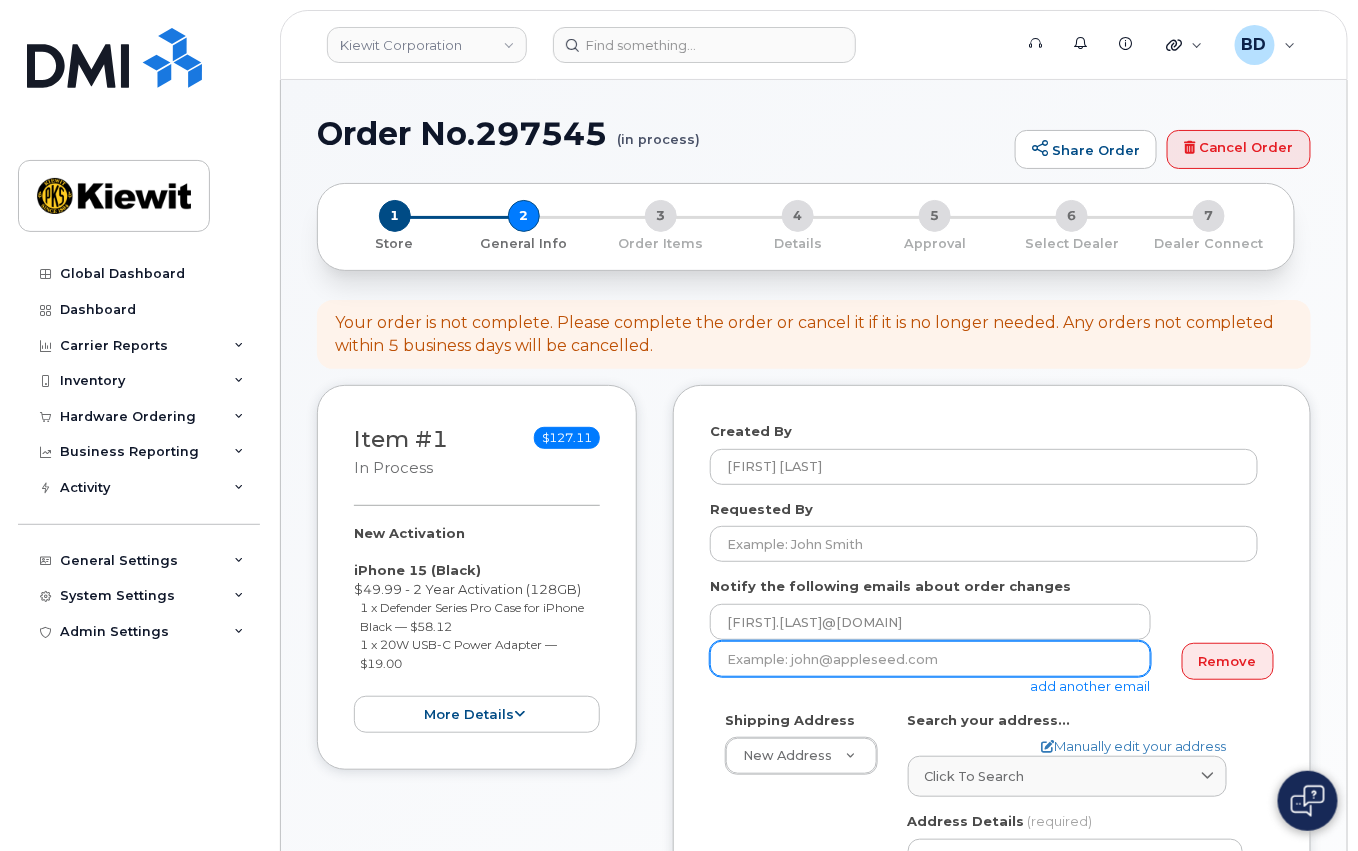 click 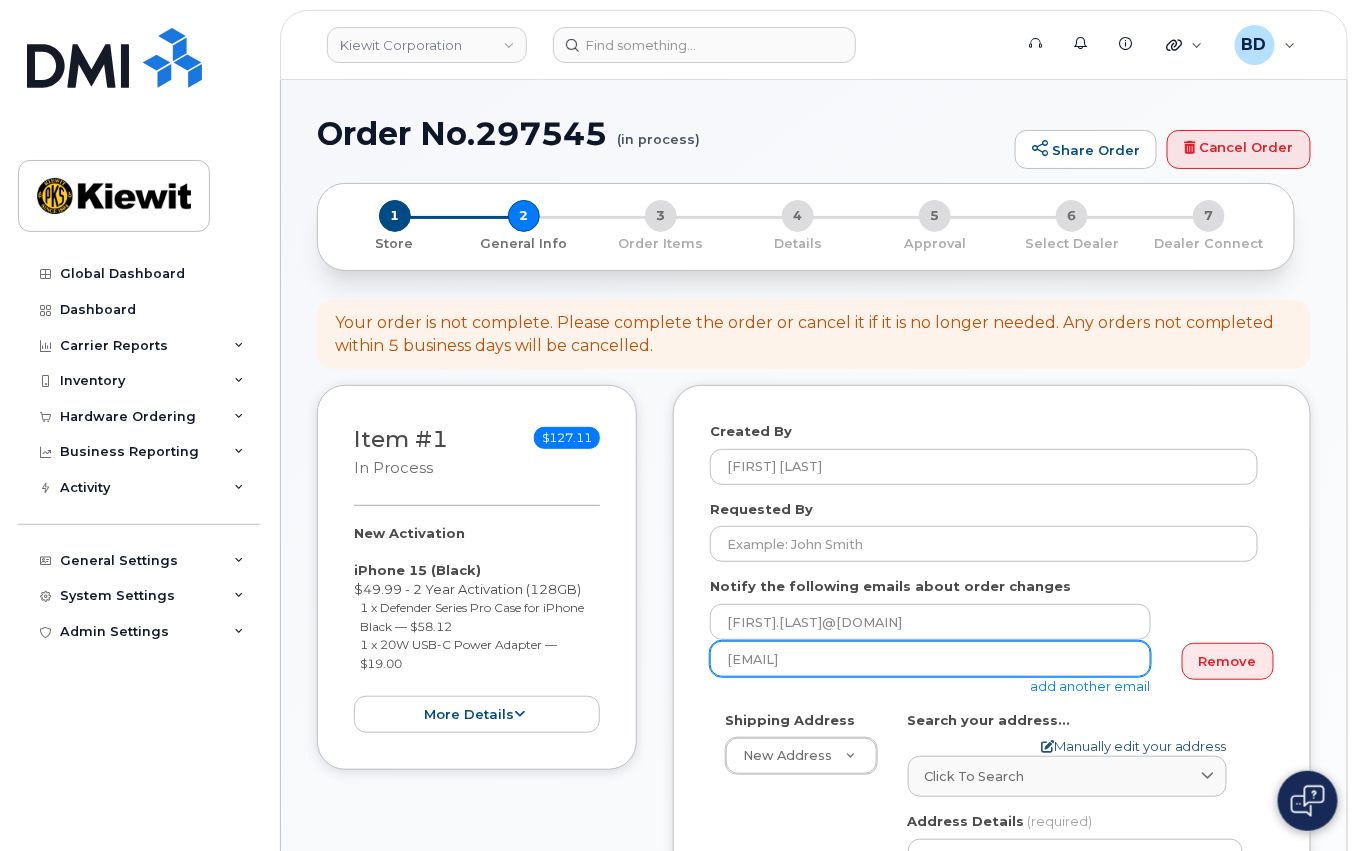 type on "[EMAIL]" 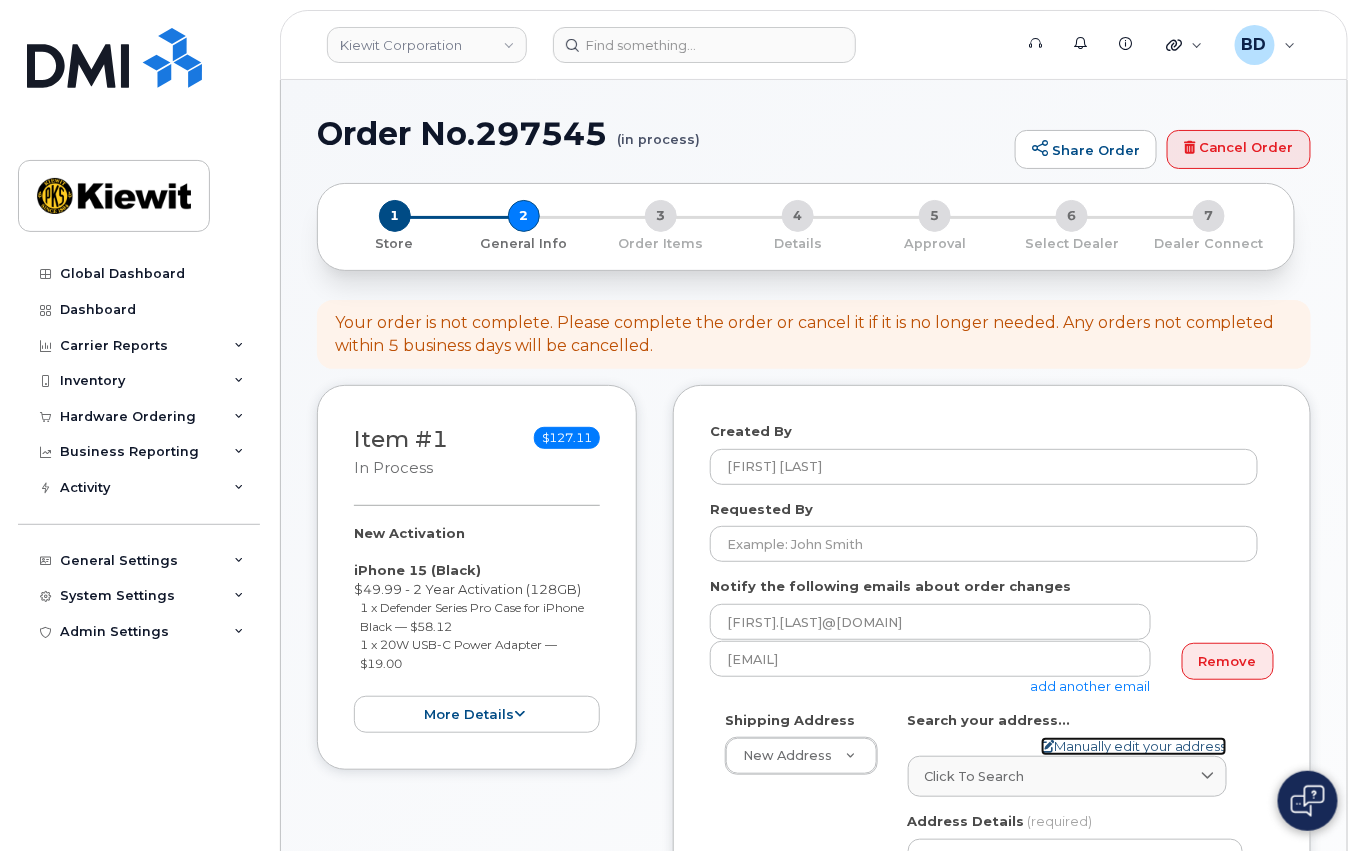 click on "Manually edit your address" 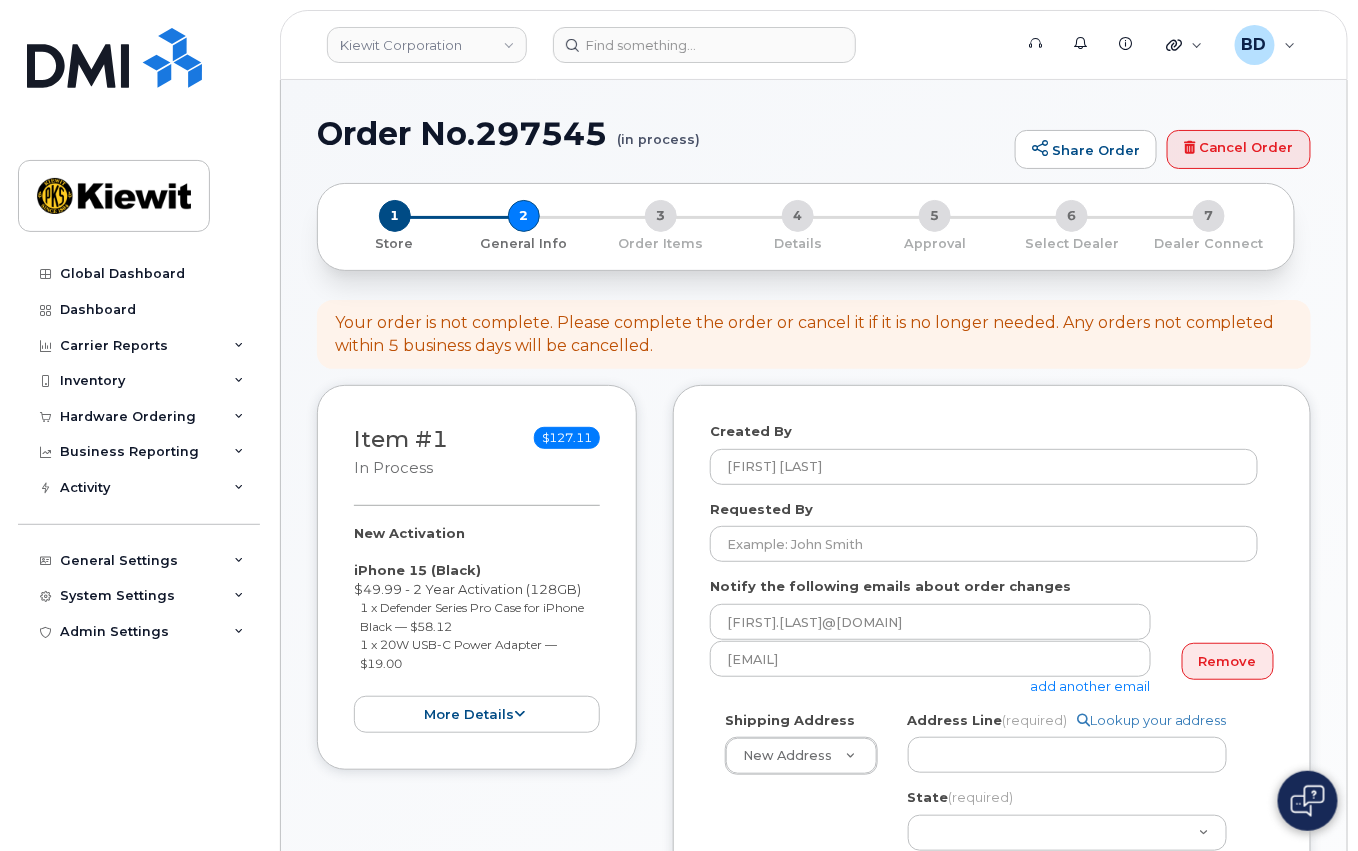 drag, startPoint x: 306, startPoint y: 817, endPoint x: 296, endPoint y: 782, distance: 36.40055 